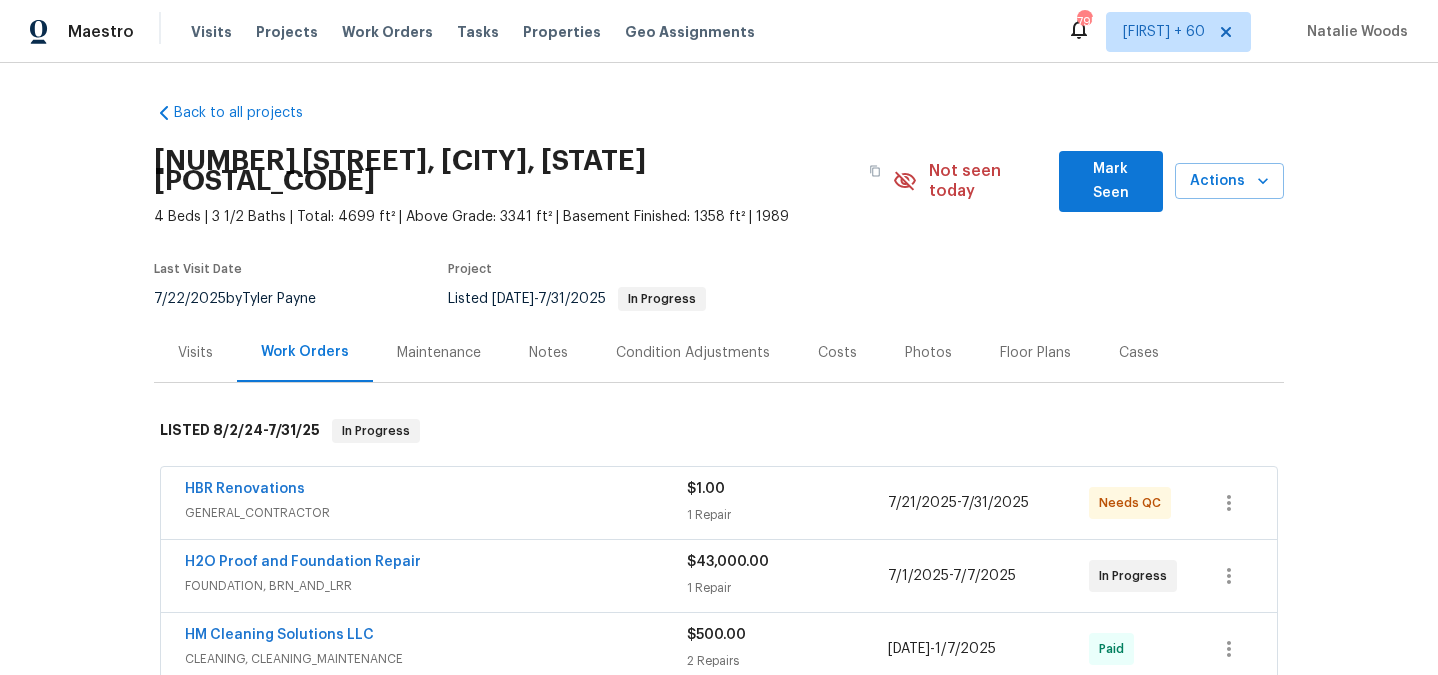 scroll, scrollTop: 0, scrollLeft: 0, axis: both 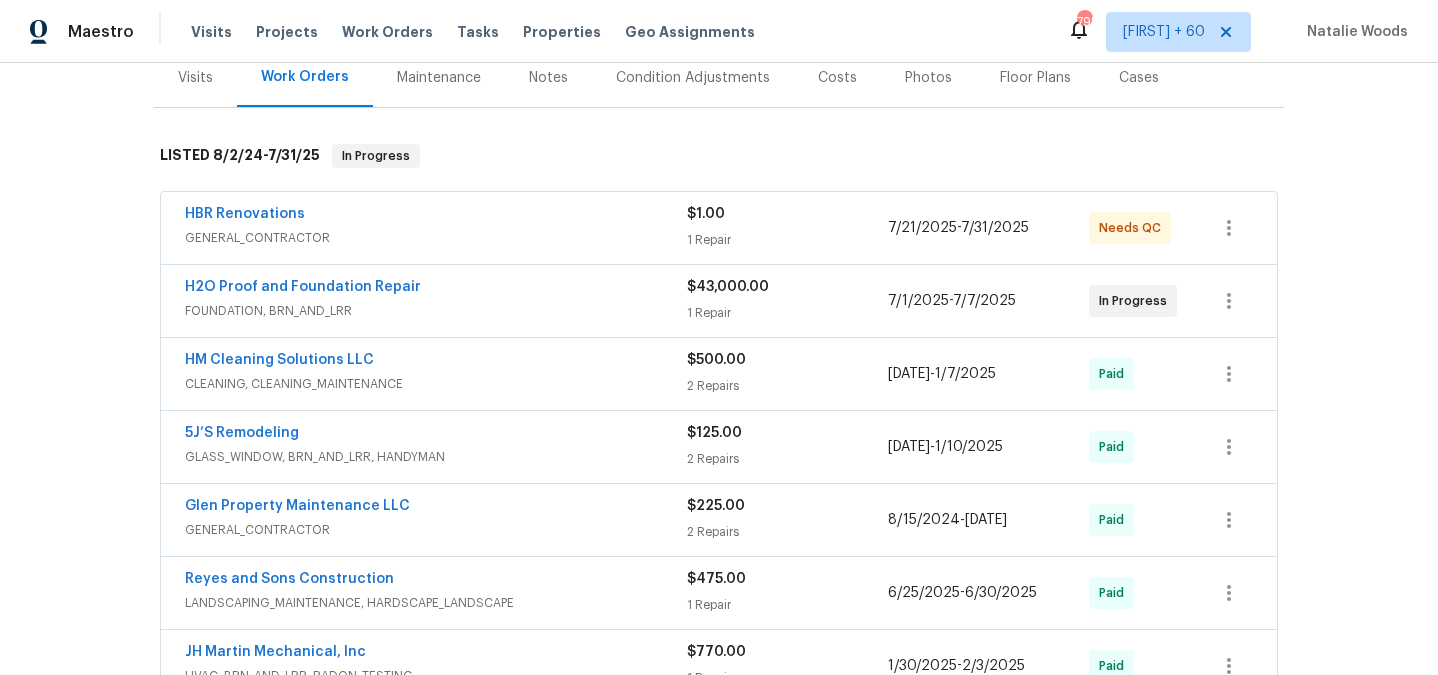 click on "HBR Renovations" at bounding box center [436, 216] 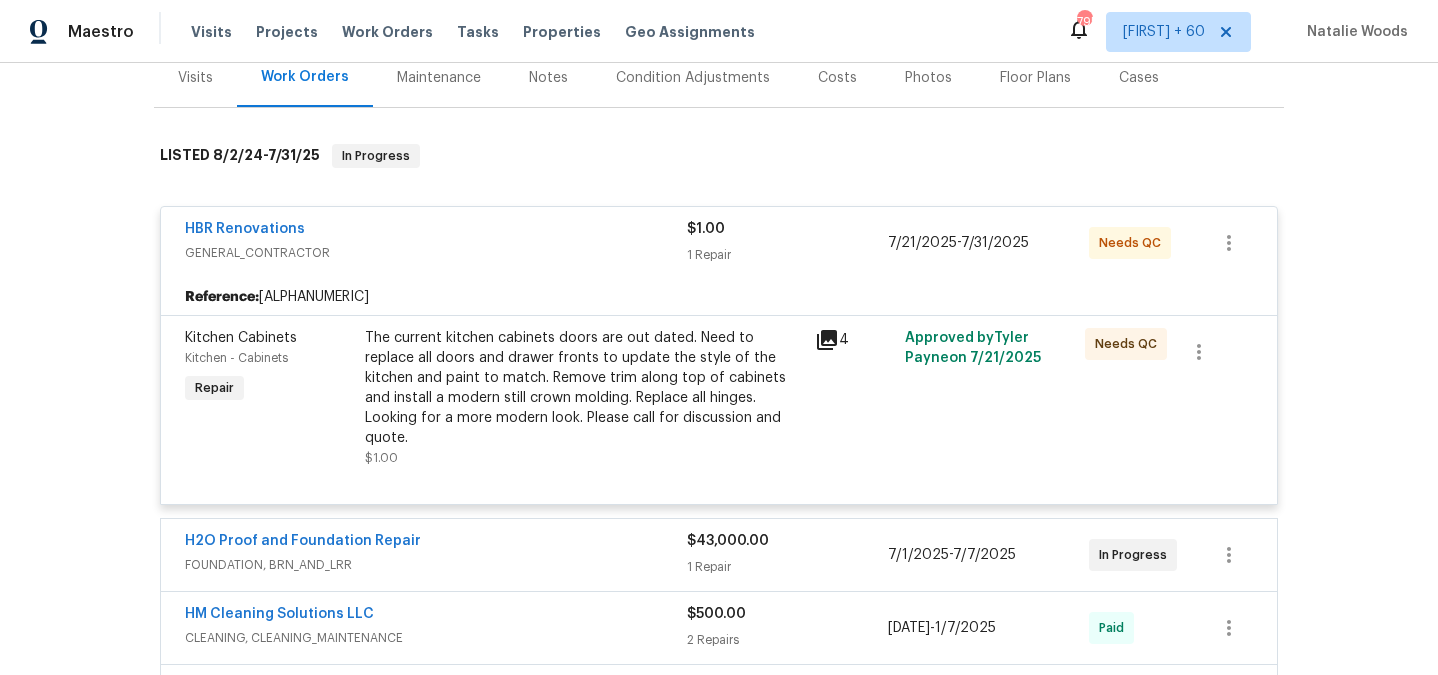 click on "HBR Renovations" at bounding box center [436, 231] 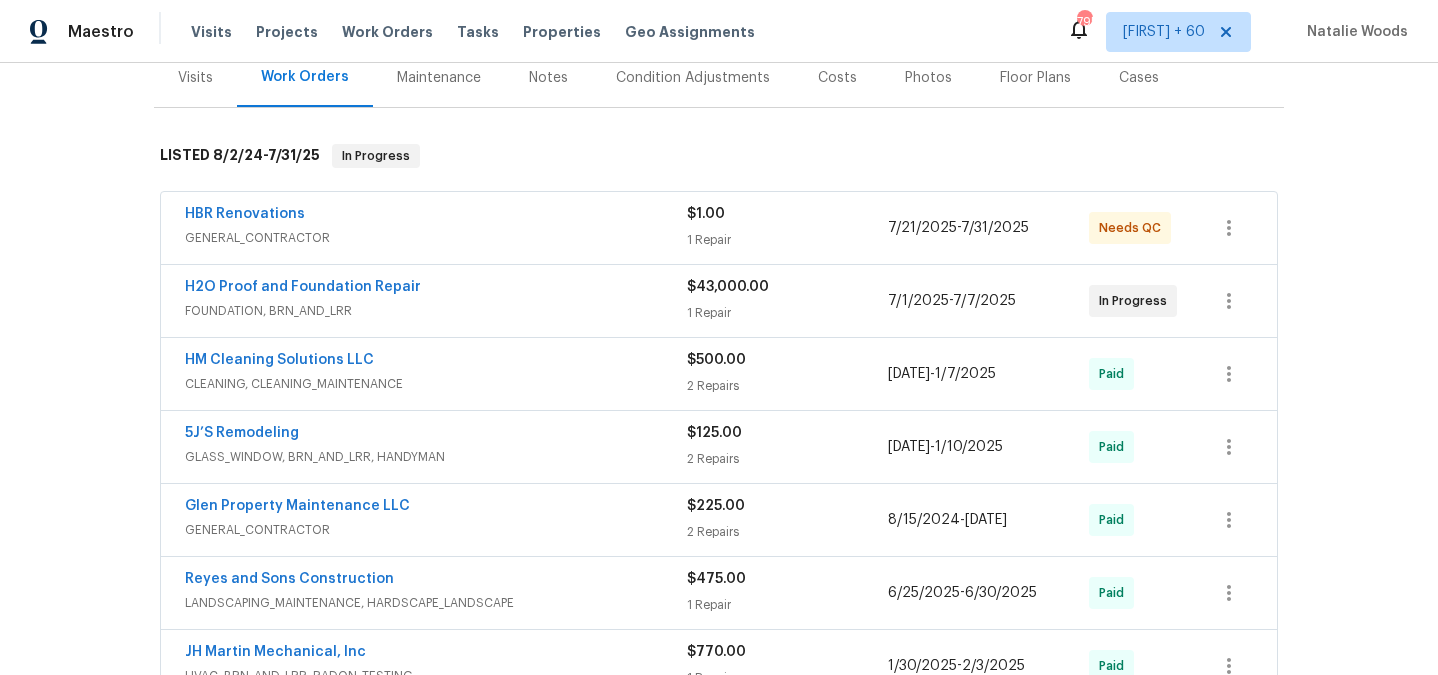 scroll, scrollTop: 353, scrollLeft: 0, axis: vertical 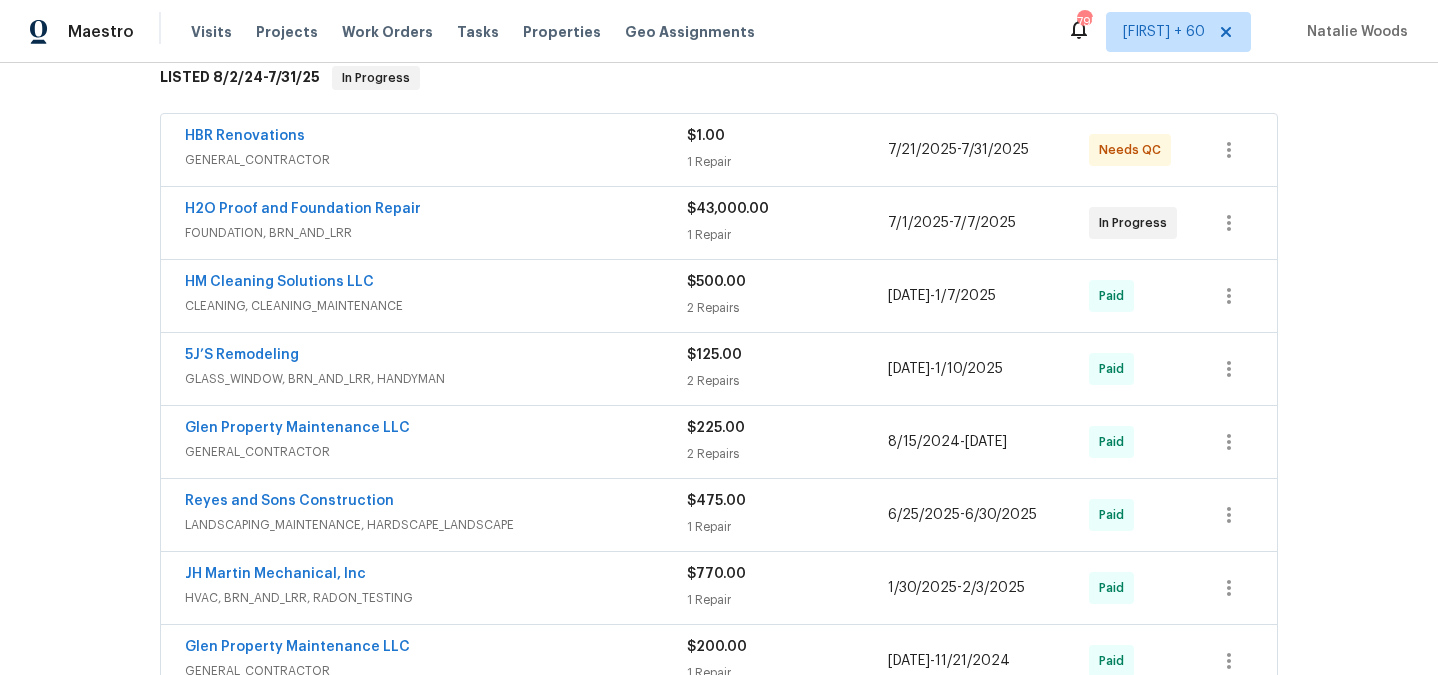 click on "H2O Proof and Foundation Repair" at bounding box center [436, 211] 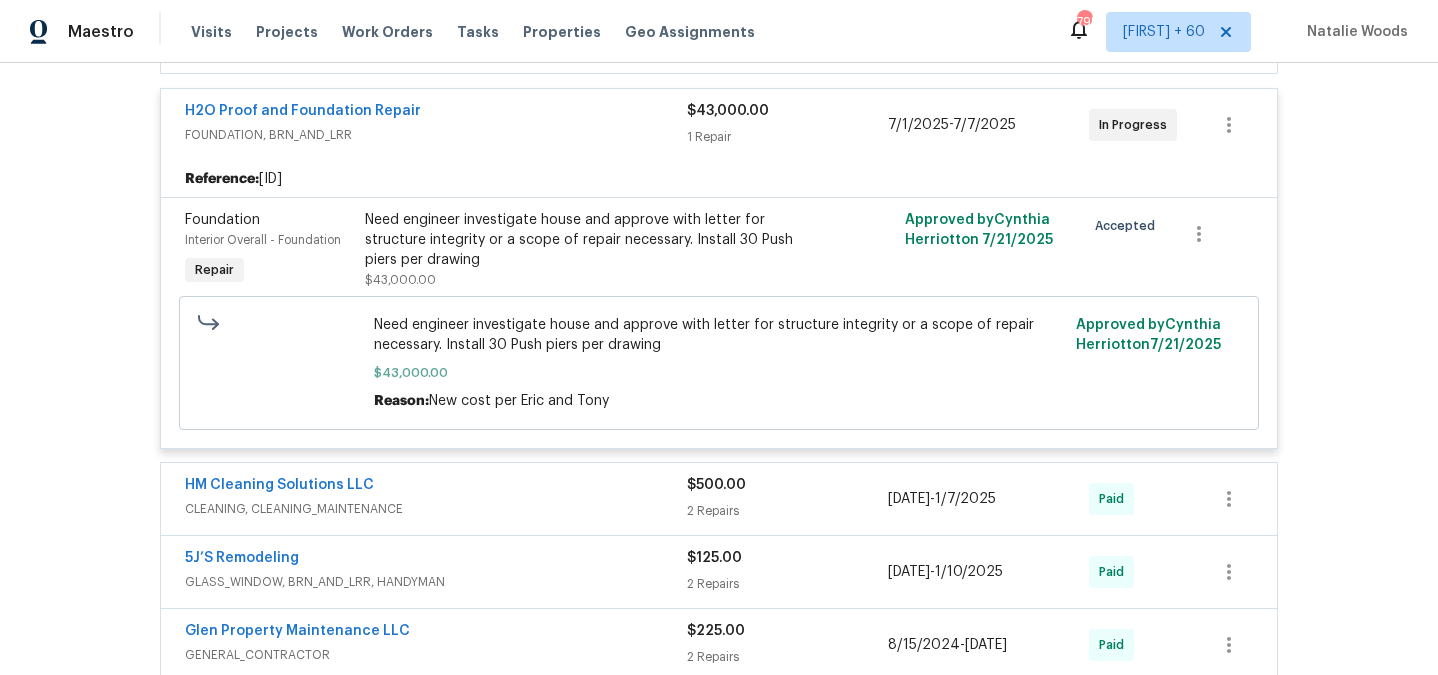 scroll, scrollTop: 467, scrollLeft: 0, axis: vertical 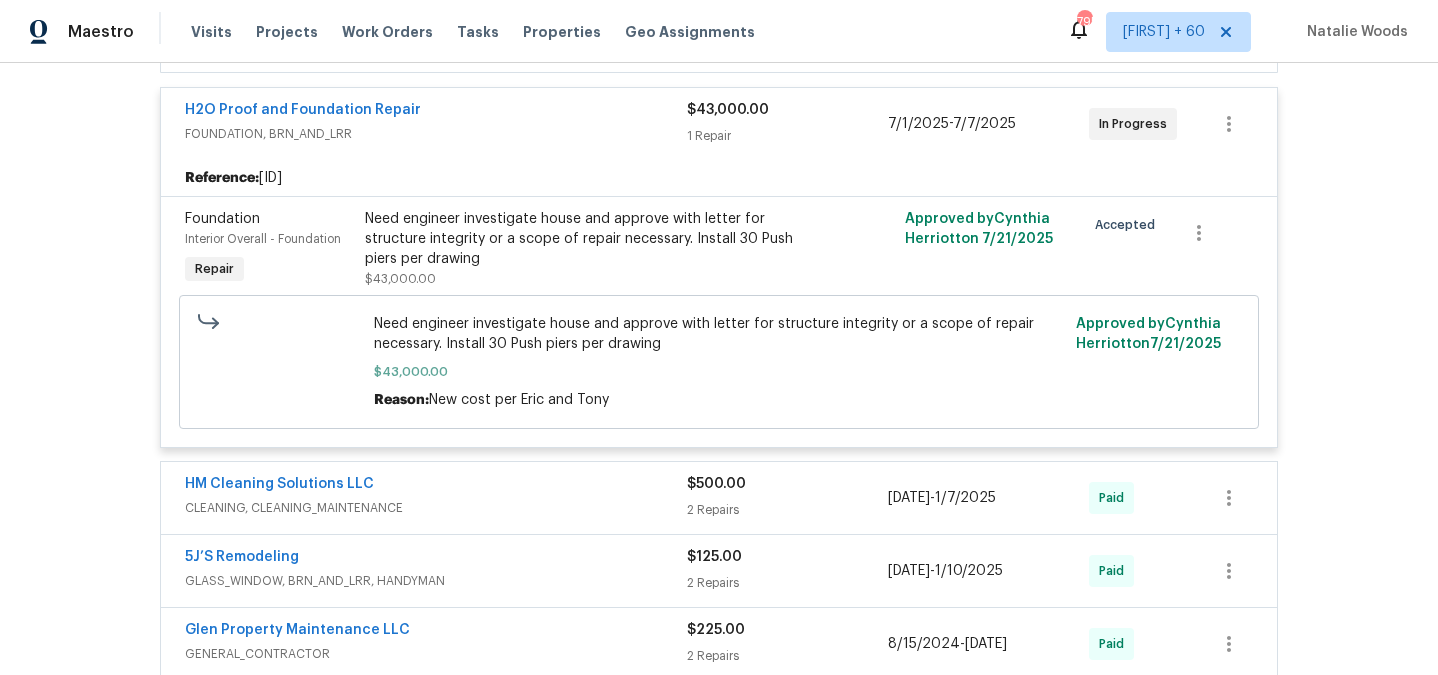 click on "H2O Proof and Foundation Repair" at bounding box center (436, 112) 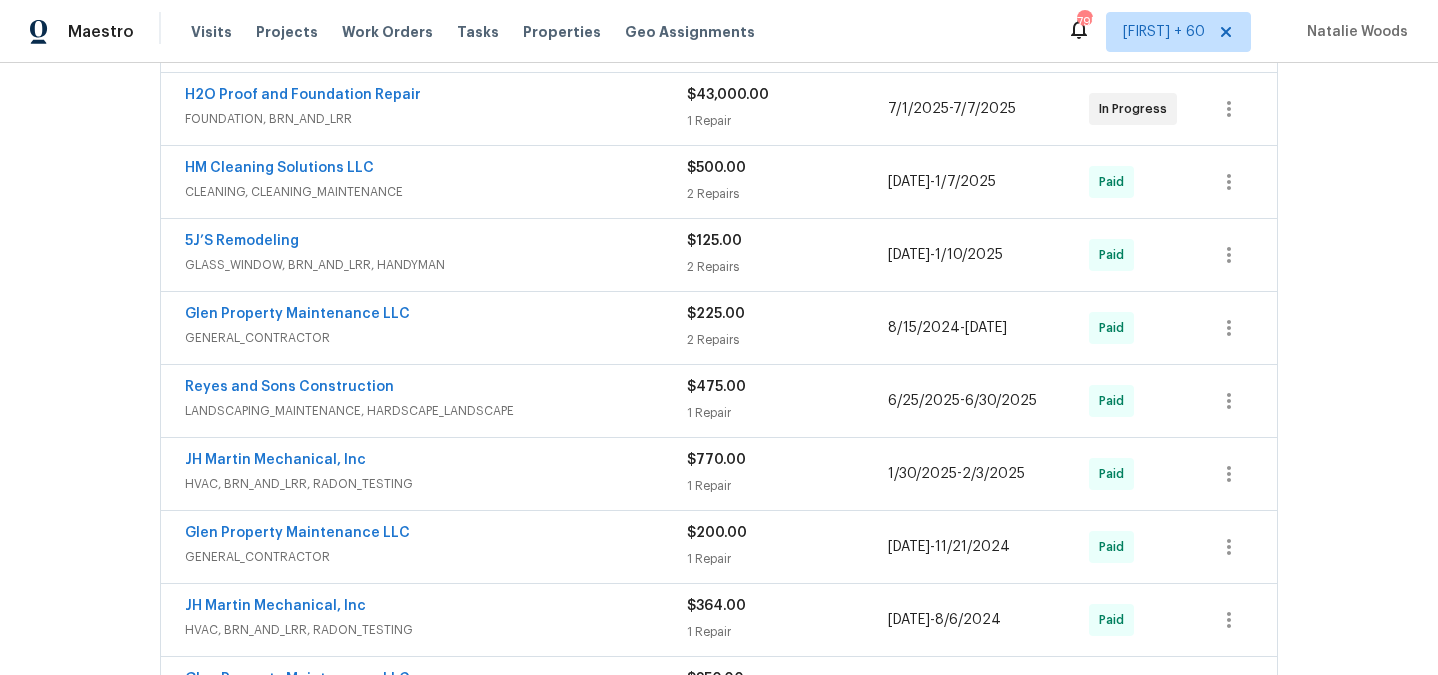 click on "CLEANING, CLEANING_MAINTENANCE" at bounding box center [436, 192] 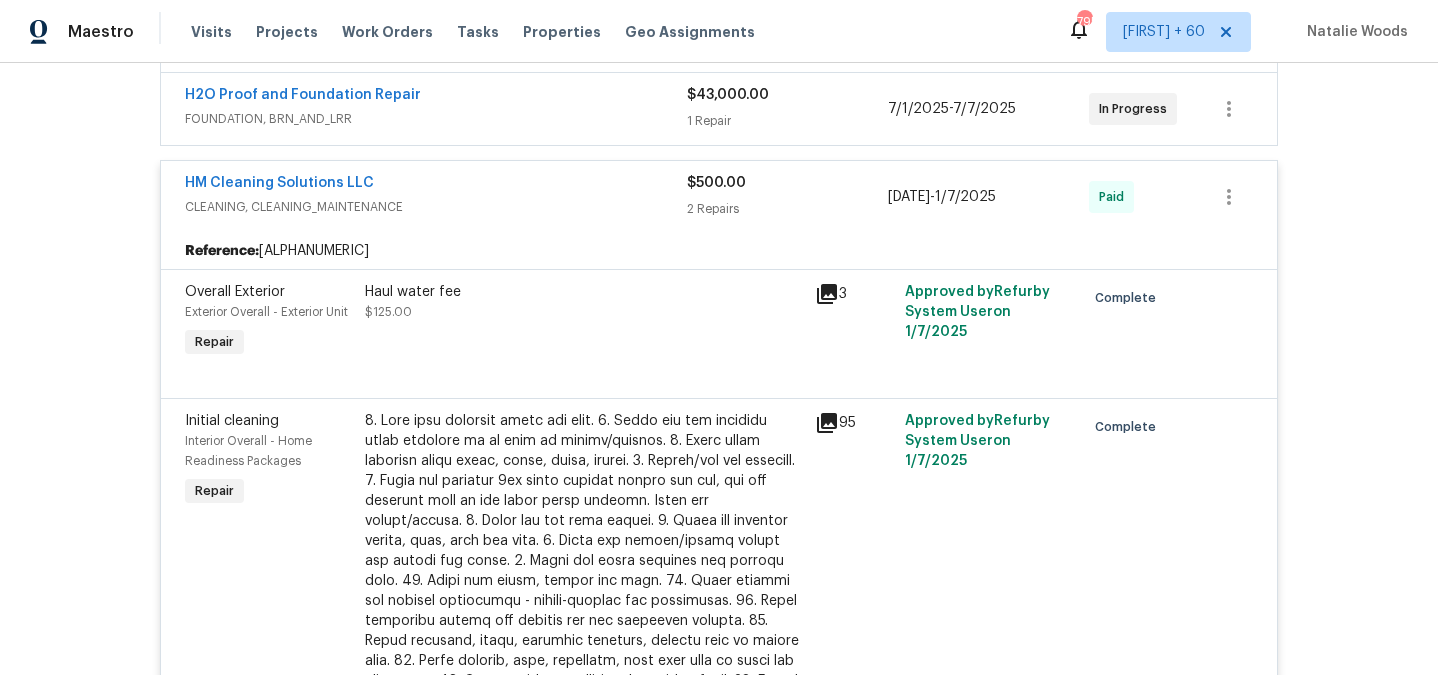 click on "HM Cleaning Solutions LLC" at bounding box center [436, 185] 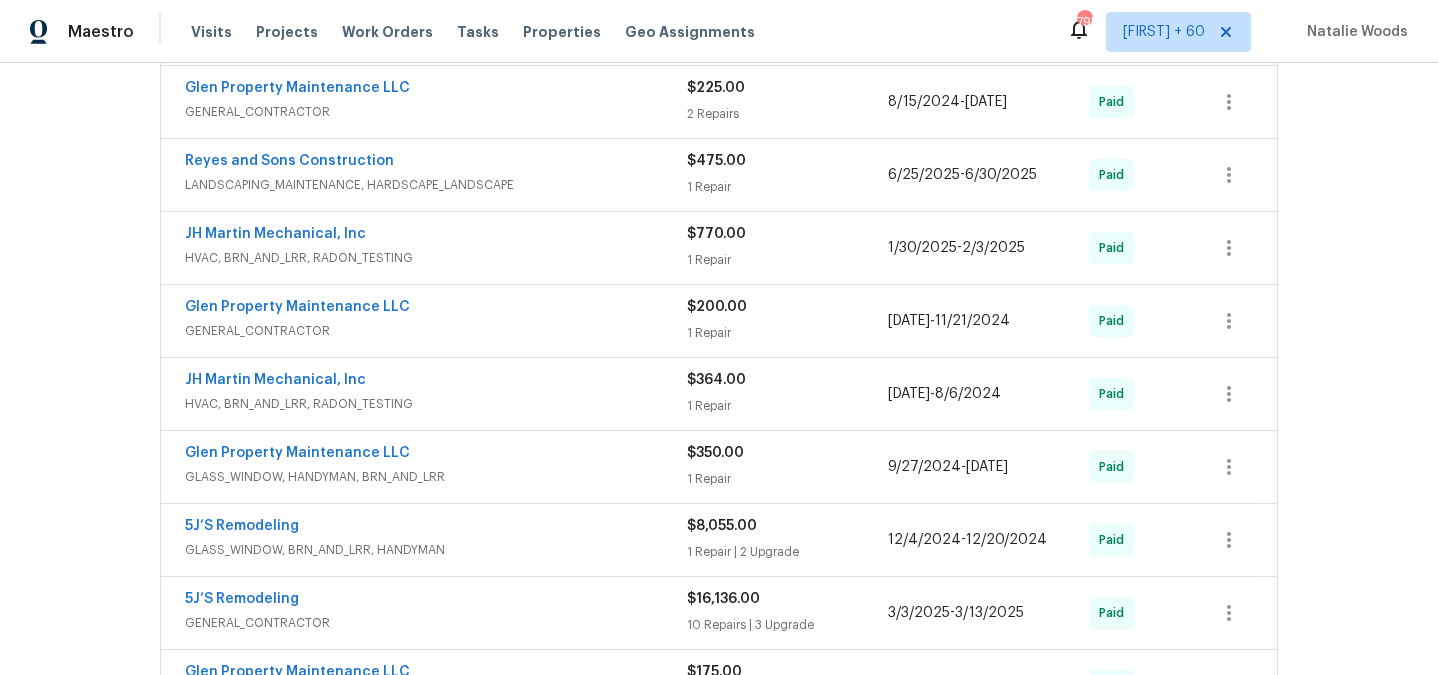 scroll, scrollTop: 0, scrollLeft: 0, axis: both 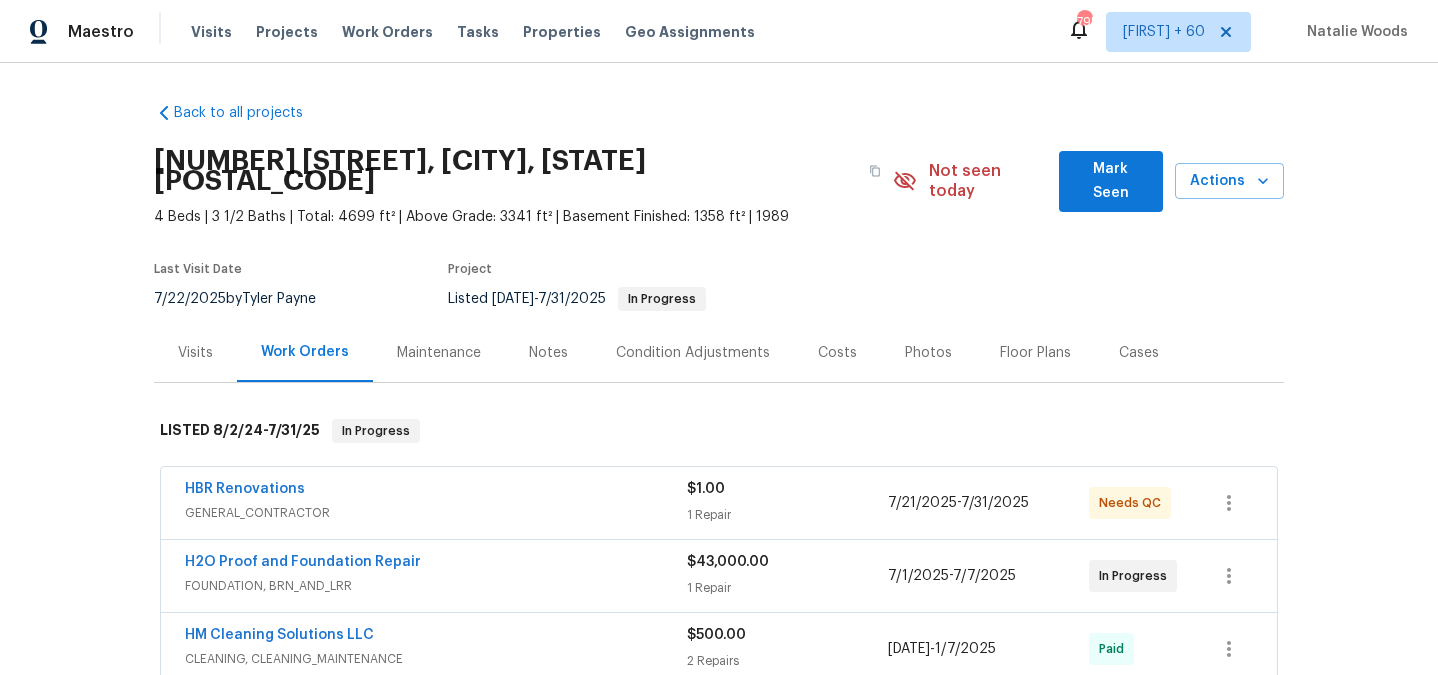 click on "Notes" at bounding box center [548, 352] 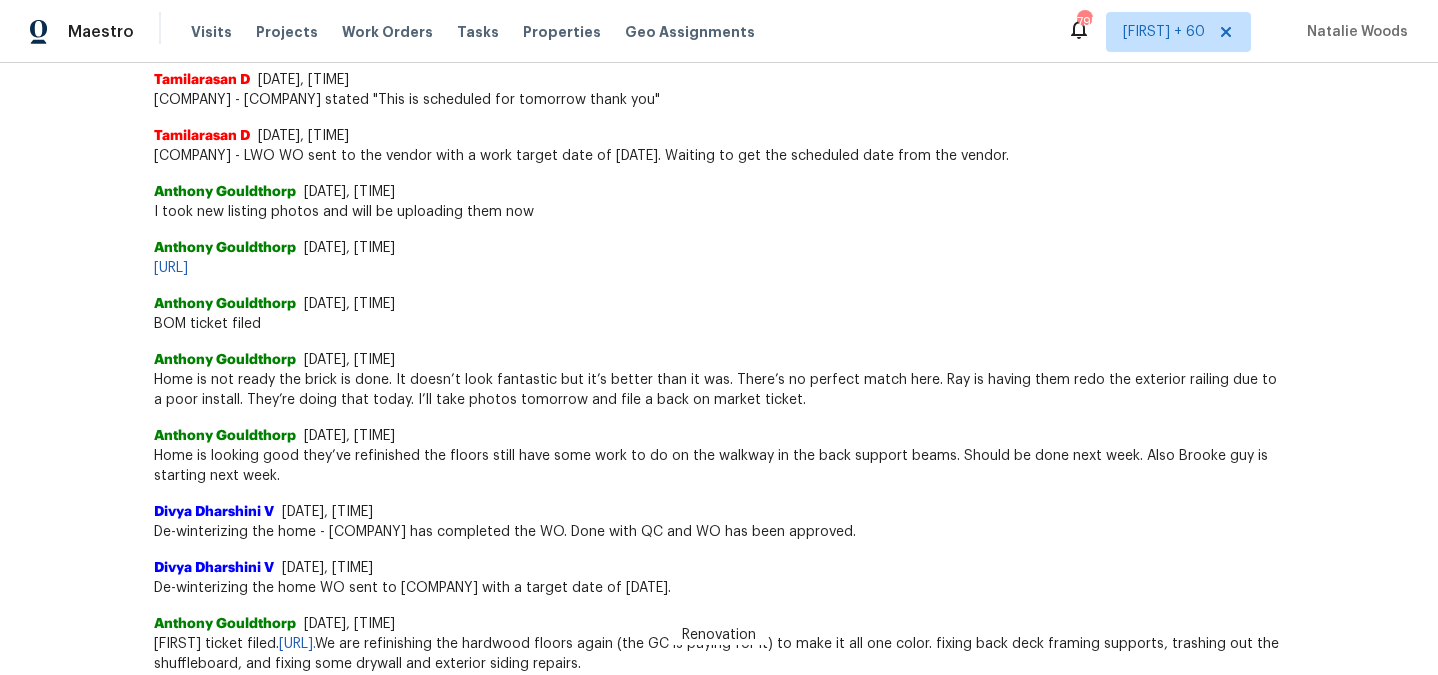 scroll, scrollTop: 0, scrollLeft: 0, axis: both 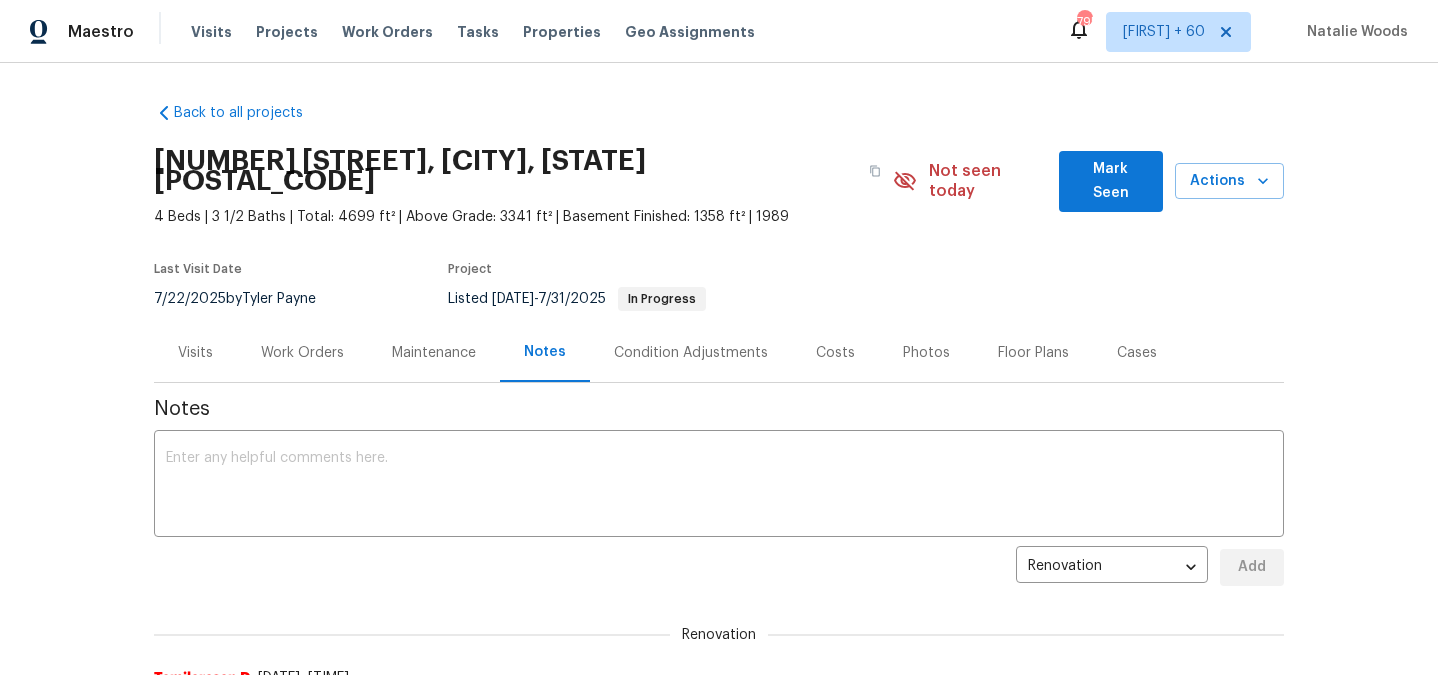 click on "Visits" at bounding box center [195, 352] 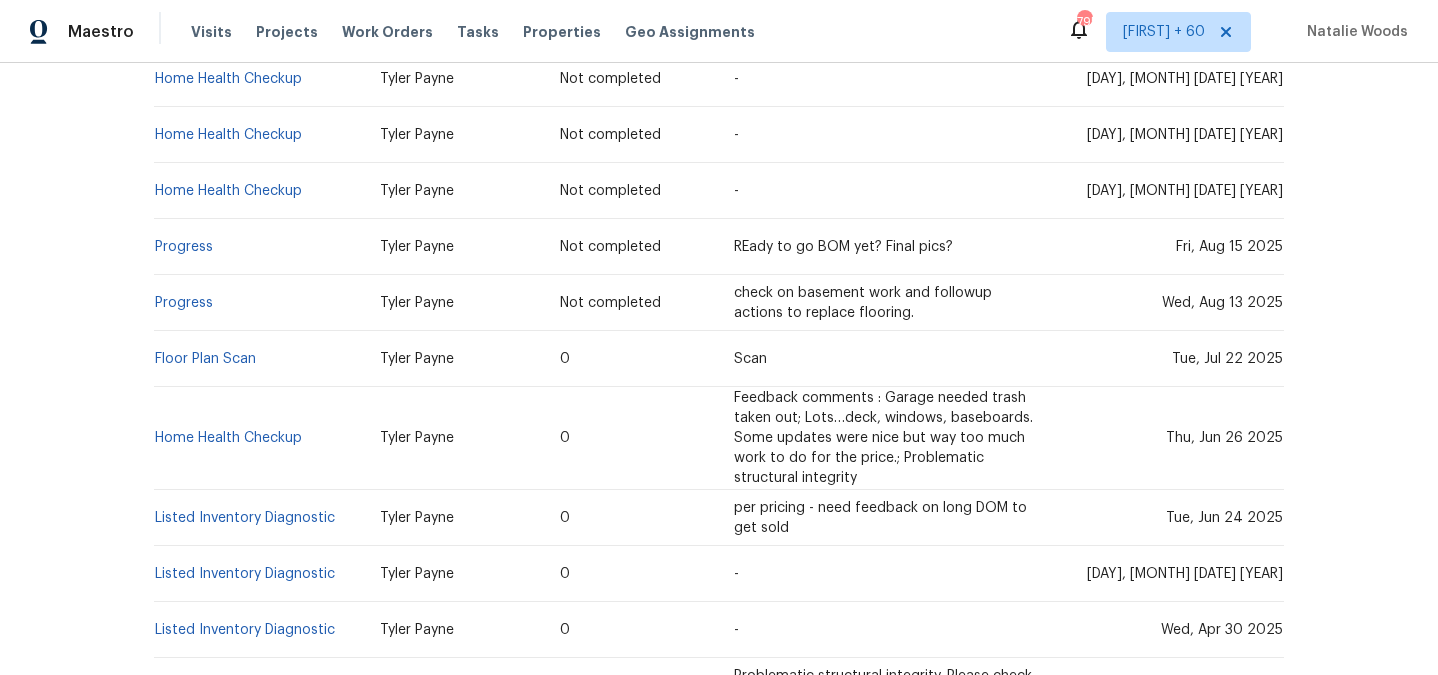 scroll, scrollTop: 485, scrollLeft: 0, axis: vertical 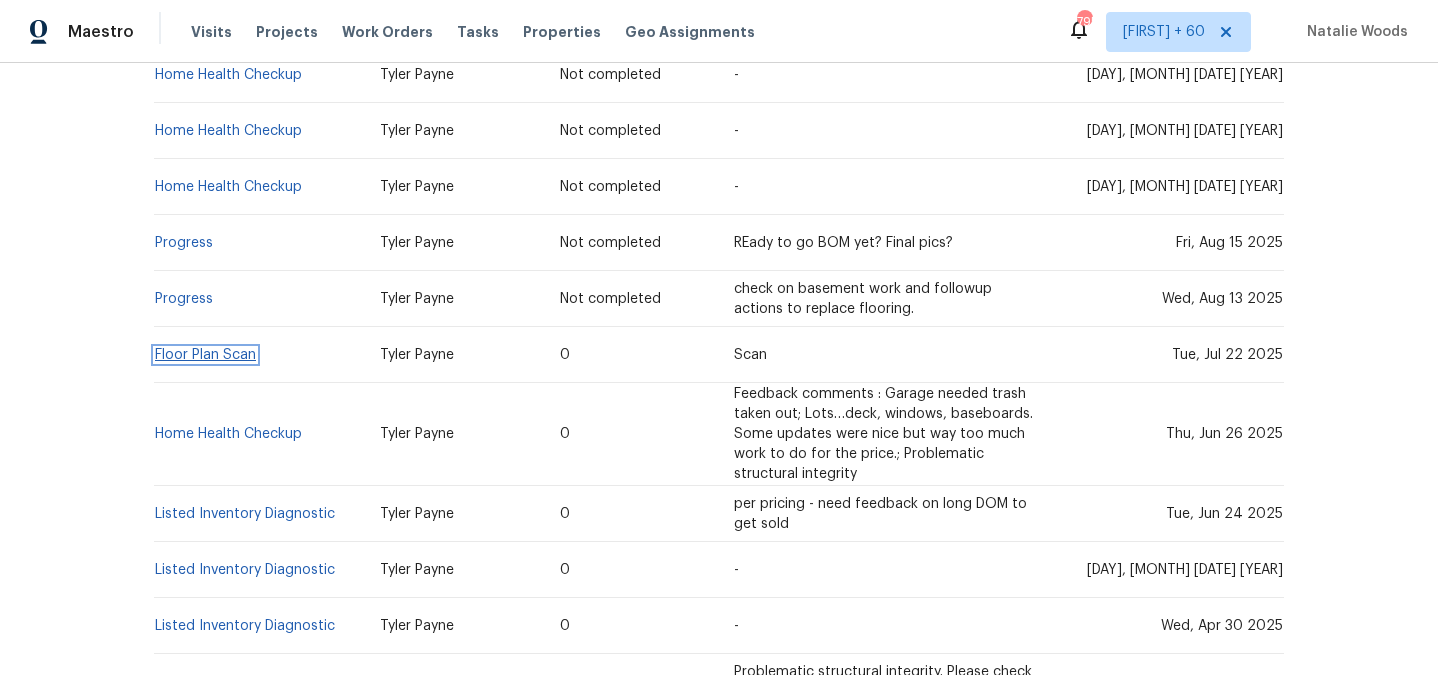 click on "Floor Plan Scan" at bounding box center (205, 355) 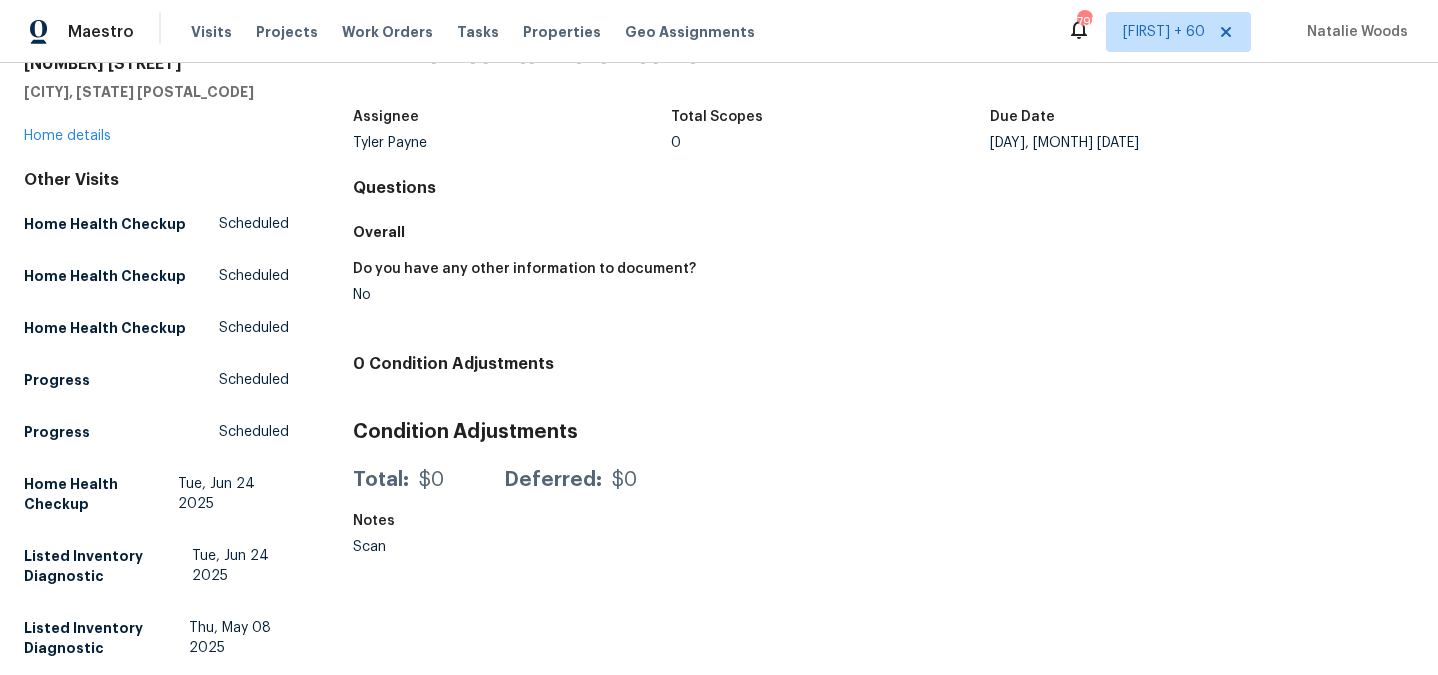 scroll, scrollTop: 0, scrollLeft: 0, axis: both 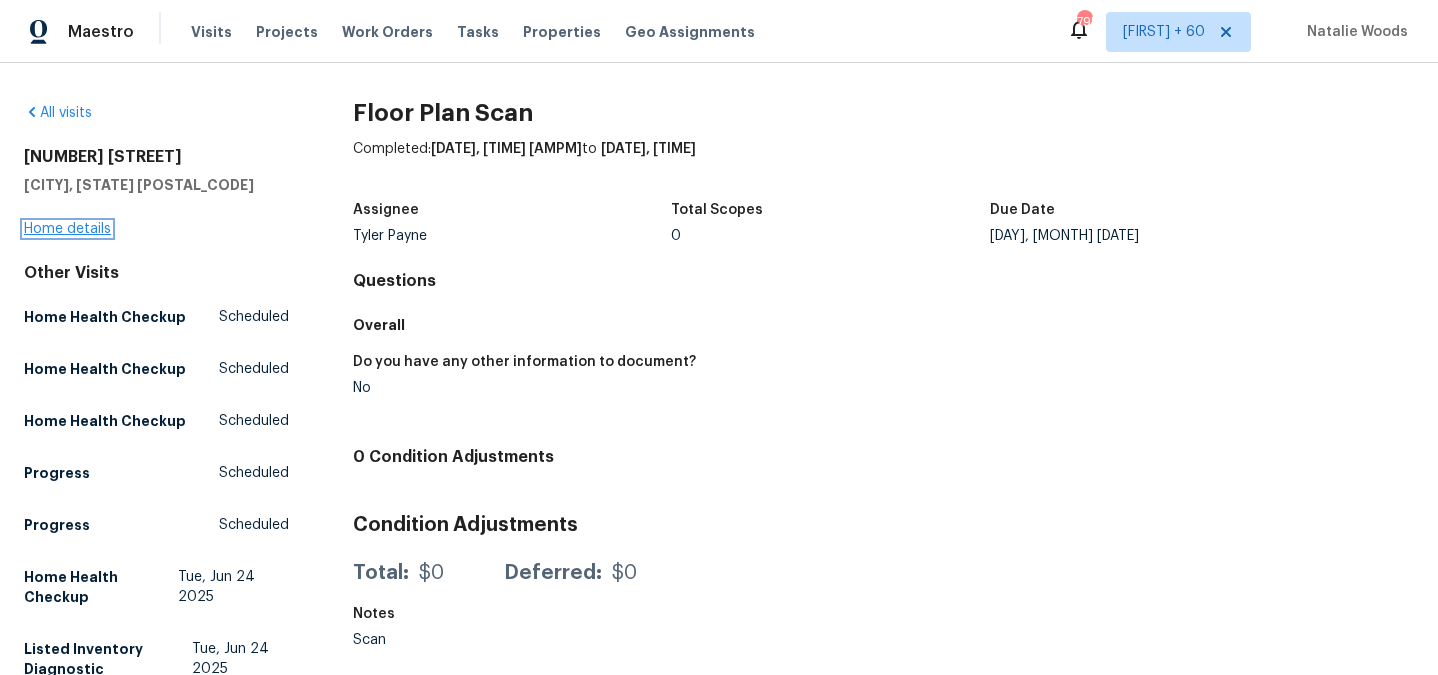click on "Home details" at bounding box center (67, 229) 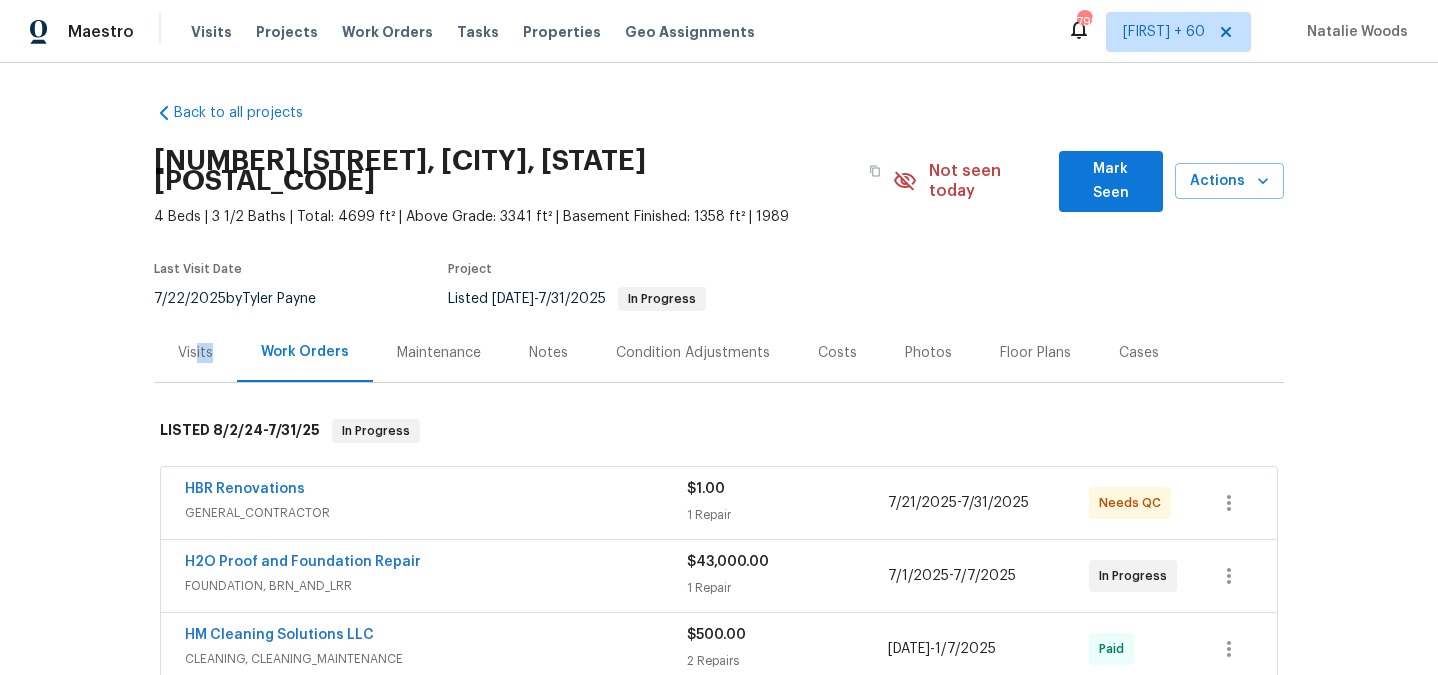 click on "Visits" at bounding box center [195, 352] 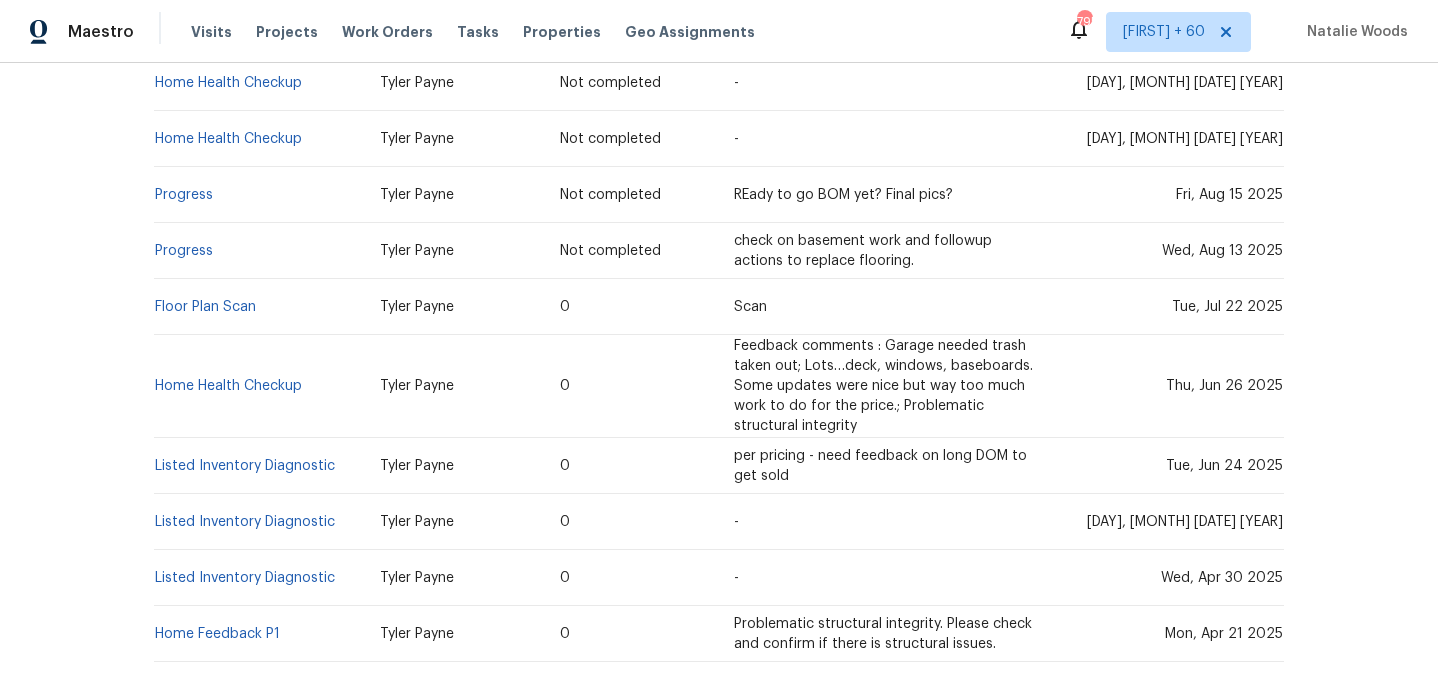 scroll, scrollTop: 534, scrollLeft: 0, axis: vertical 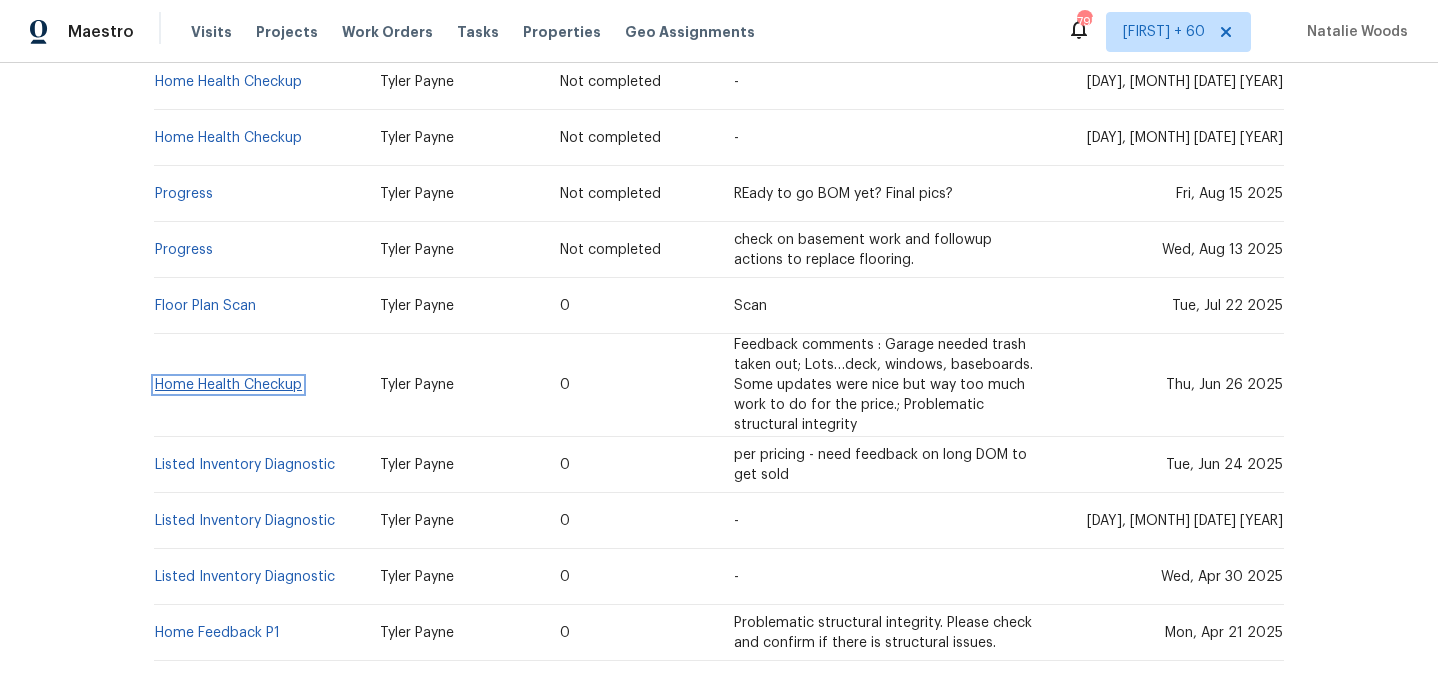 click on "Home Health Checkup" at bounding box center (228, 385) 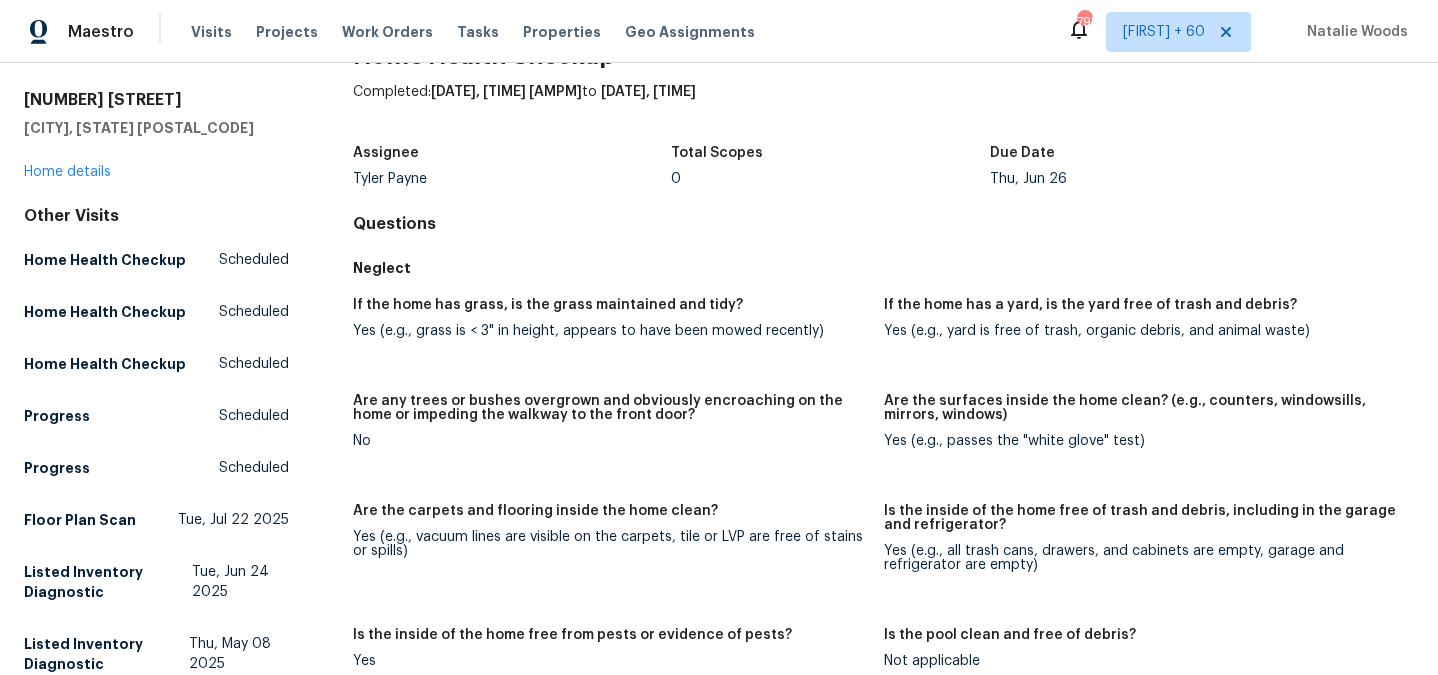 scroll, scrollTop: 0, scrollLeft: 0, axis: both 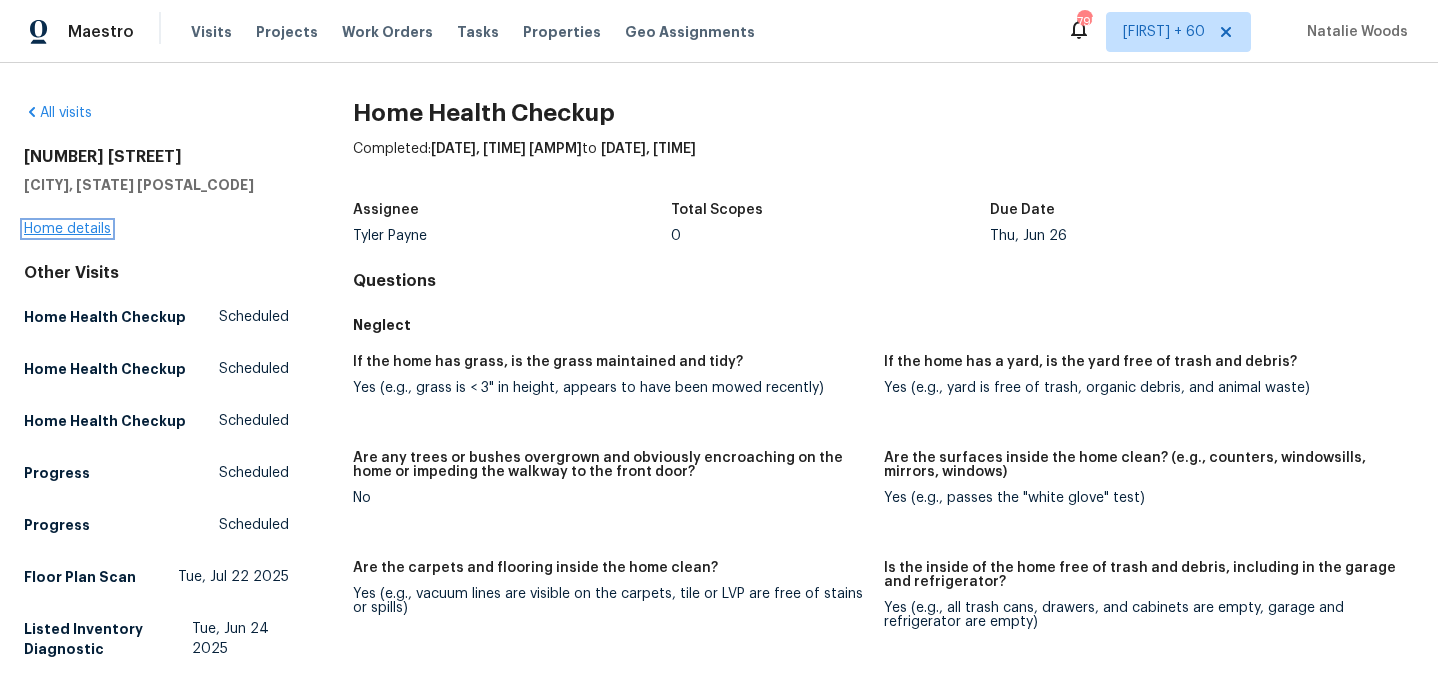 click on "Home details" at bounding box center [67, 229] 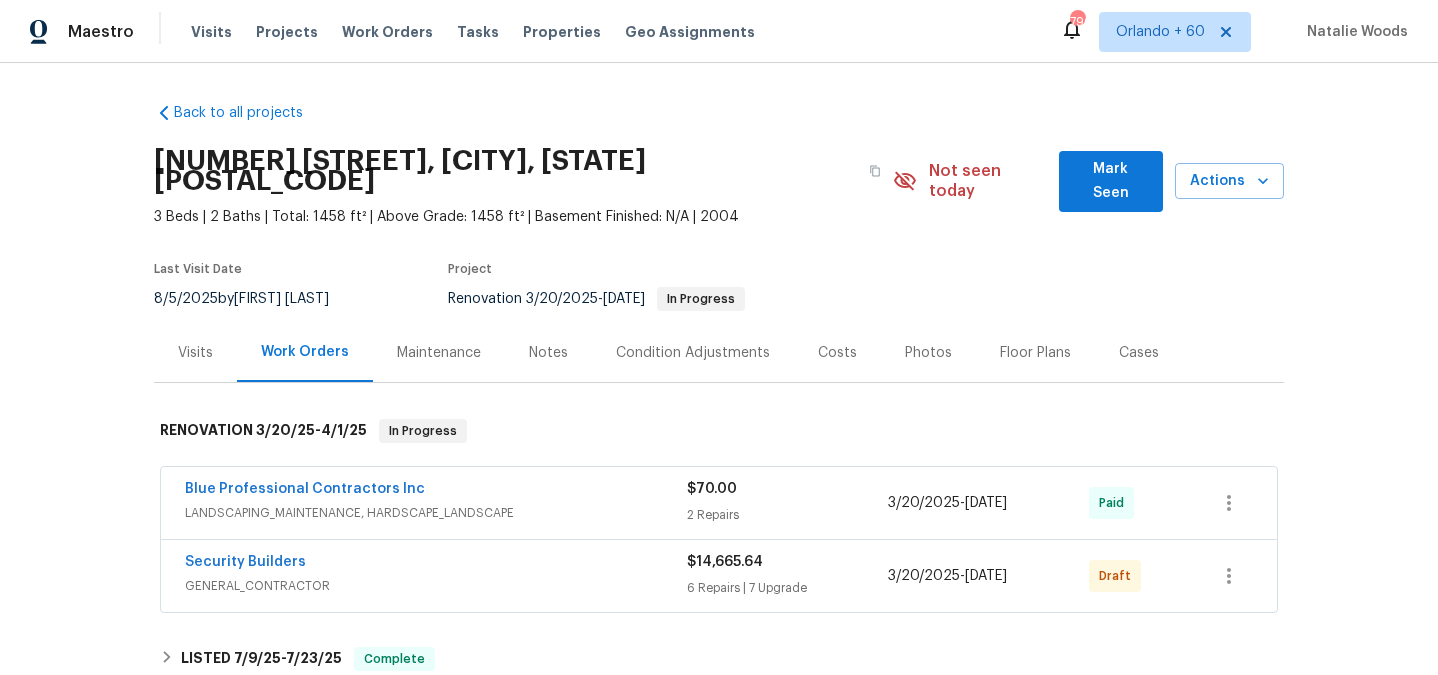 scroll, scrollTop: 0, scrollLeft: 0, axis: both 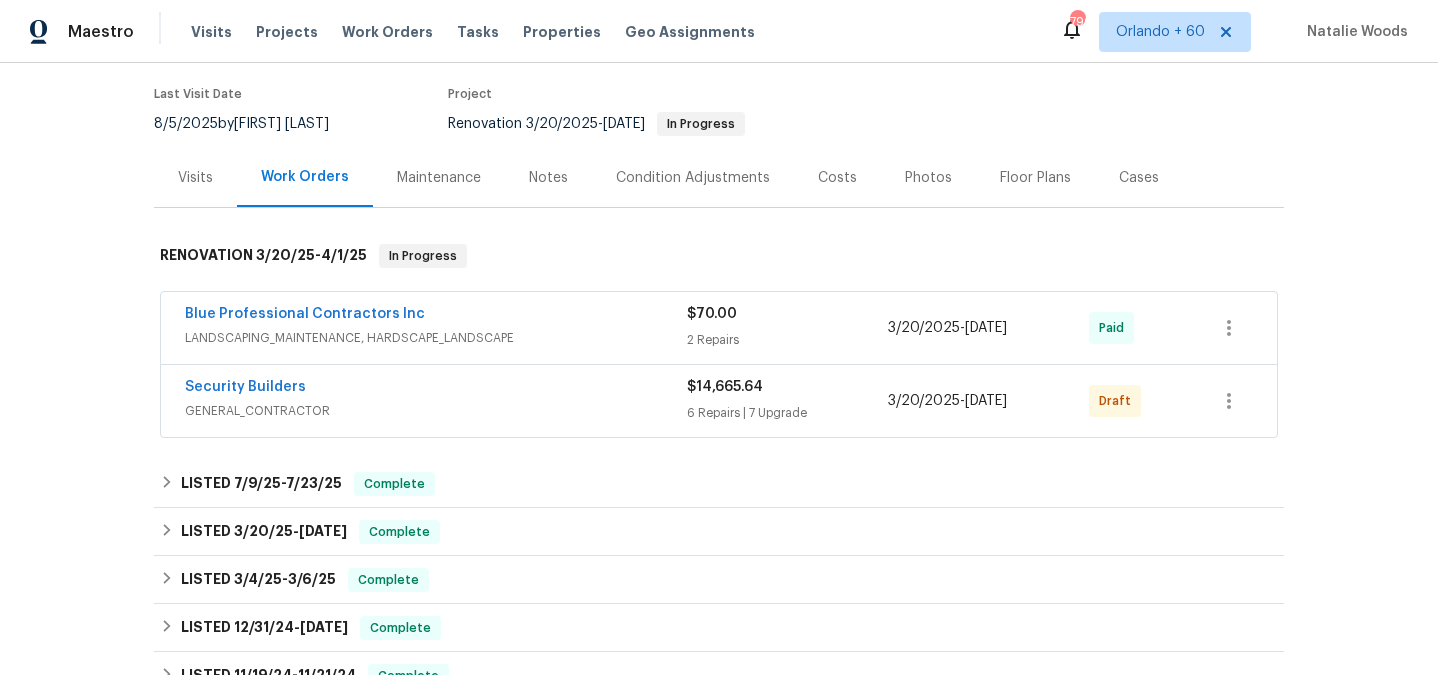 click on "LANDSCAPING_MAINTENANCE, HARDSCAPE_LANDSCAPE" at bounding box center (436, 338) 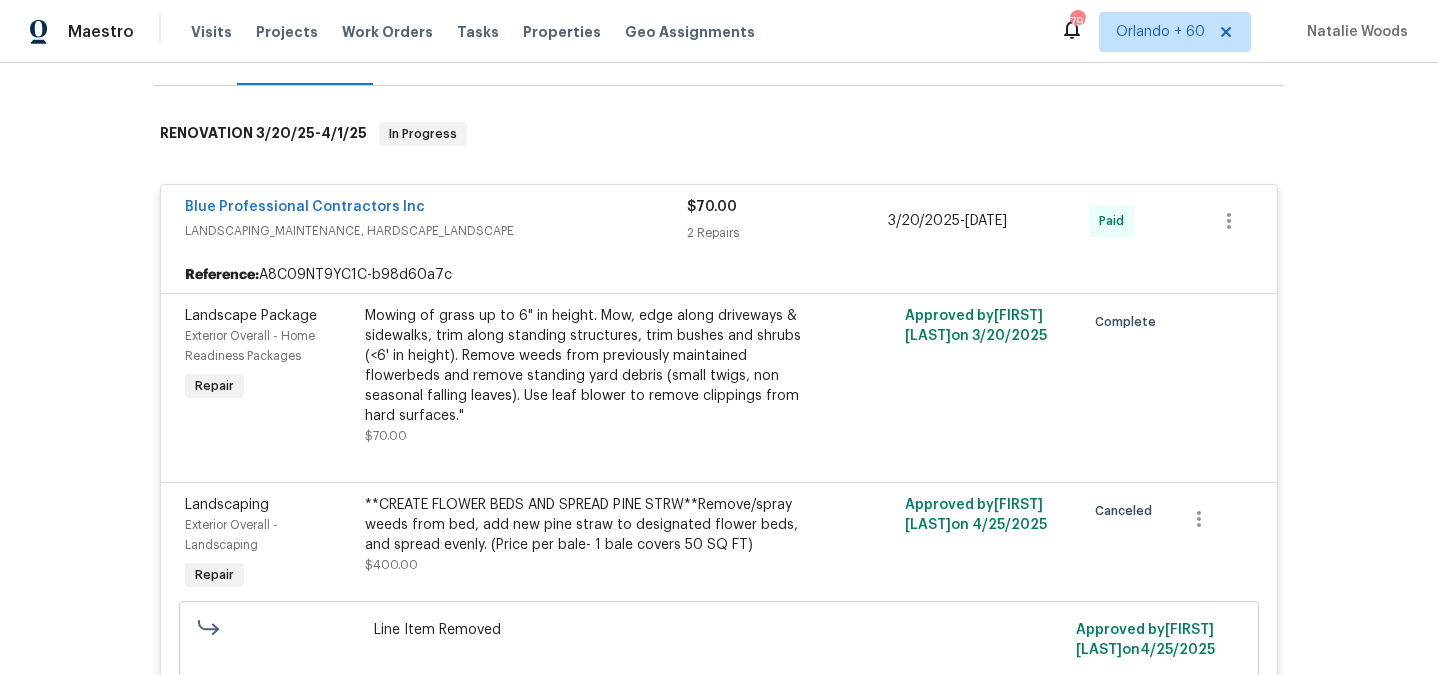 scroll, scrollTop: 288, scrollLeft: 0, axis: vertical 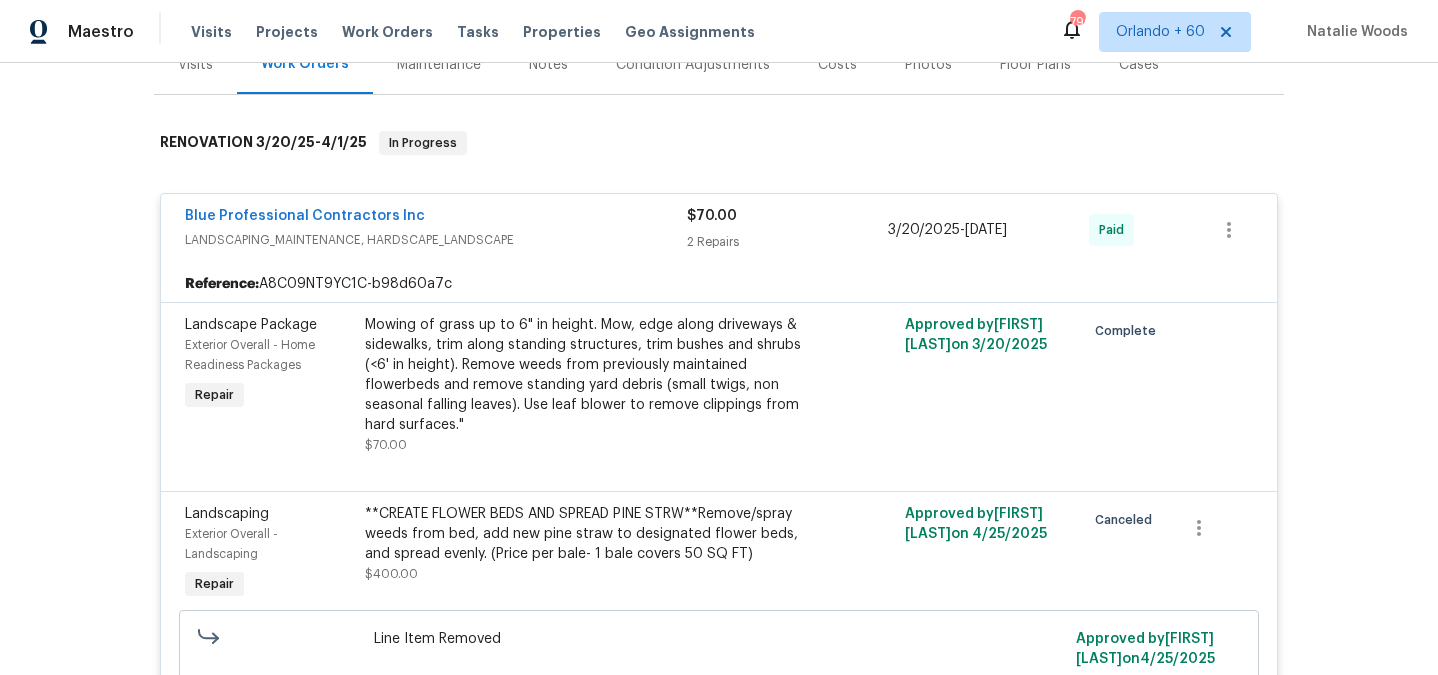 click on "LANDSCAPING_MAINTENANCE, HARDSCAPE_LANDSCAPE" at bounding box center (436, 240) 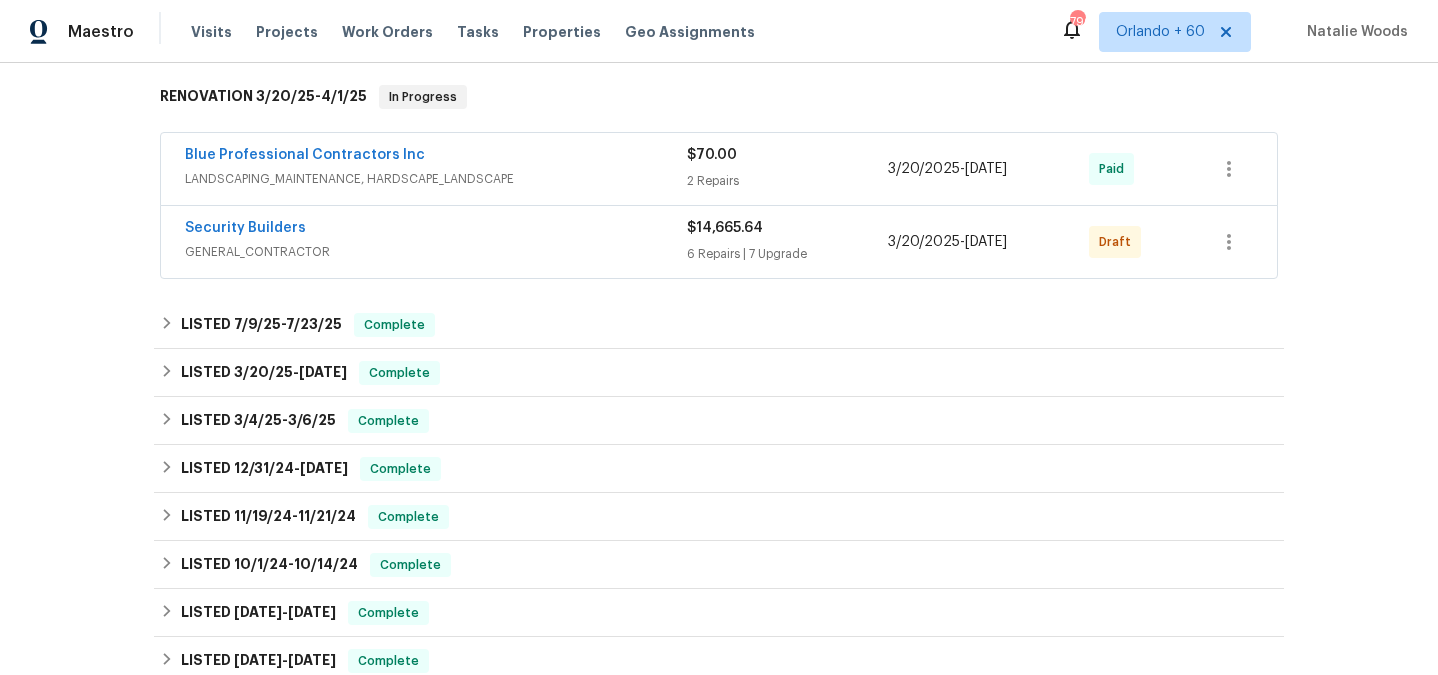 scroll, scrollTop: 339, scrollLeft: 0, axis: vertical 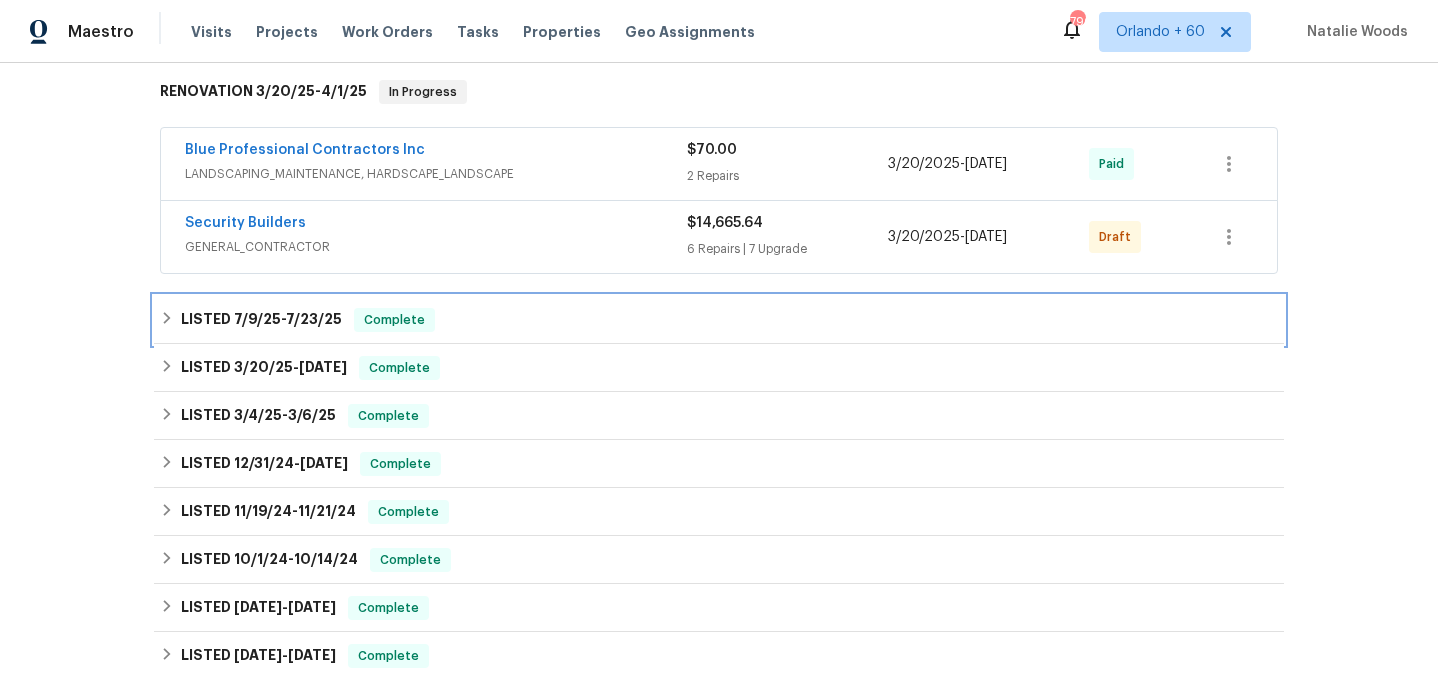 click on "LISTED   7/9/25  -  7/23/25 Complete" at bounding box center [719, 320] 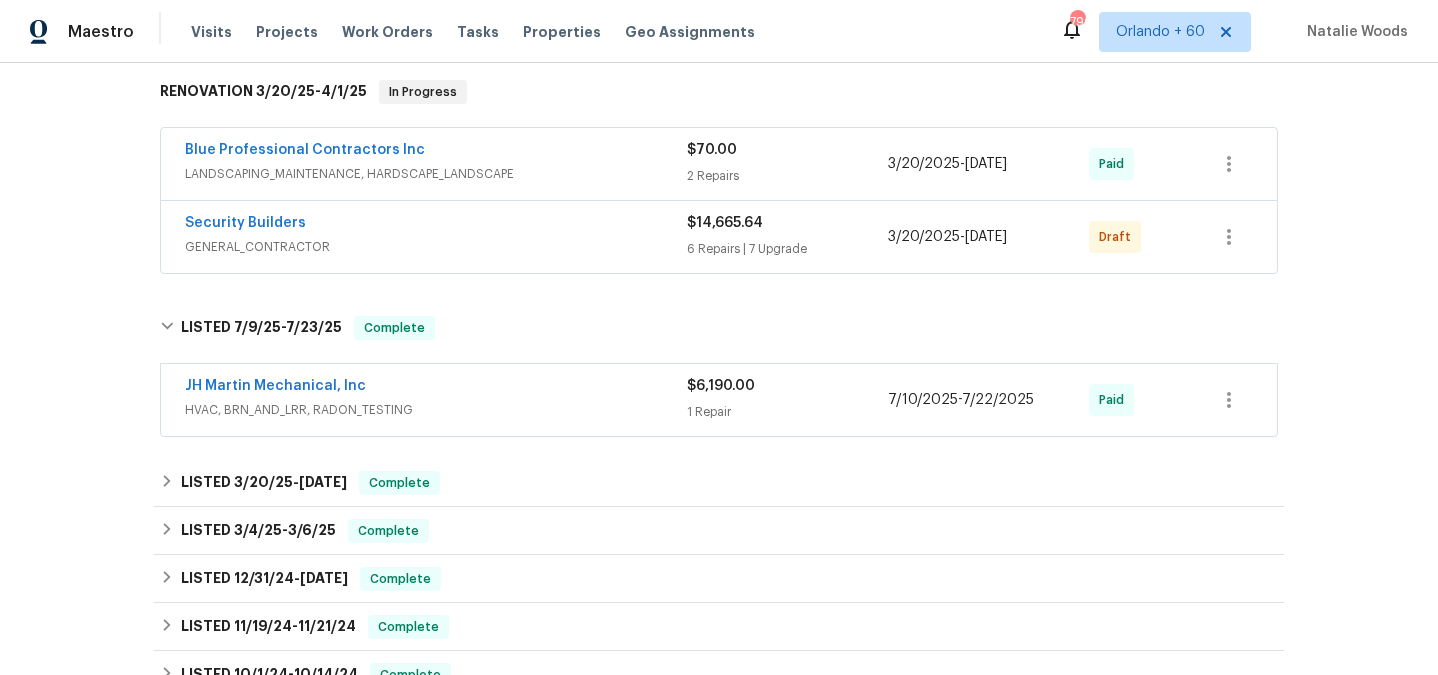 click on "HVAC, BRN_AND_LRR, RADON_TESTING" at bounding box center (436, 410) 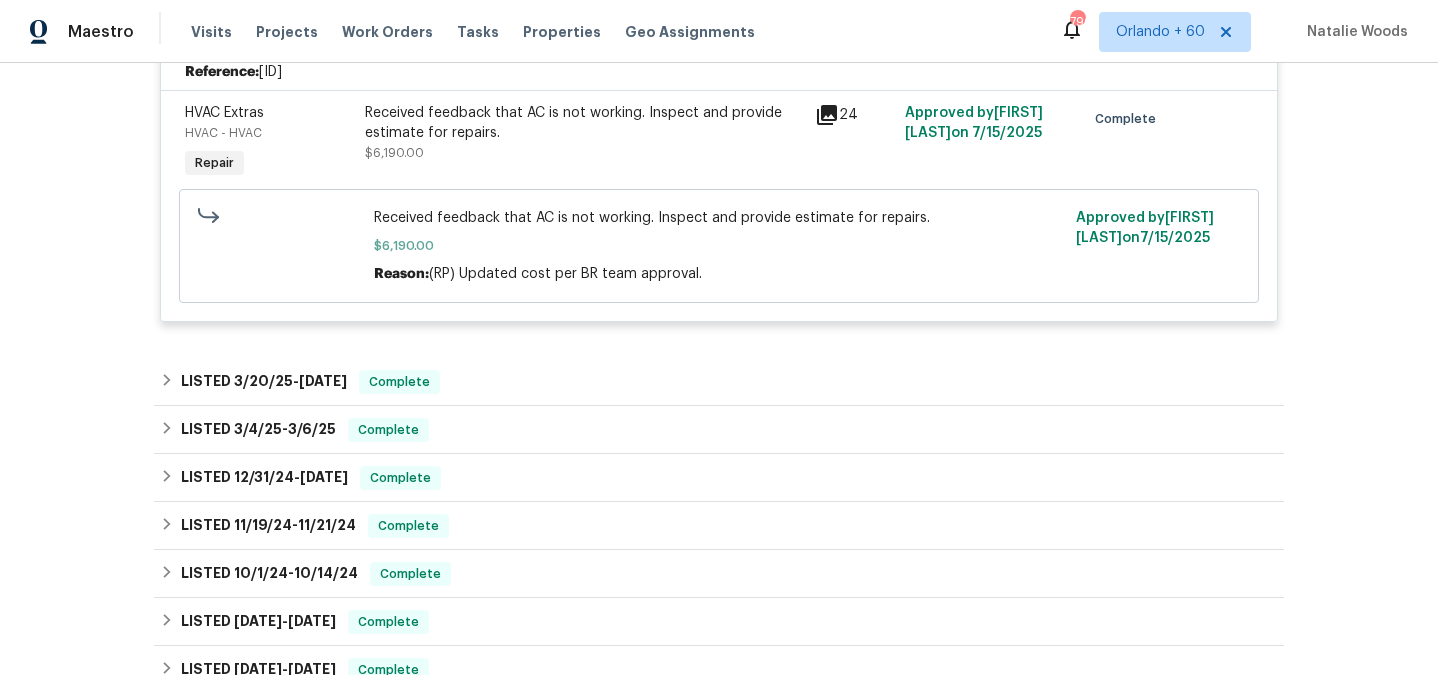 scroll, scrollTop: 869, scrollLeft: 0, axis: vertical 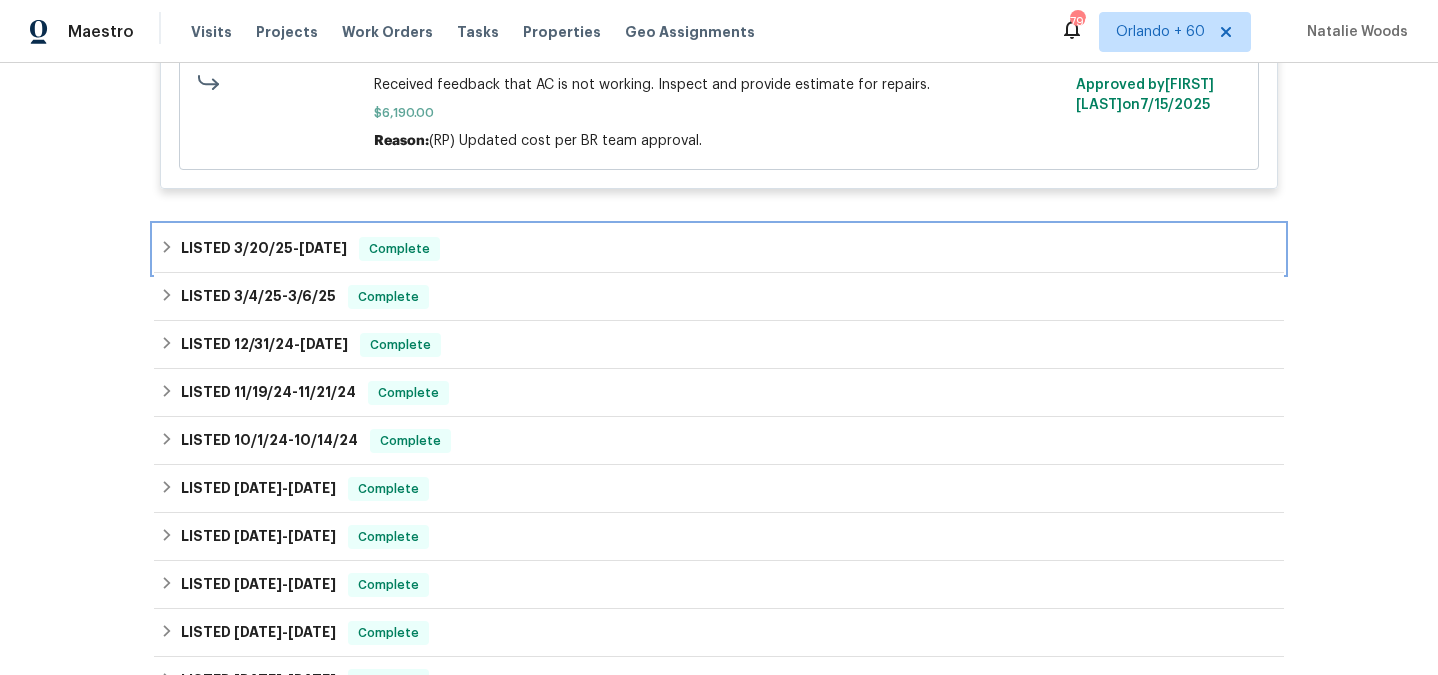 click on "LISTED   3/20/25  -  3/24/25 Complete" at bounding box center [719, 249] 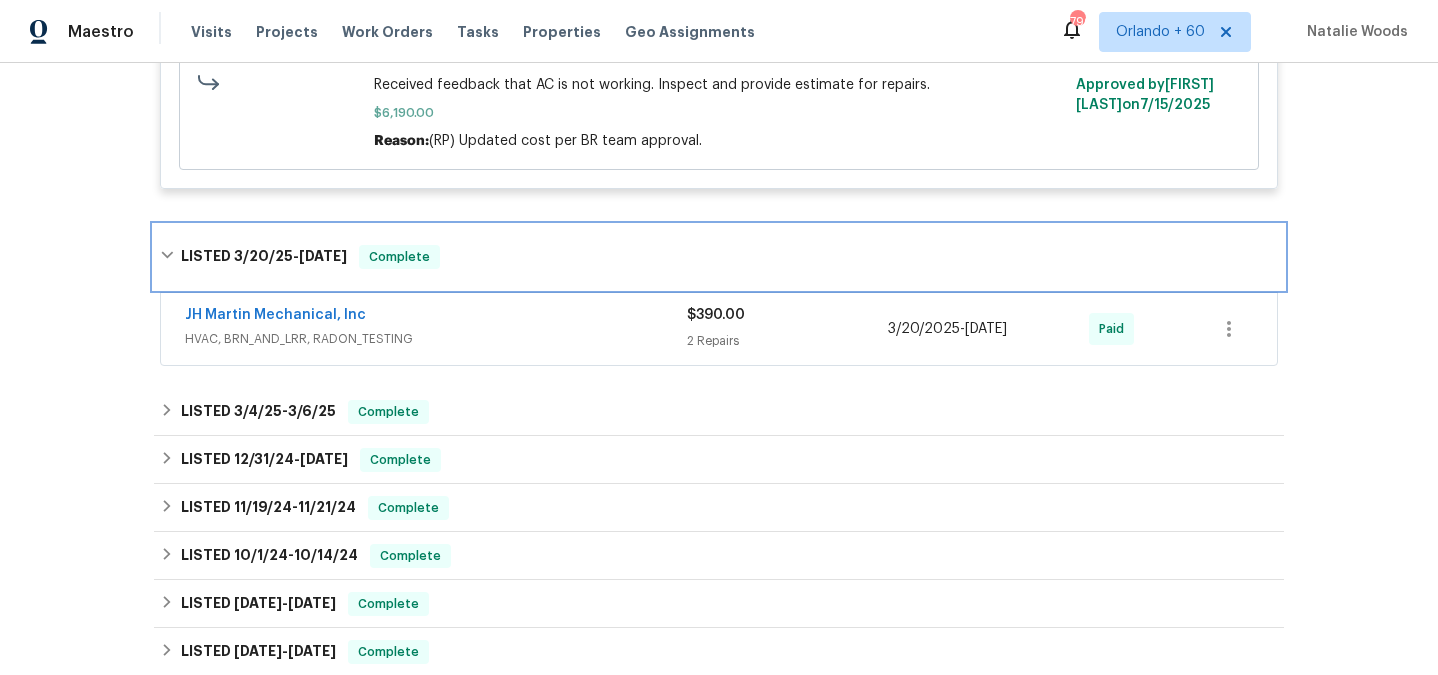 scroll, scrollTop: 0, scrollLeft: 0, axis: both 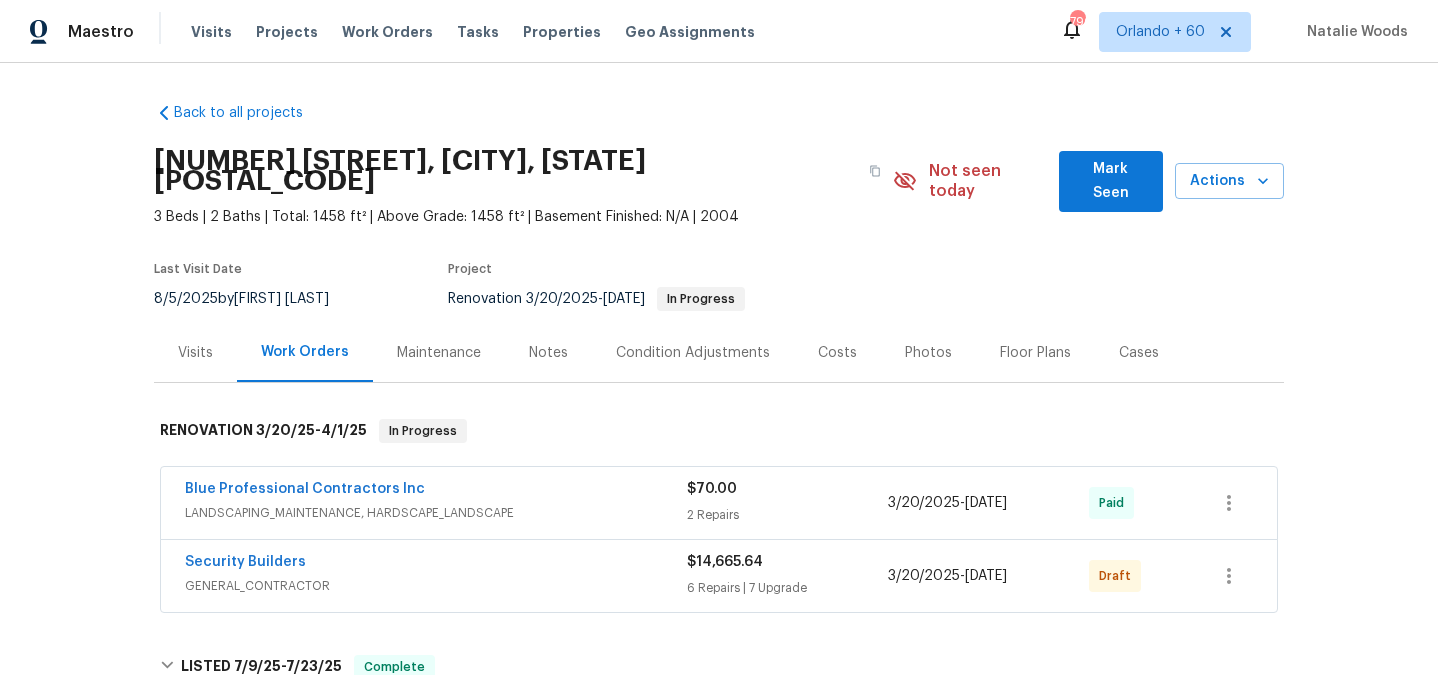 click on "Visits" at bounding box center [195, 353] 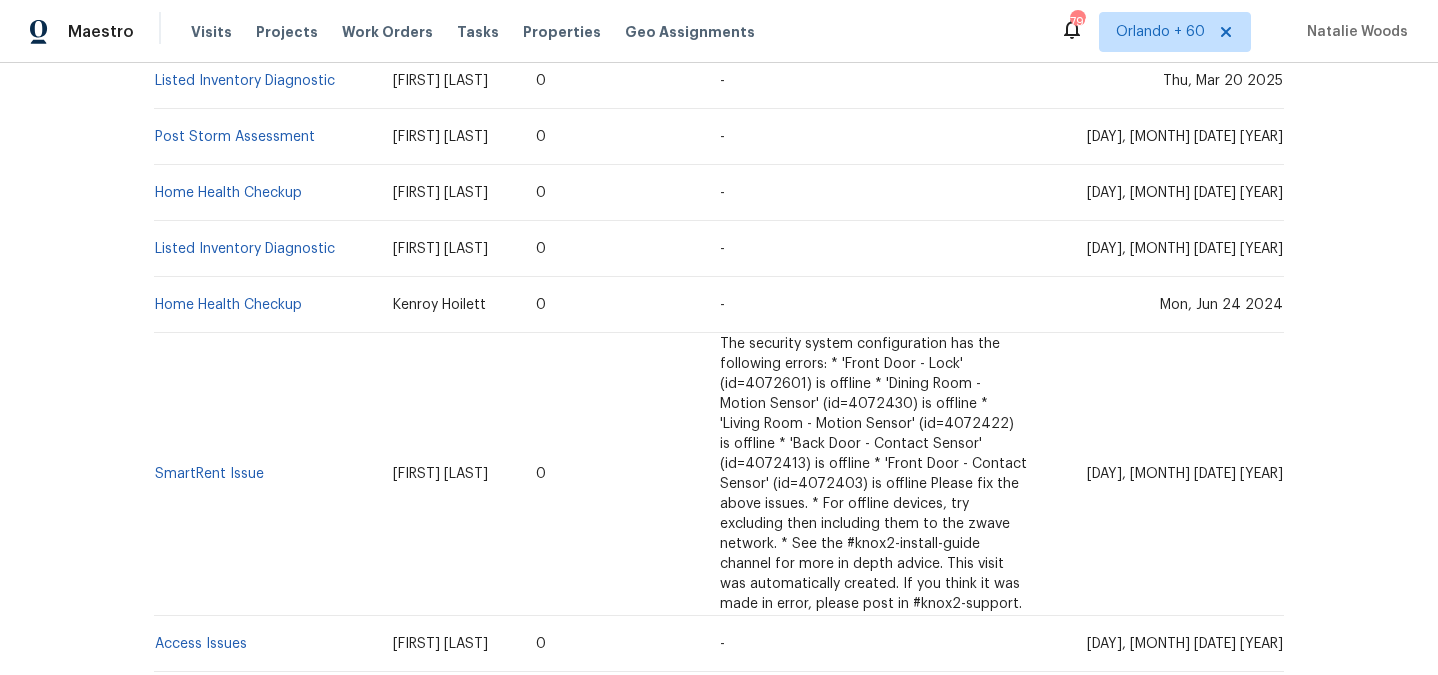 scroll, scrollTop: 534, scrollLeft: 0, axis: vertical 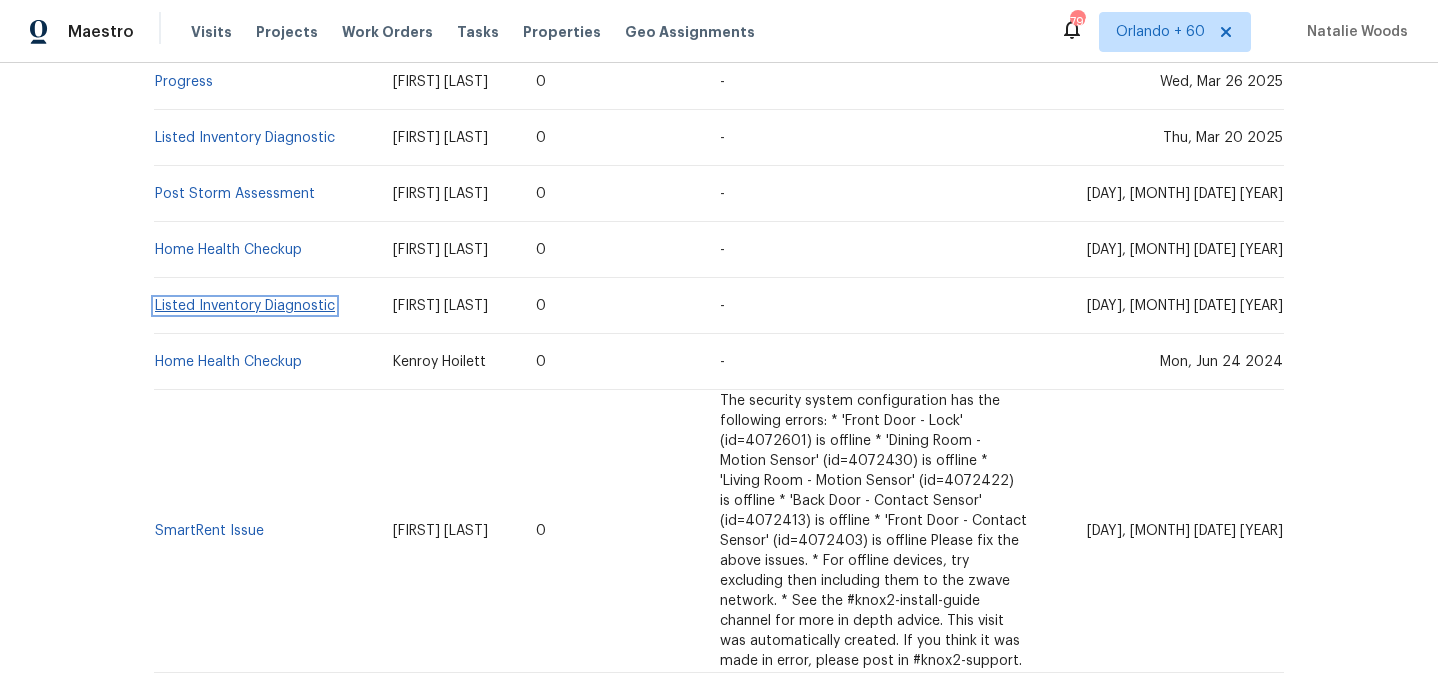 click on "Listed Inventory Diagnostic" at bounding box center [245, 306] 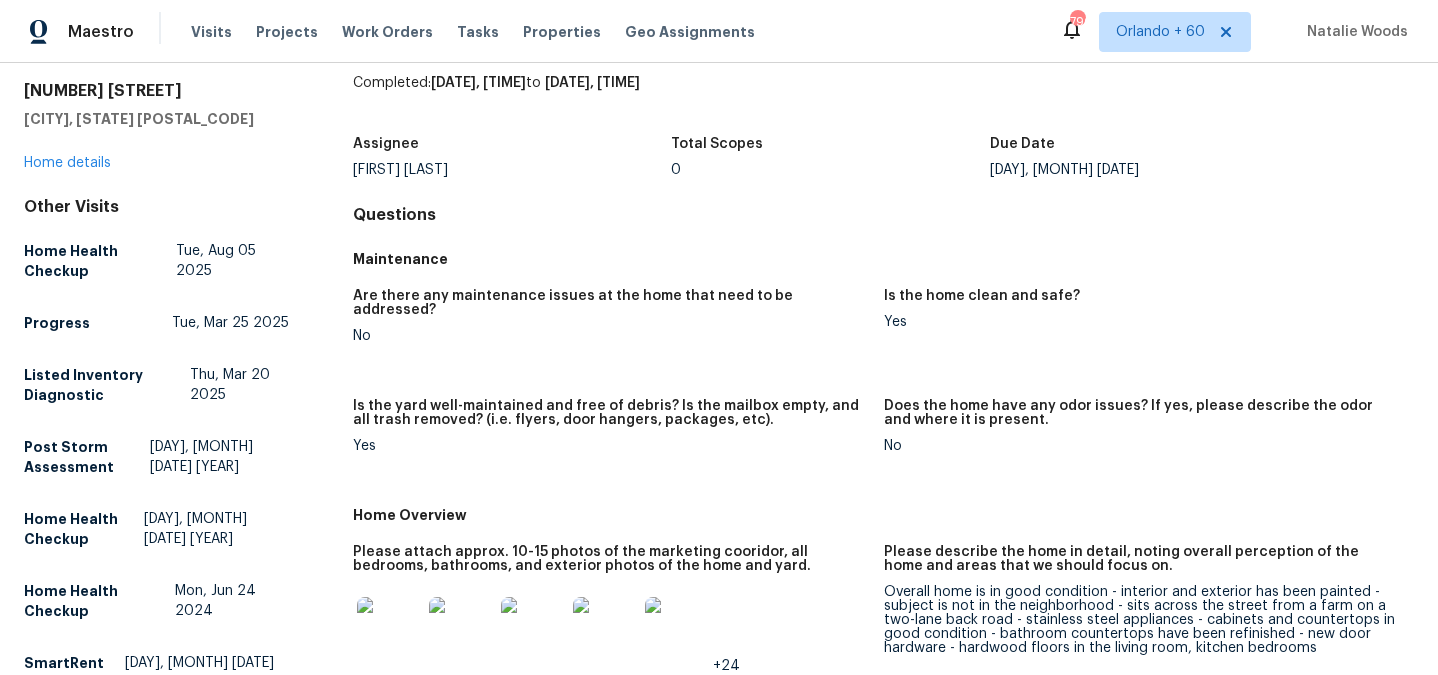 scroll, scrollTop: 0, scrollLeft: 0, axis: both 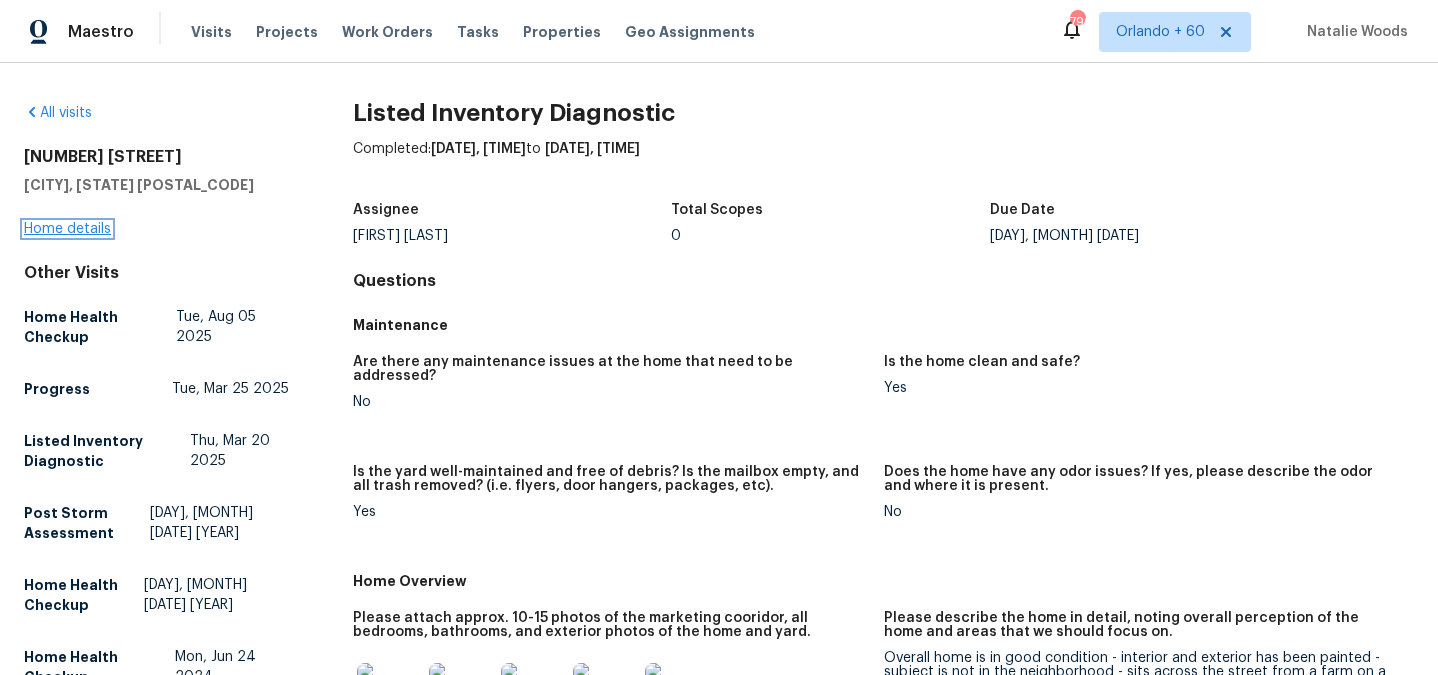click on "Home details" at bounding box center (67, 229) 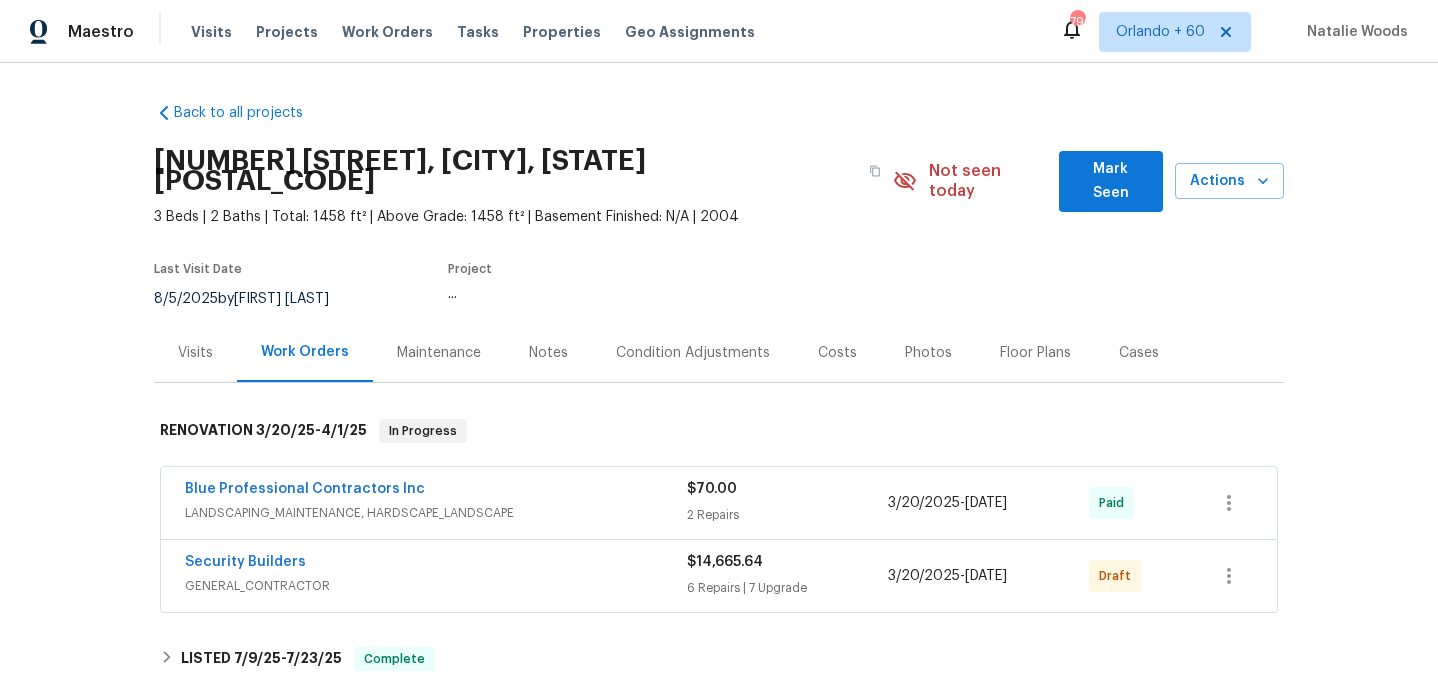 scroll, scrollTop: 88, scrollLeft: 0, axis: vertical 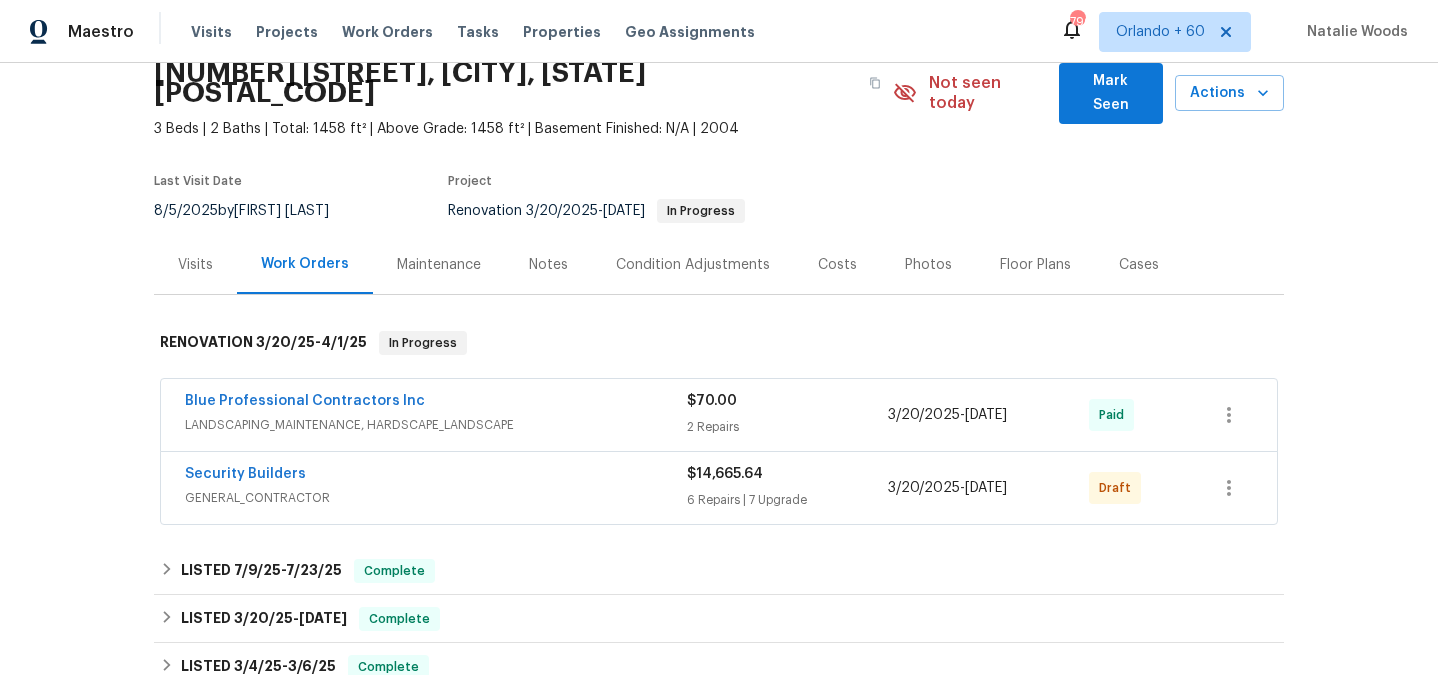 click on "LANDSCAPING_MAINTENANCE, HARDSCAPE_LANDSCAPE" at bounding box center (436, 425) 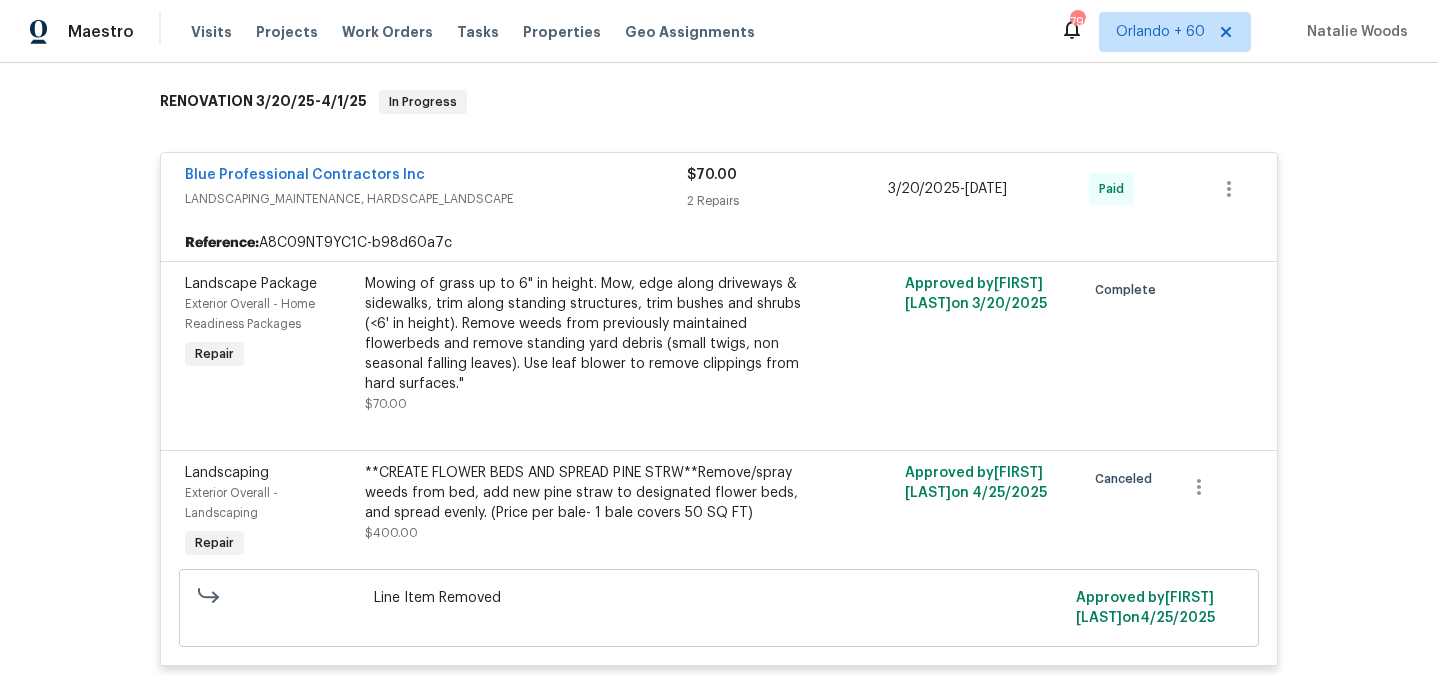scroll, scrollTop: 327, scrollLeft: 0, axis: vertical 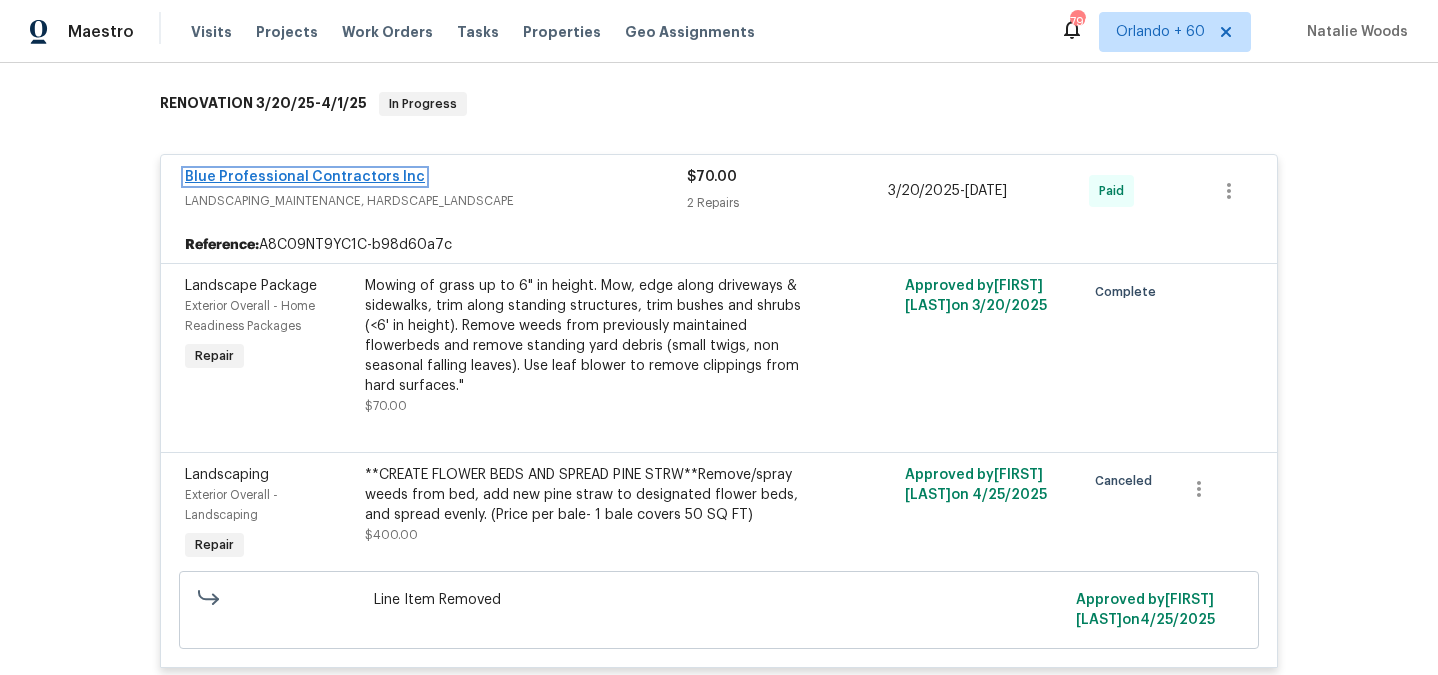 click on "Blue Professional Contractors Inc" at bounding box center [305, 177] 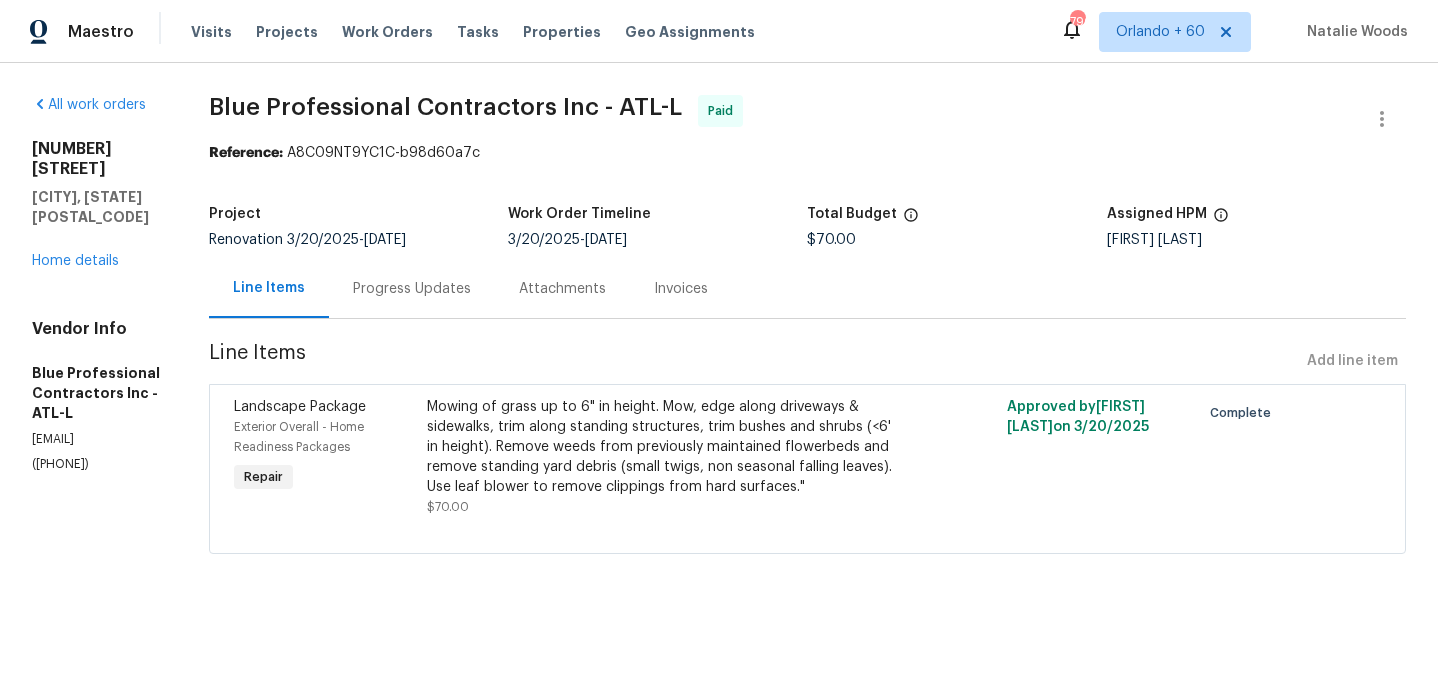 click on "Mowing of grass up to 6" in height. Mow, edge along driveways & sidewalks, trim along standing structures, trim bushes and shrubs (<6' in height). Remove weeds from previously maintained flowerbeds and remove standing yard debris (small twigs, non seasonal falling leaves).  Use leaf blower to remove clippings from hard surfaces."" at bounding box center [662, 447] 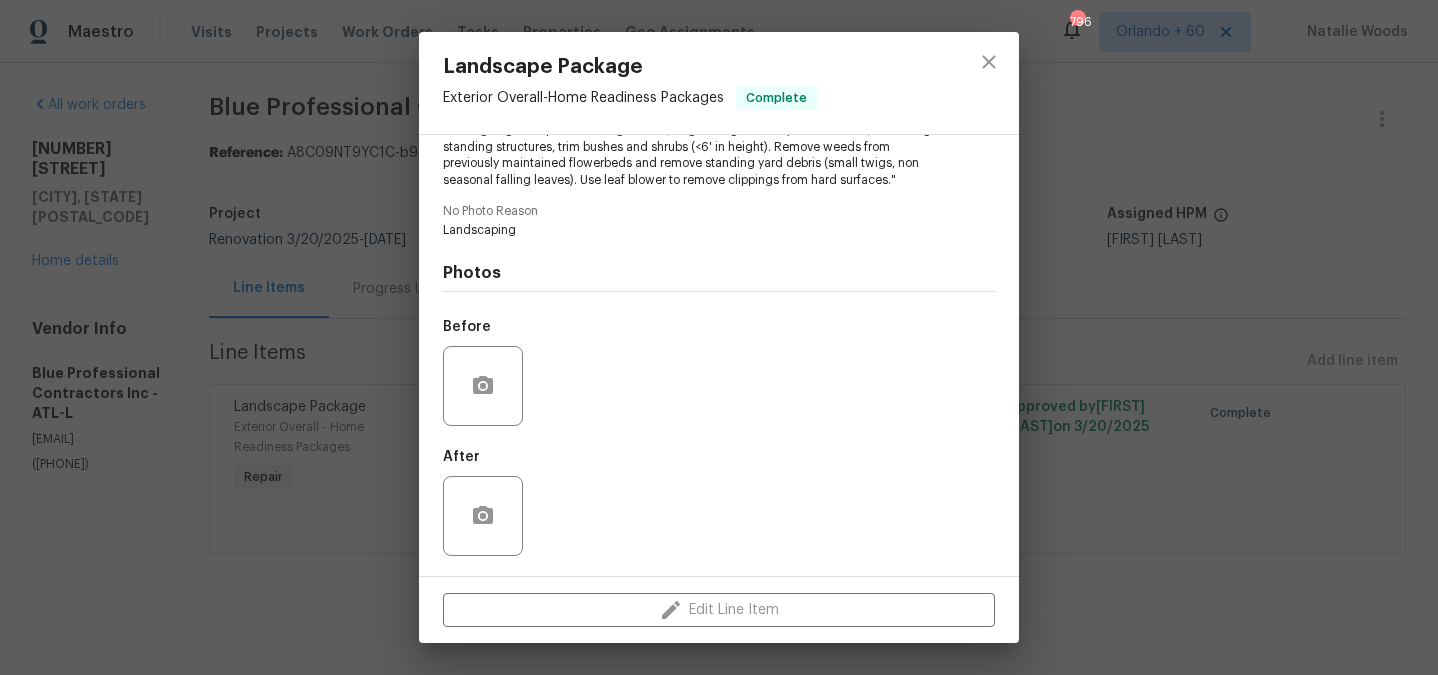 scroll, scrollTop: 0, scrollLeft: 0, axis: both 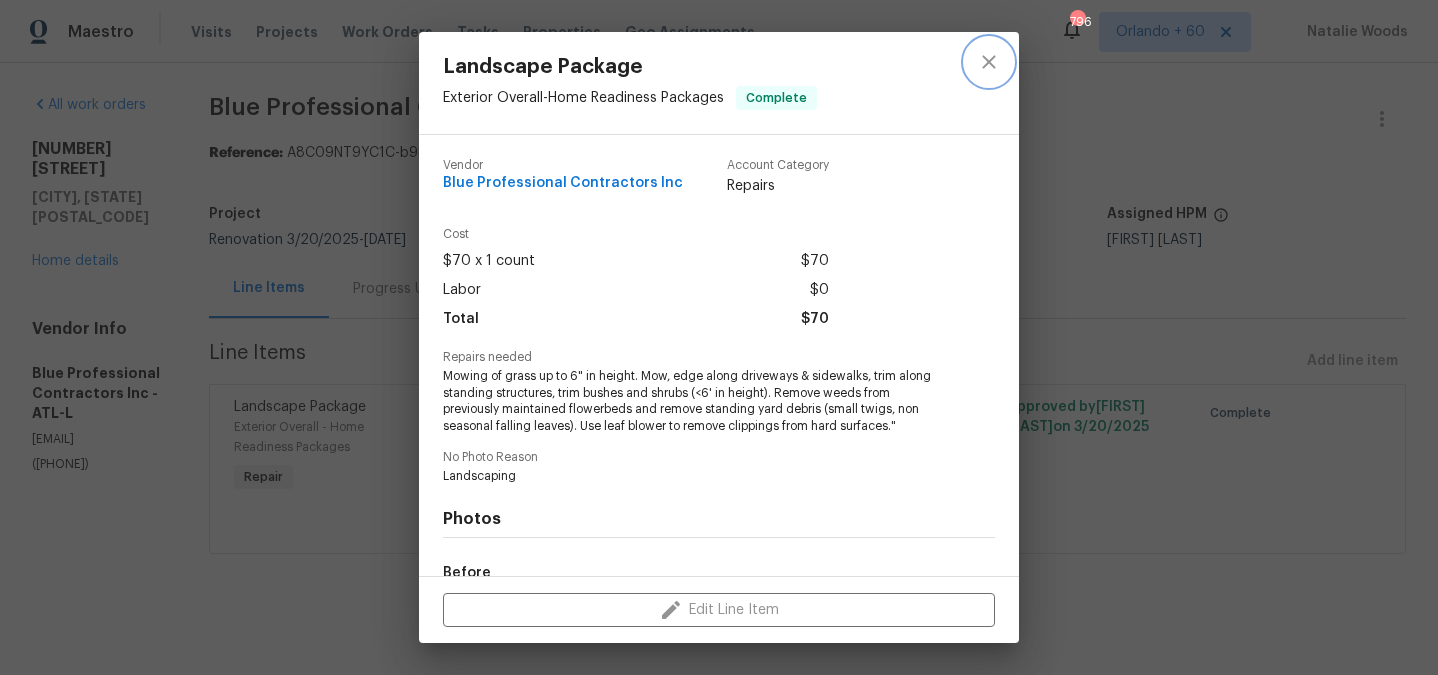 click 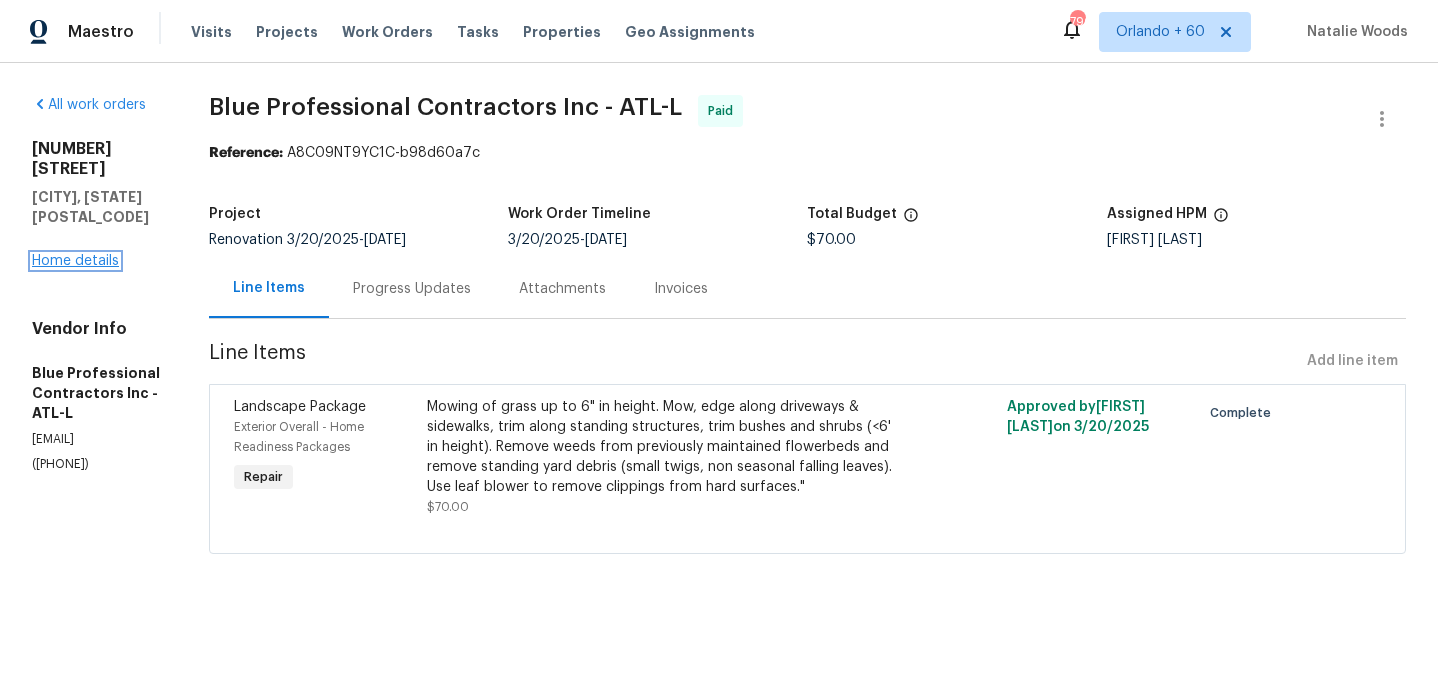 click on "Home details" at bounding box center (75, 261) 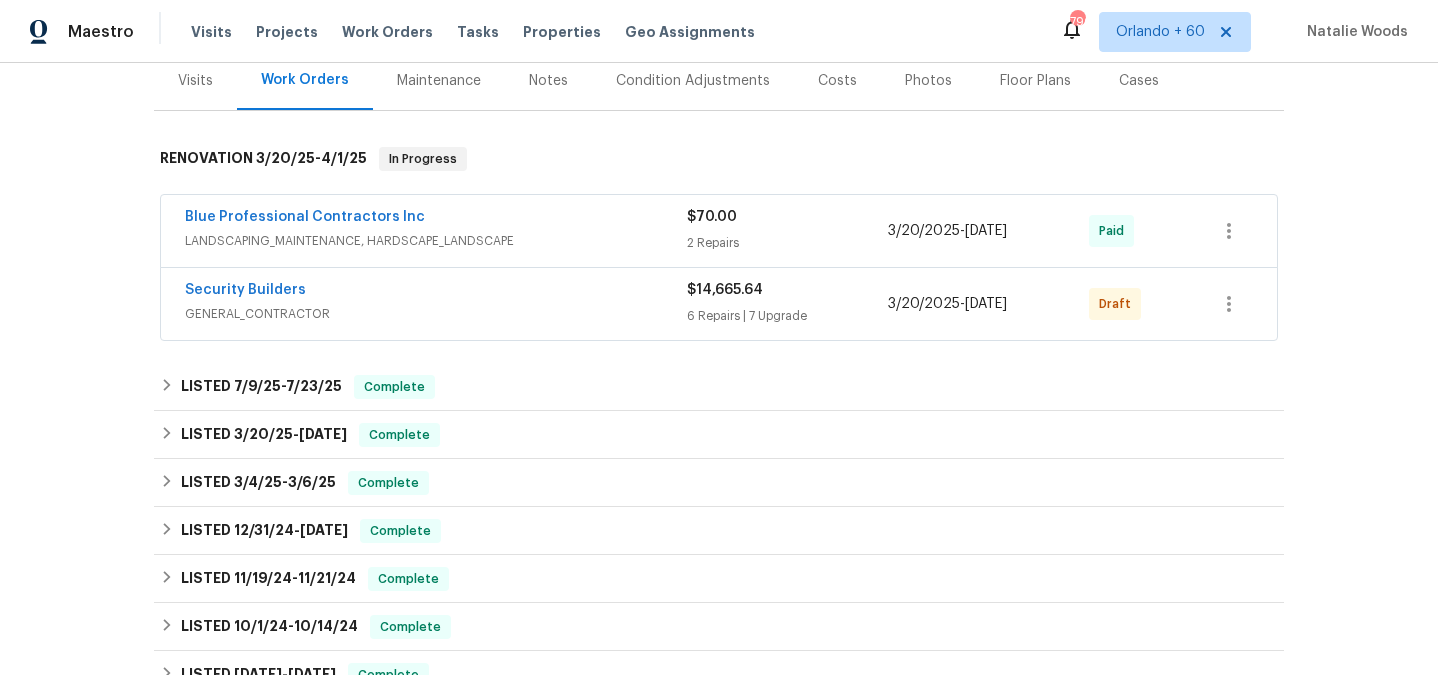 scroll, scrollTop: 301, scrollLeft: 0, axis: vertical 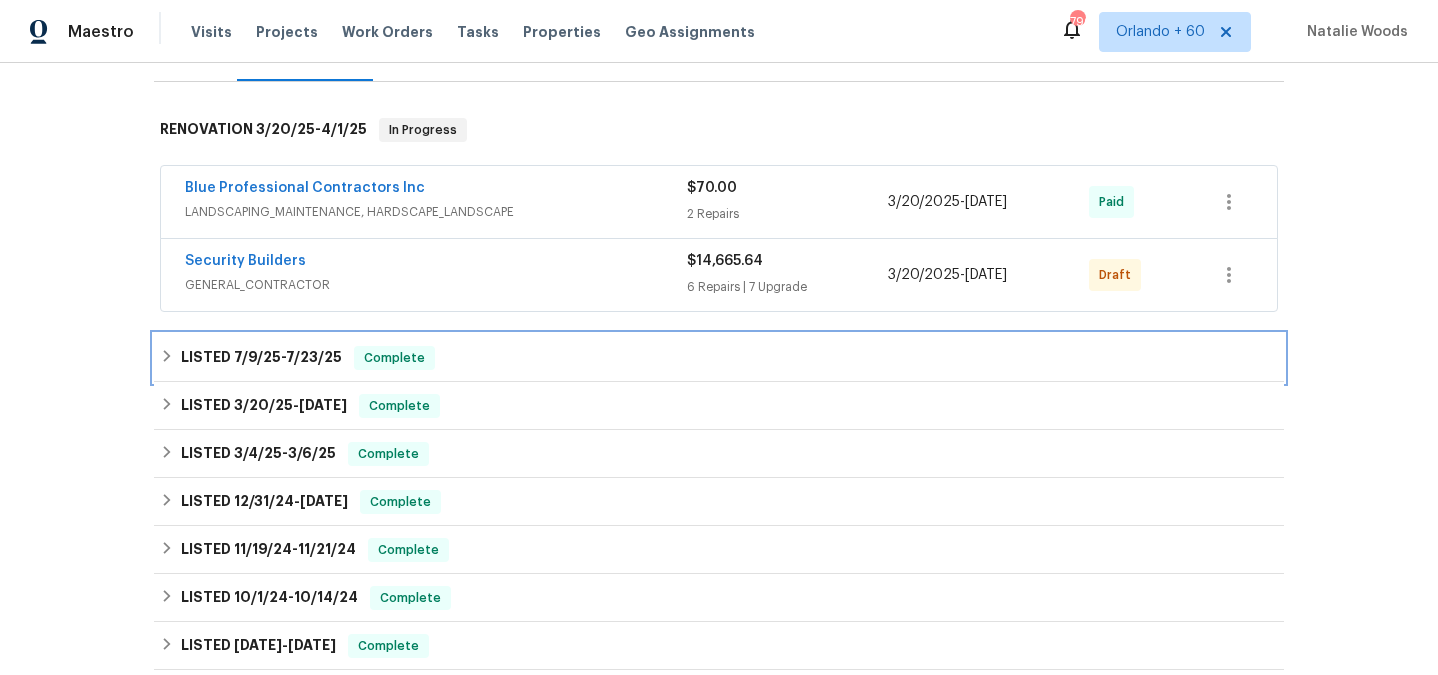 click on "LISTED   7/9/25  -  7/23/25" at bounding box center [261, 358] 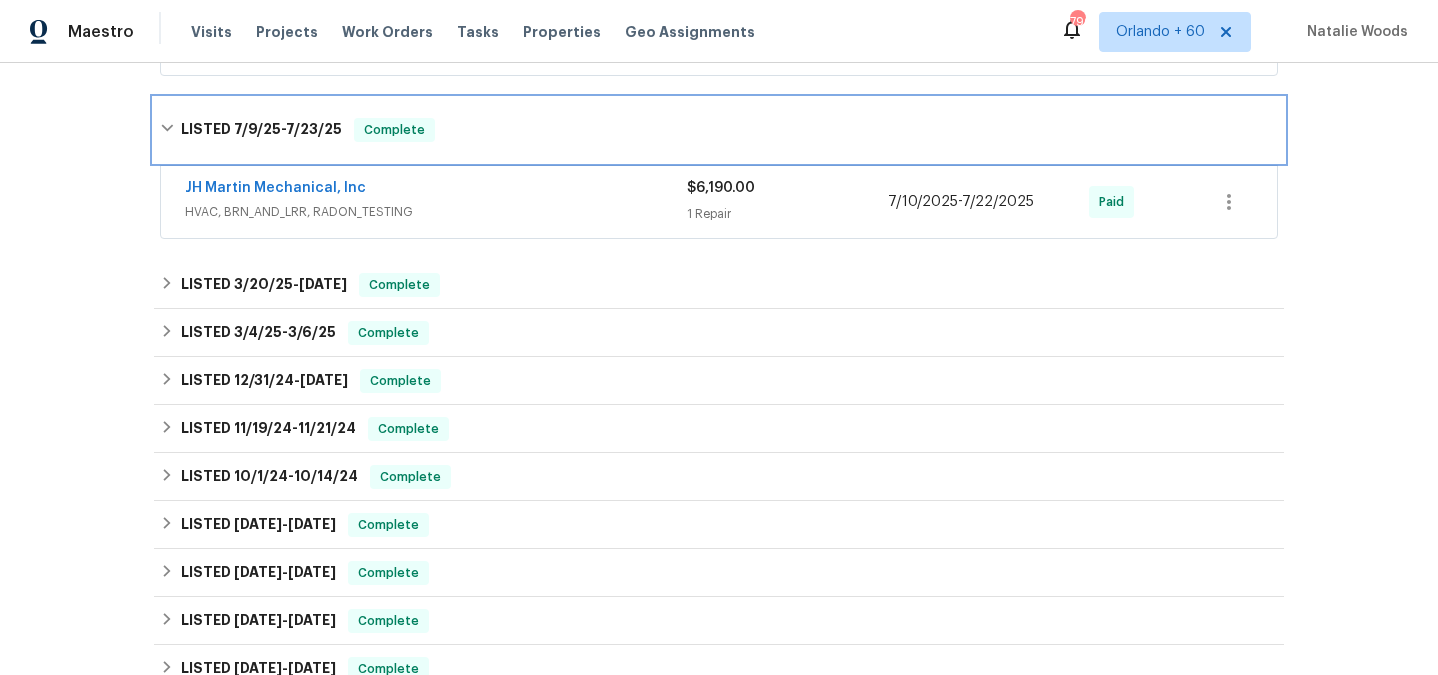 scroll, scrollTop: 593, scrollLeft: 0, axis: vertical 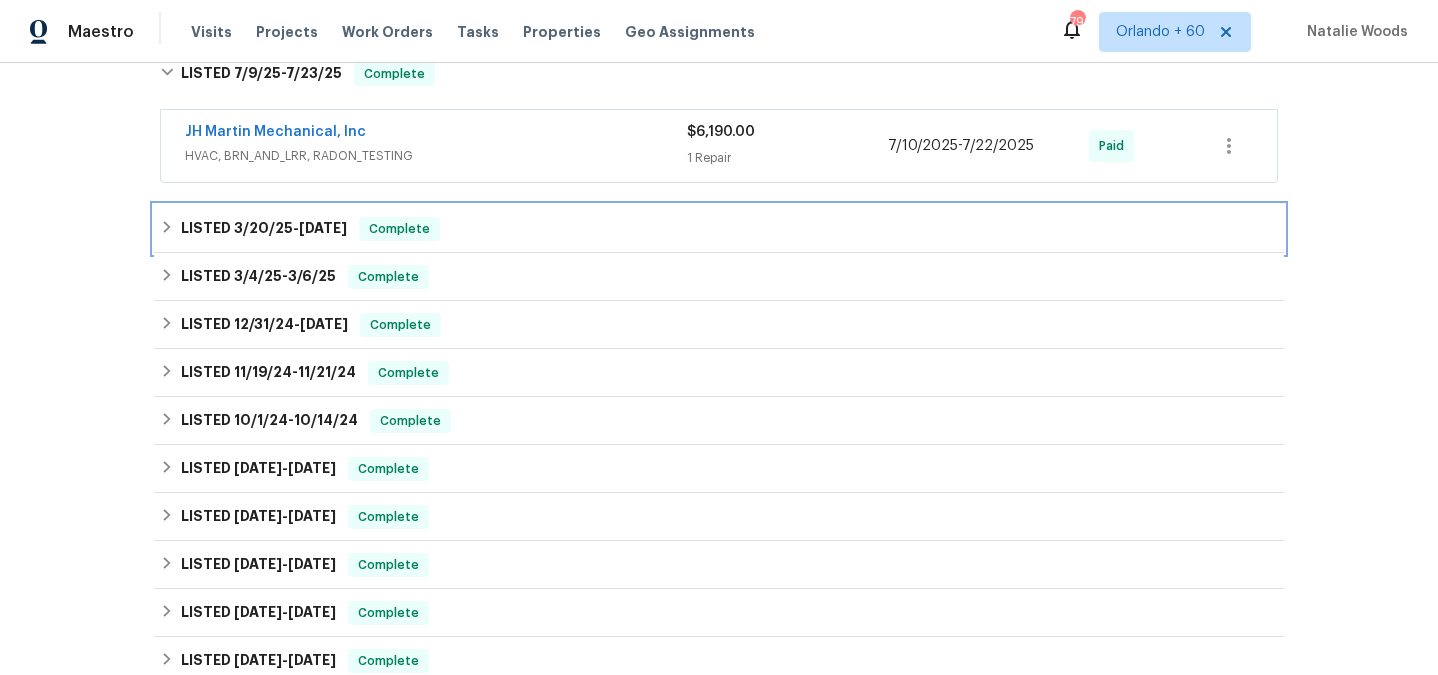 click on "LISTED   3/20/25  -  3/24/25" at bounding box center [264, 229] 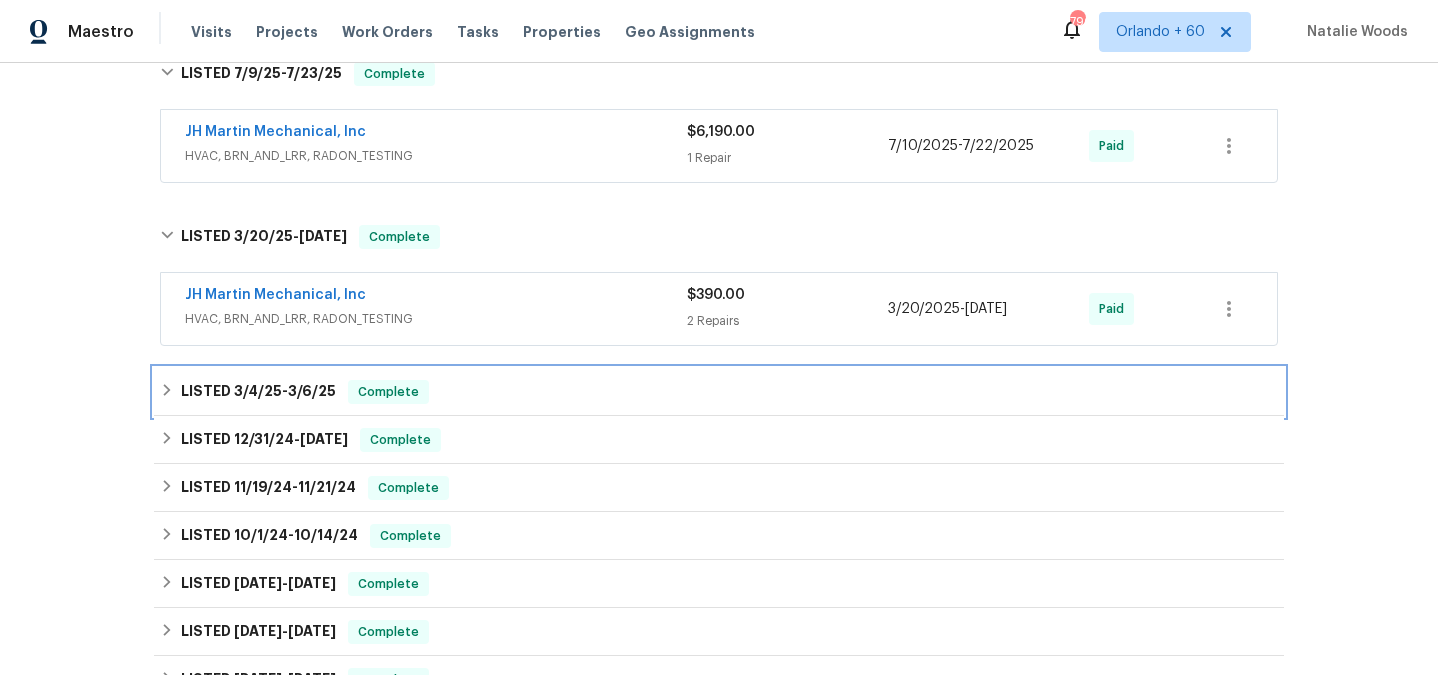 click on "LISTED   3/4/25  -  3/6/25" at bounding box center (258, 392) 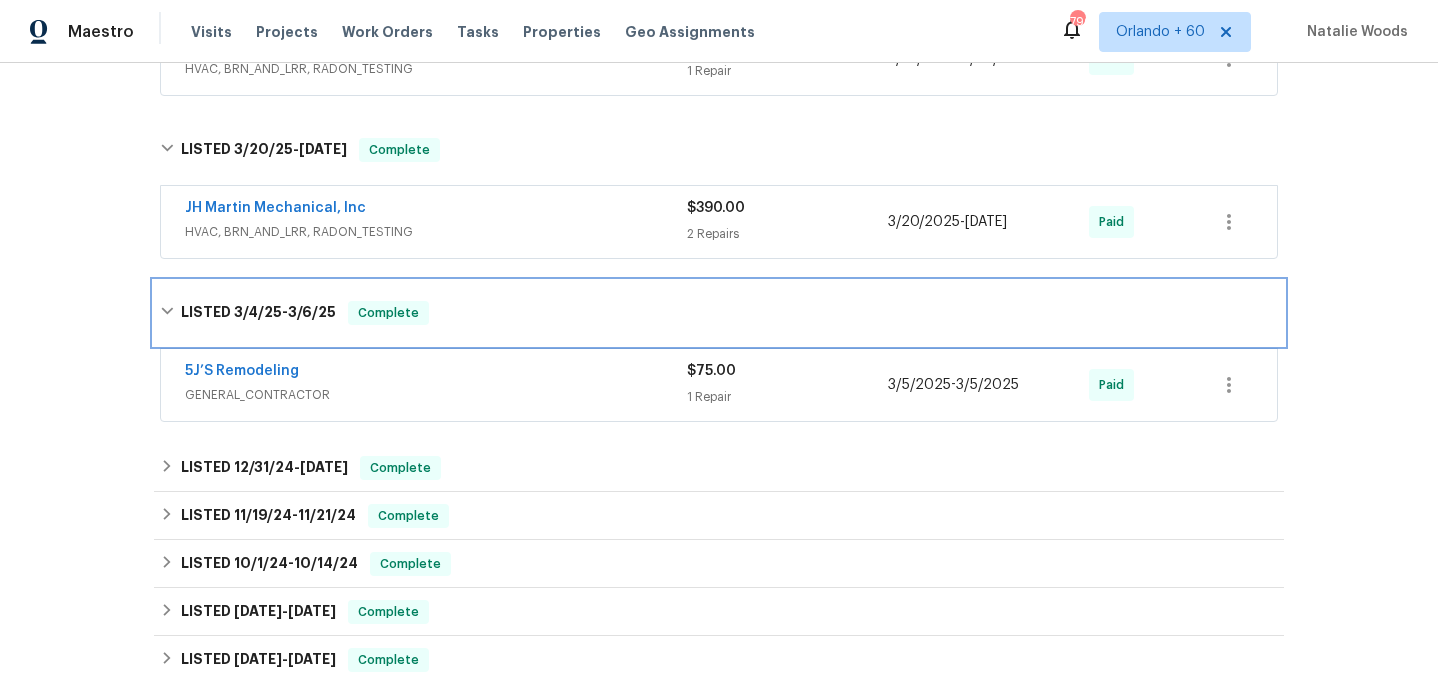 scroll, scrollTop: 697, scrollLeft: 0, axis: vertical 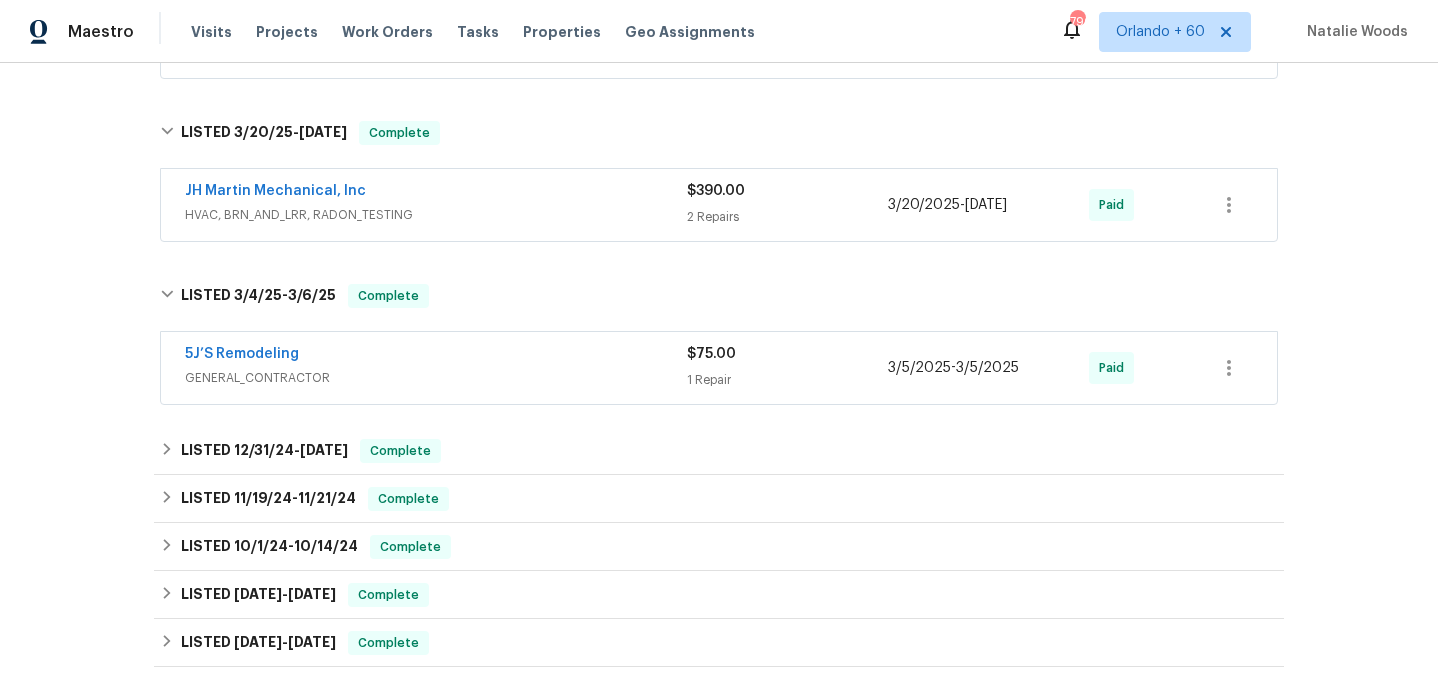 click on "5J’S Remodeling GENERAL_CONTRACTOR $75.00 1 Repair 3/5/2025  -  3/5/2025 Paid" at bounding box center (719, 368) 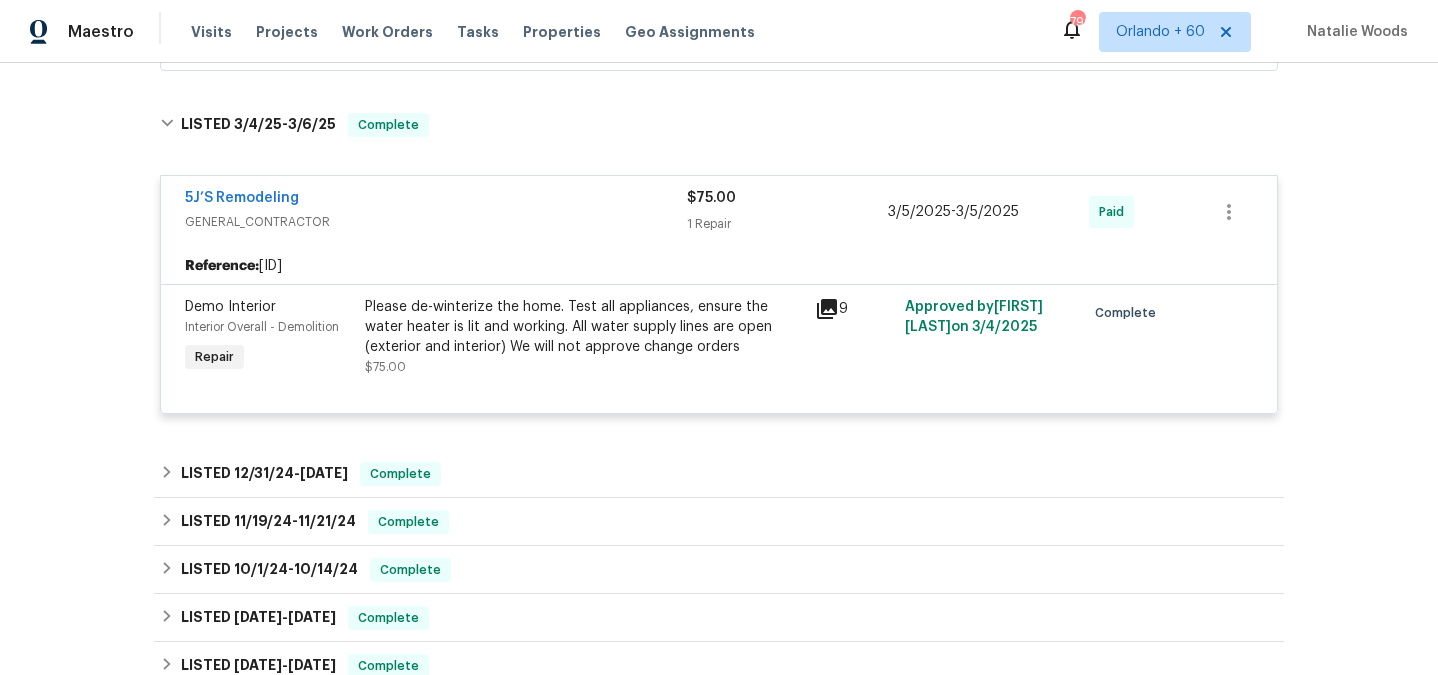scroll, scrollTop: 892, scrollLeft: 0, axis: vertical 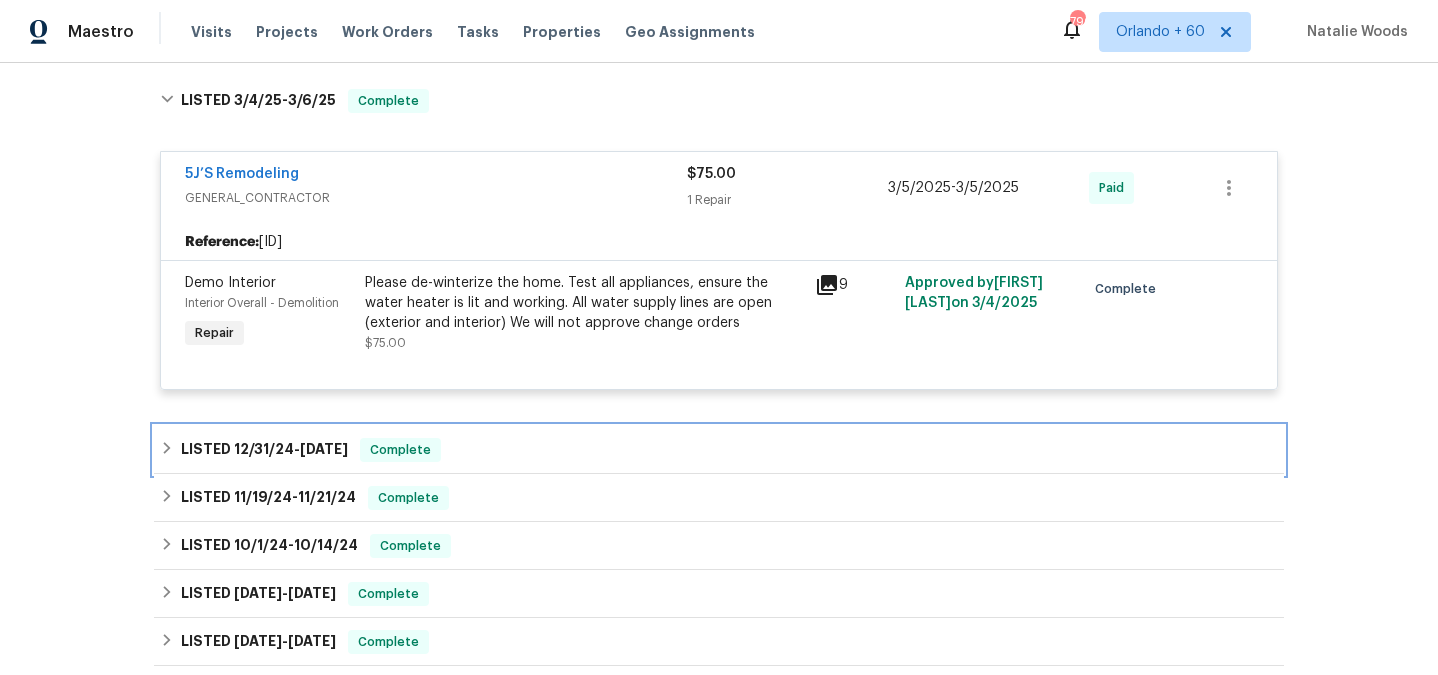 click on "12/31/24" at bounding box center [264, 449] 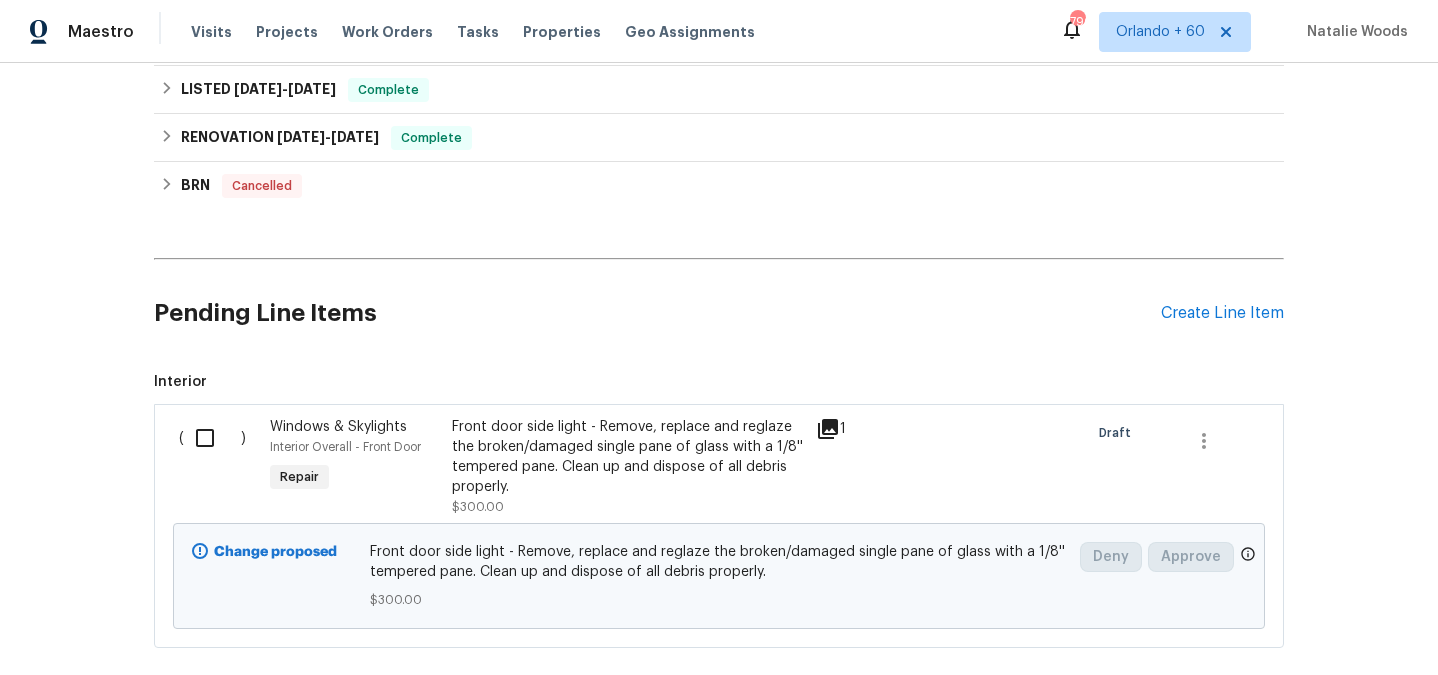 scroll, scrollTop: 1563, scrollLeft: 0, axis: vertical 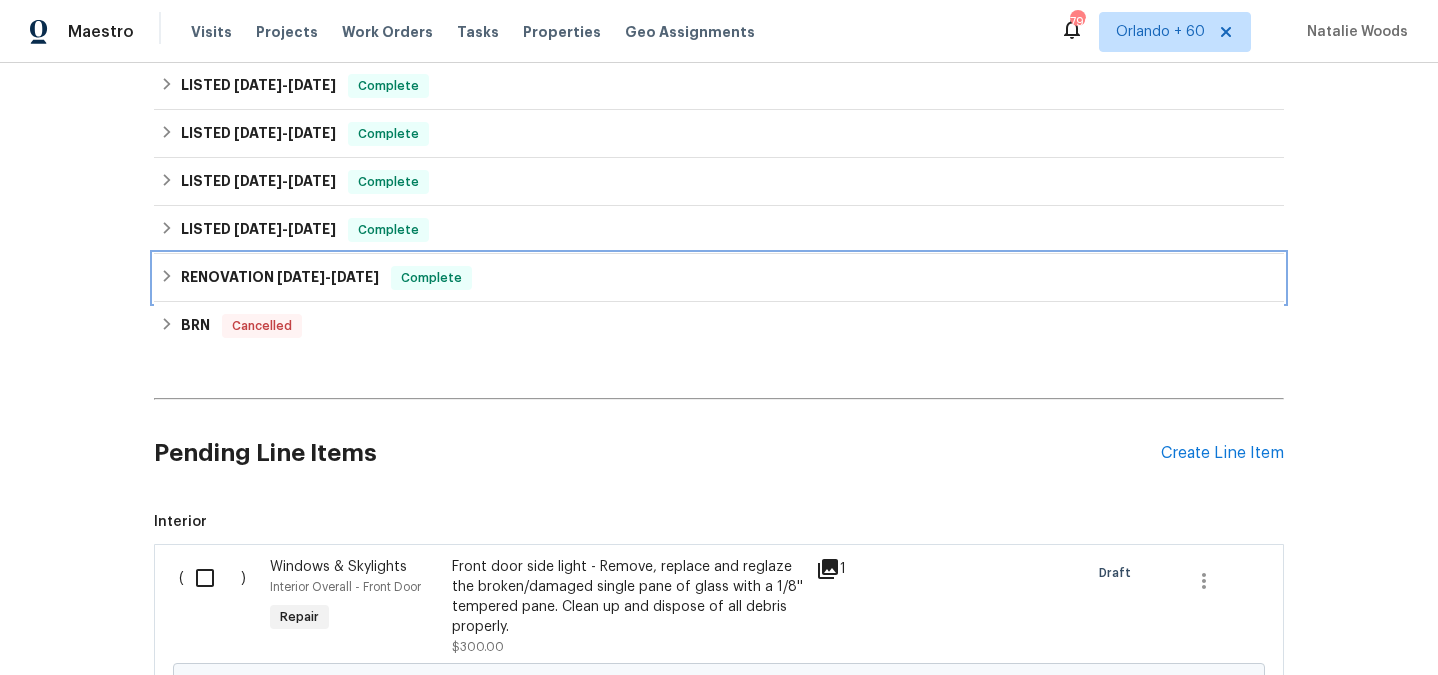 click on "RENOVATION   6/23/22  -  7/14/22" at bounding box center (280, 278) 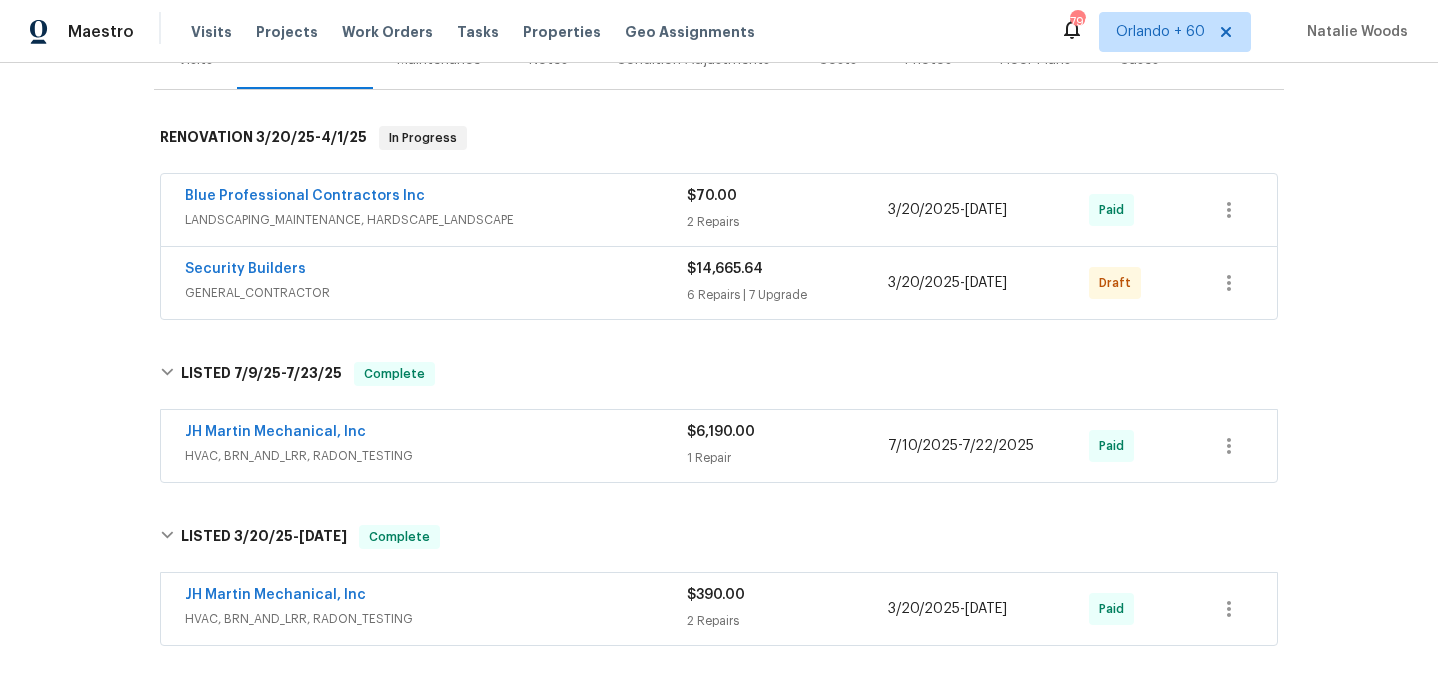 scroll, scrollTop: 0, scrollLeft: 0, axis: both 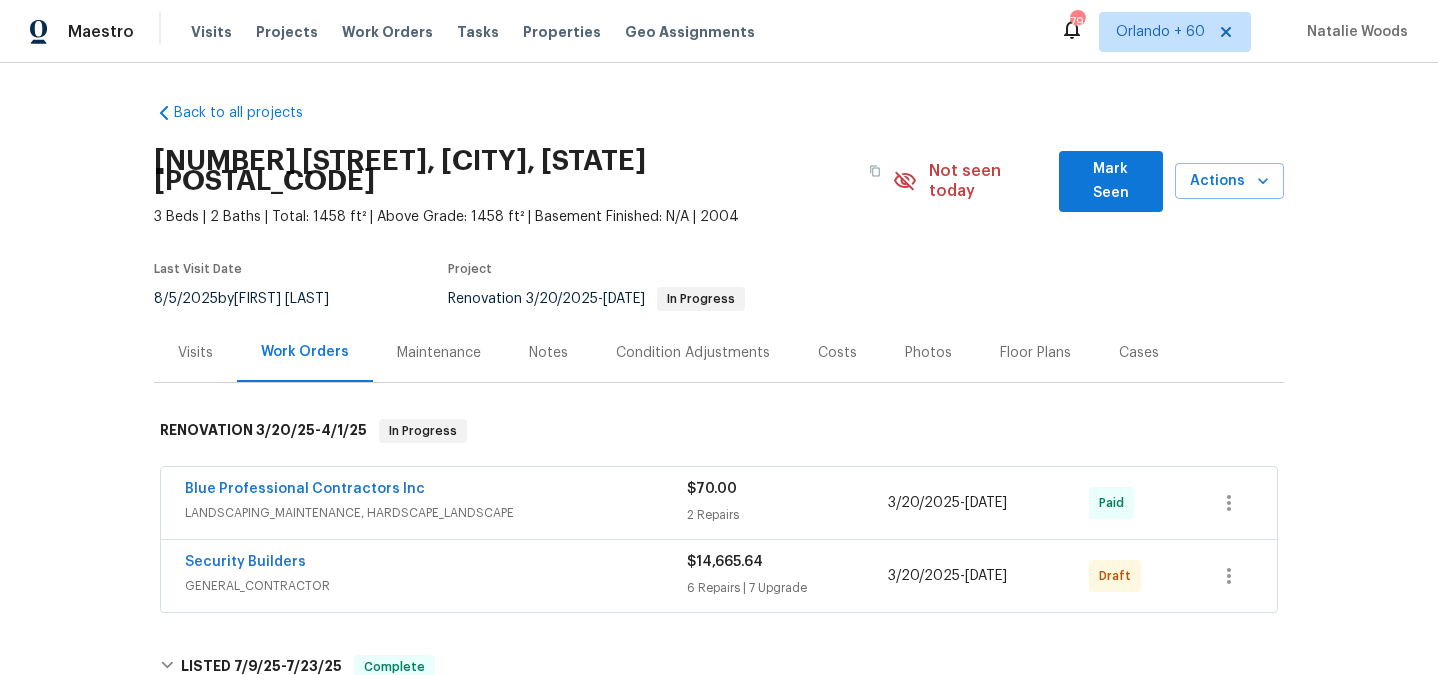 click on "LANDSCAPING_MAINTENANCE, HARDSCAPE_LANDSCAPE" at bounding box center (436, 513) 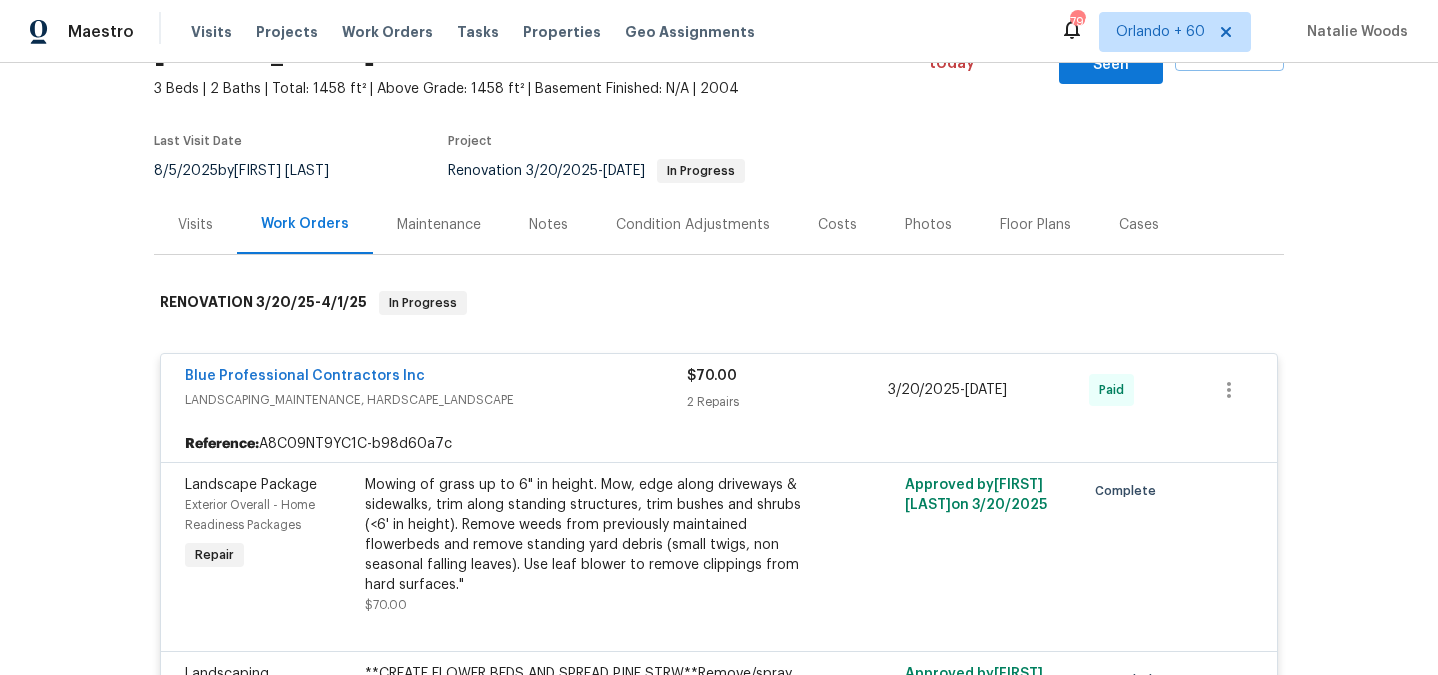 scroll, scrollTop: 154, scrollLeft: 0, axis: vertical 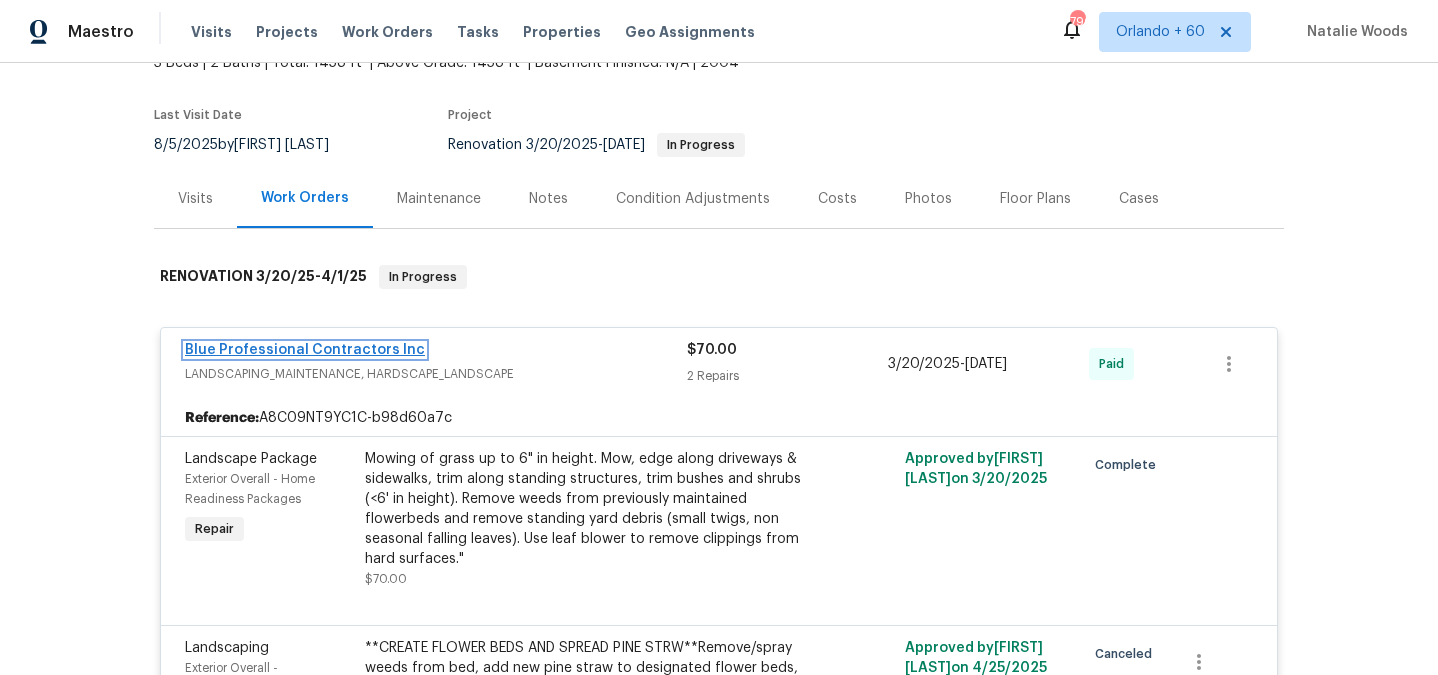 click on "Blue Professional Contractors Inc" at bounding box center [305, 350] 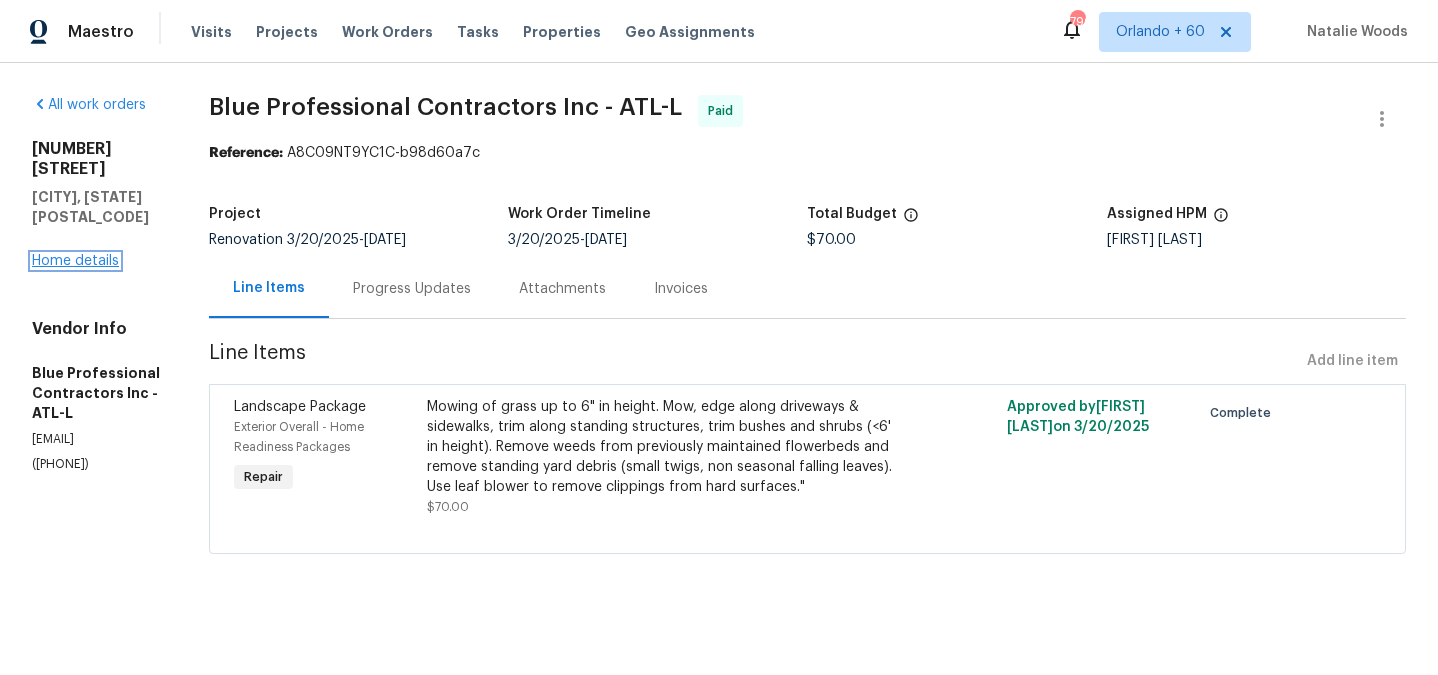 click on "Home details" at bounding box center (75, 261) 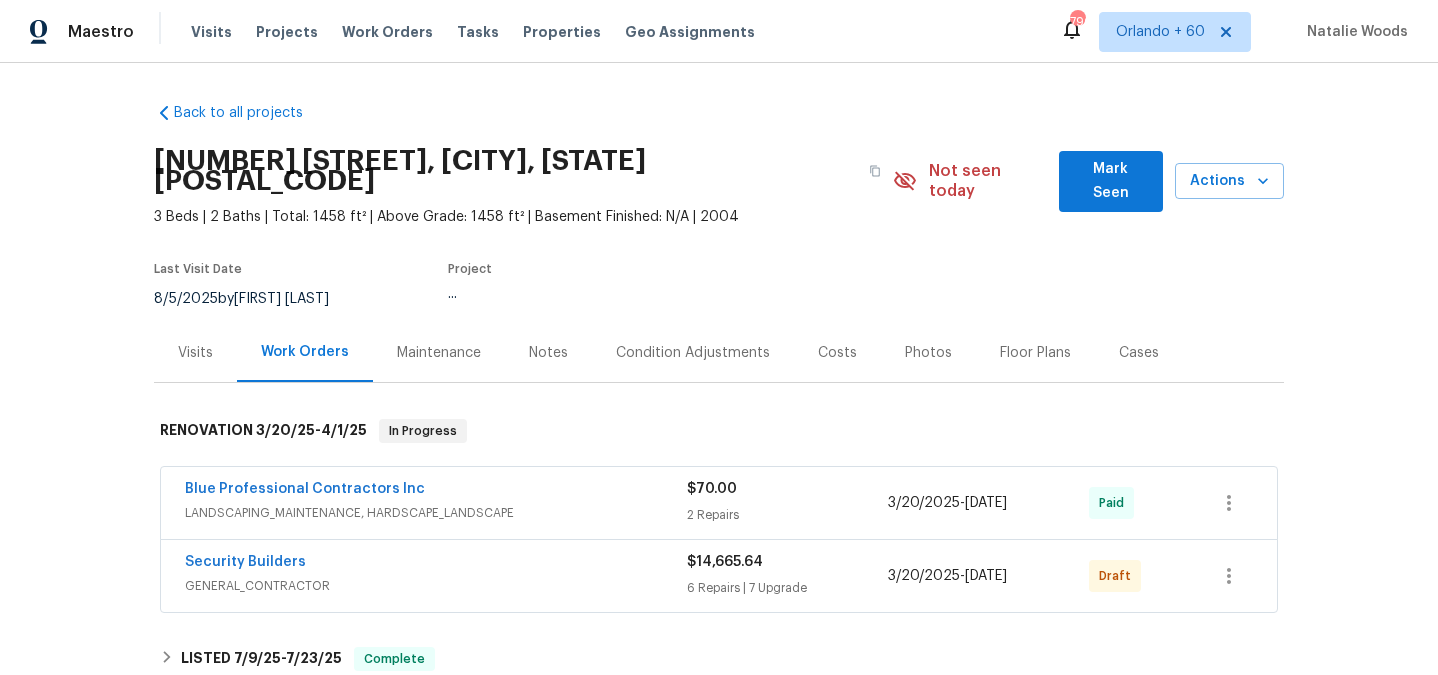 scroll, scrollTop: 47, scrollLeft: 0, axis: vertical 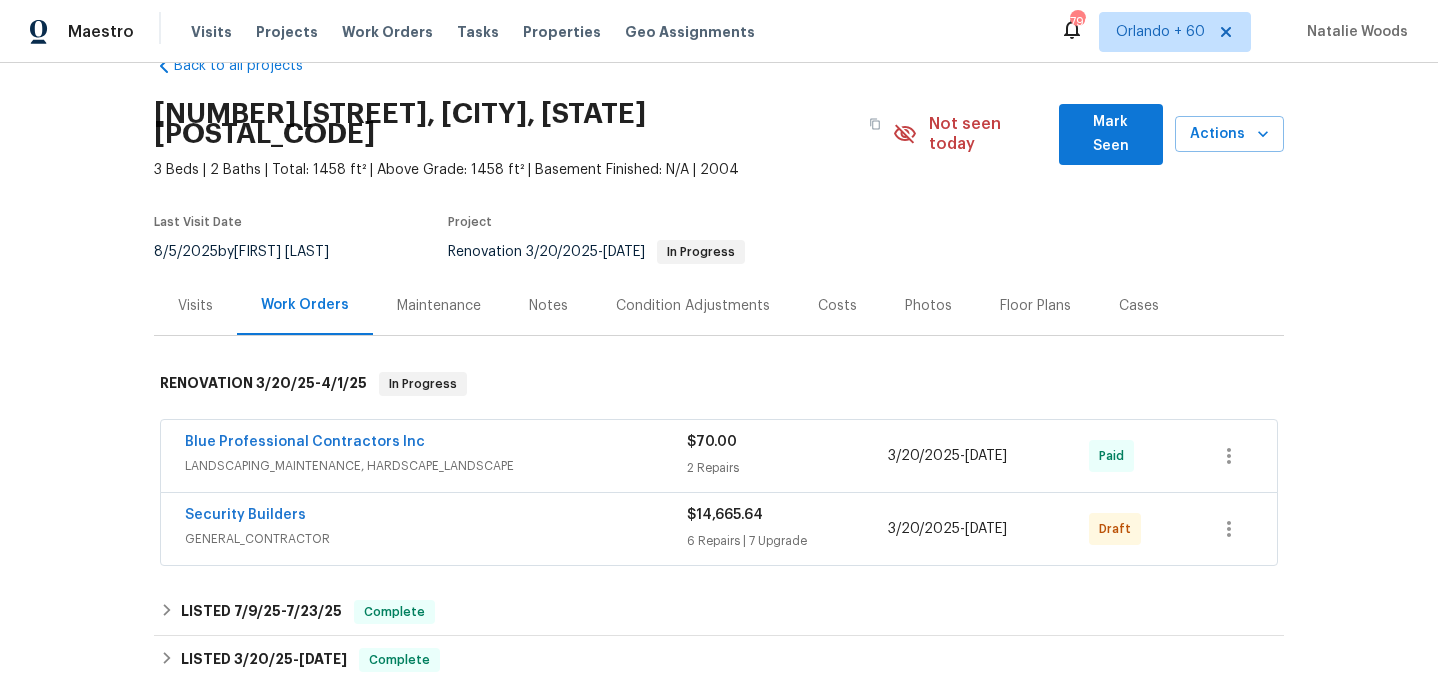 click on "Blue Professional Contractors Inc" at bounding box center (436, 444) 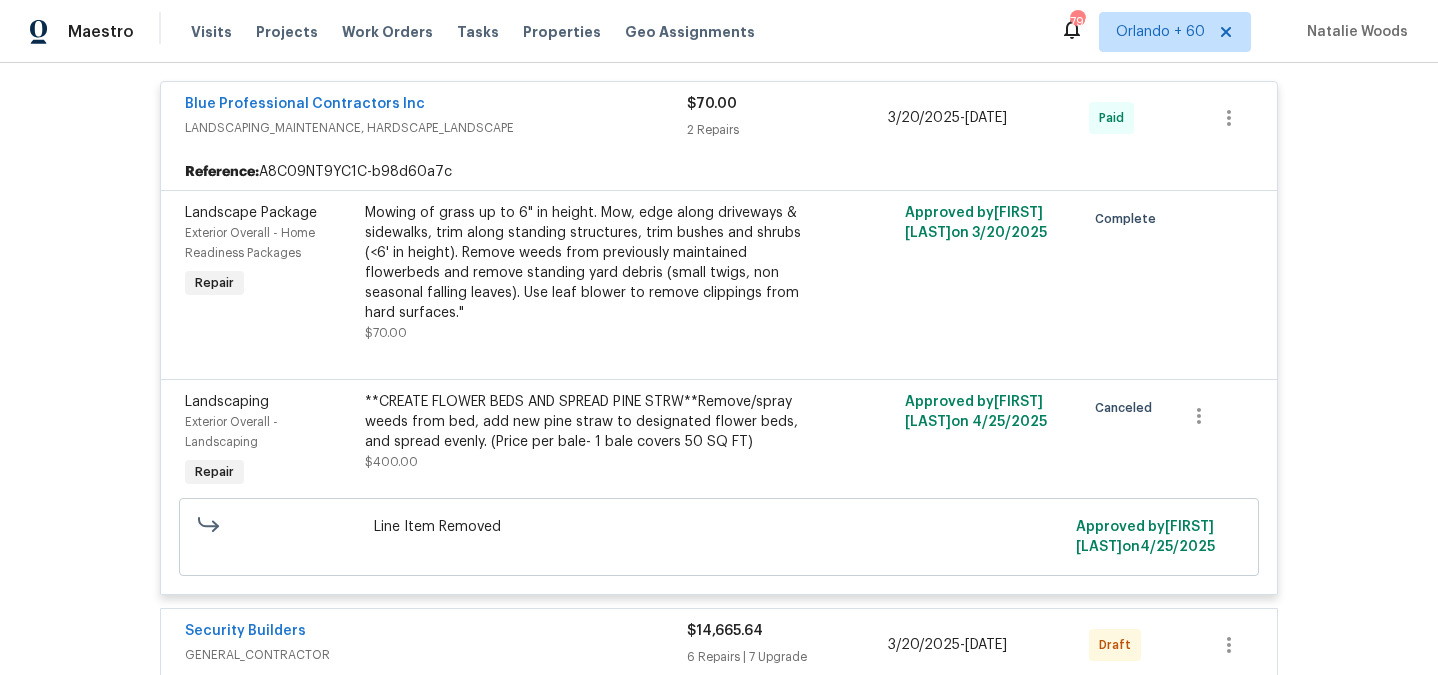 scroll, scrollTop: 432, scrollLeft: 0, axis: vertical 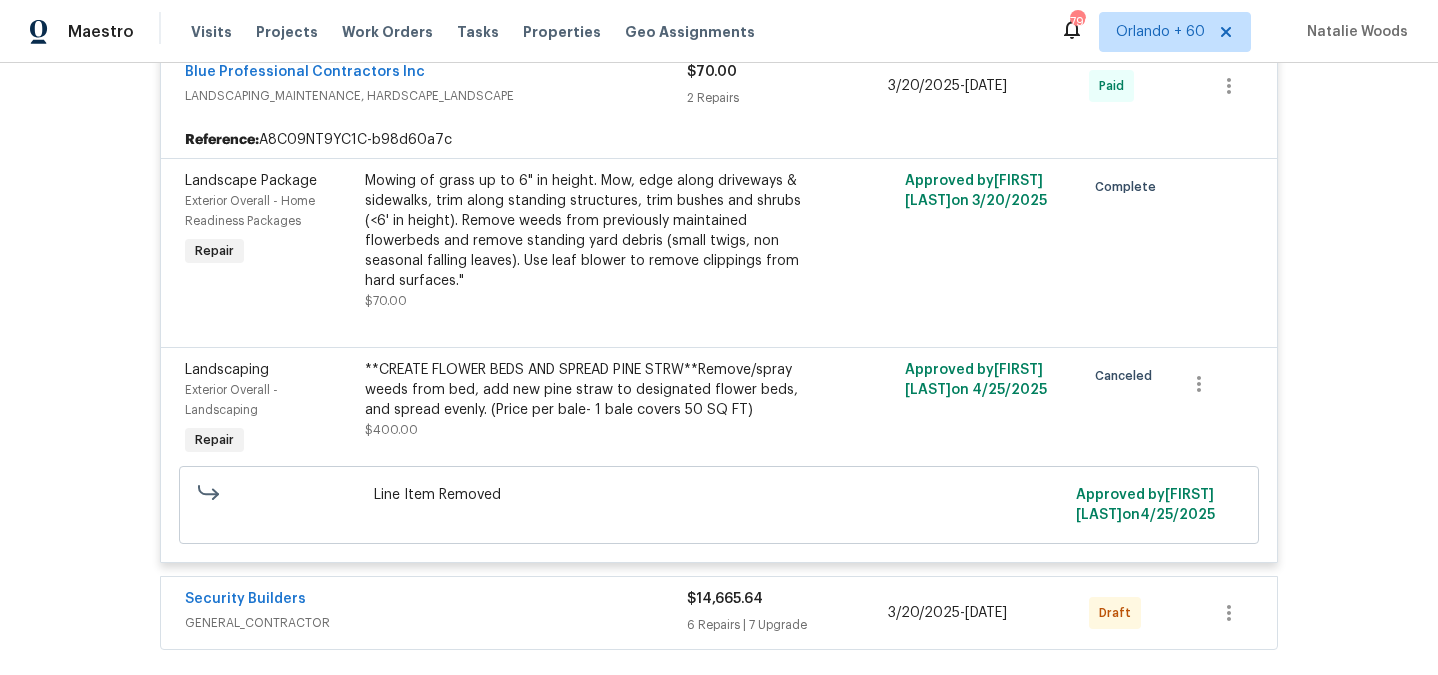 click on "**CREATE FLOWER BEDS AND SPREAD PINE STRW**Remove/spray weeds from bed, add new pine straw to designated flower beds, and spread evenly. (Price per bale- 1 bale covers 50 SQ FT)" at bounding box center (584, 390) 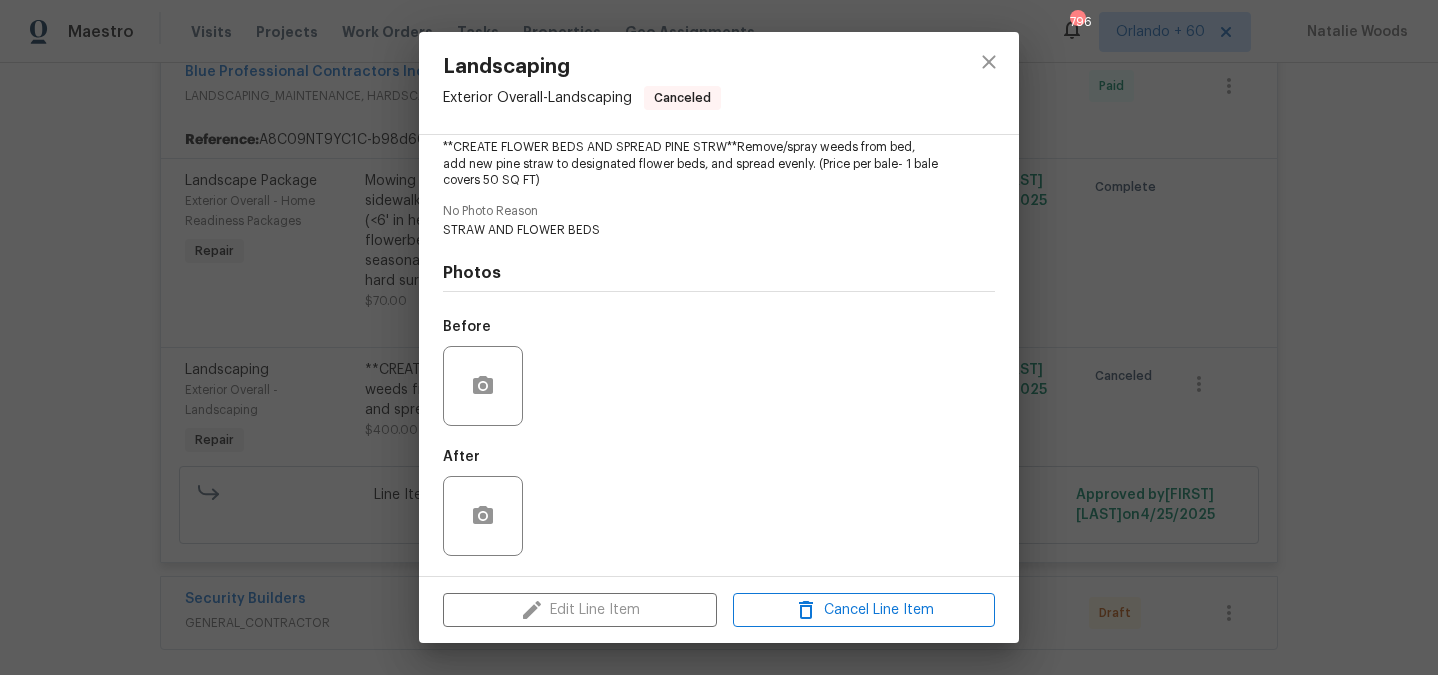 scroll, scrollTop: 0, scrollLeft: 0, axis: both 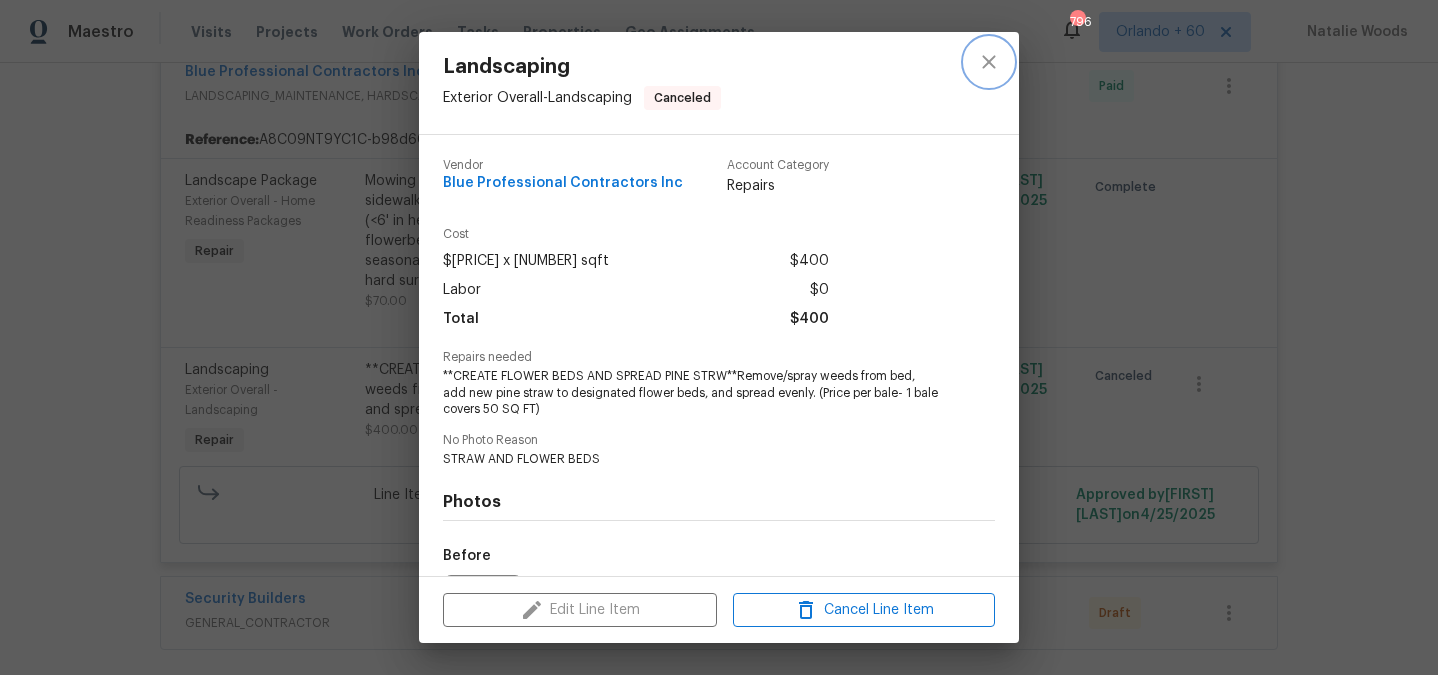 click 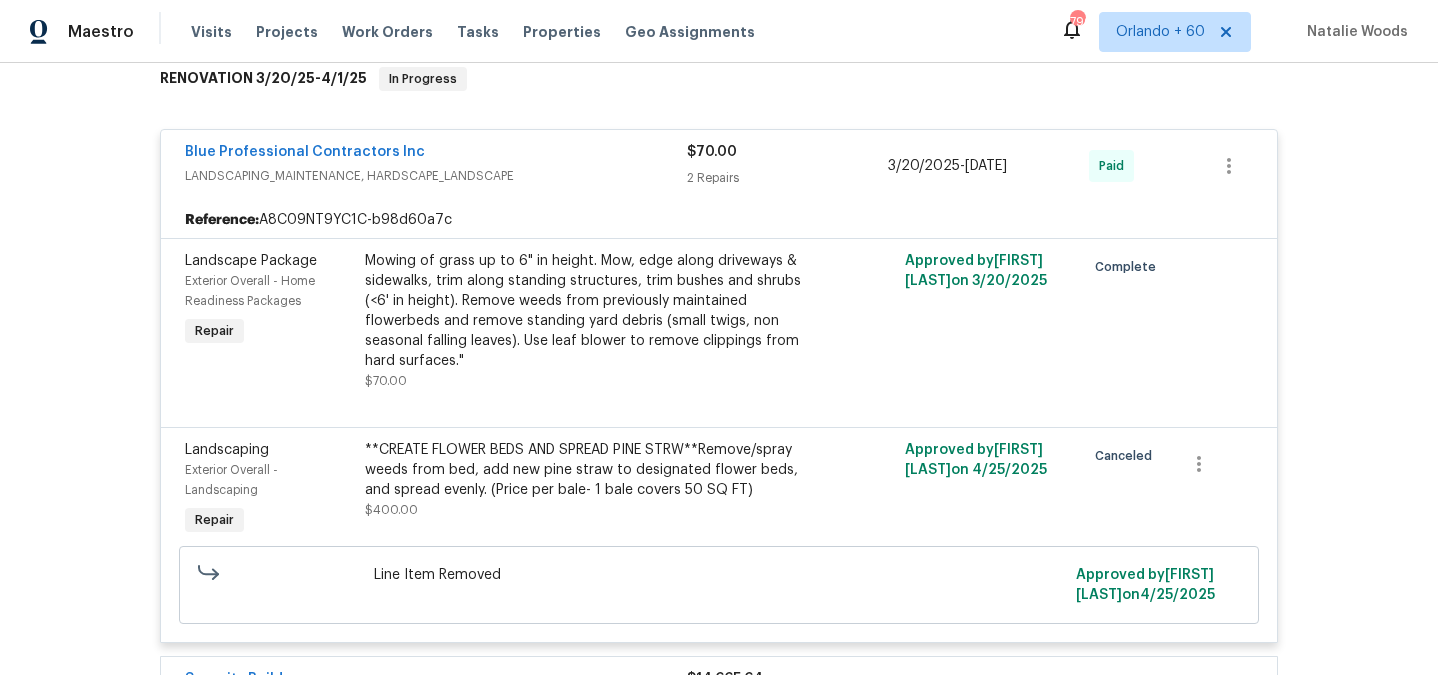 scroll, scrollTop: 349, scrollLeft: 0, axis: vertical 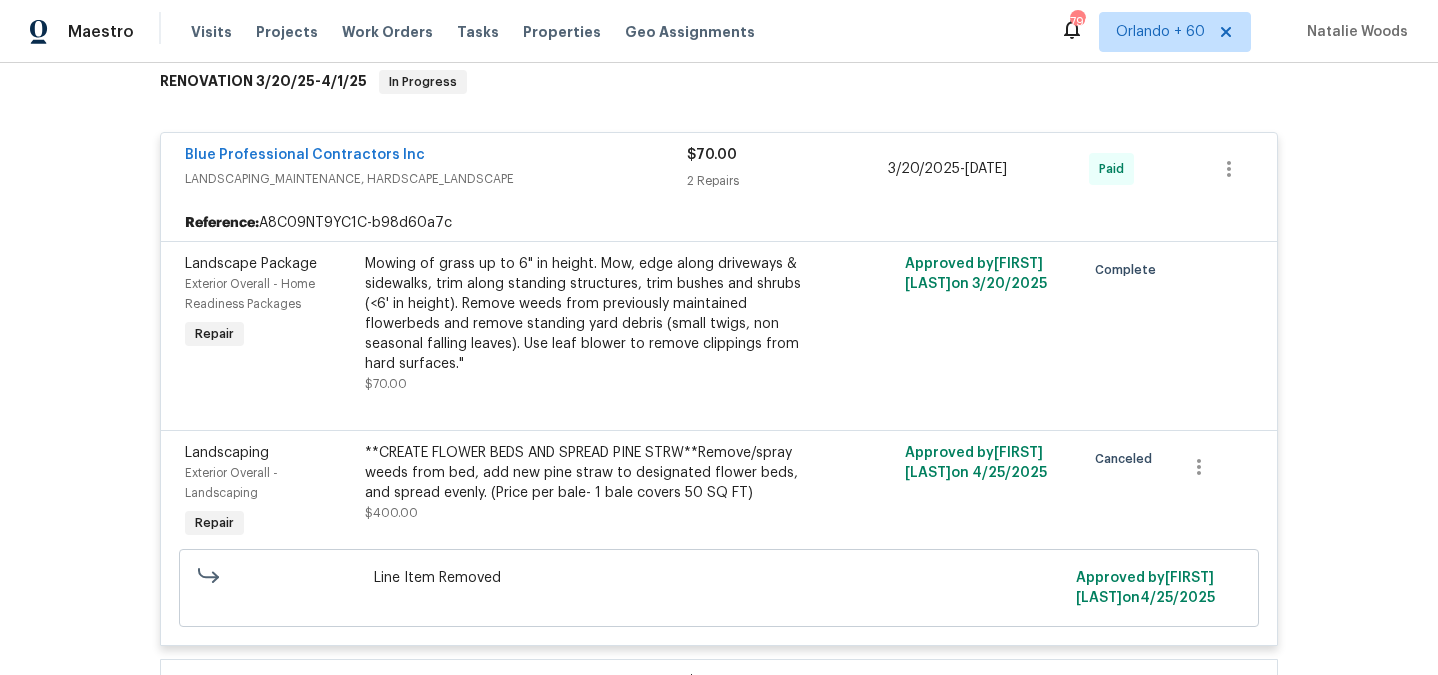 click on "Mowing of grass up to 6" in height. Mow, edge along driveways & sidewalks, trim along standing structures, trim bushes and shrubs (<6' in height). Remove weeds from previously maintained flowerbeds and remove standing yard debris (small twigs, non seasonal falling leaves).  Use leaf blower to remove clippings from hard surfaces."" at bounding box center (584, 314) 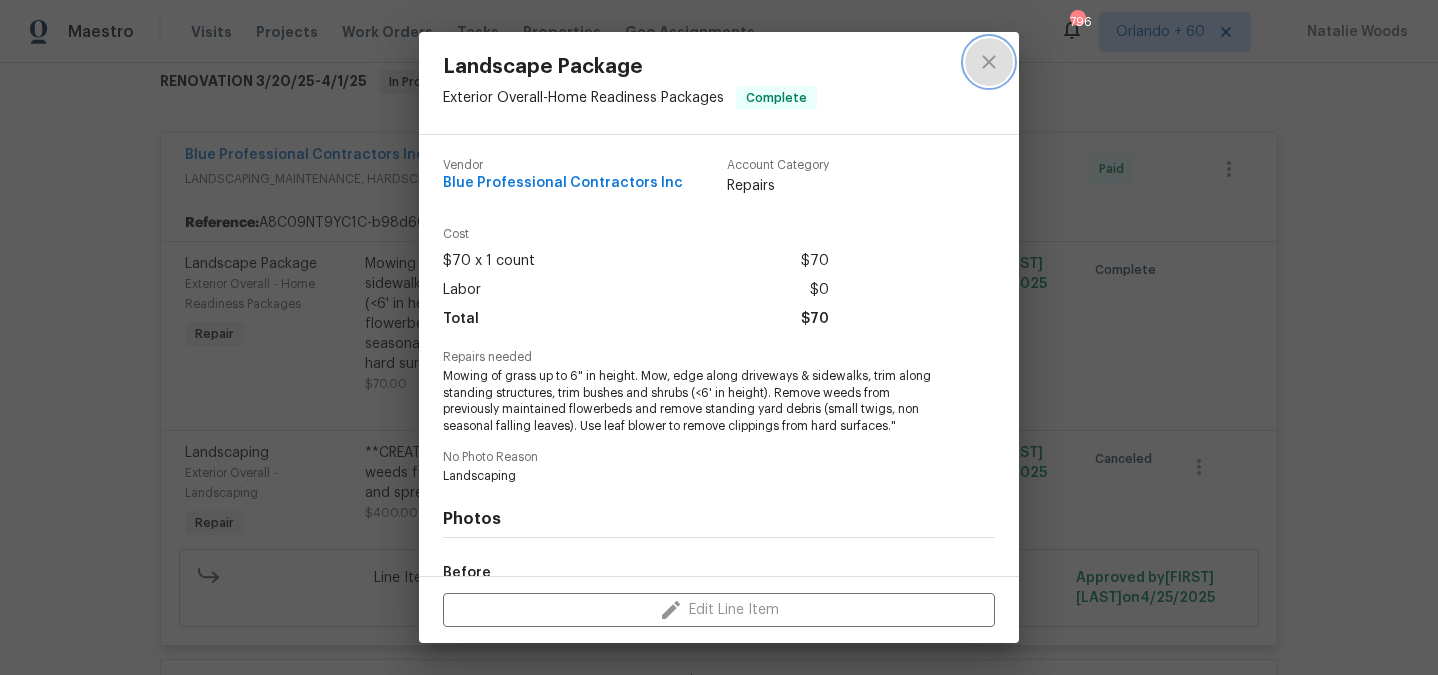 click 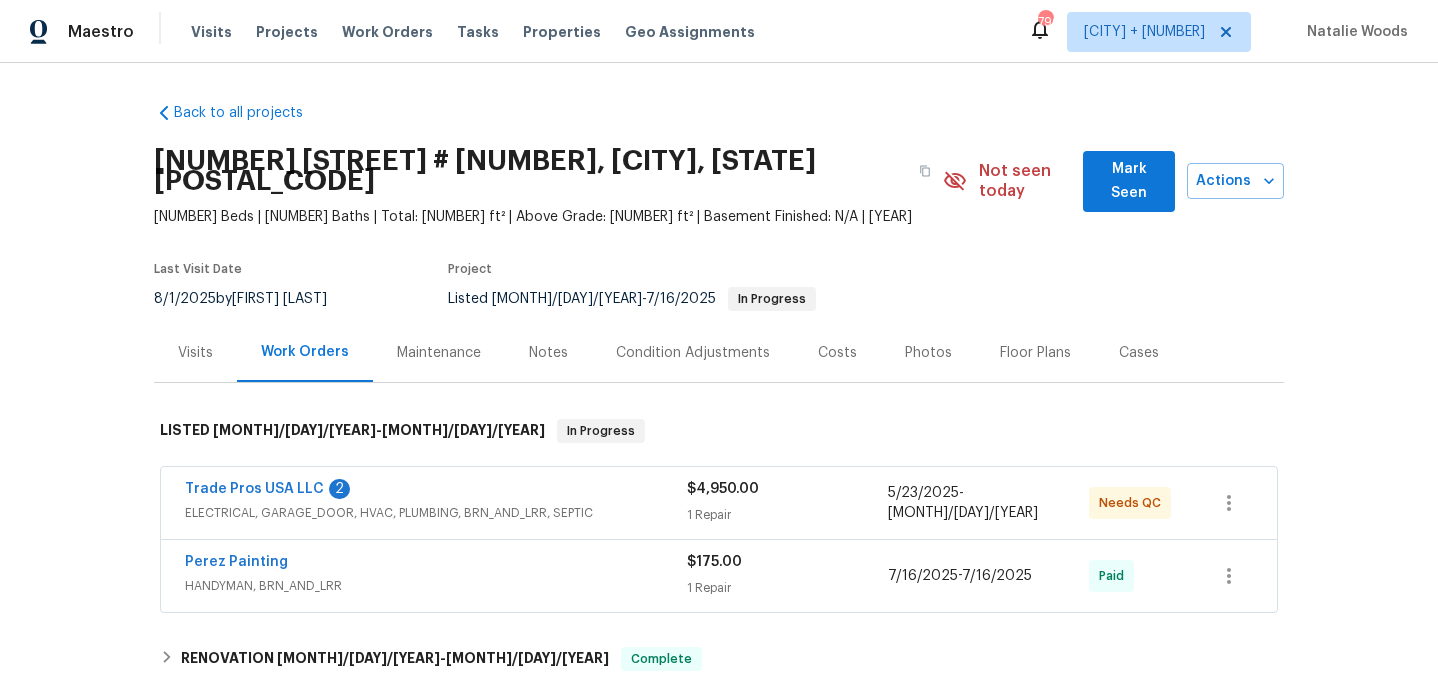 scroll, scrollTop: 0, scrollLeft: 0, axis: both 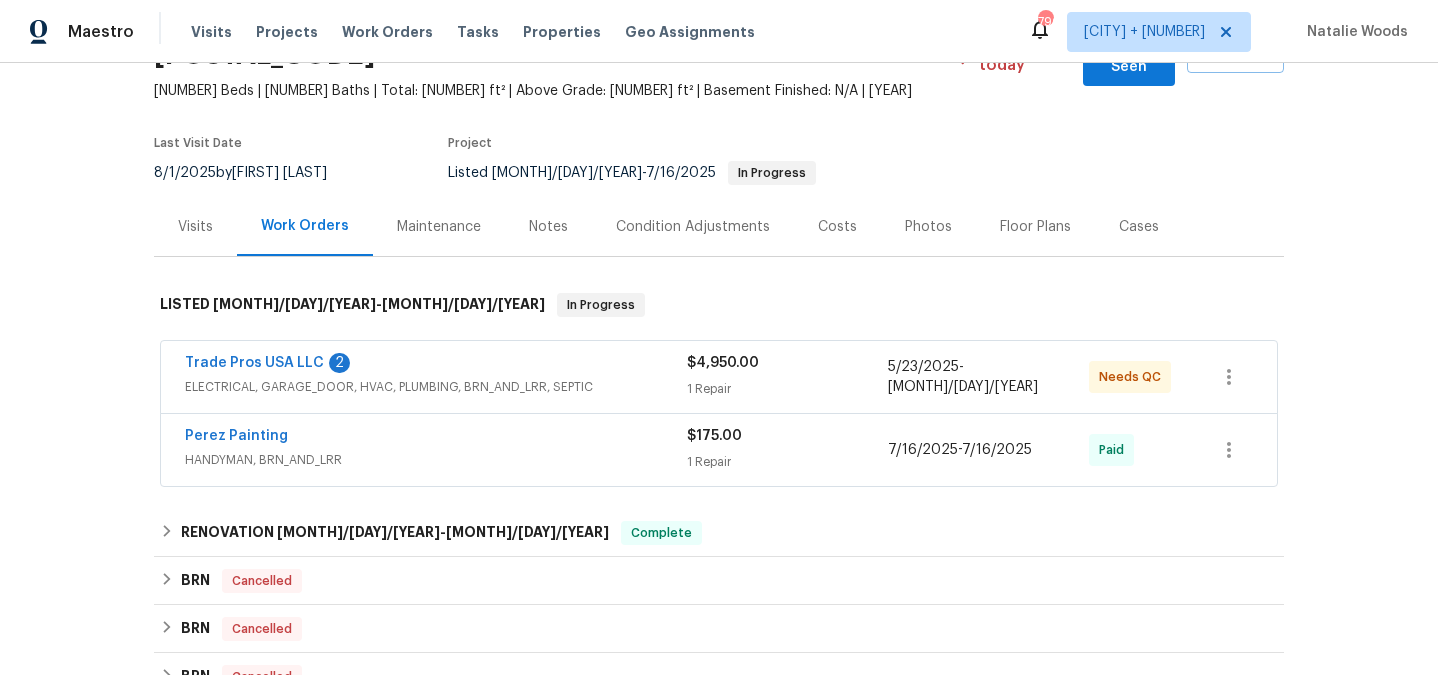 click on "ELECTRICAL, GARAGE_DOOR, HVAC, PLUMBING, BRN_AND_LRR, SEPTIC" at bounding box center [436, 387] 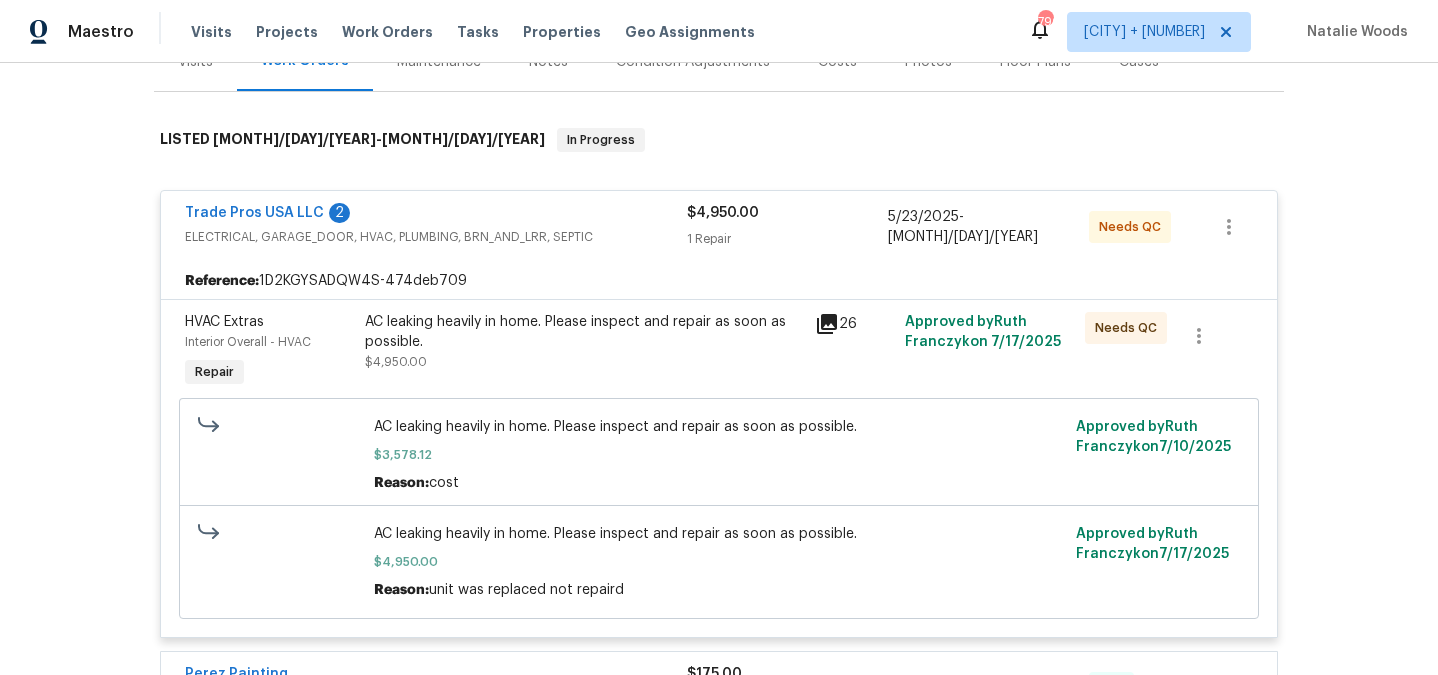 scroll, scrollTop: 337, scrollLeft: 0, axis: vertical 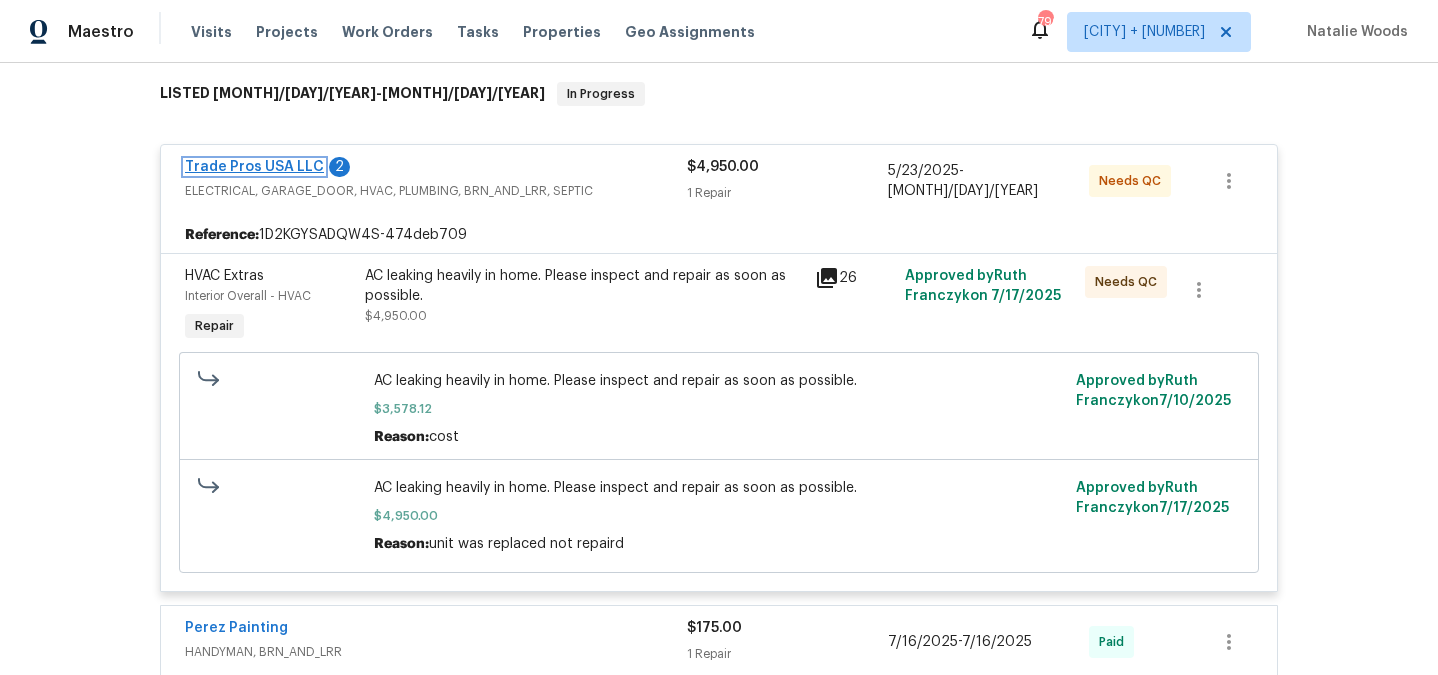 click on "Trade Pros USA LLC" at bounding box center (254, 167) 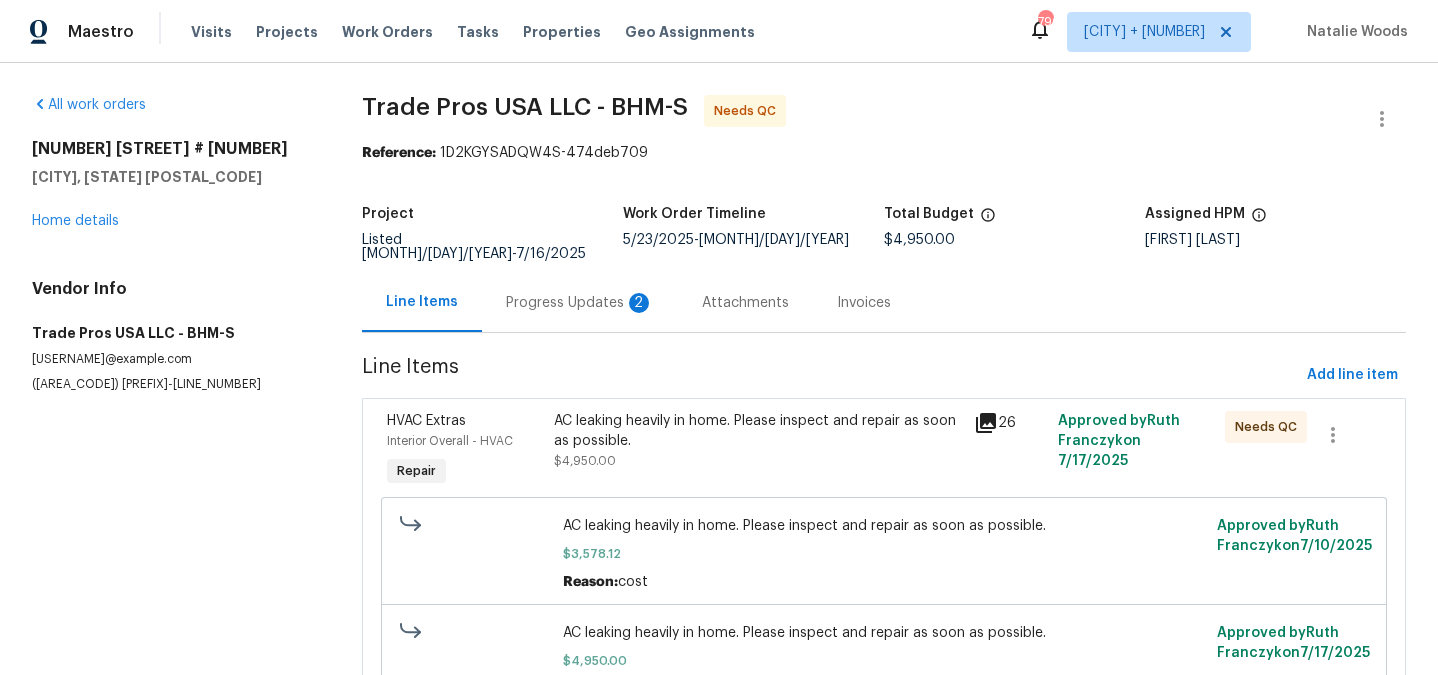 click on "Progress Updates 2" at bounding box center [580, 303] 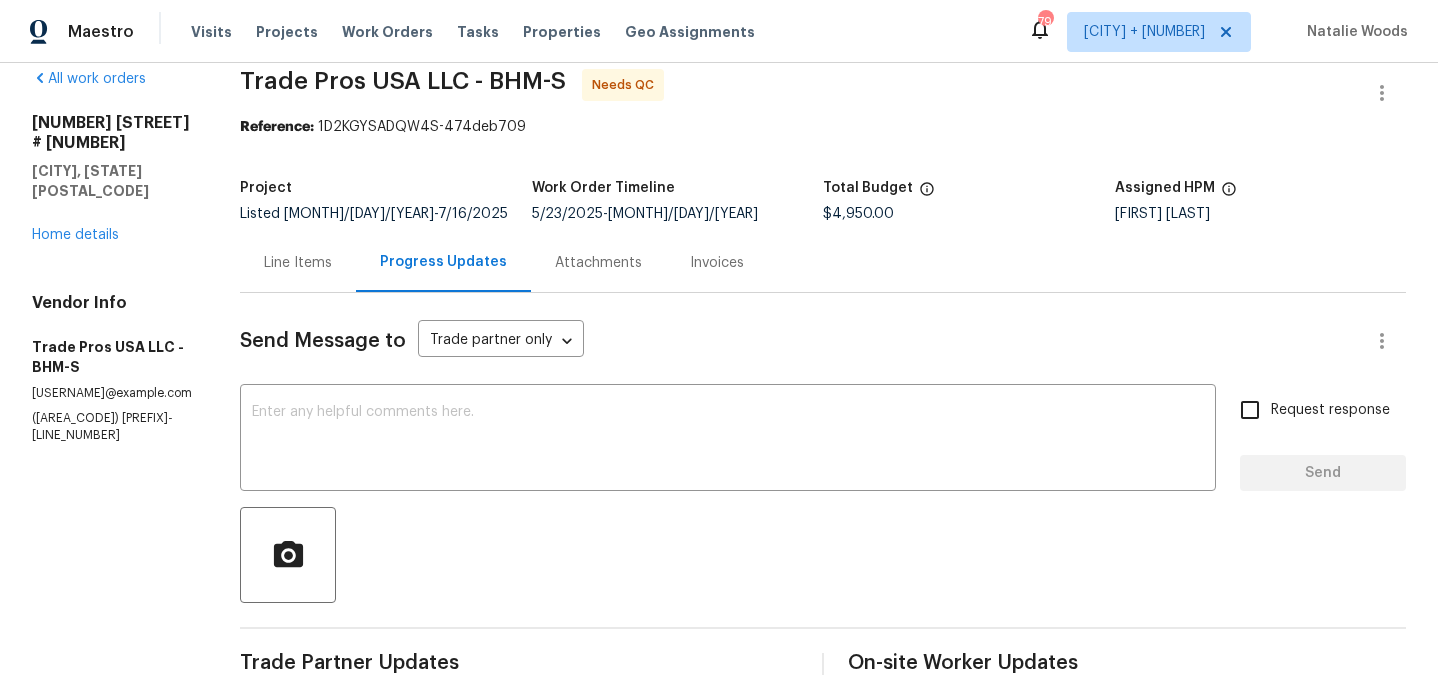 scroll, scrollTop: 0, scrollLeft: 0, axis: both 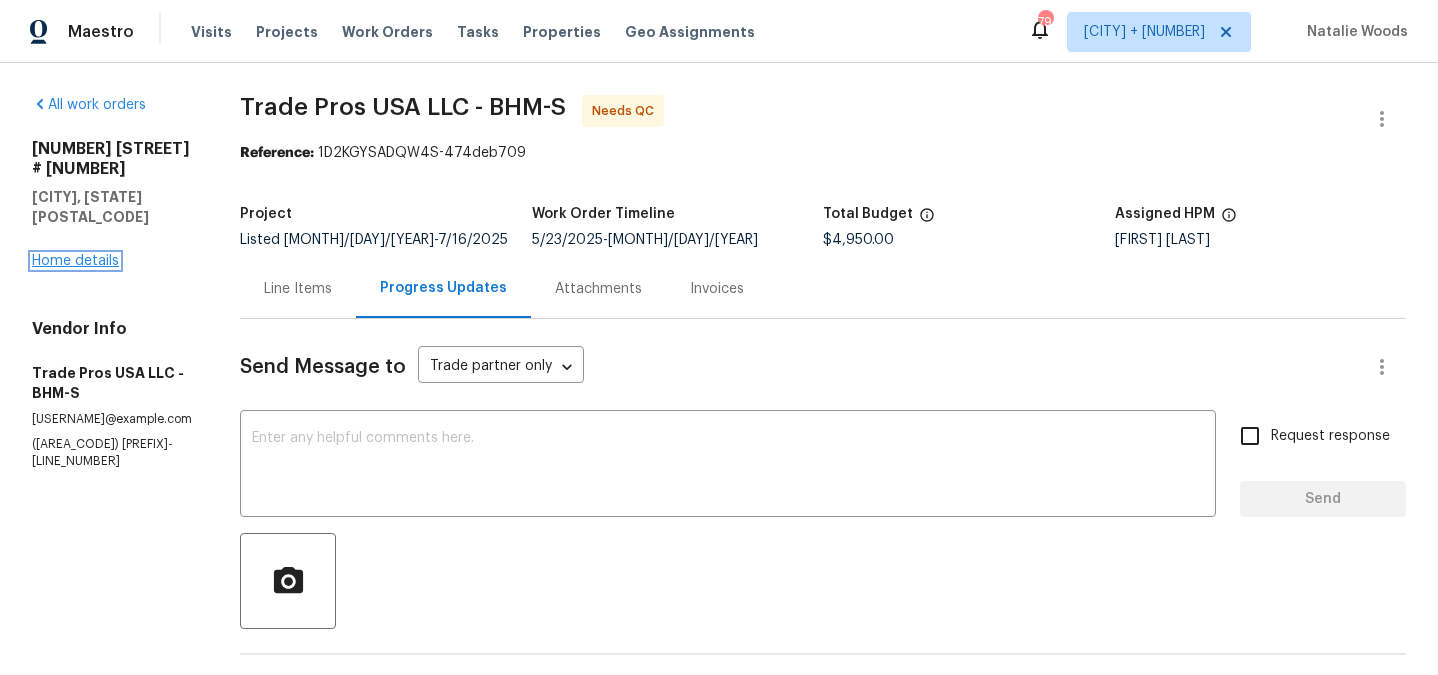 click on "Home details" at bounding box center [75, 261] 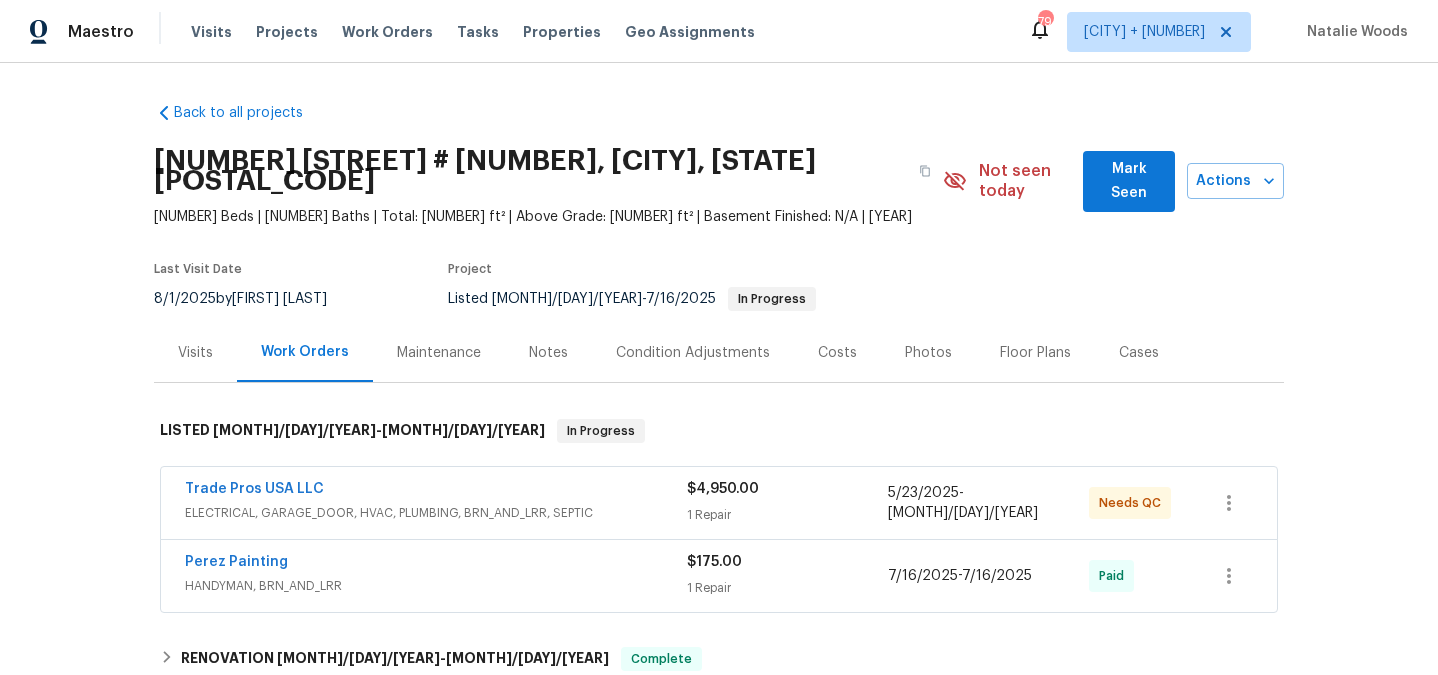 click on "Visits" at bounding box center [195, 353] 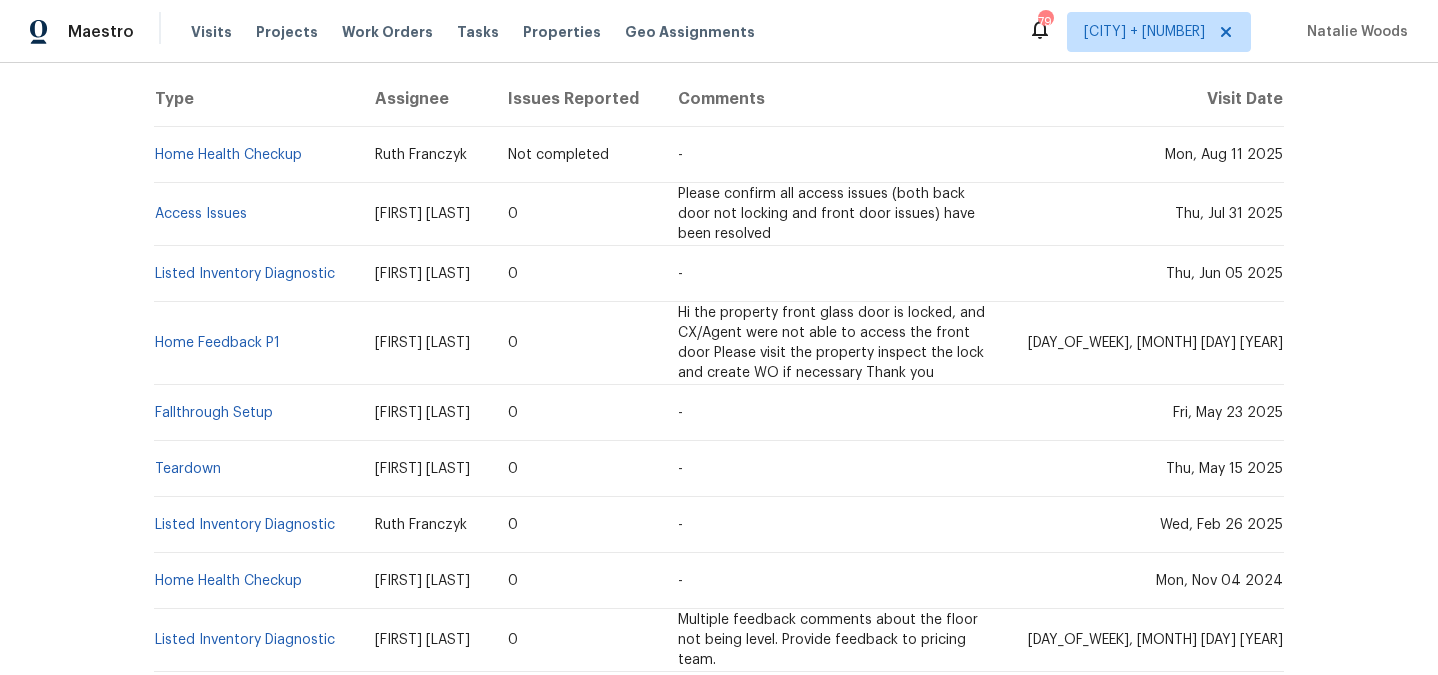 scroll, scrollTop: 407, scrollLeft: 0, axis: vertical 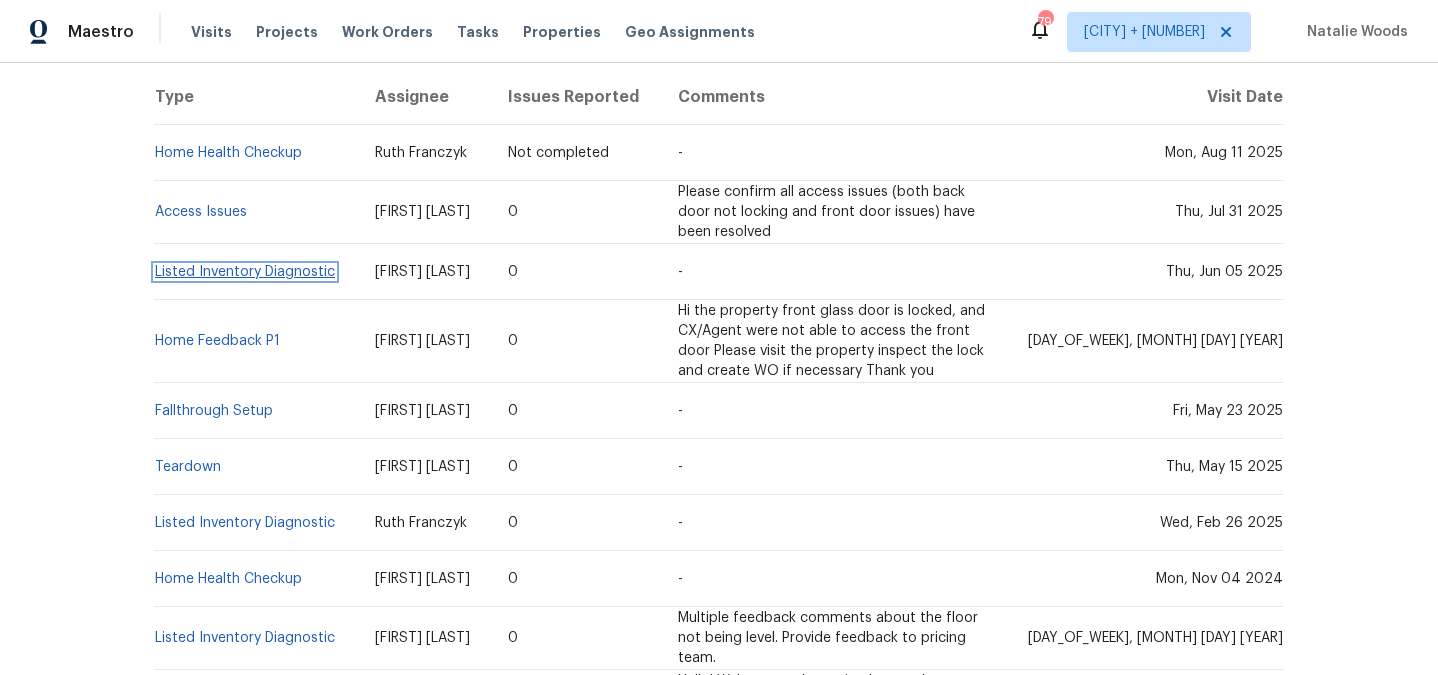 click on "Listed Inventory Diagnostic" at bounding box center (245, 272) 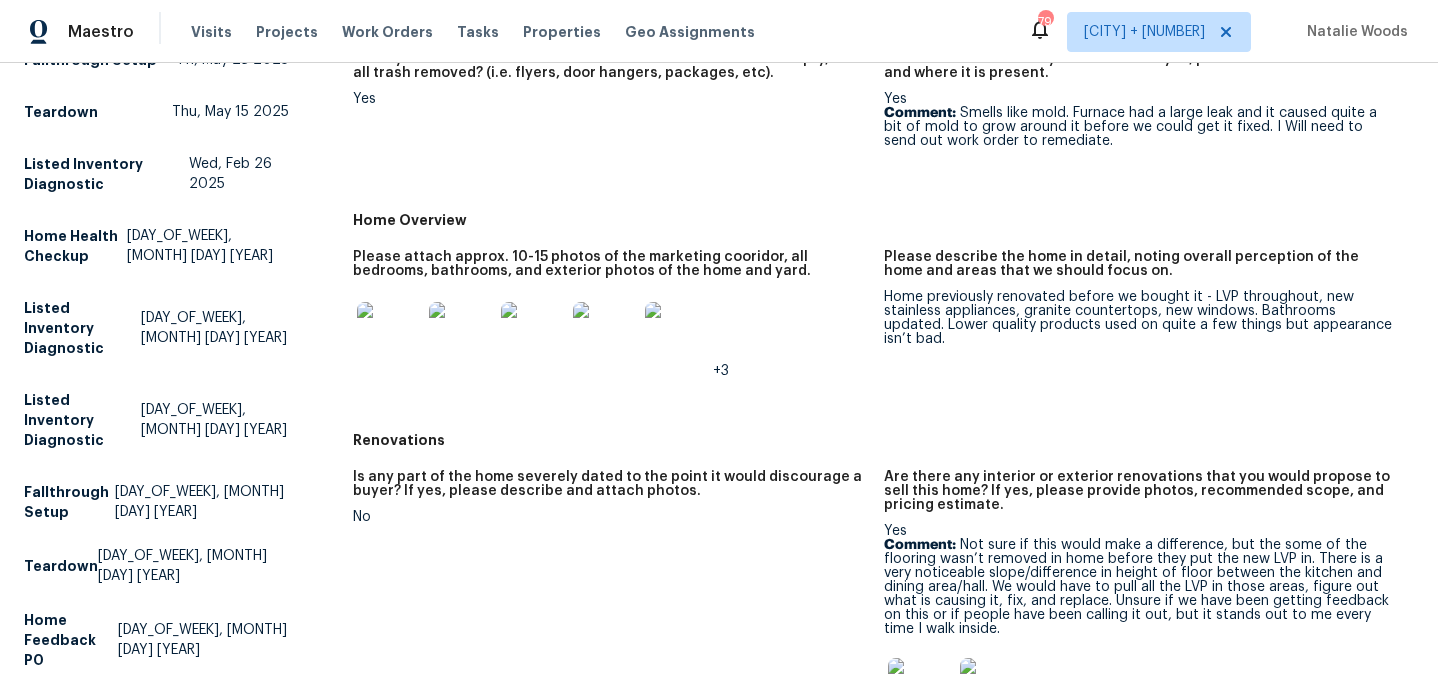 scroll, scrollTop: 523, scrollLeft: 0, axis: vertical 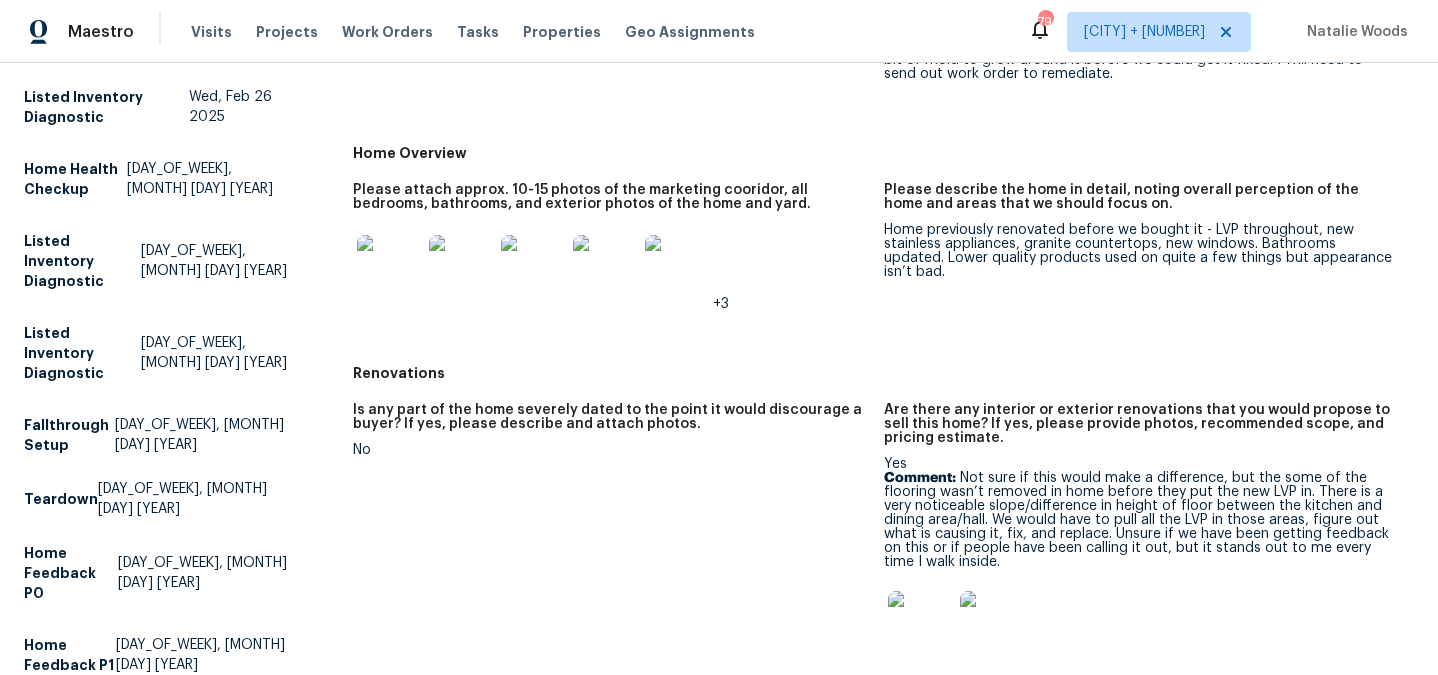 click at bounding box center (677, 267) 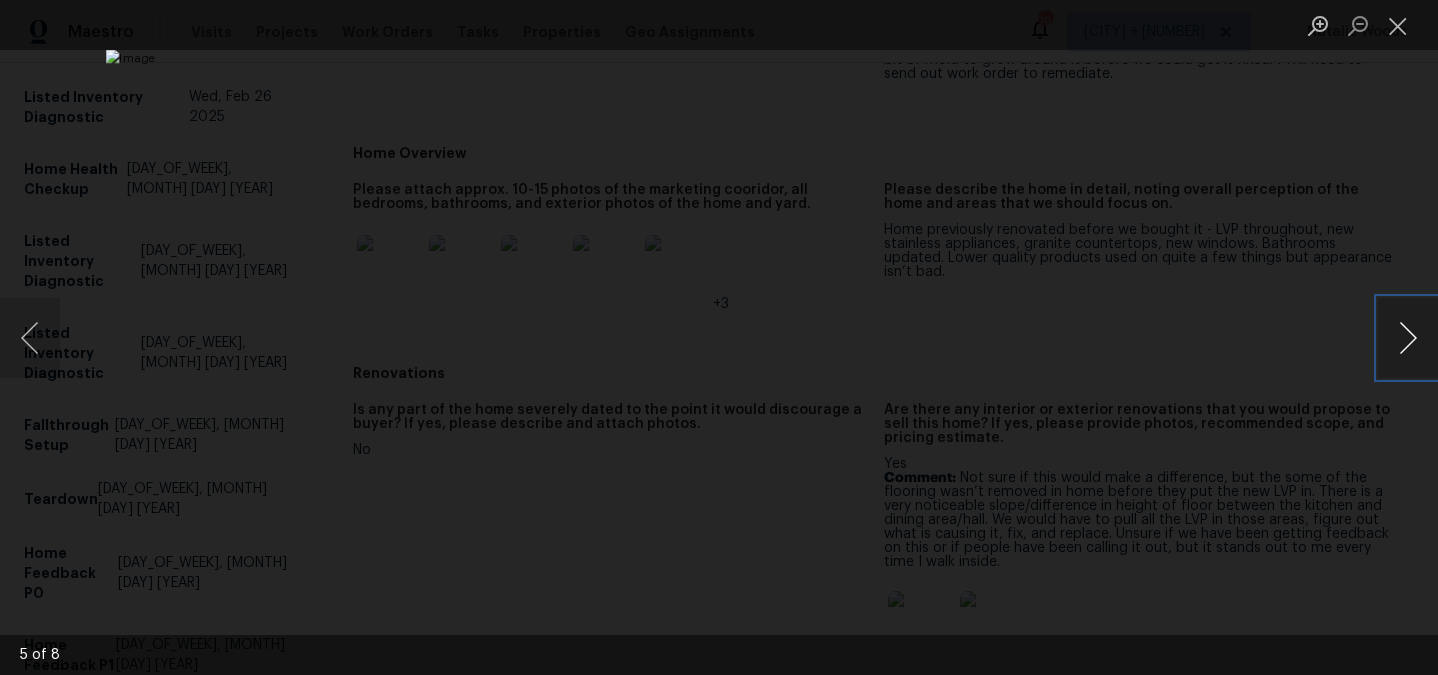 click at bounding box center [1408, 338] 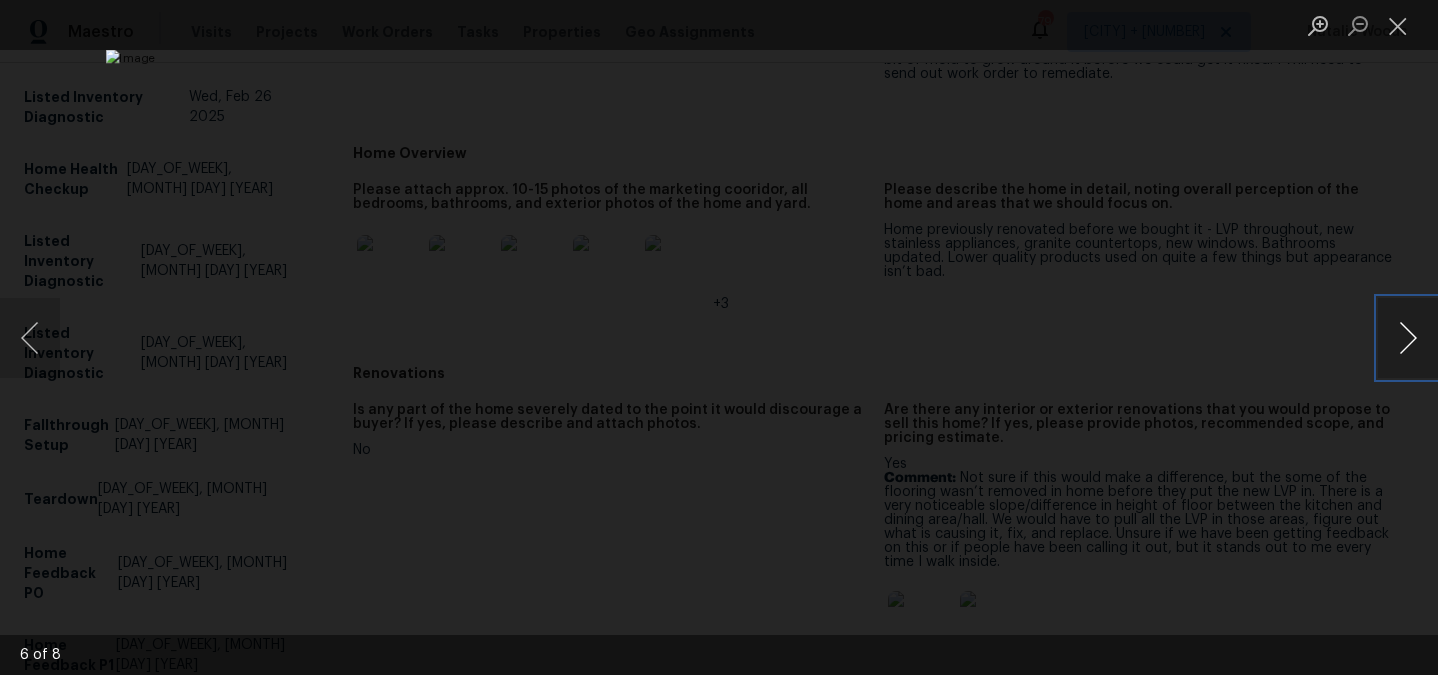 click at bounding box center (1408, 338) 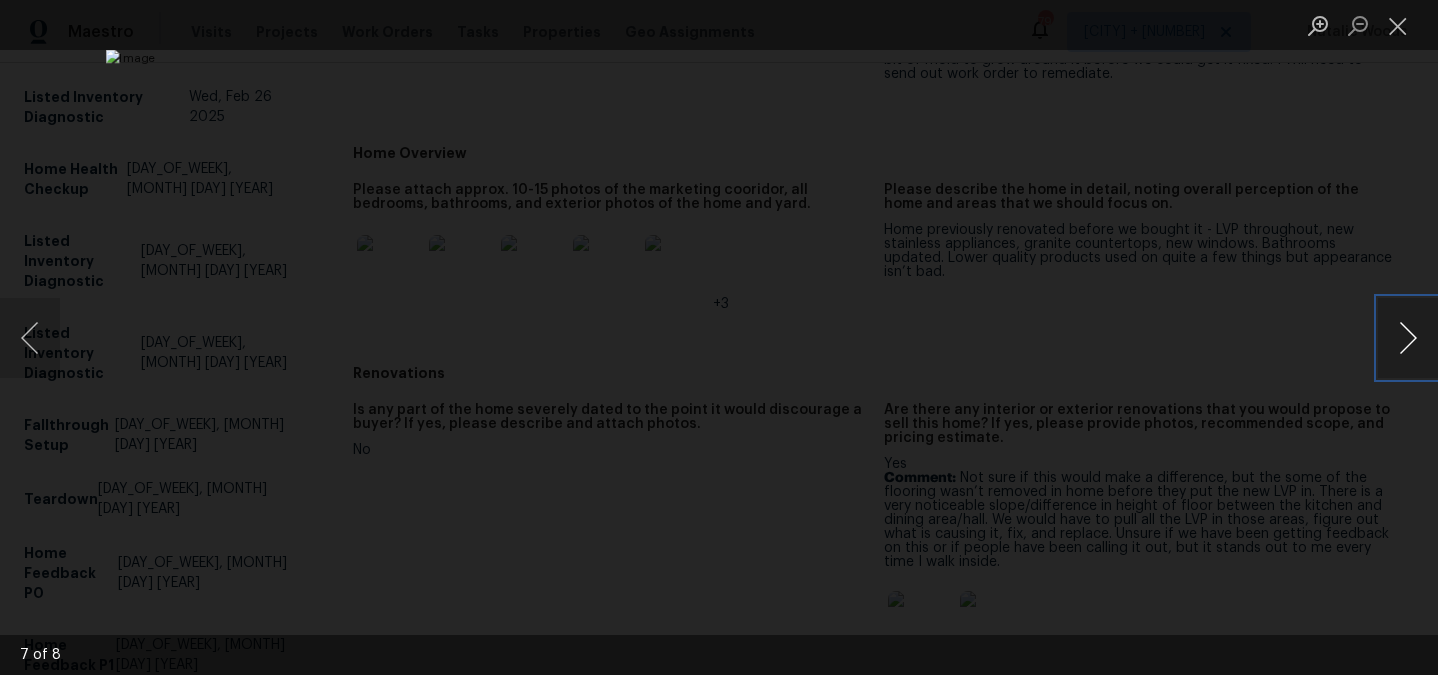 click at bounding box center (1408, 338) 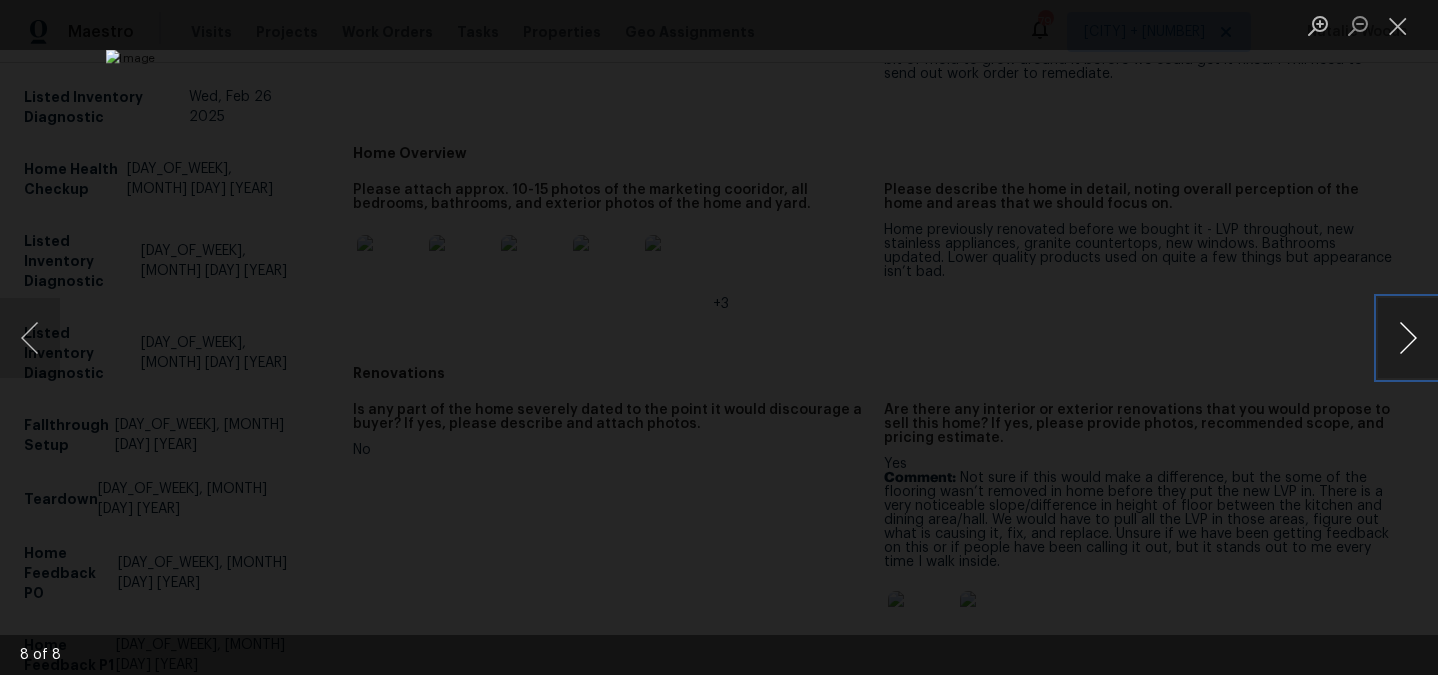 click at bounding box center [1408, 338] 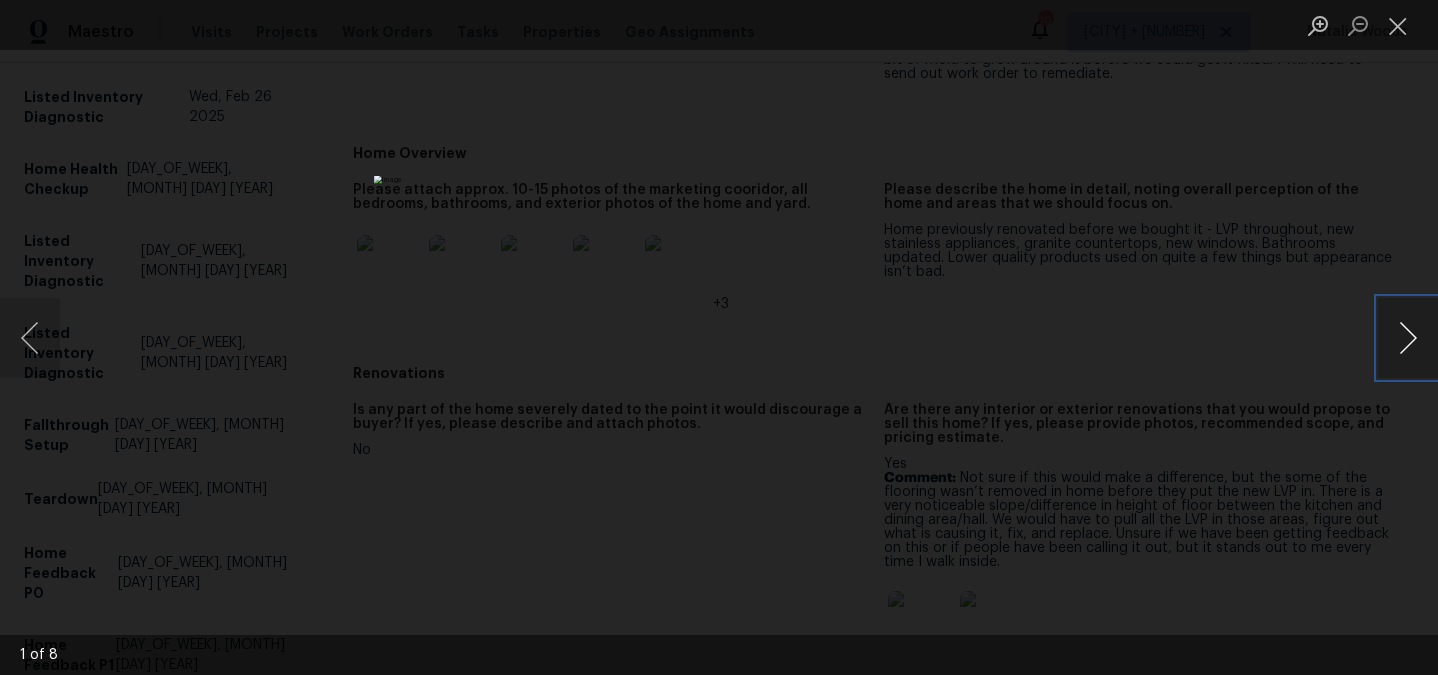 click at bounding box center [1408, 338] 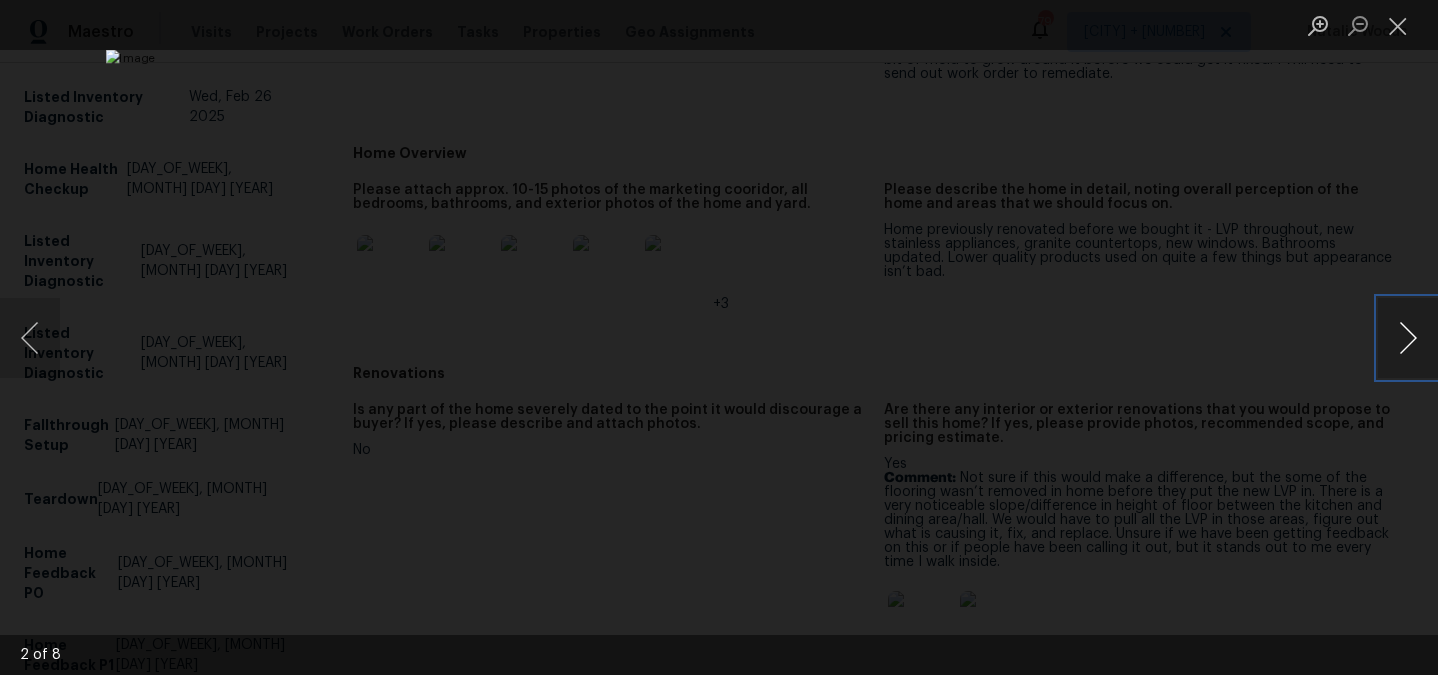 click at bounding box center [1408, 338] 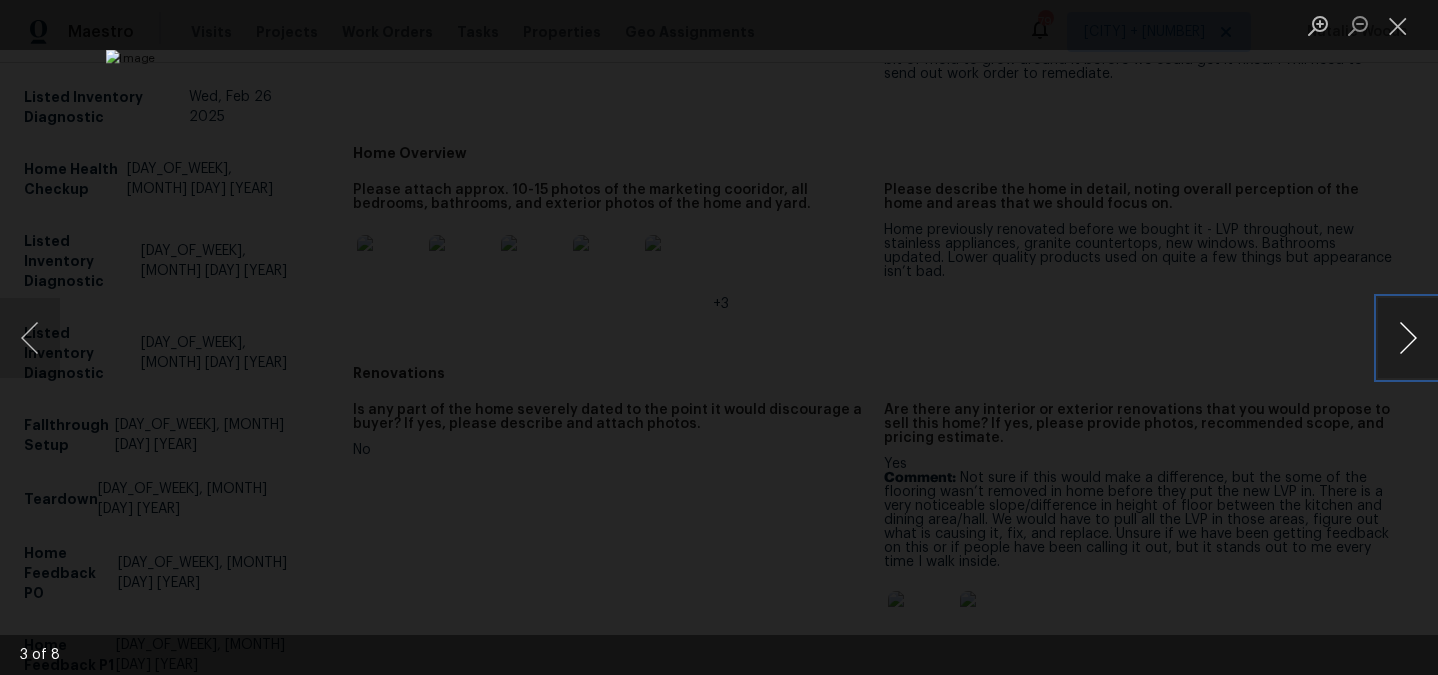 click at bounding box center [1408, 338] 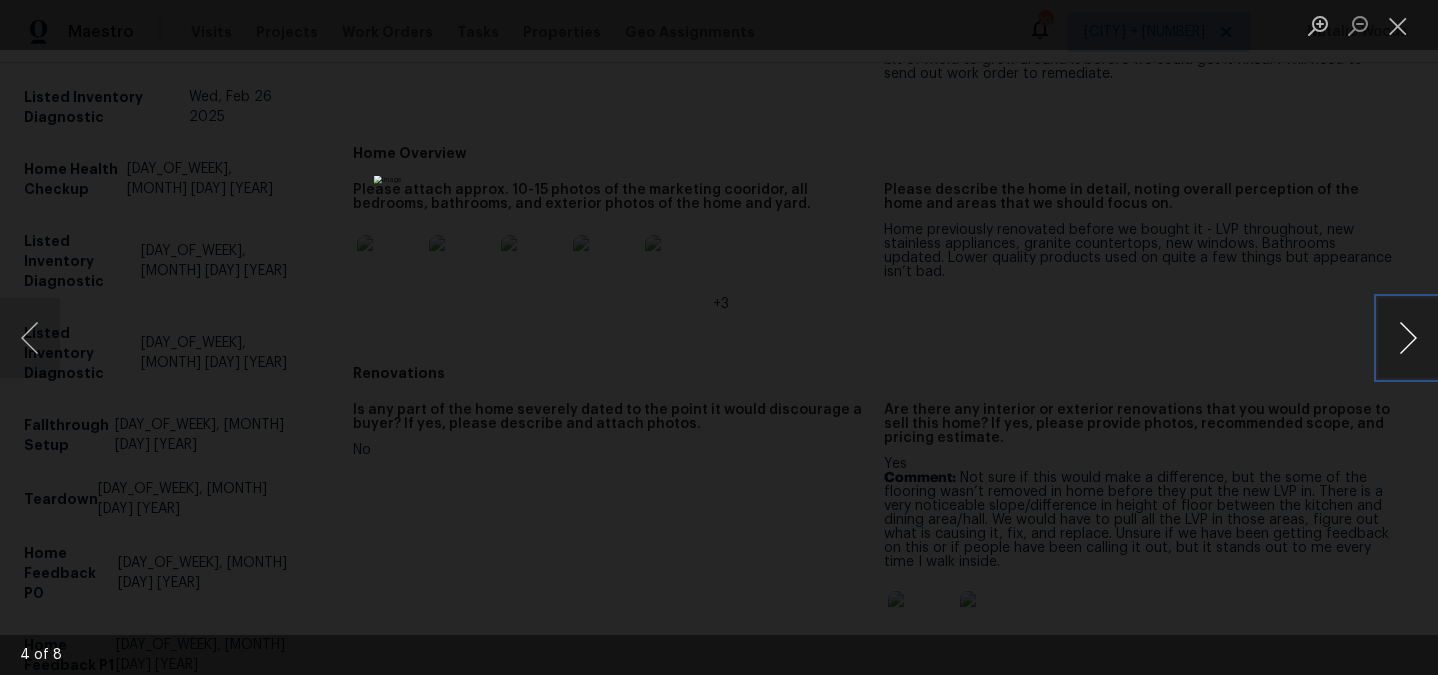click at bounding box center (1408, 338) 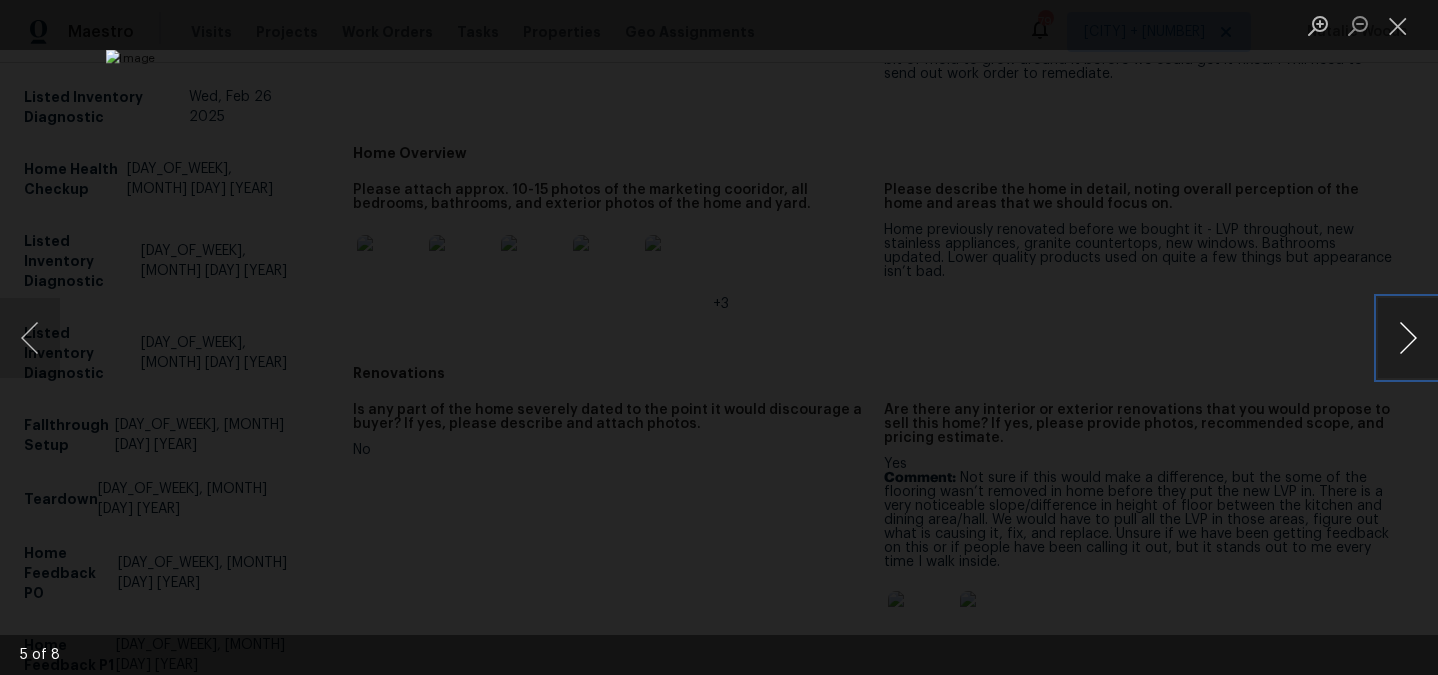 click at bounding box center [1408, 338] 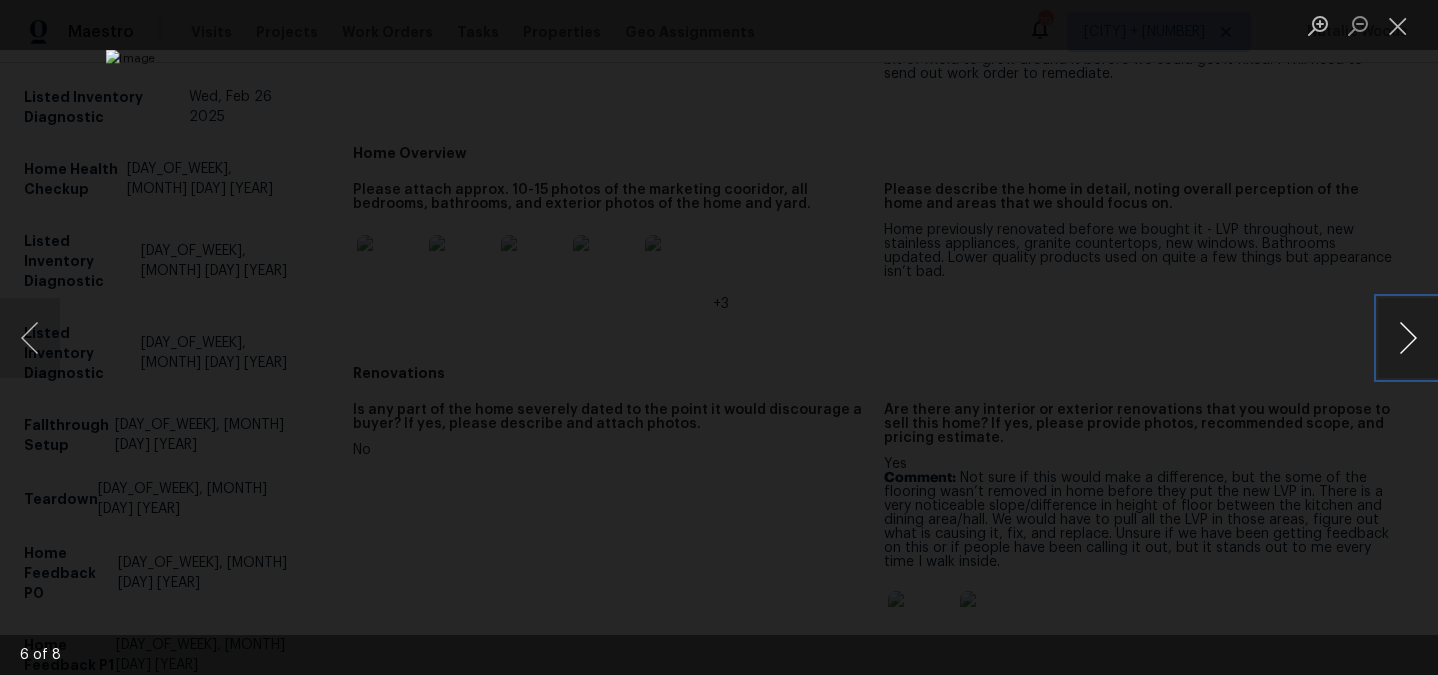 click at bounding box center [1408, 338] 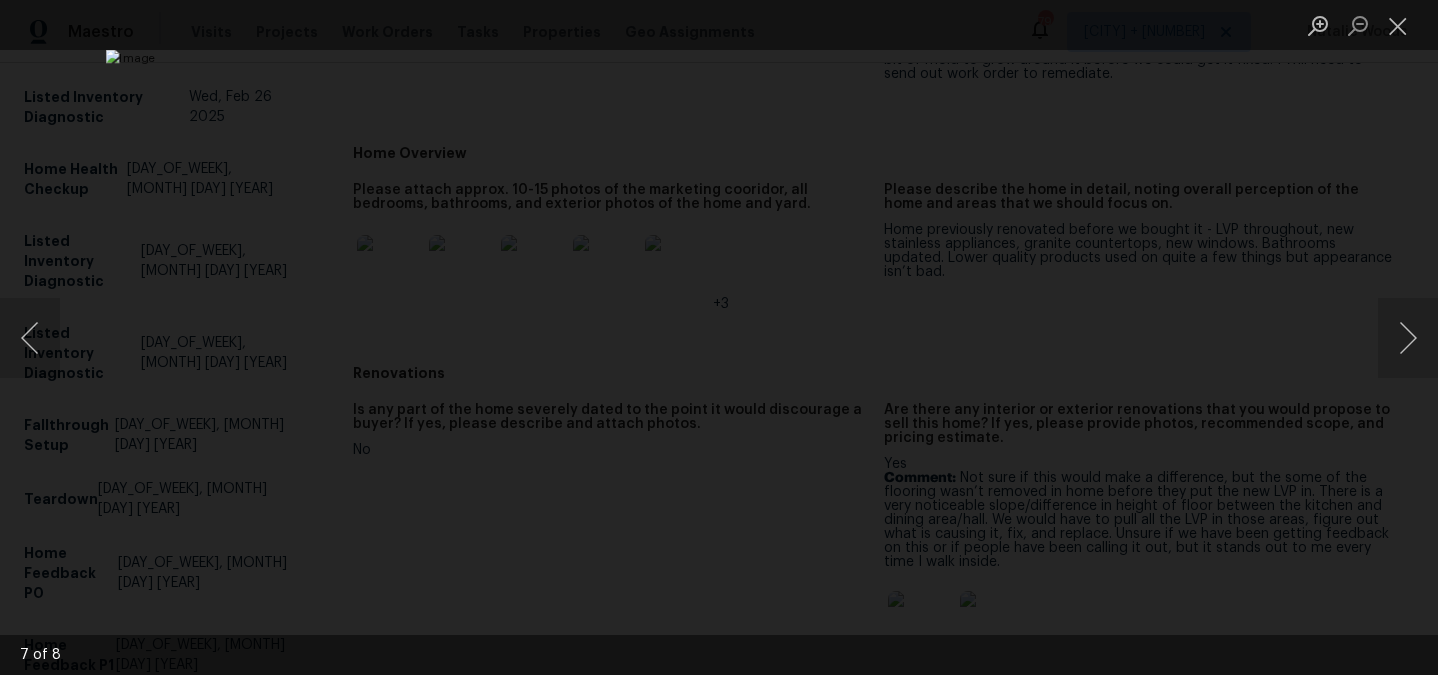 click at bounding box center [719, 337] 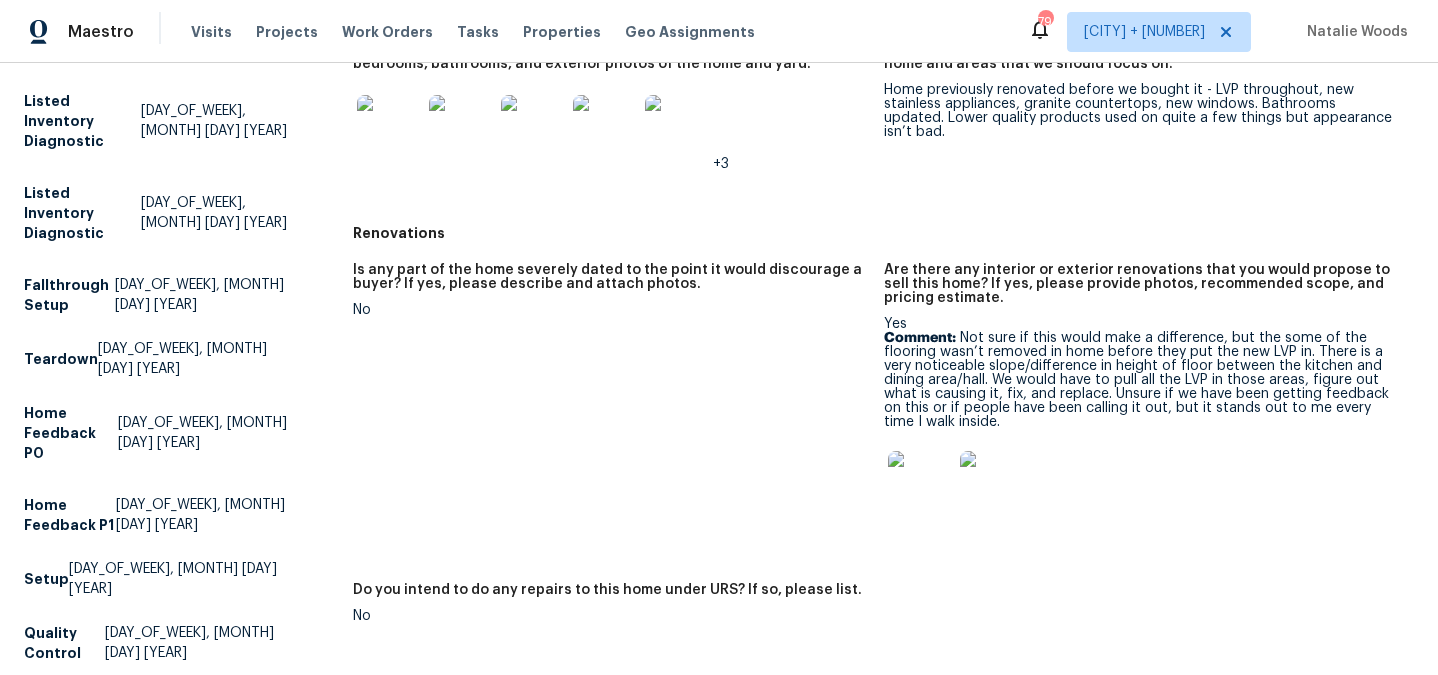 scroll, scrollTop: 0, scrollLeft: 0, axis: both 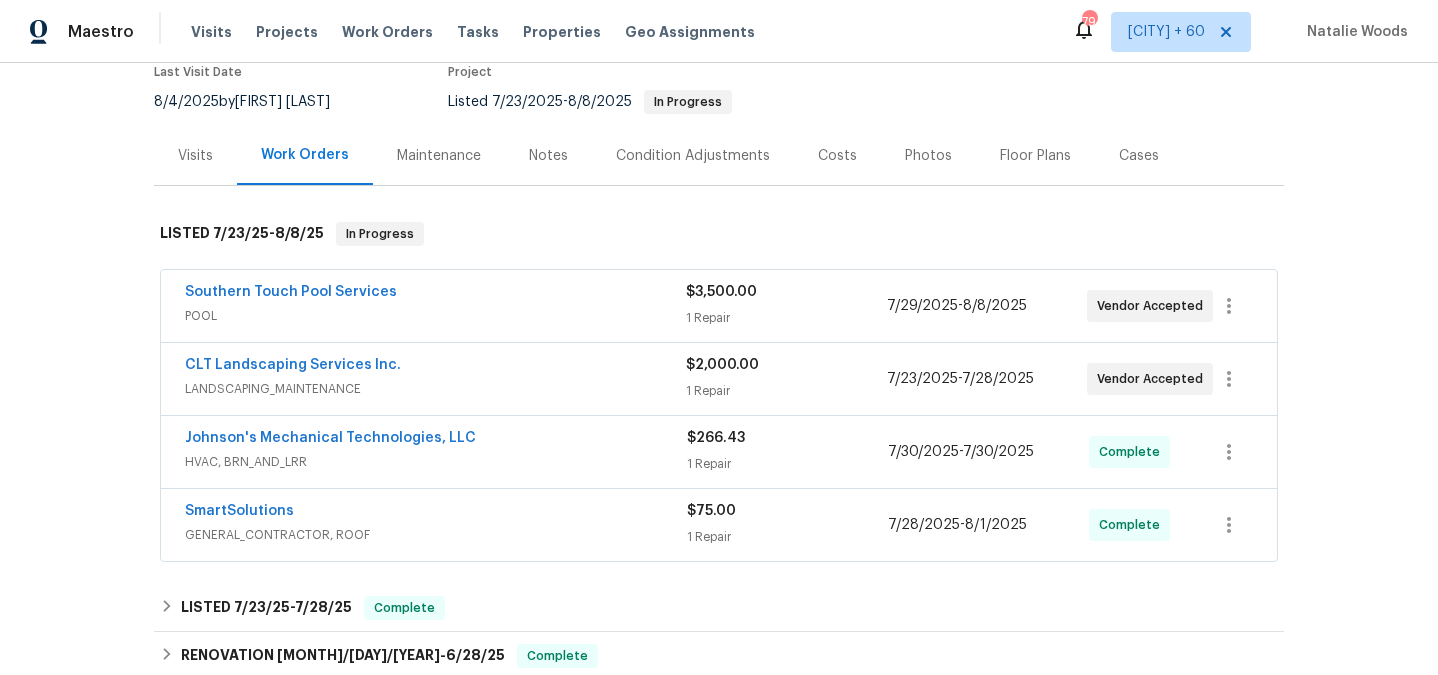 click on "Visits" at bounding box center [195, 156] 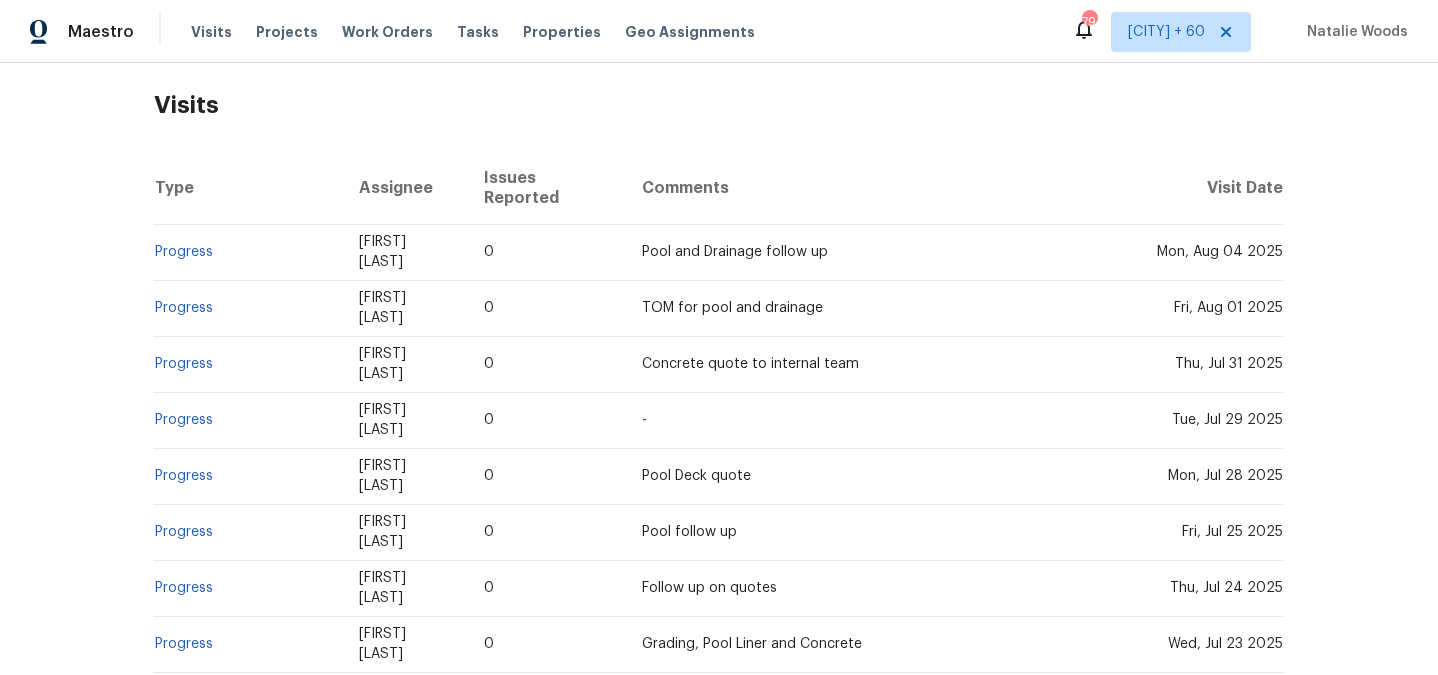 scroll, scrollTop: 303, scrollLeft: 0, axis: vertical 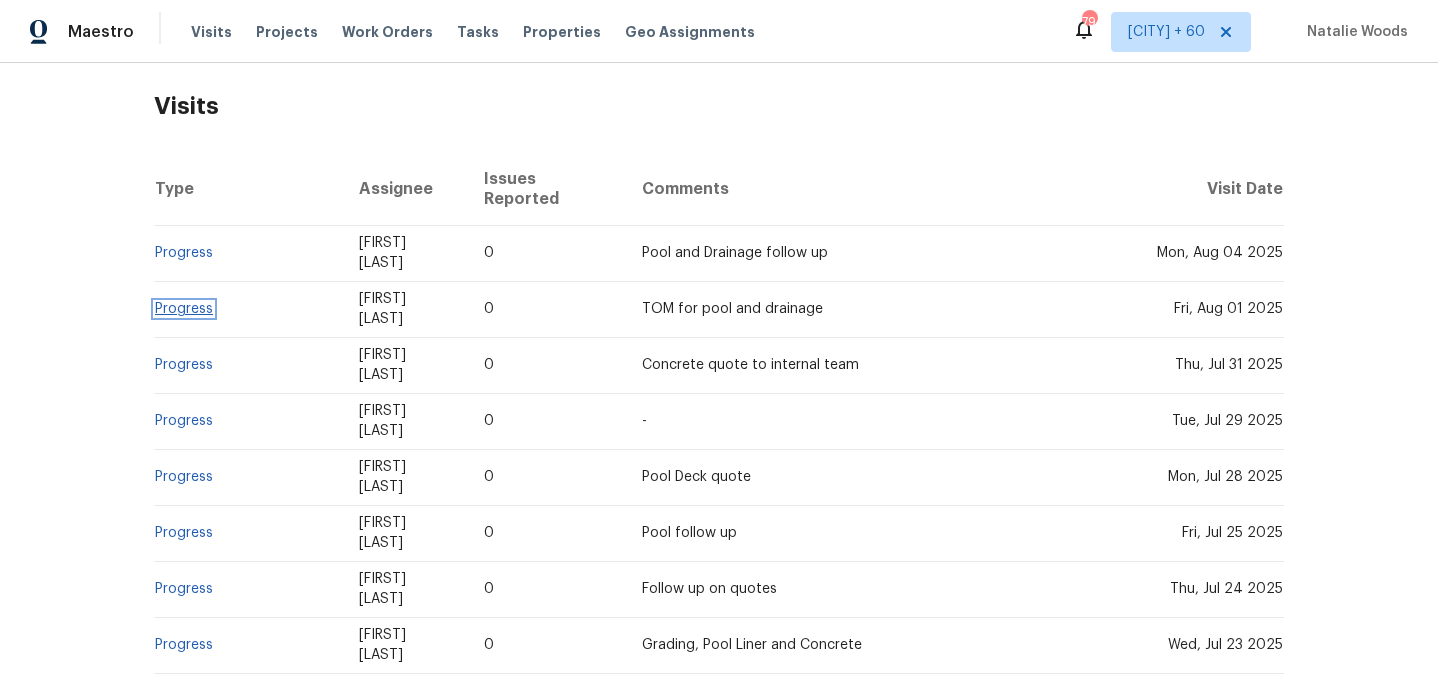 click on "Progress" at bounding box center (184, 309) 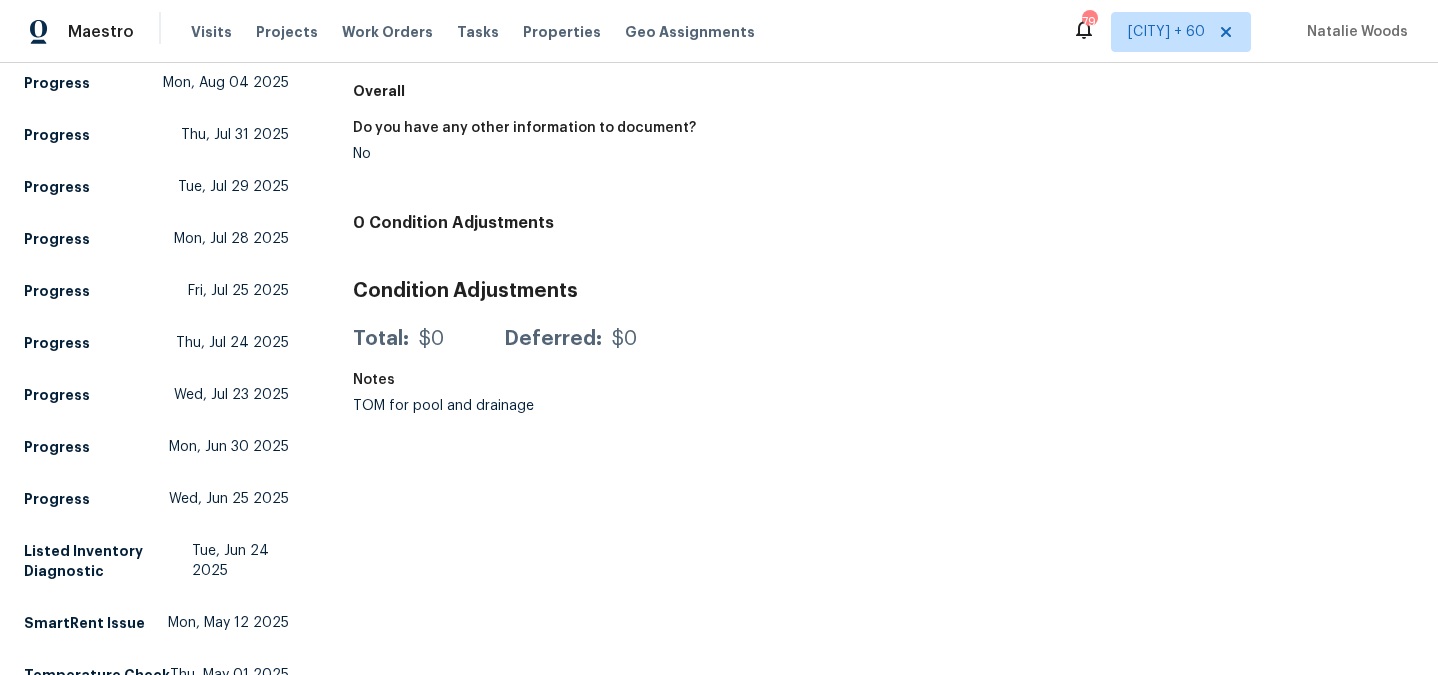 scroll, scrollTop: 0, scrollLeft: 0, axis: both 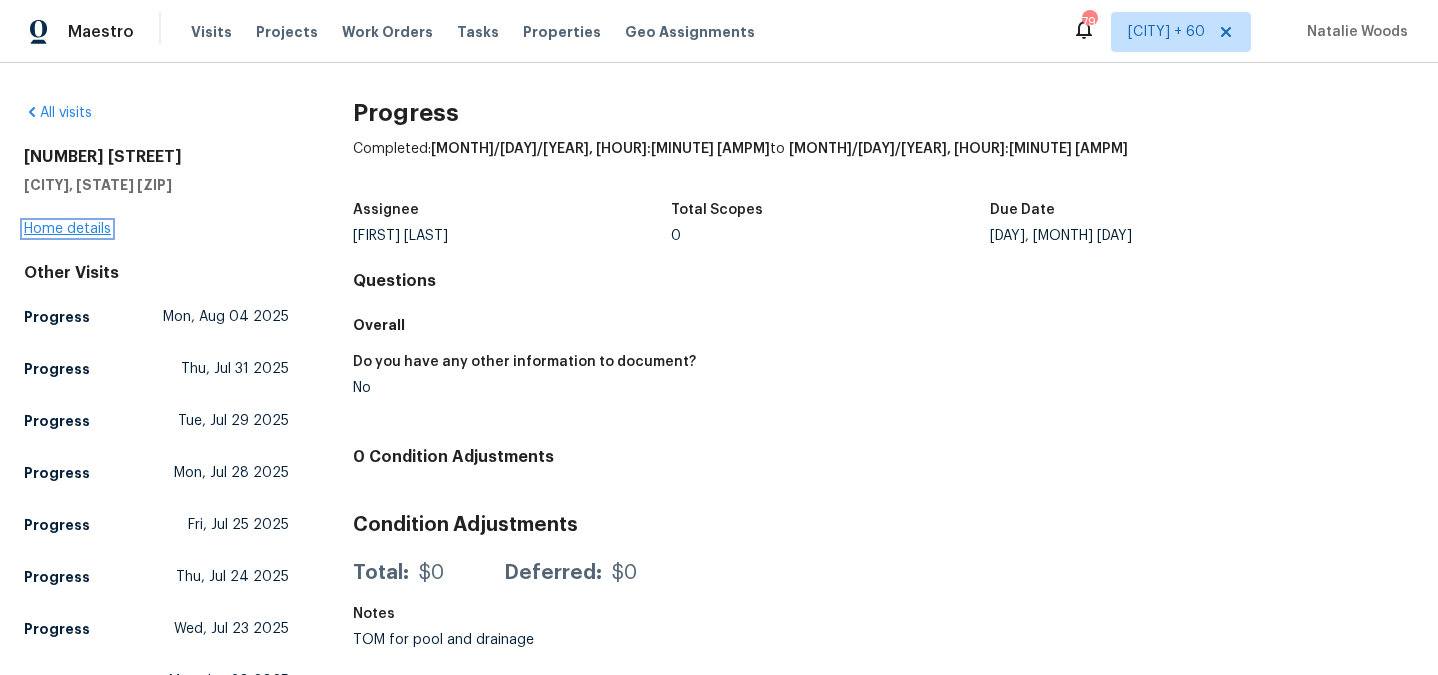 click on "Home details" at bounding box center [67, 229] 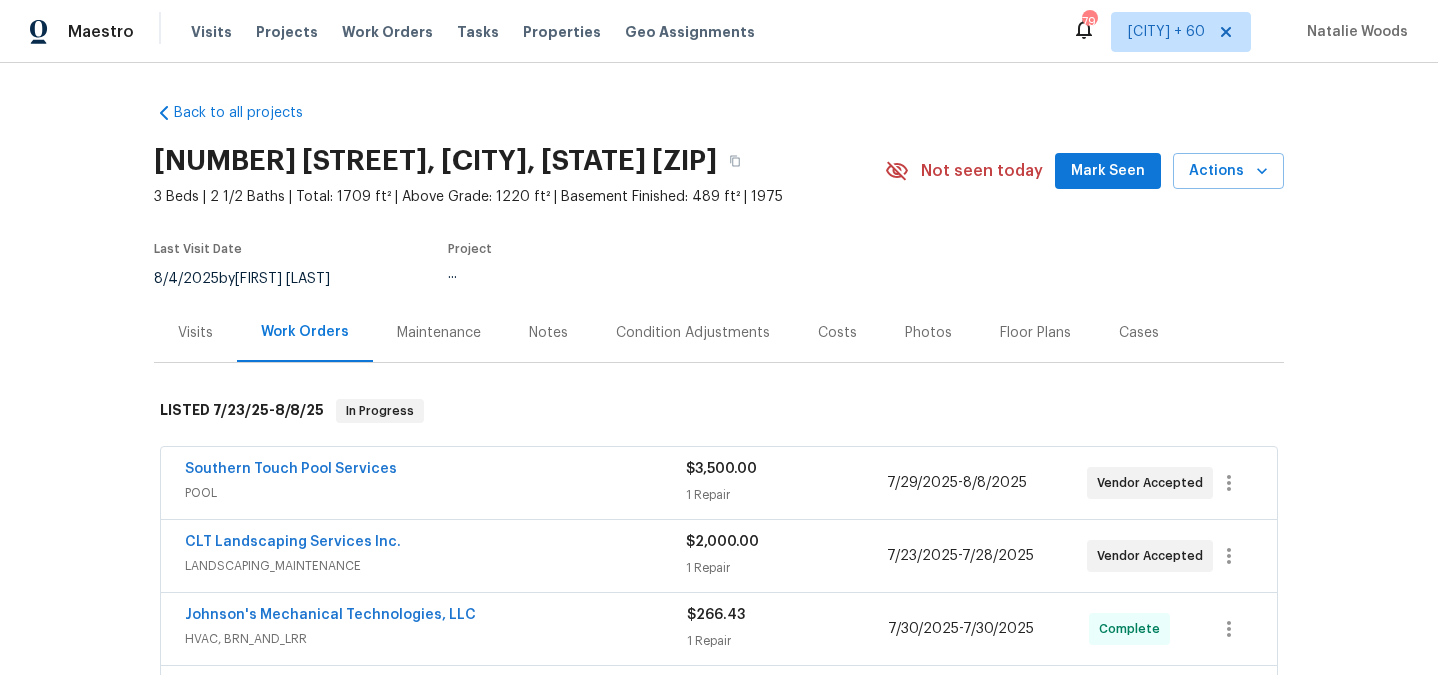 click on "Visits" at bounding box center [195, 333] 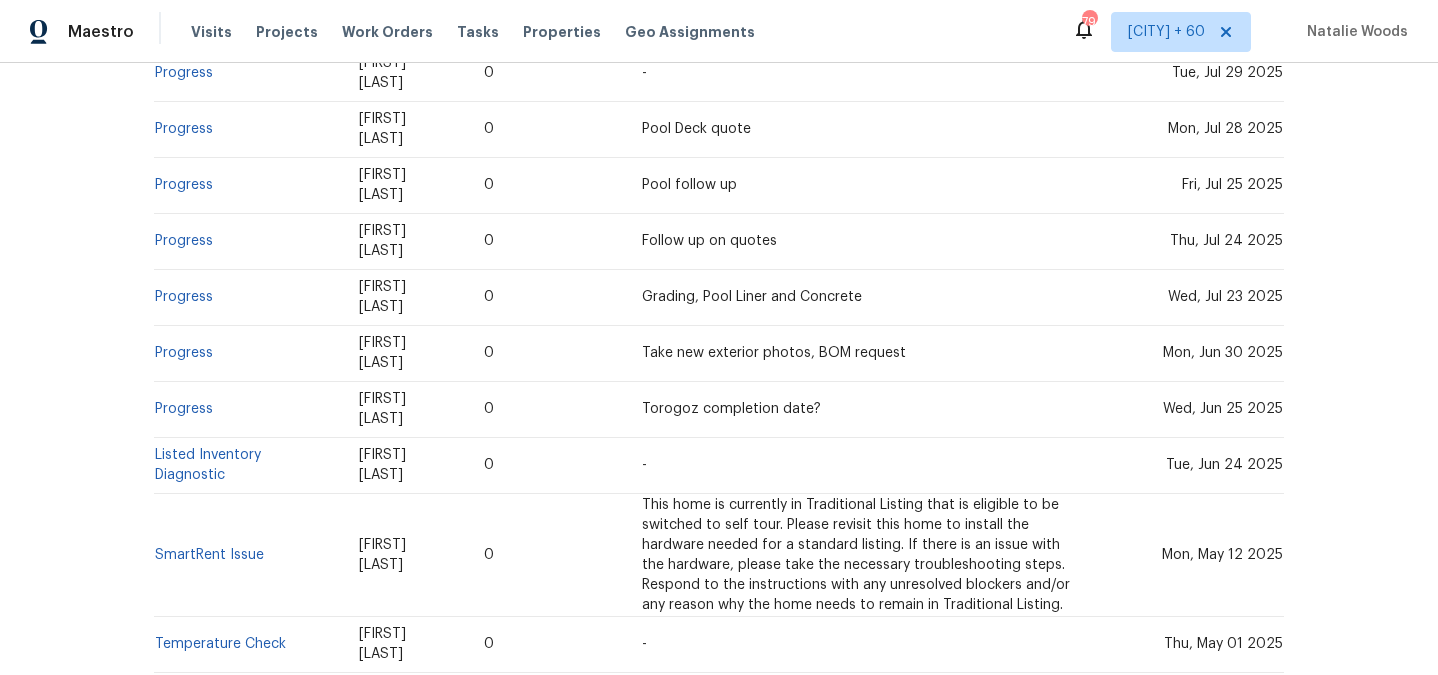 scroll, scrollTop: 652, scrollLeft: 0, axis: vertical 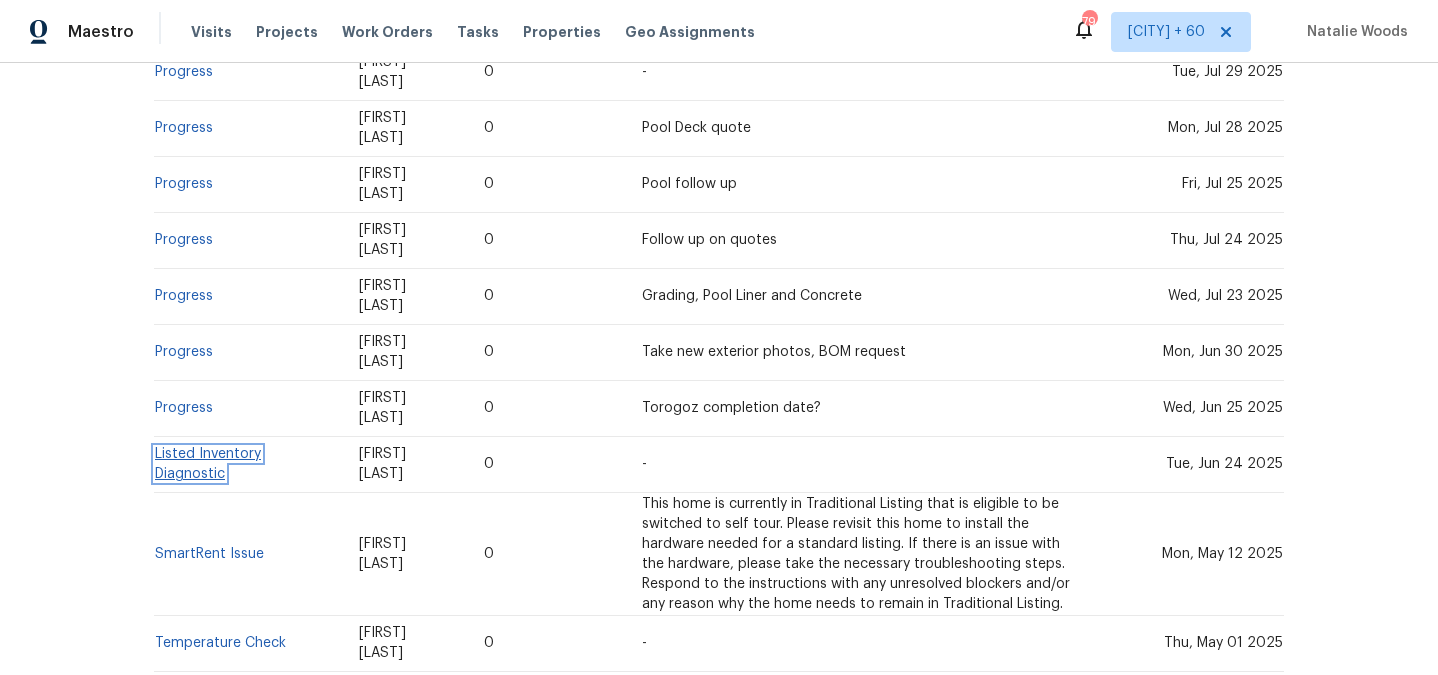 click on "Listed Inventory Diagnostic" at bounding box center (208, 464) 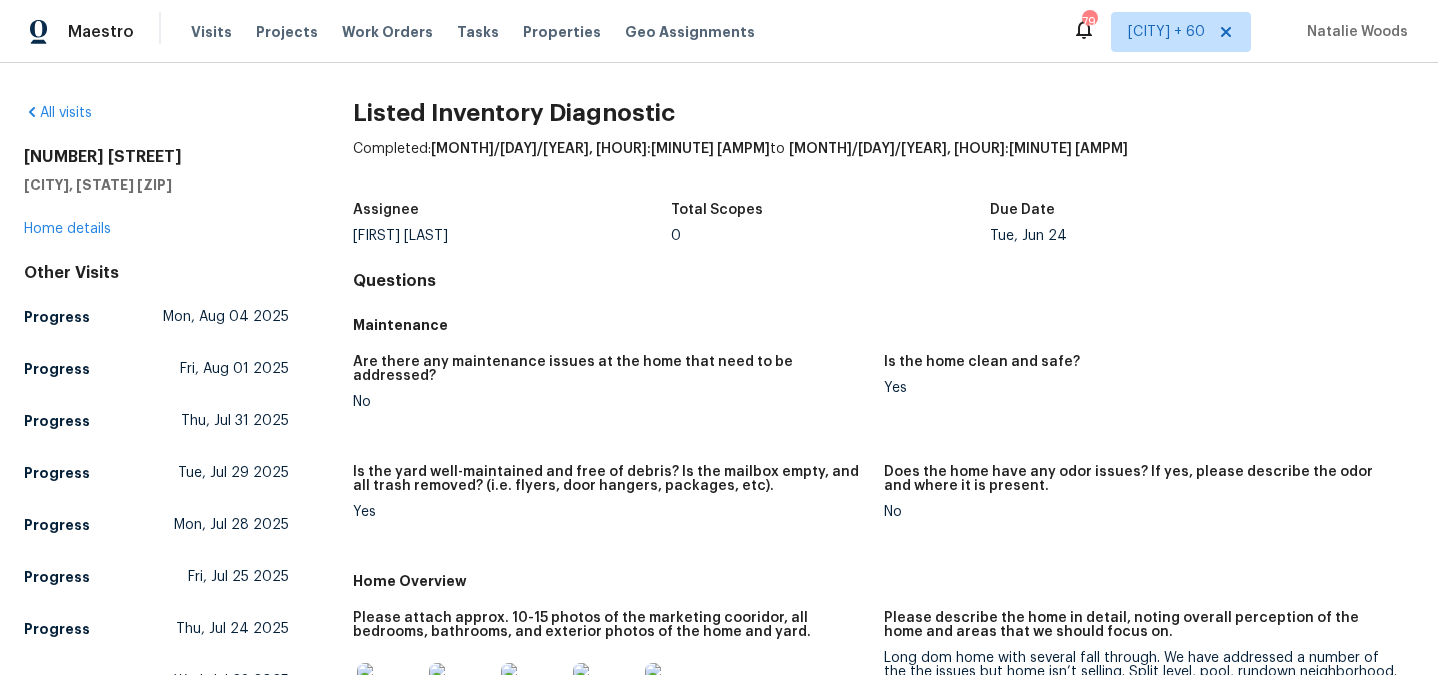 scroll, scrollTop: 245, scrollLeft: 0, axis: vertical 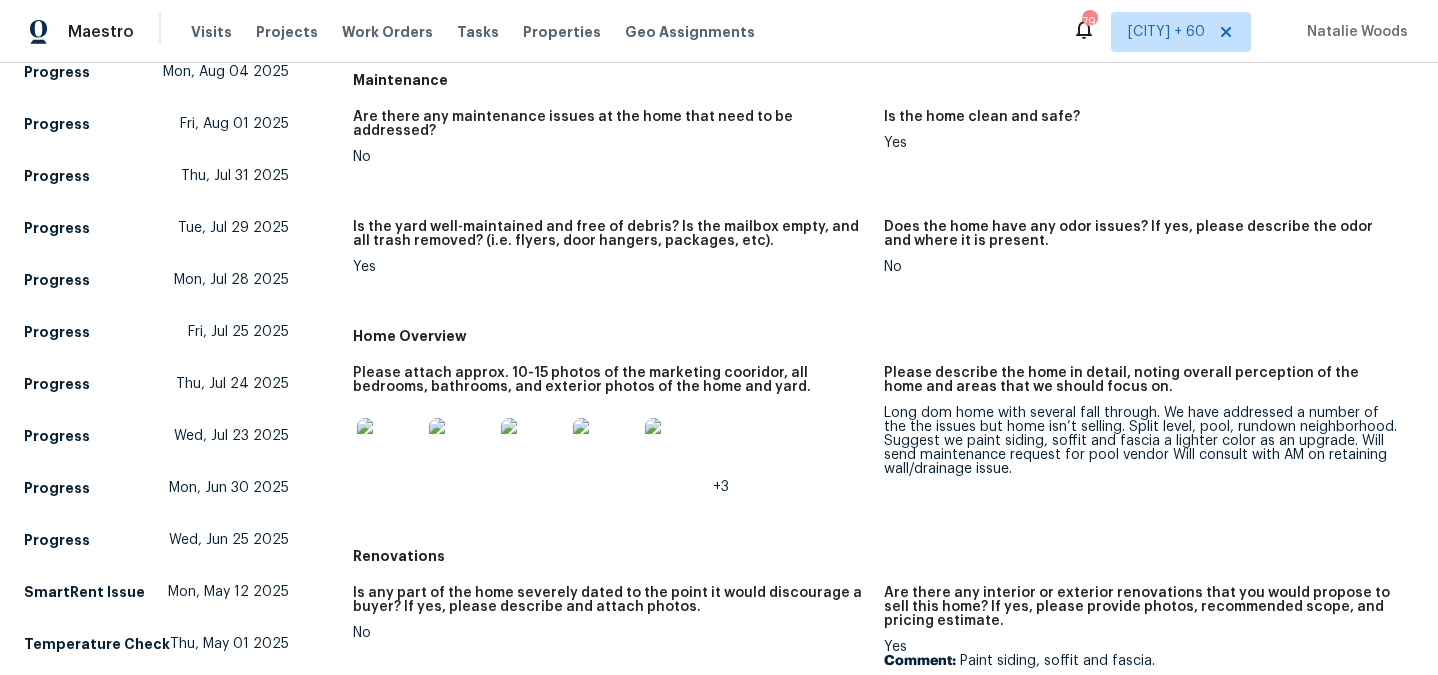 click at bounding box center [389, 450] 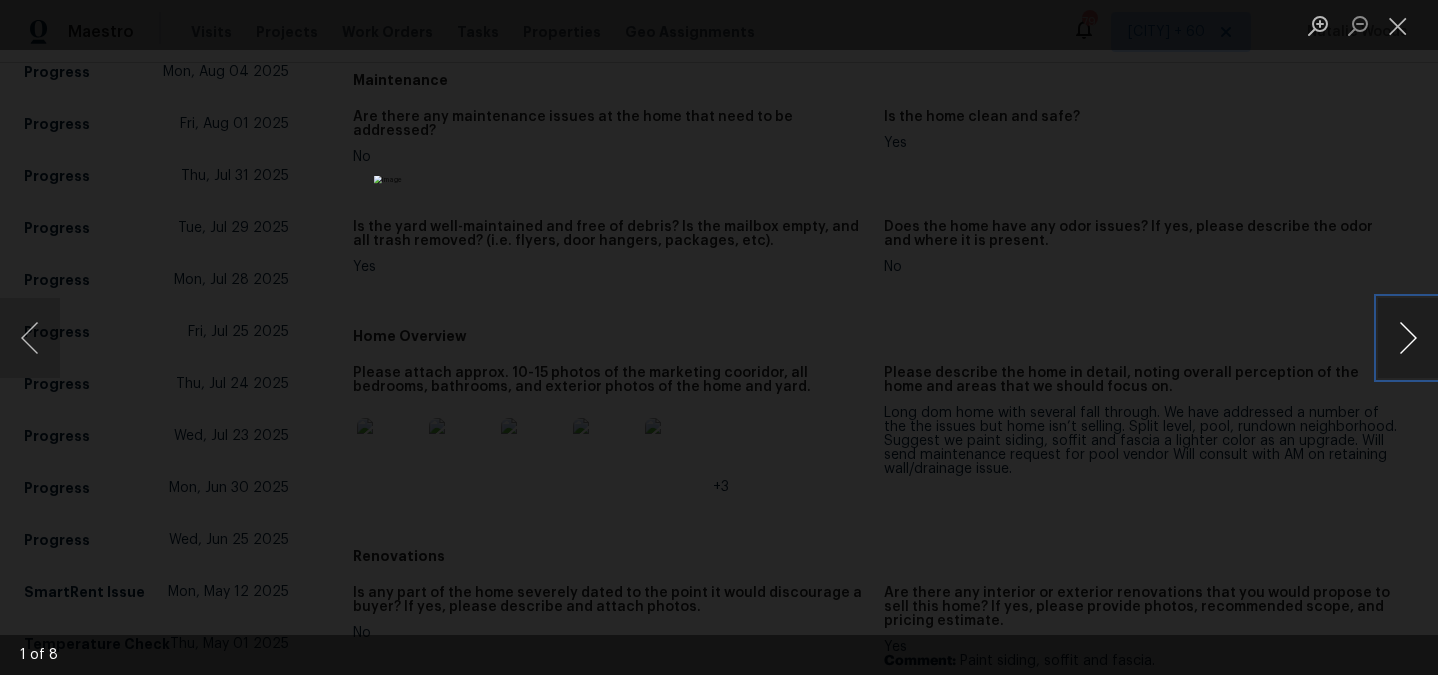 click at bounding box center [1408, 338] 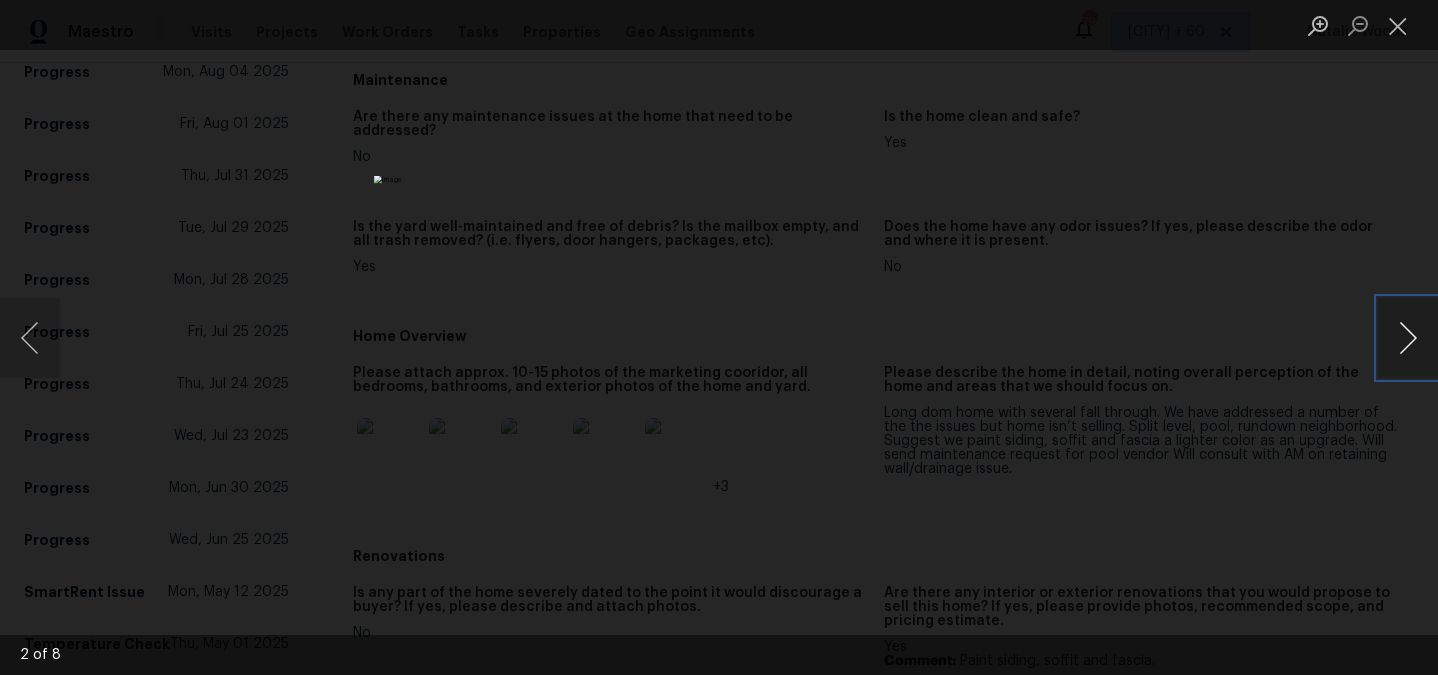 click at bounding box center [1408, 338] 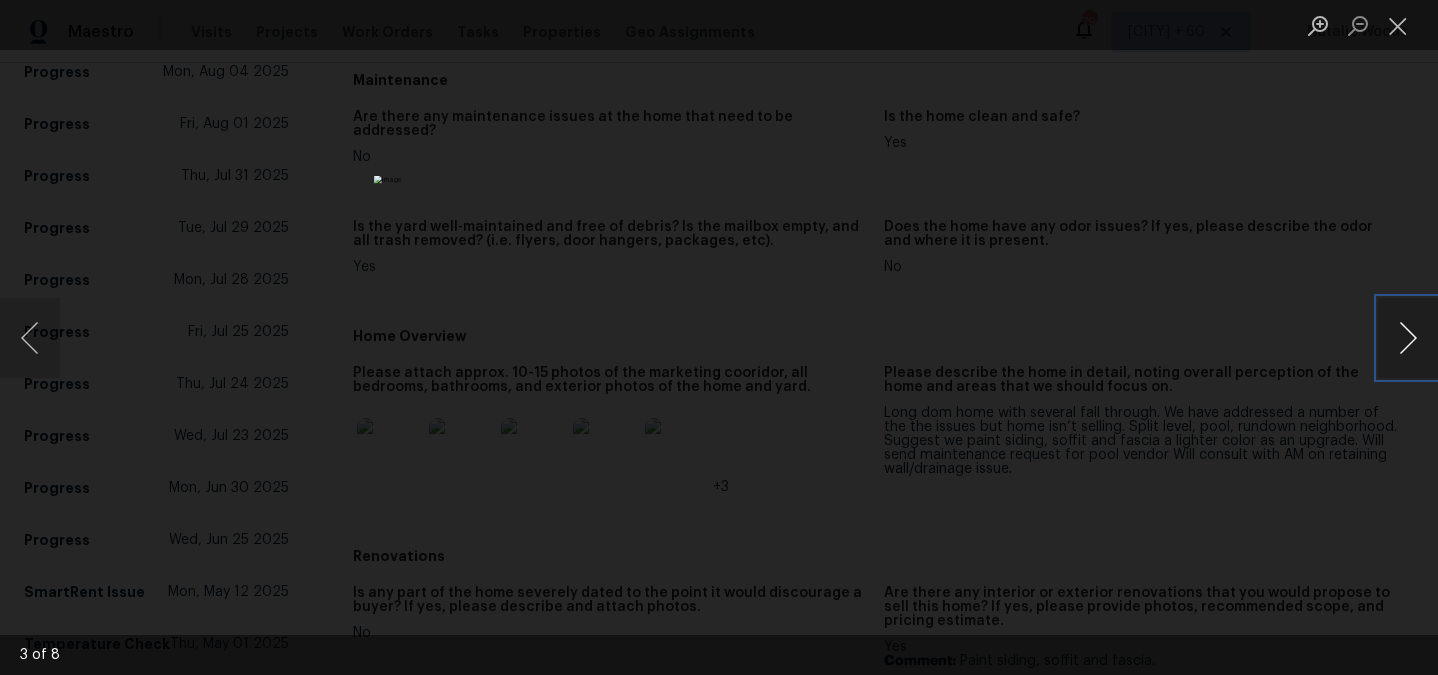 click at bounding box center [1408, 338] 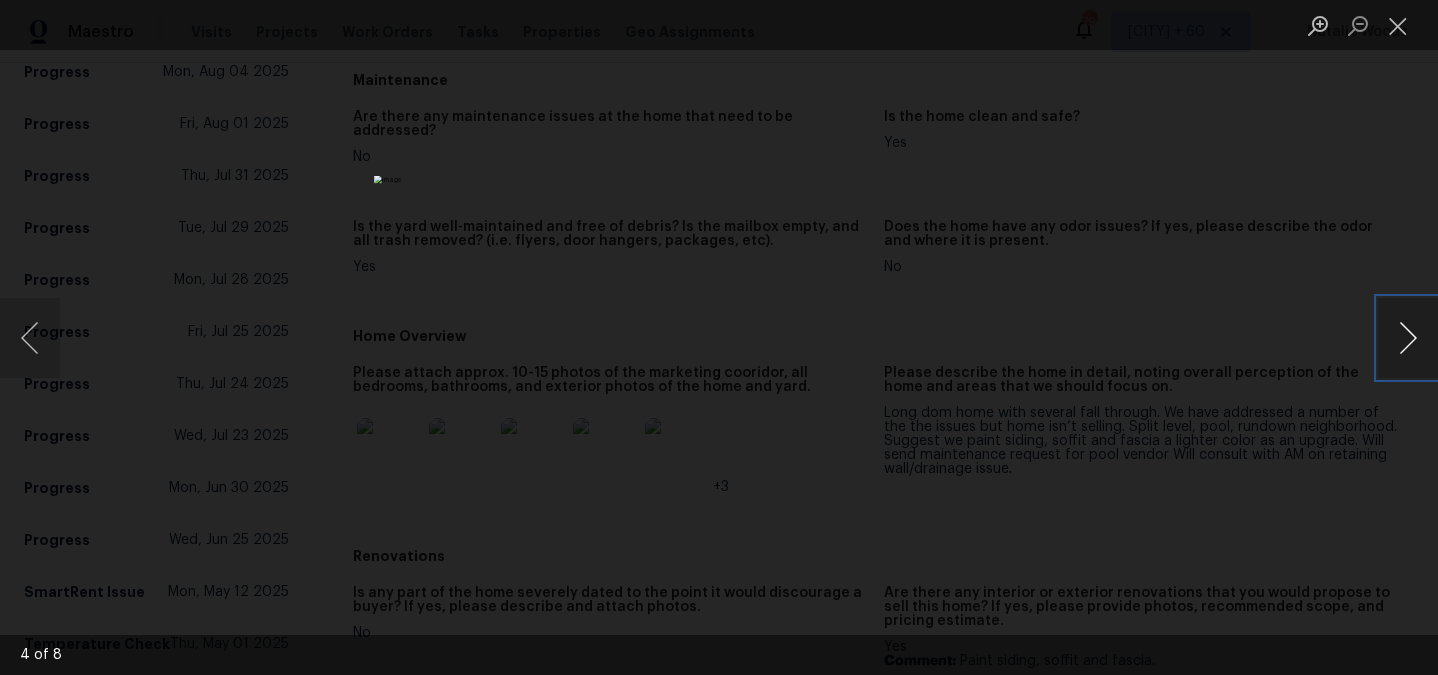 click at bounding box center (1408, 338) 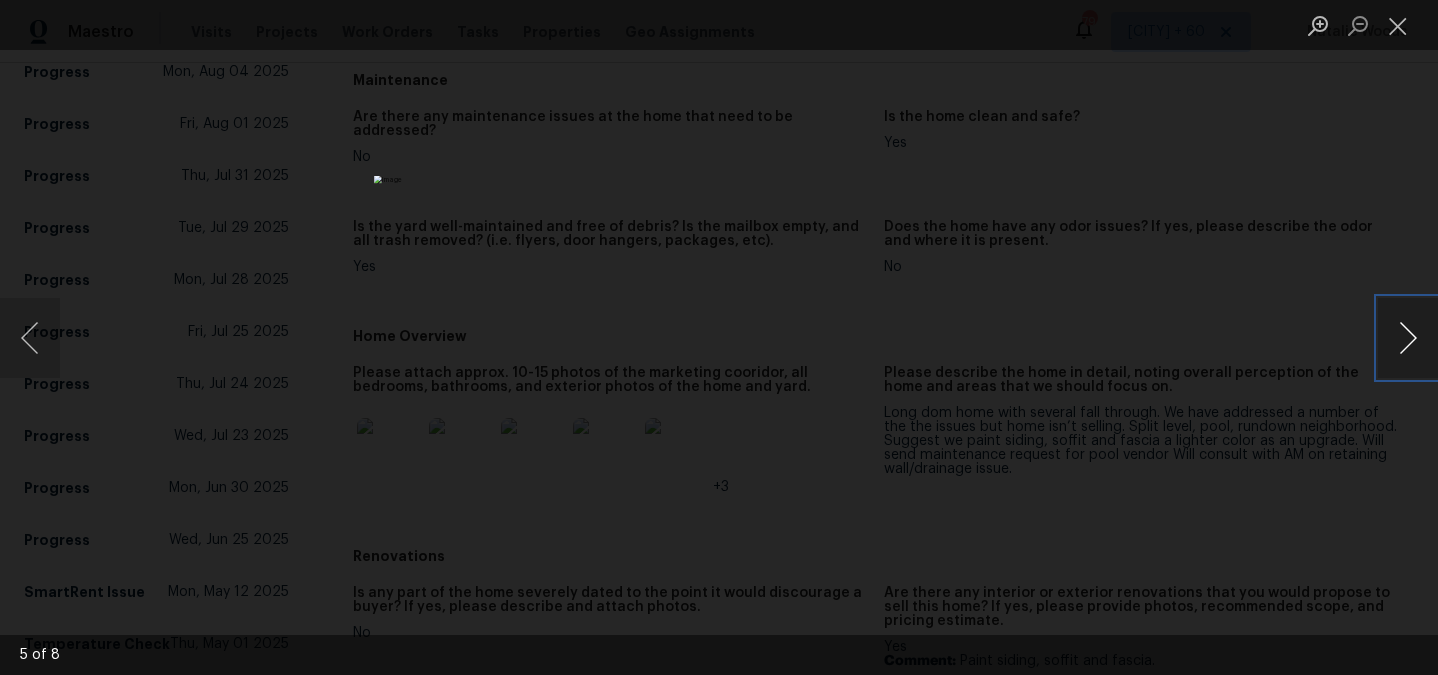 click at bounding box center (1408, 338) 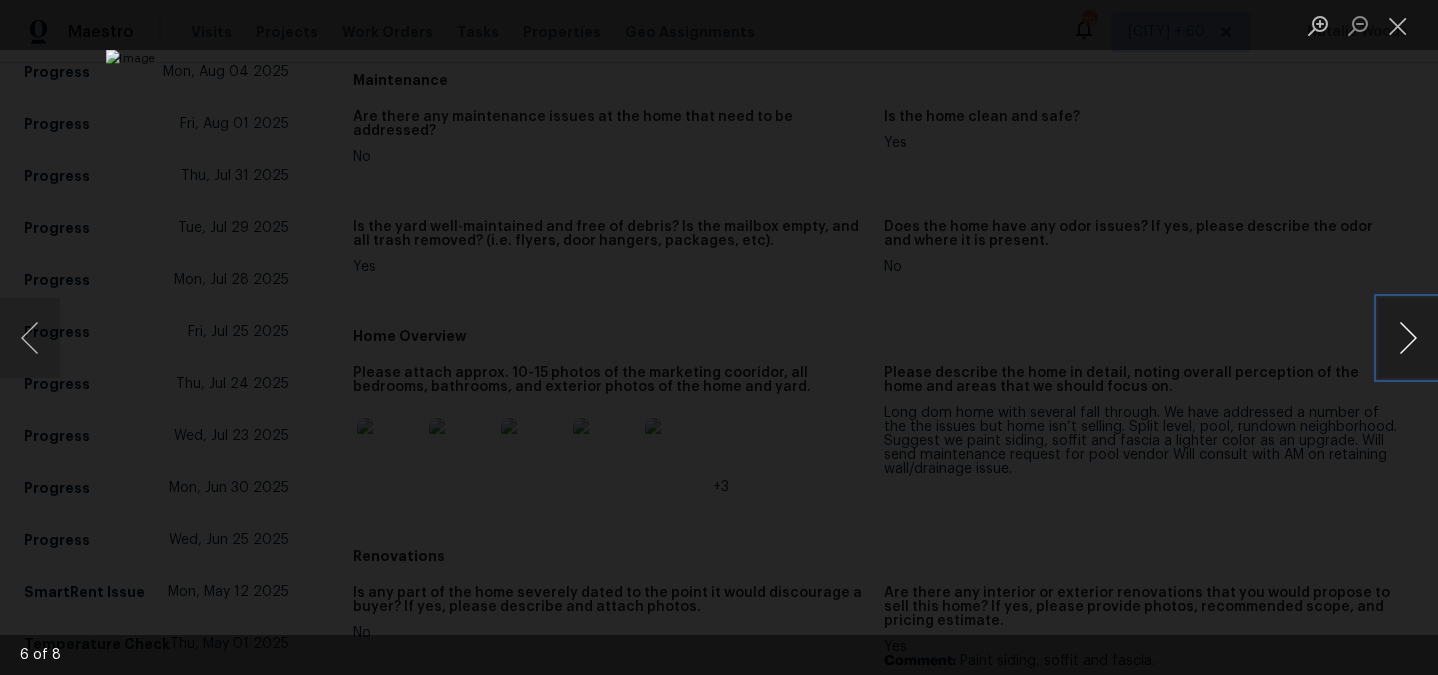 click at bounding box center [1408, 338] 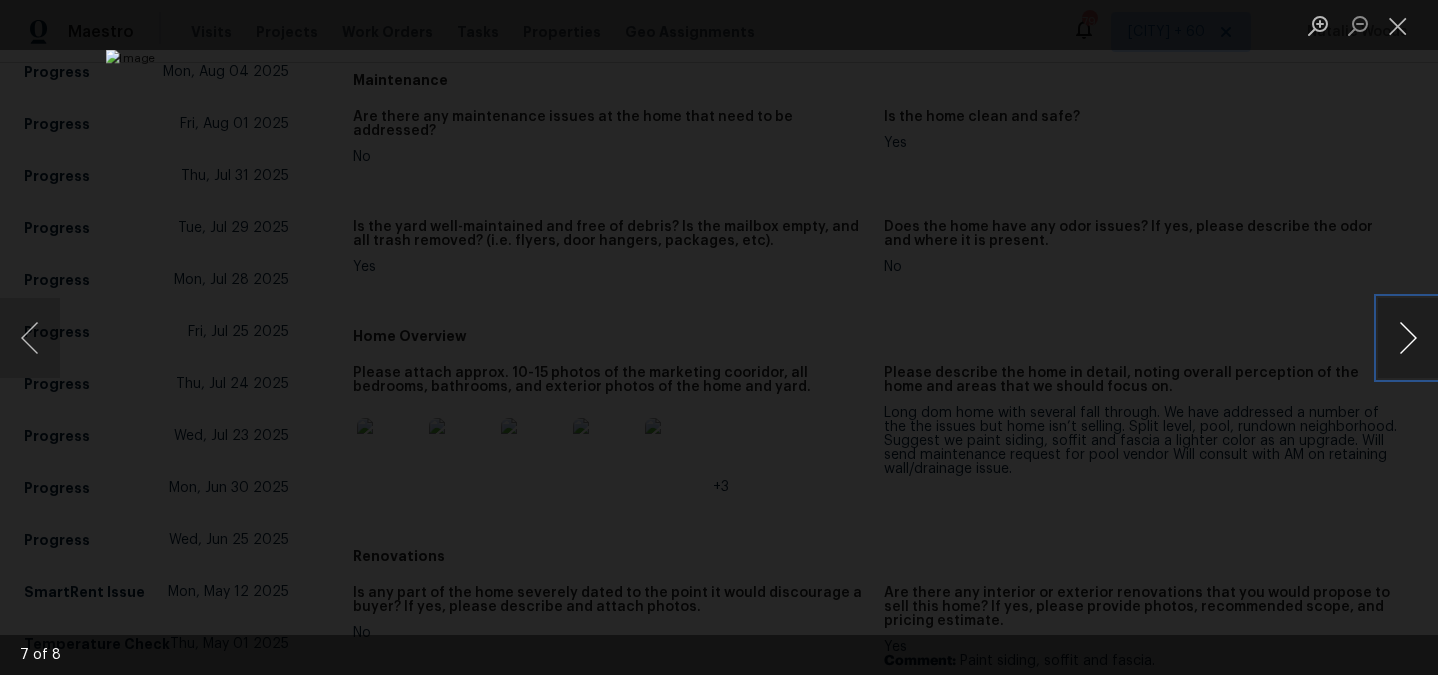 click at bounding box center [1408, 338] 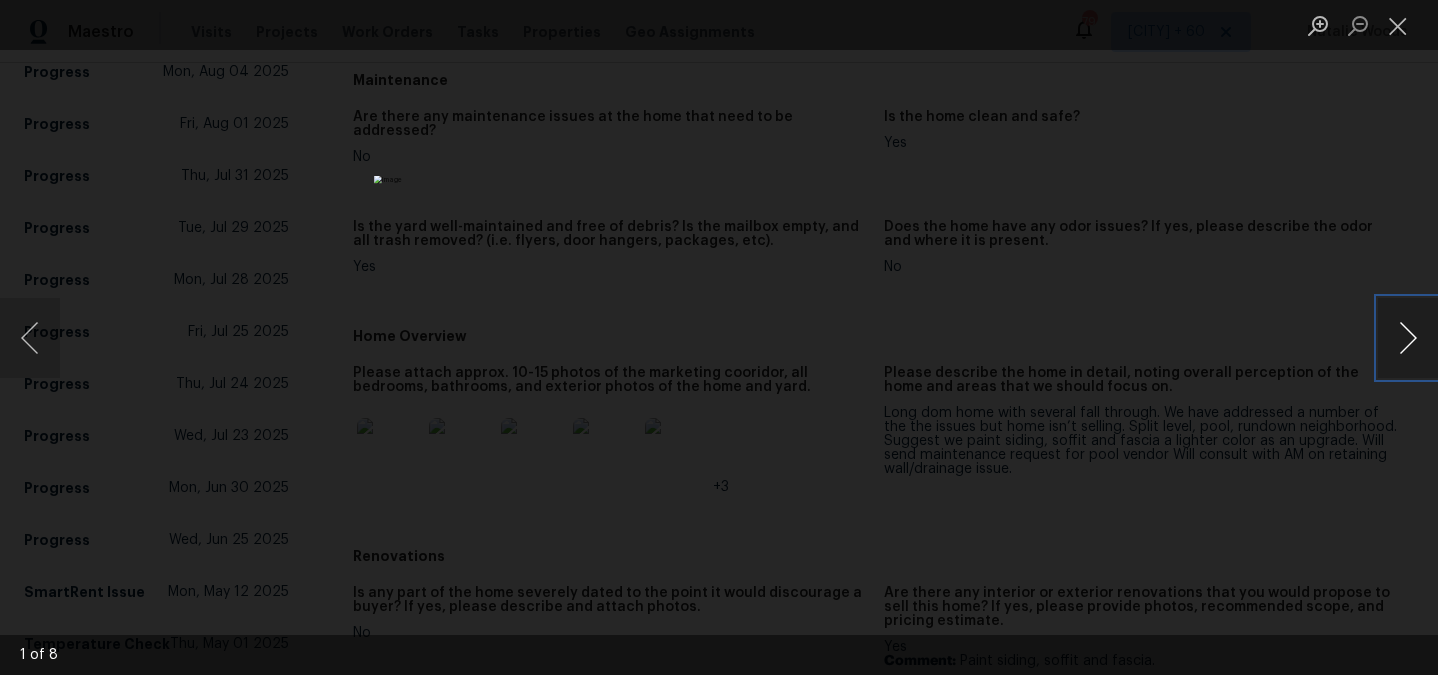 click at bounding box center (1408, 338) 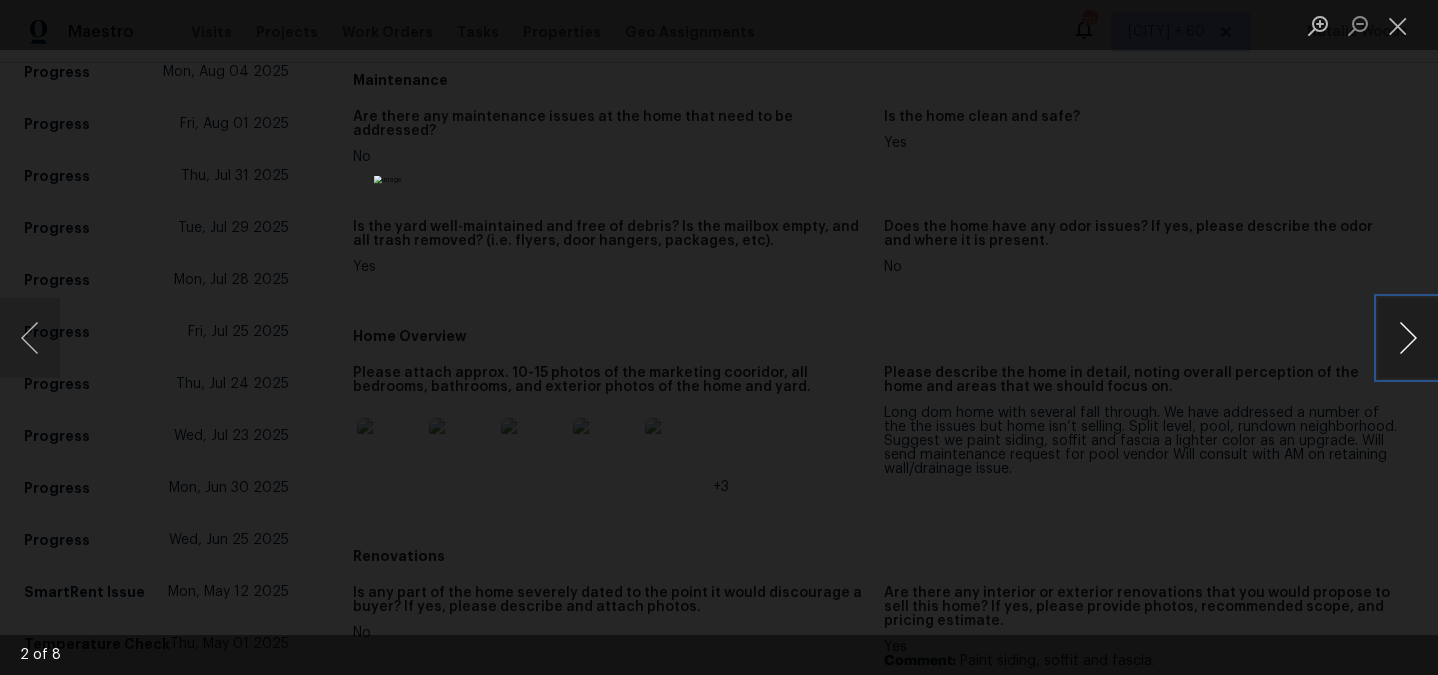 click at bounding box center (1408, 338) 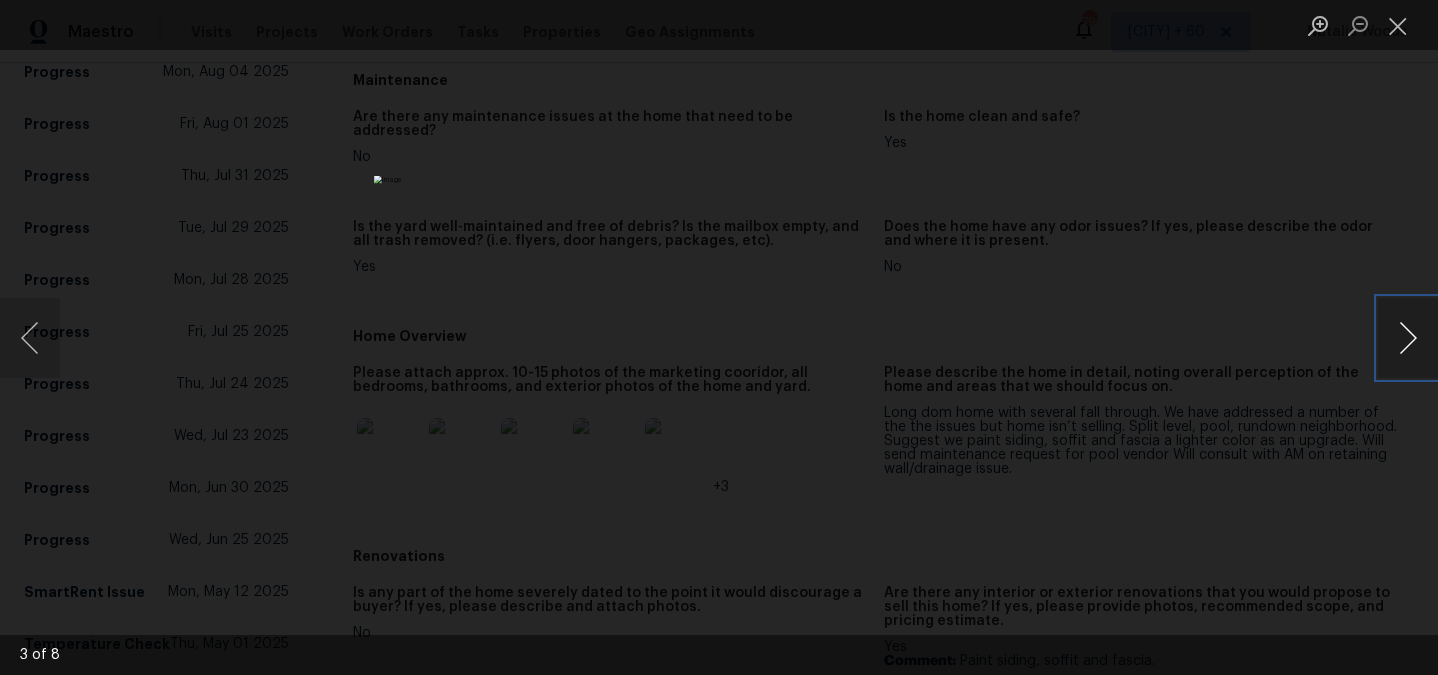 click at bounding box center (1408, 338) 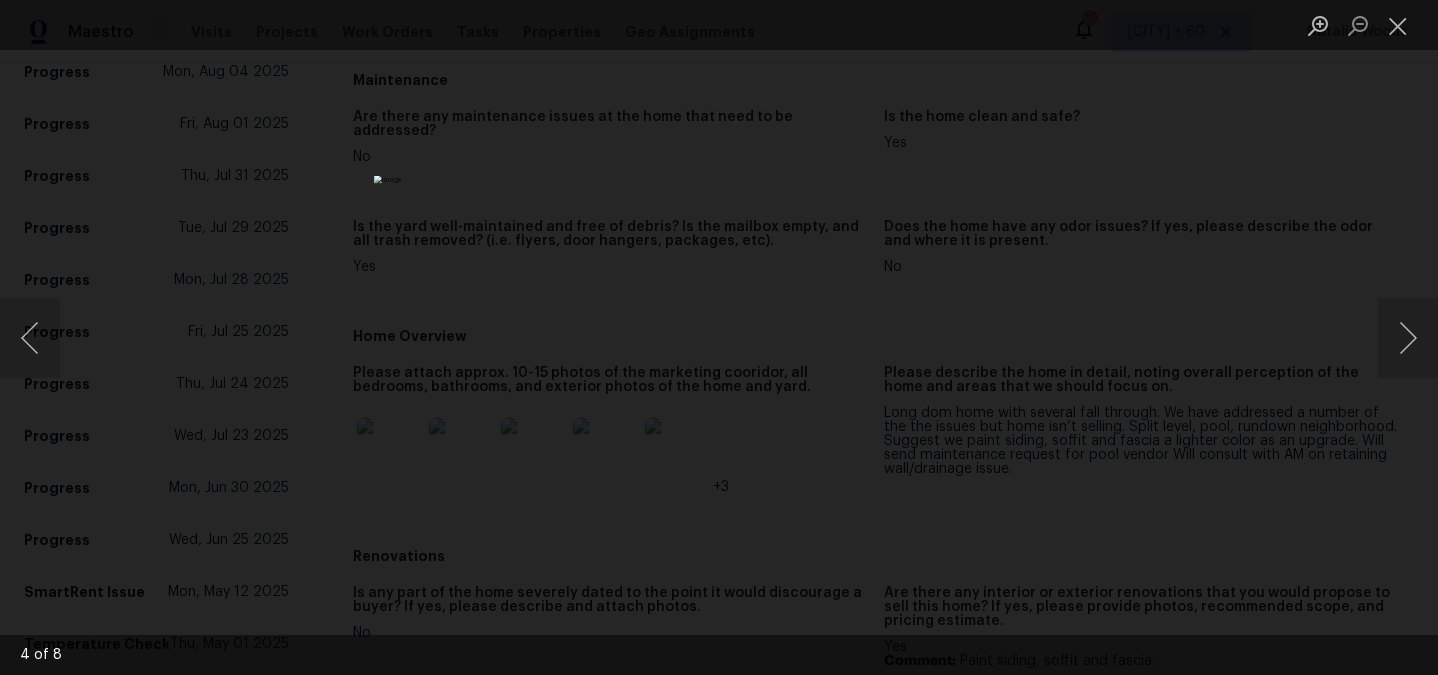 click at bounding box center [719, 337] 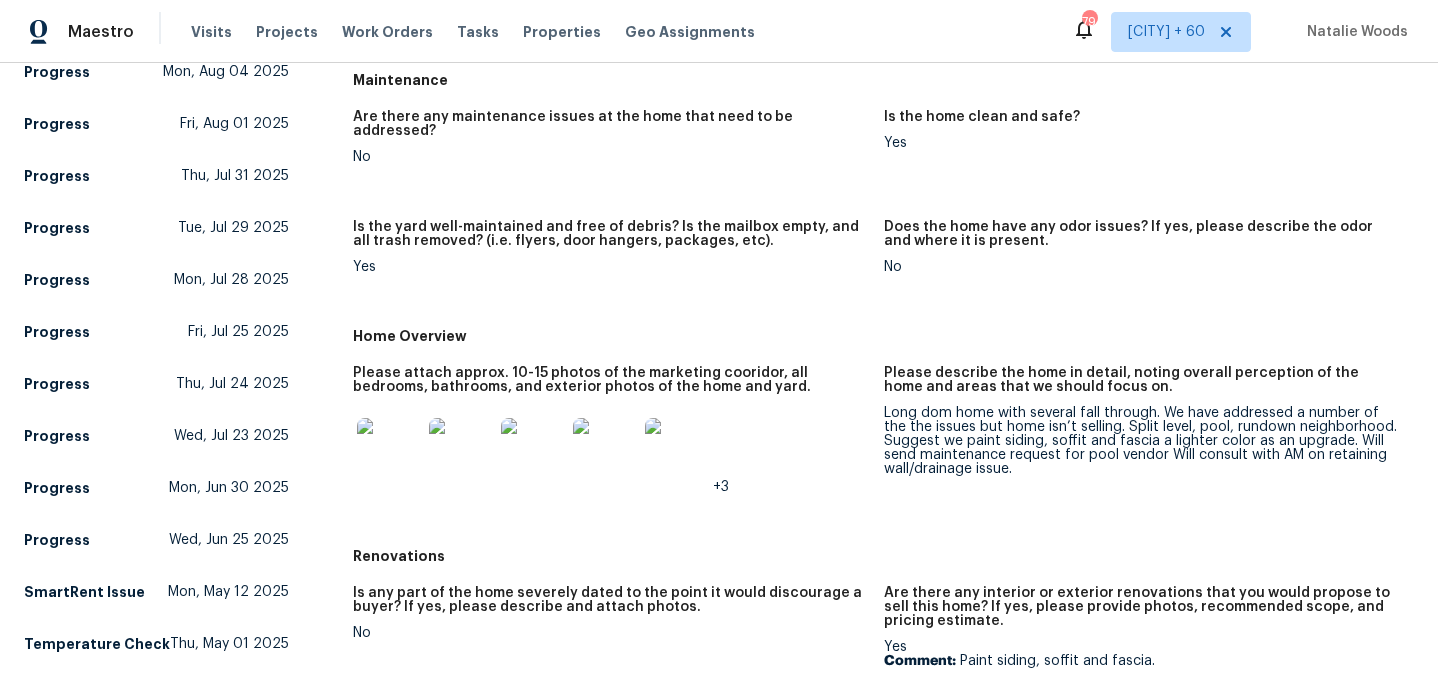 scroll, scrollTop: 0, scrollLeft: 0, axis: both 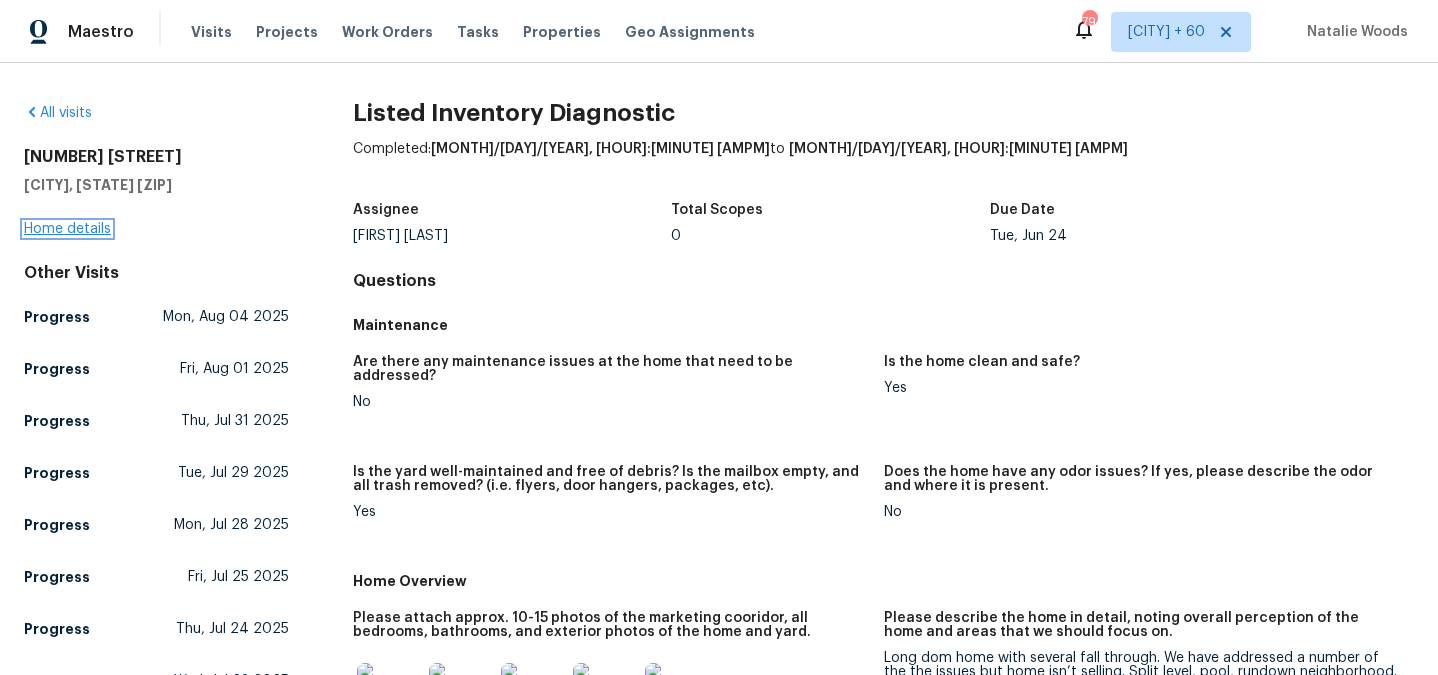 click on "Home details" at bounding box center (67, 229) 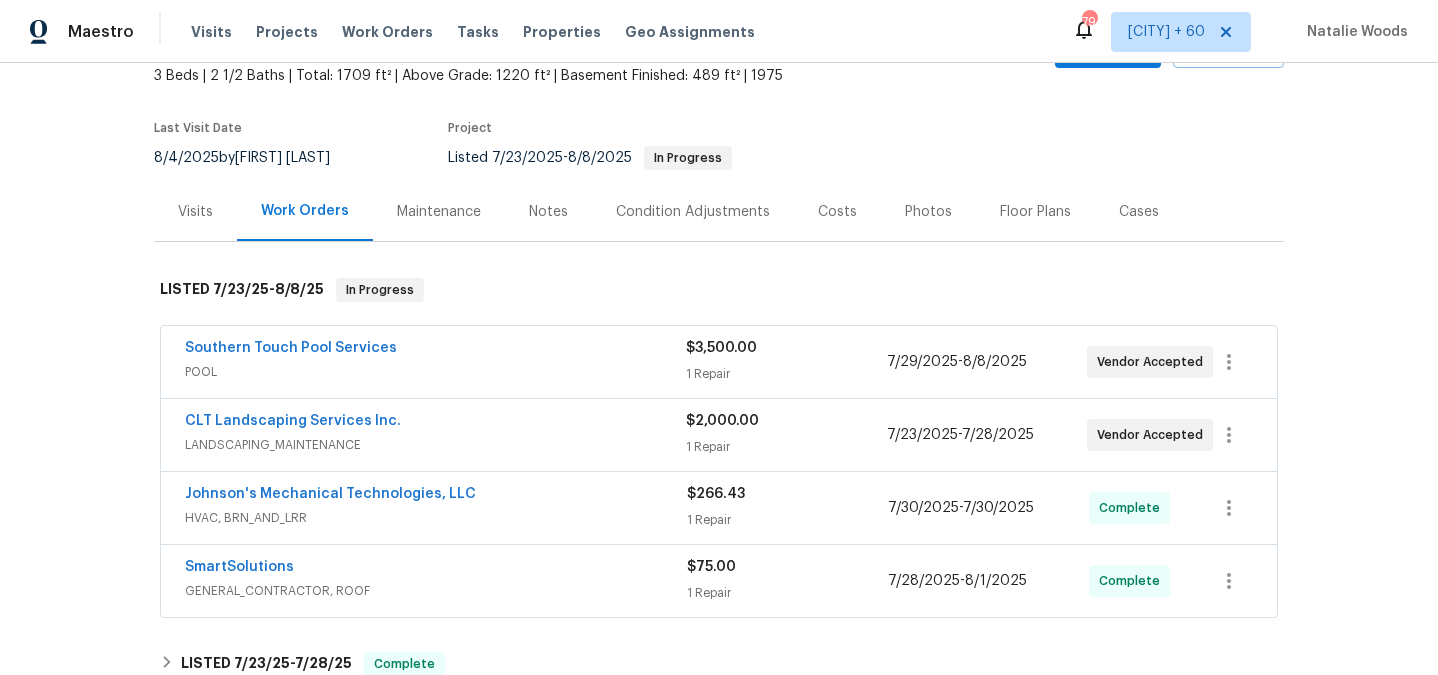 scroll, scrollTop: 202, scrollLeft: 0, axis: vertical 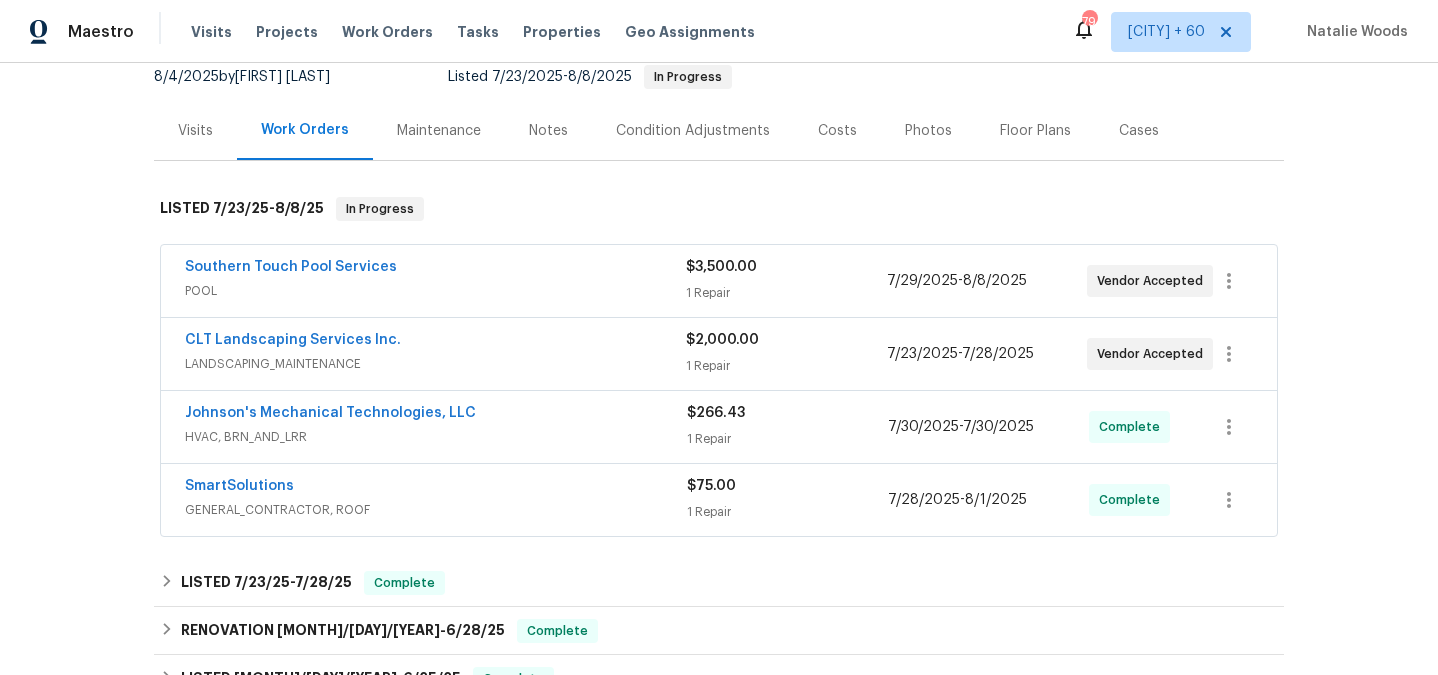 click on "POOL" at bounding box center [435, 291] 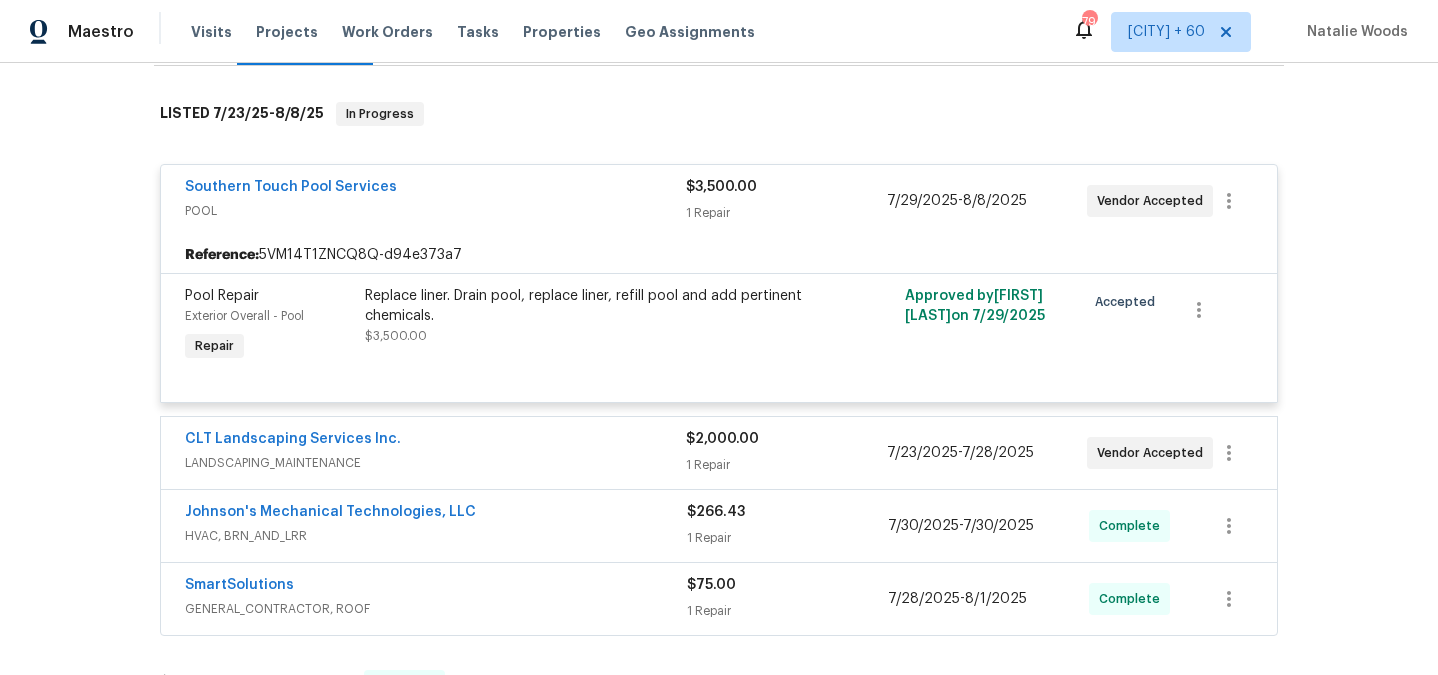scroll, scrollTop: 316, scrollLeft: 0, axis: vertical 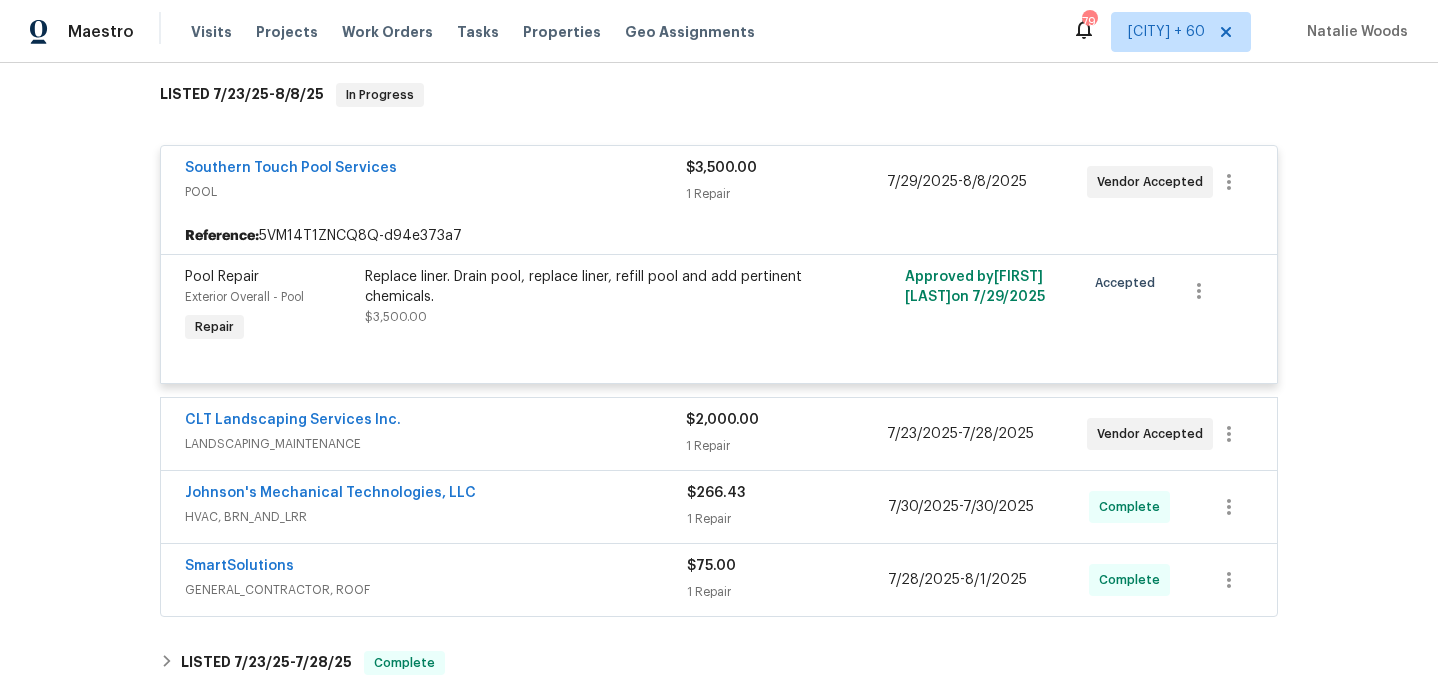 click on "LANDSCAPING_MAINTENANCE" at bounding box center (435, 444) 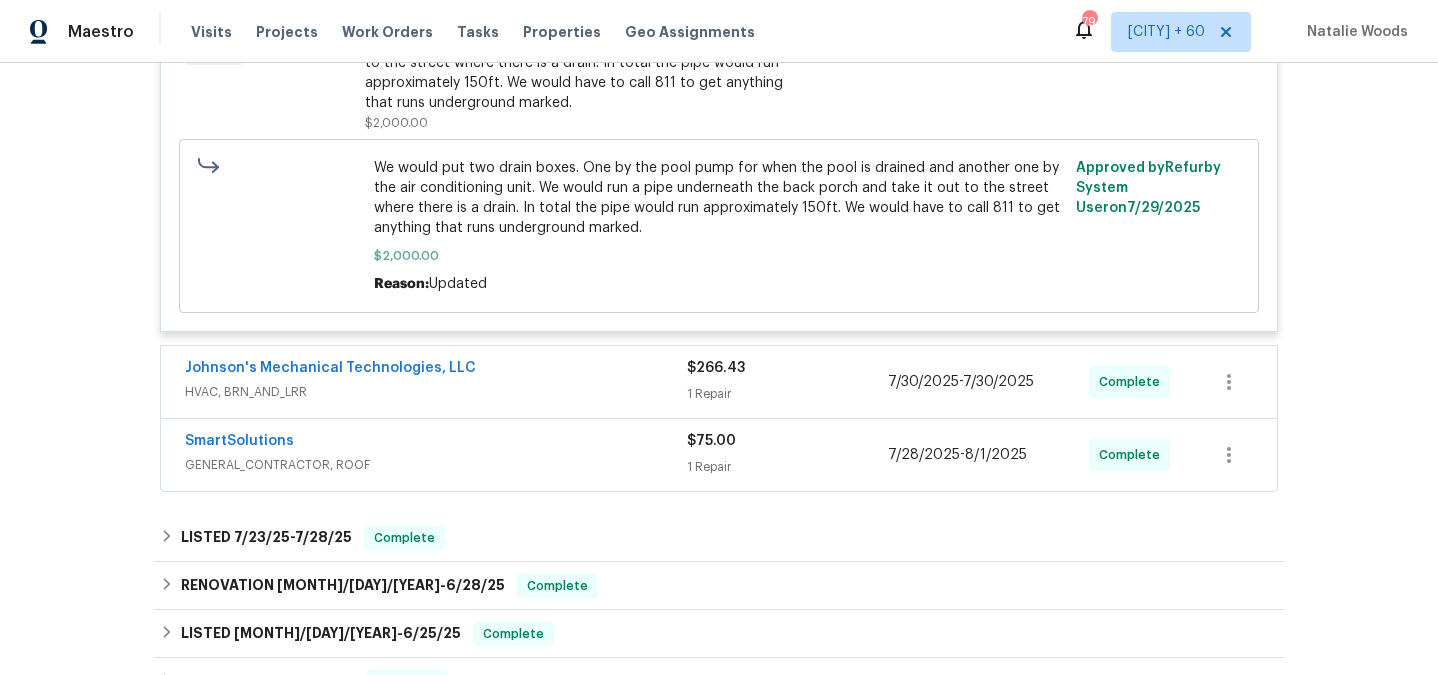 scroll, scrollTop: 852, scrollLeft: 0, axis: vertical 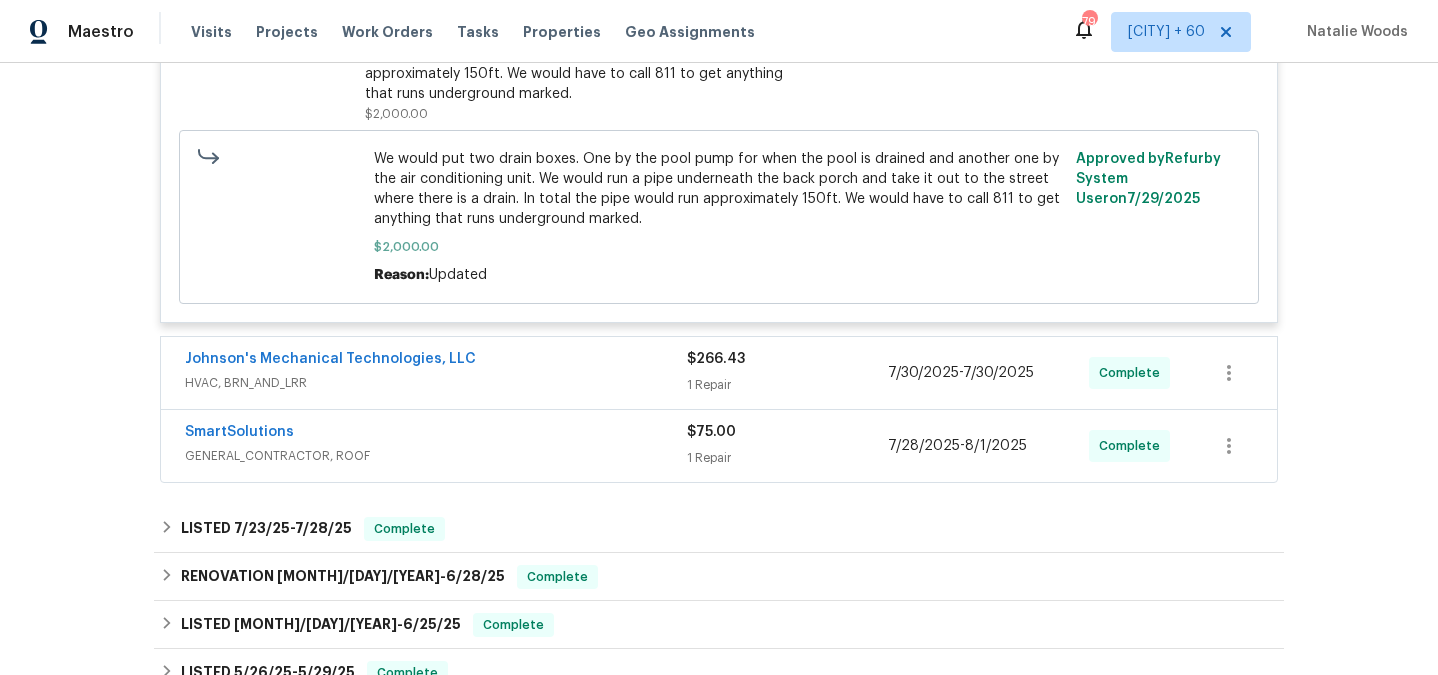 click on "SmartSolutions" at bounding box center (436, 434) 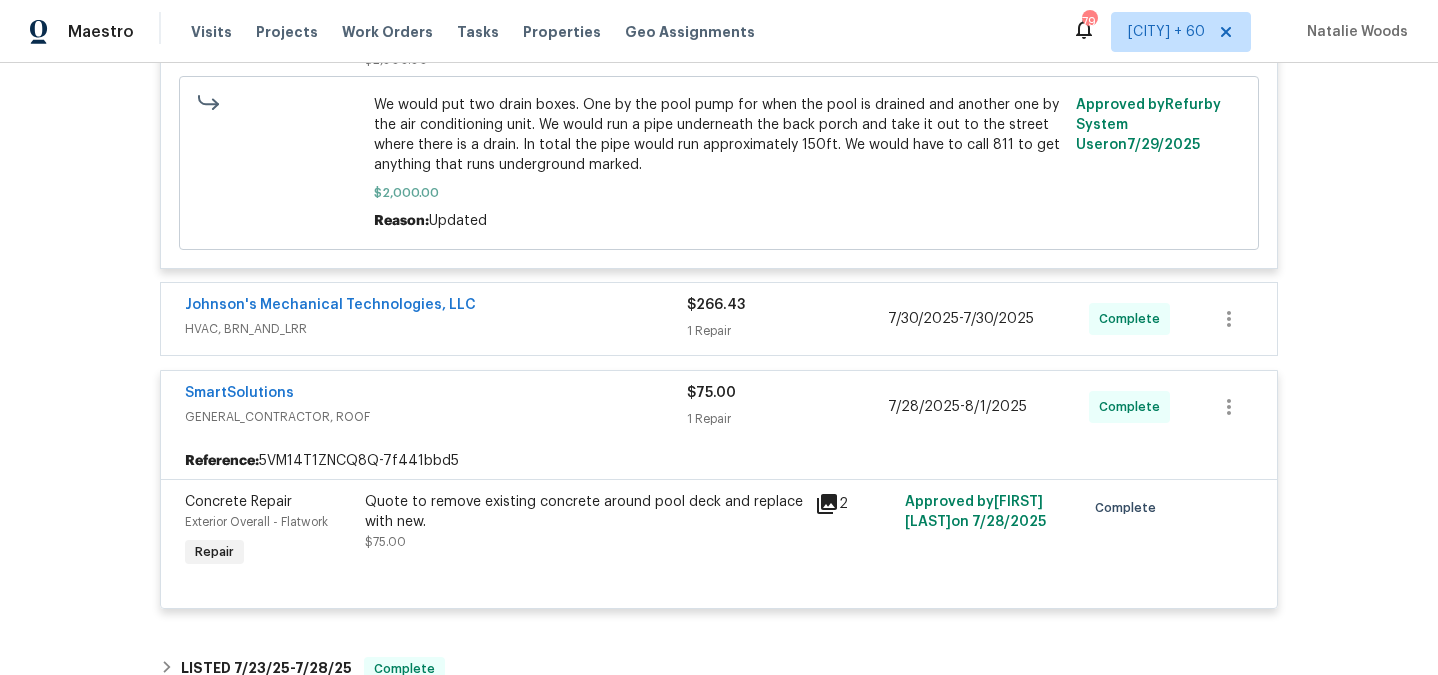 scroll, scrollTop: 898, scrollLeft: 0, axis: vertical 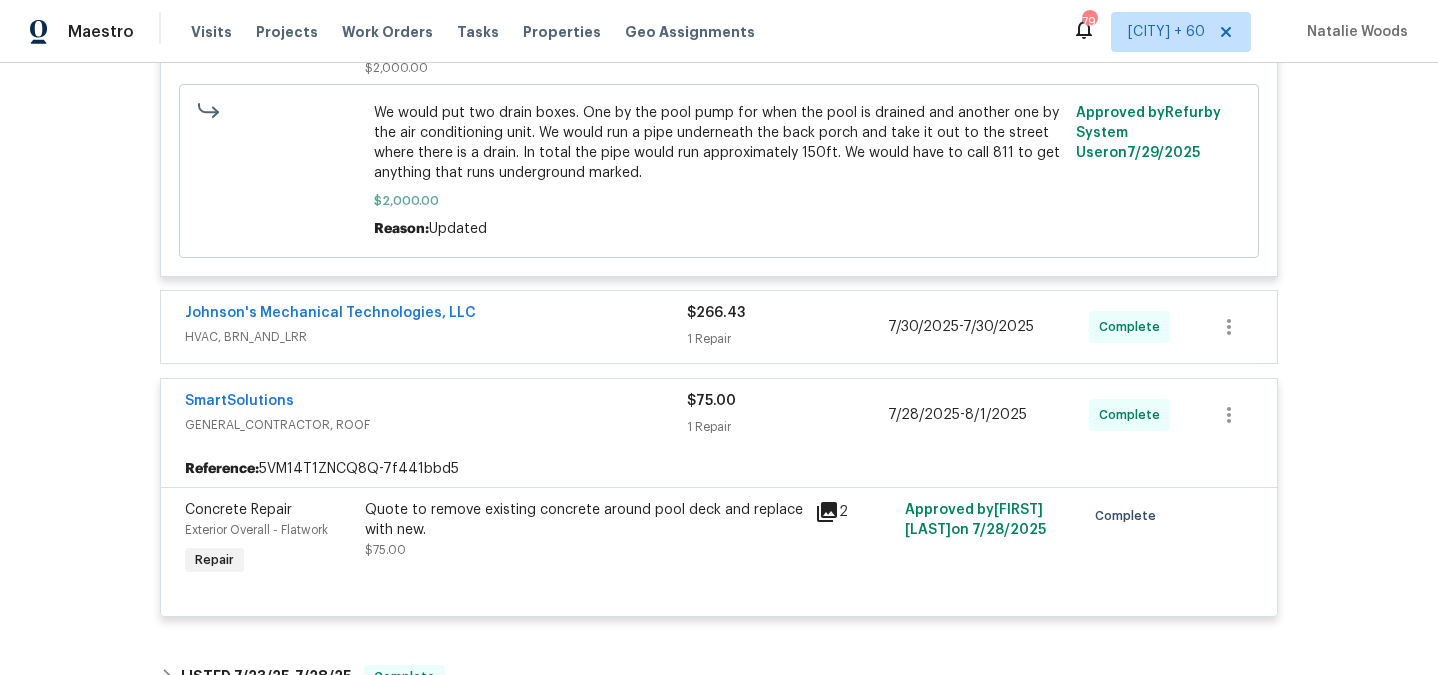 click on "HVAC, BRN_AND_LRR" at bounding box center (436, 337) 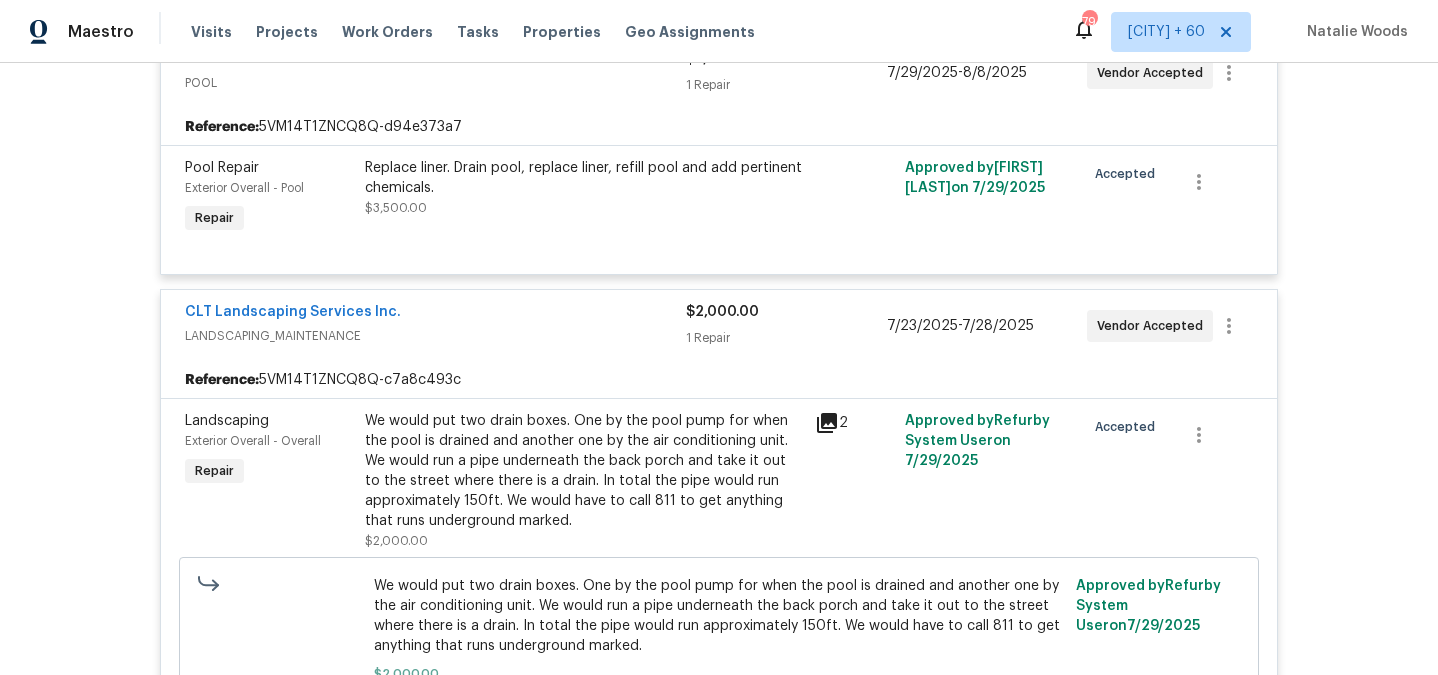 scroll, scrollTop: 443, scrollLeft: 0, axis: vertical 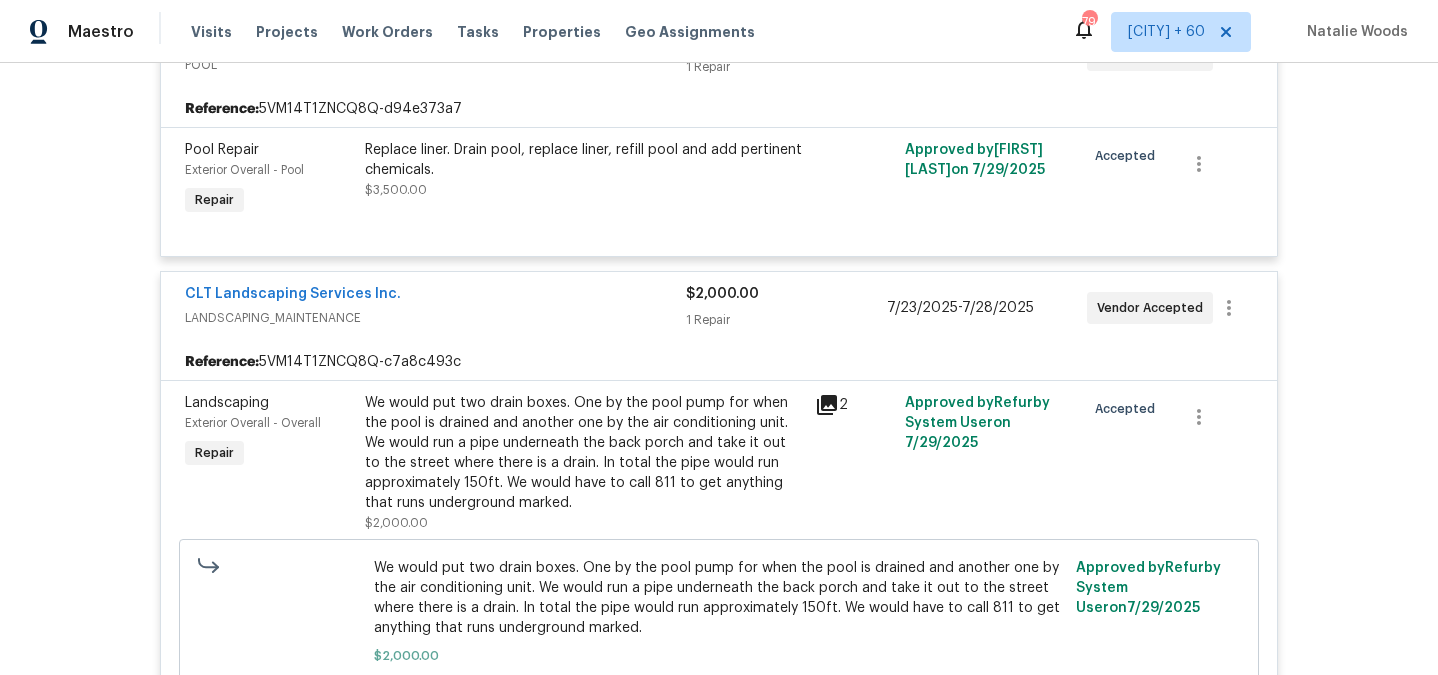 click on "We would put two drain boxes. One by the pool pump for when the pool is drained and another one by the air conditioning unit. We would run a pipe underneath the back porch and take it out to the street where there is a drain. In total the pipe would run approximately 150ft. We would have to call 811 to get anything that runs underground marked." at bounding box center (584, 453) 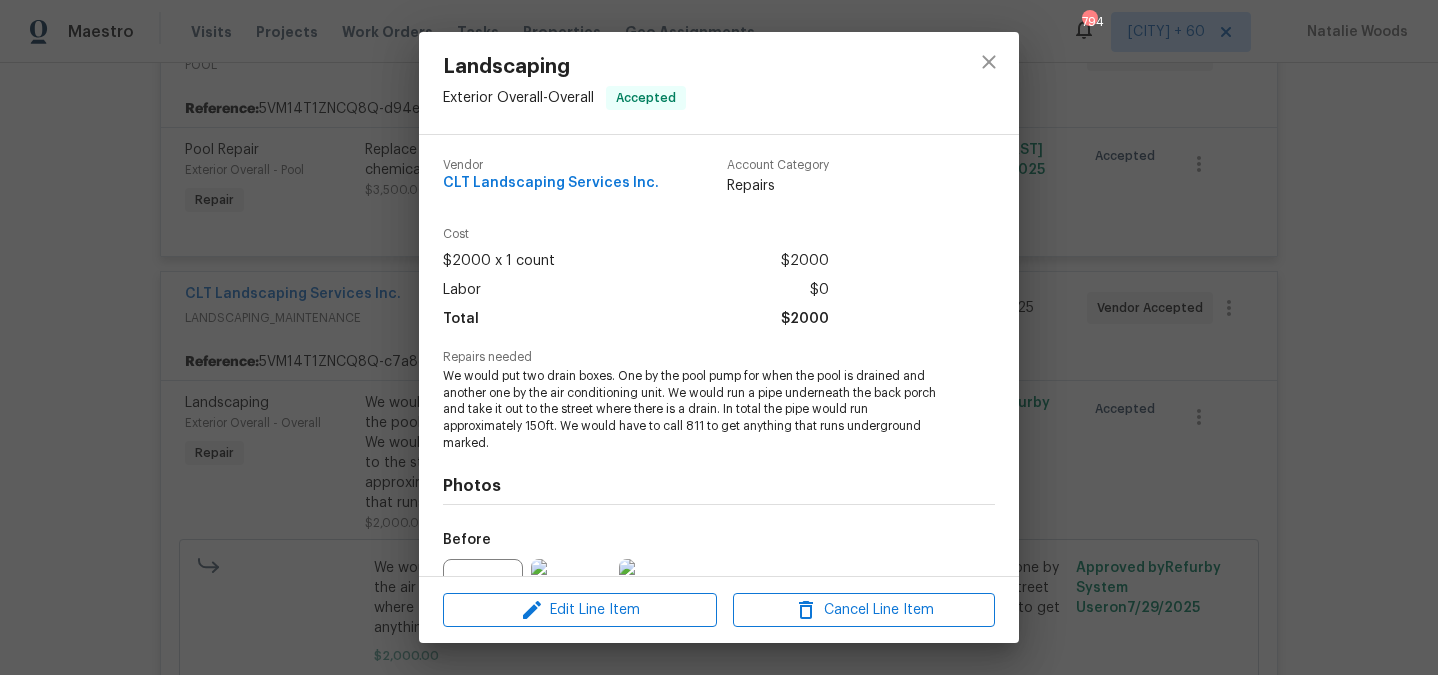 scroll, scrollTop: 213, scrollLeft: 0, axis: vertical 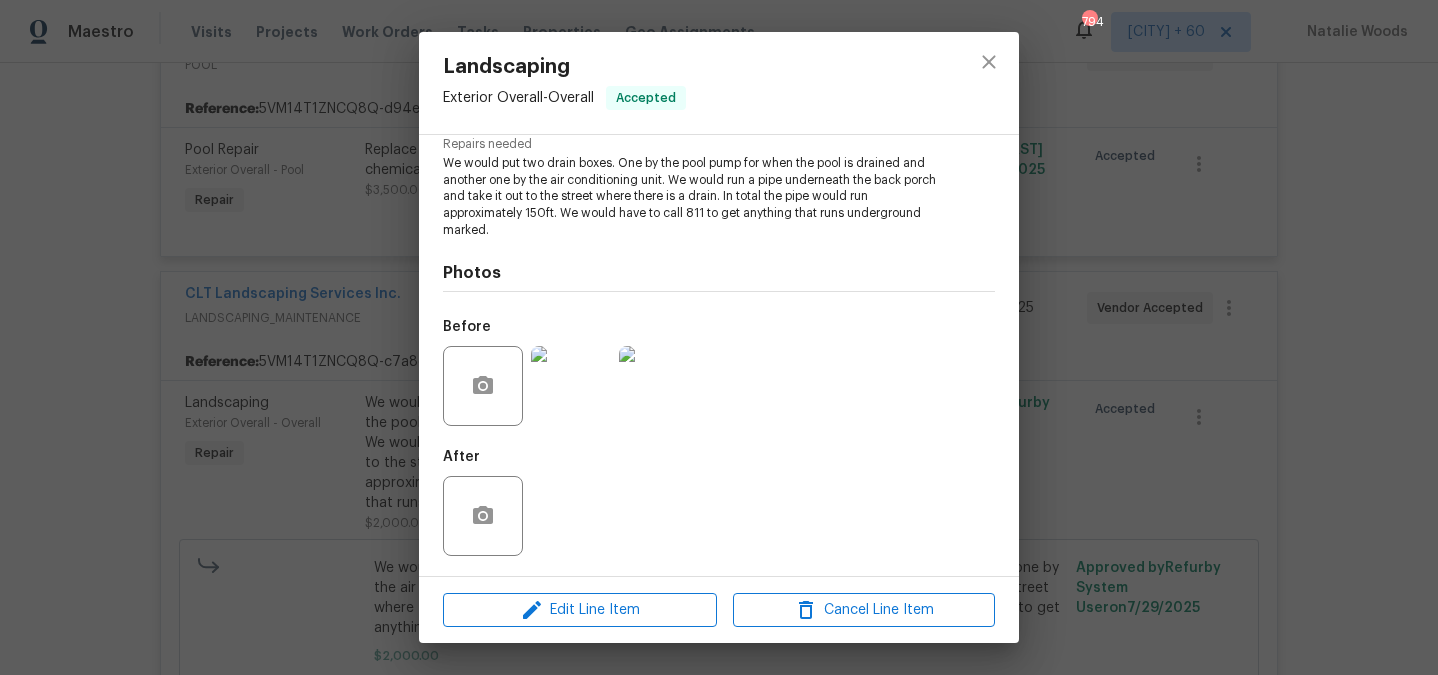 click at bounding box center (571, 386) 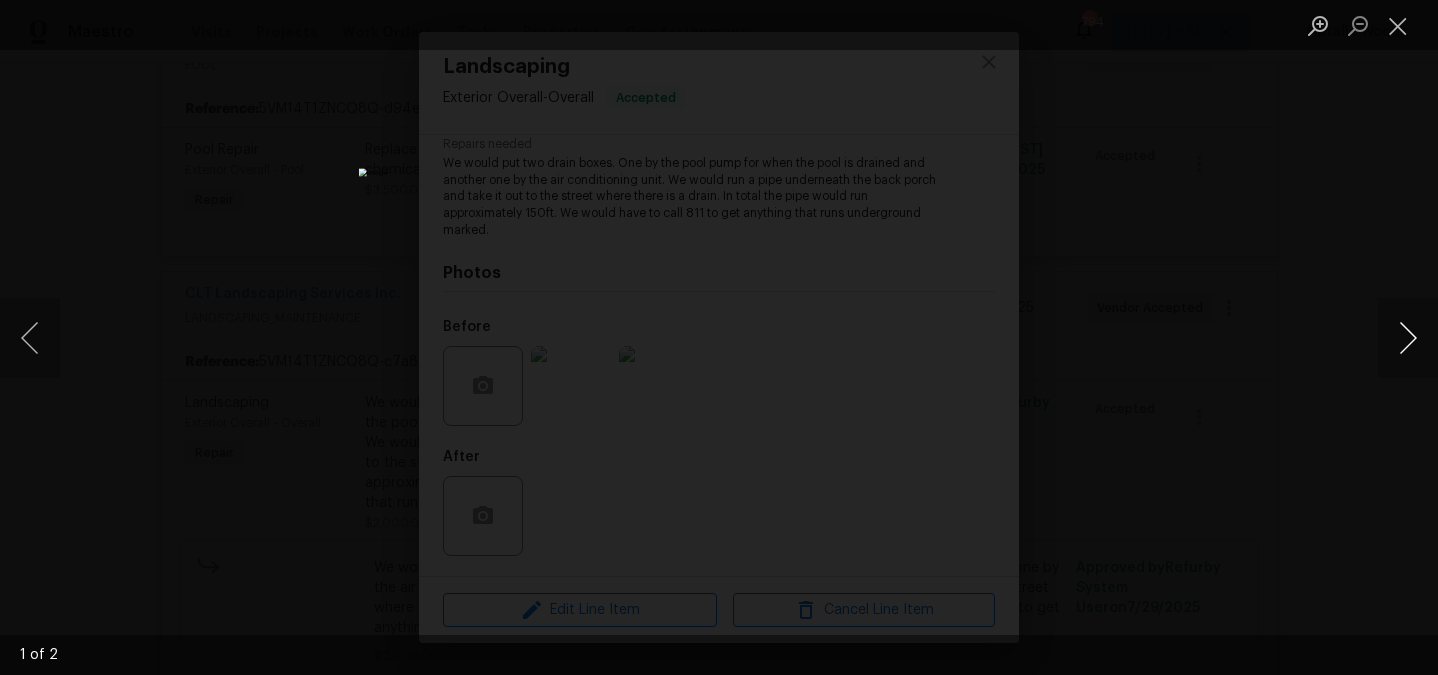 click at bounding box center [1408, 338] 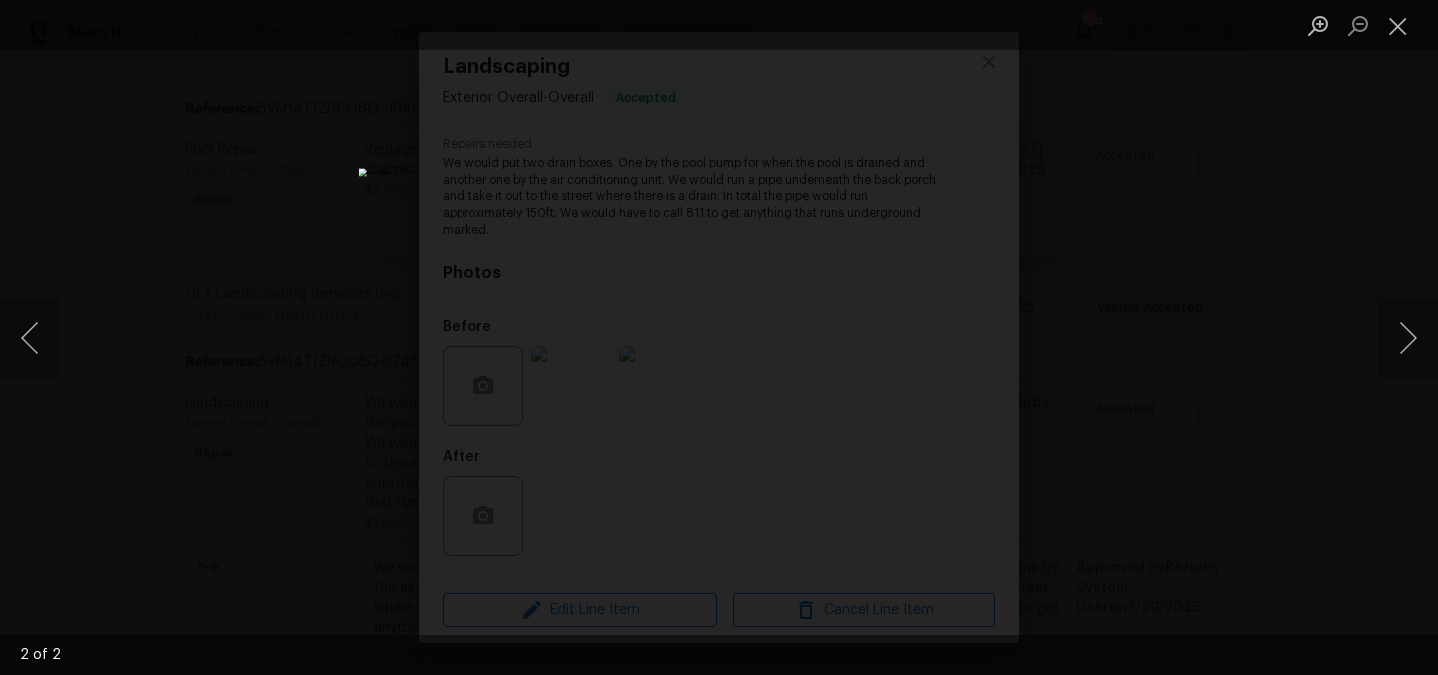 click at bounding box center (719, 337) 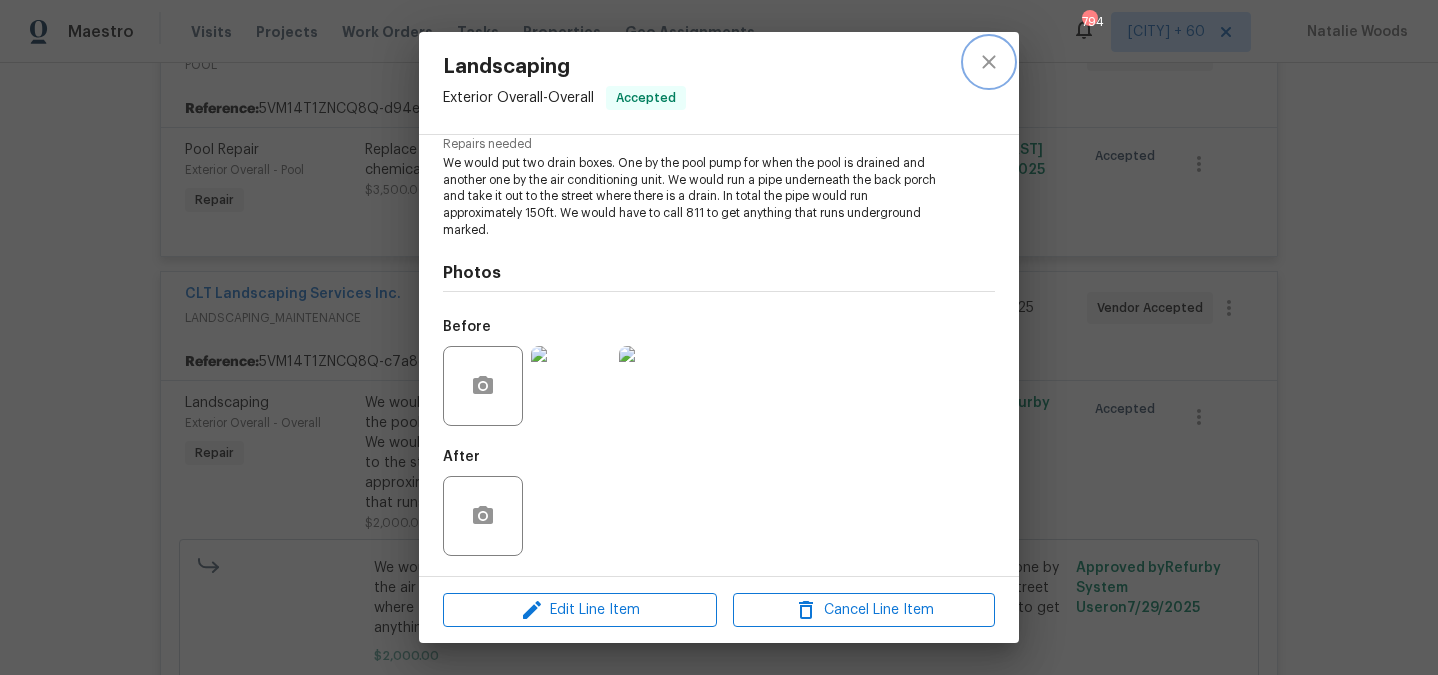 click 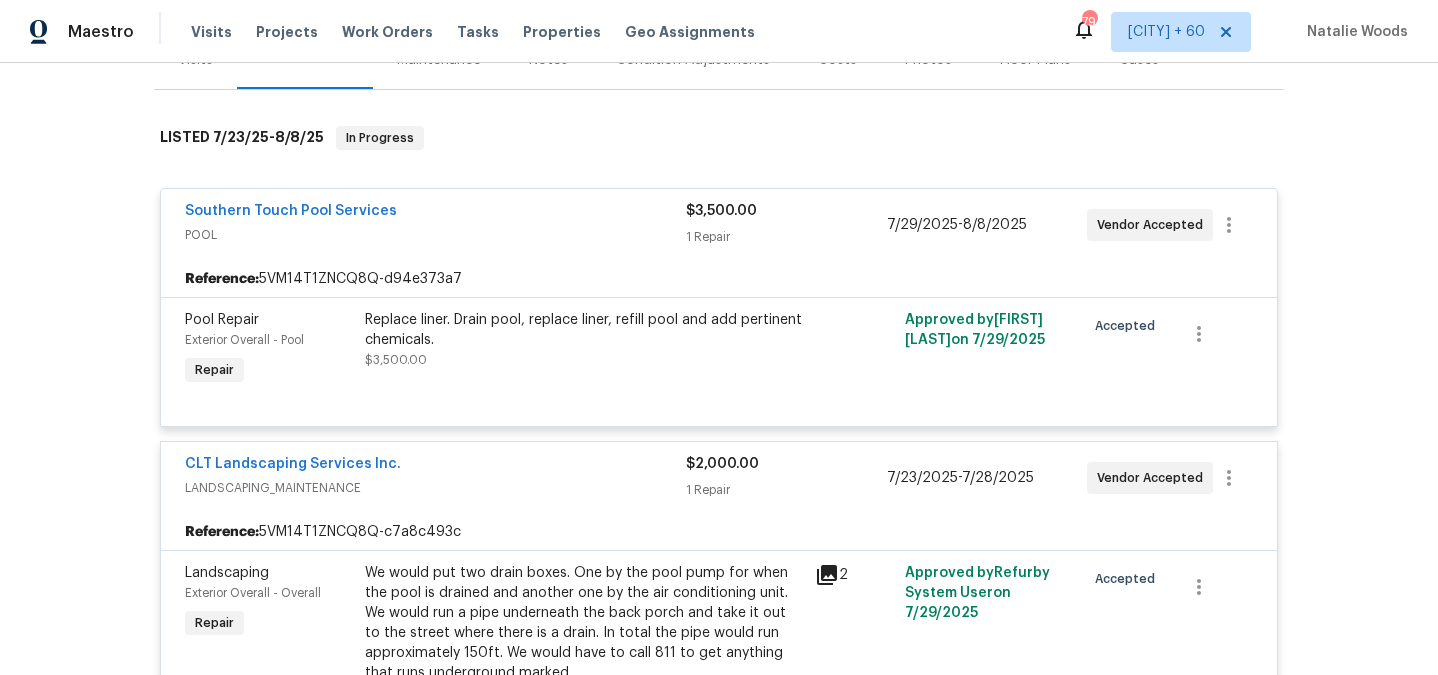 scroll, scrollTop: 272, scrollLeft: 0, axis: vertical 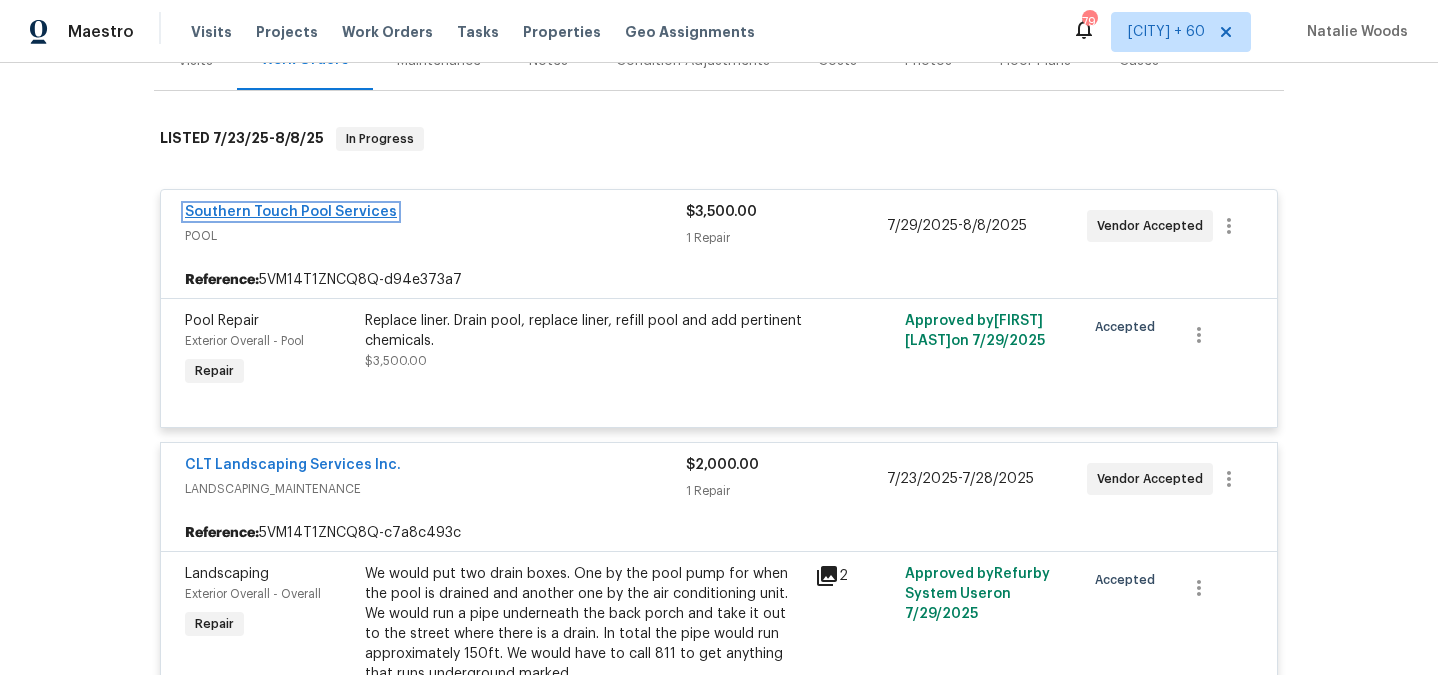 click on "Southern Touch Pool Services" at bounding box center (291, 212) 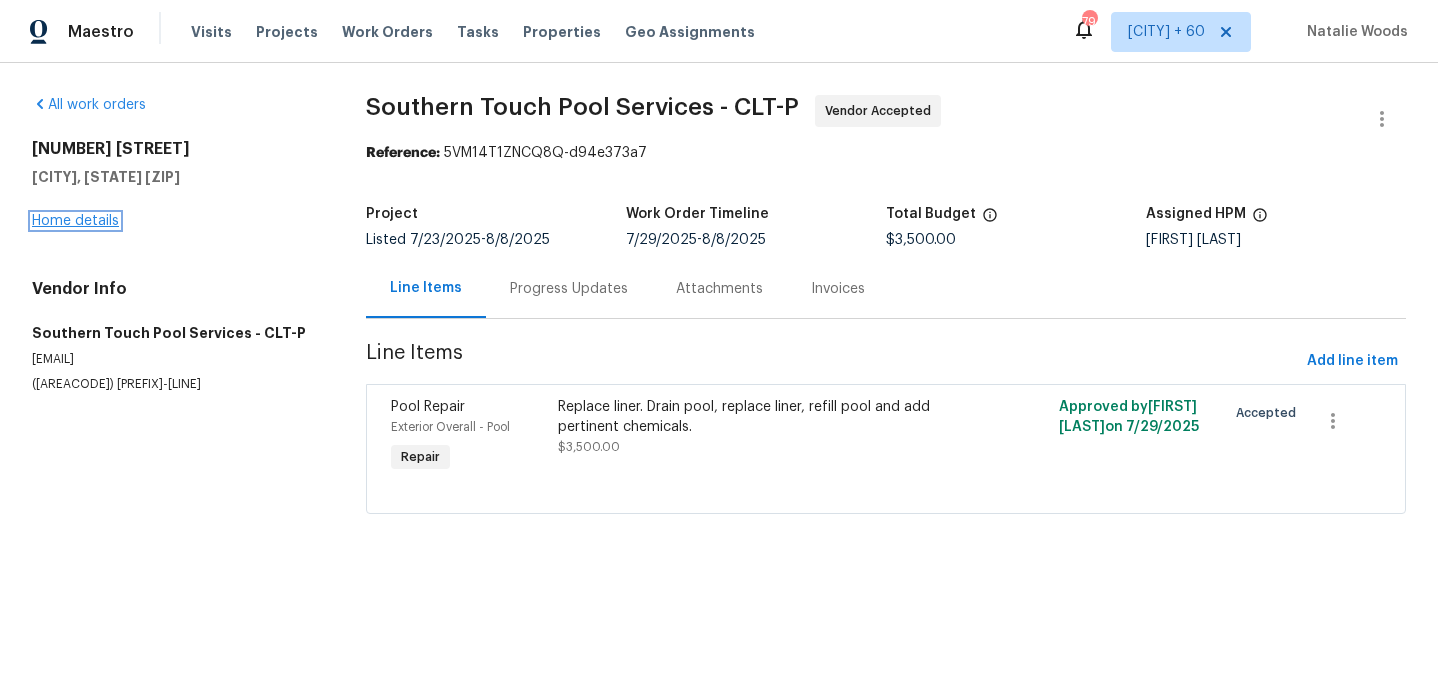 click on "Home details" at bounding box center (75, 221) 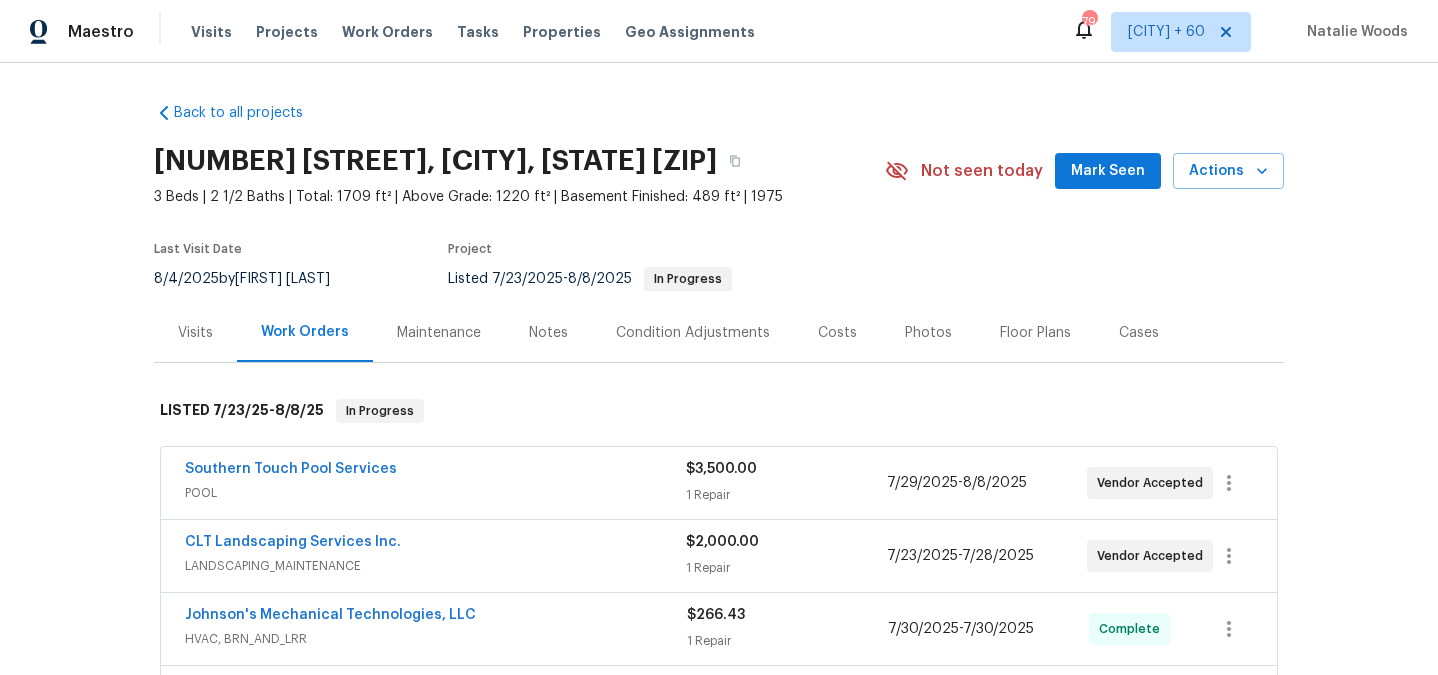 click on "Photos" at bounding box center (928, 332) 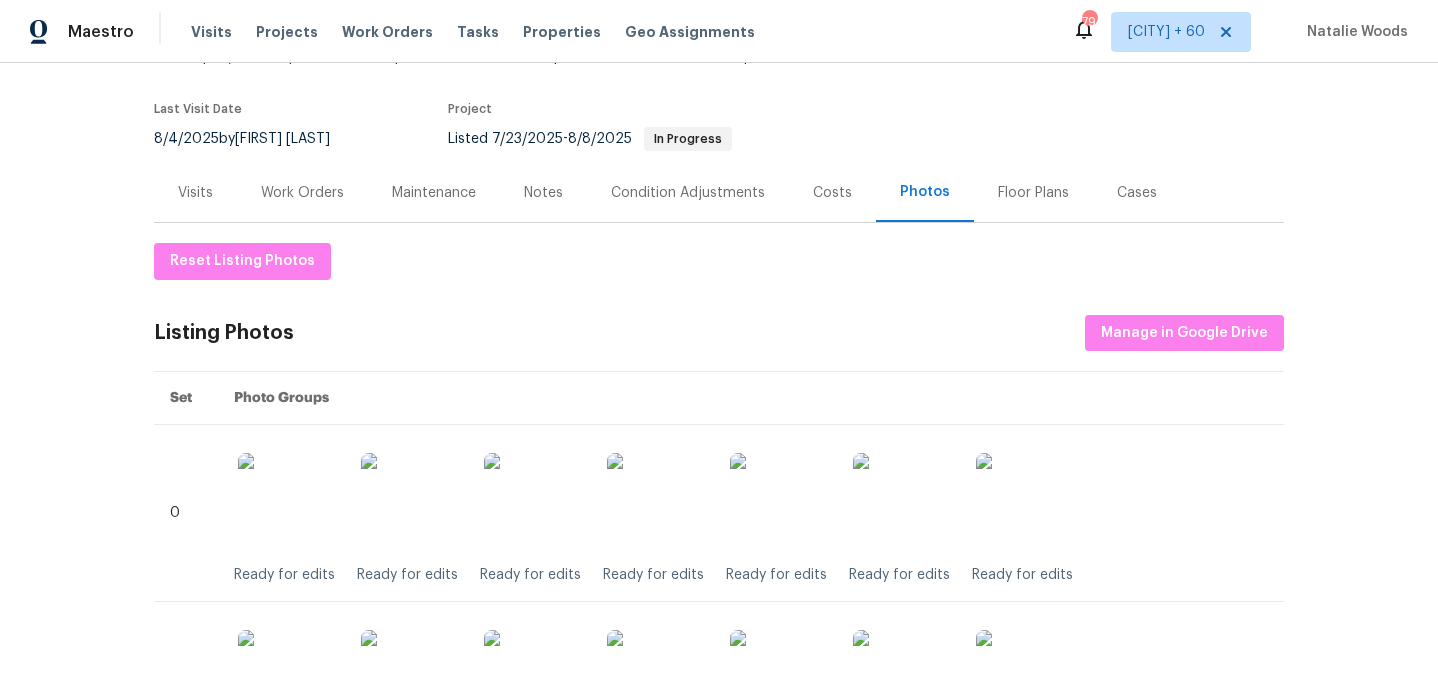 scroll, scrollTop: 0, scrollLeft: 0, axis: both 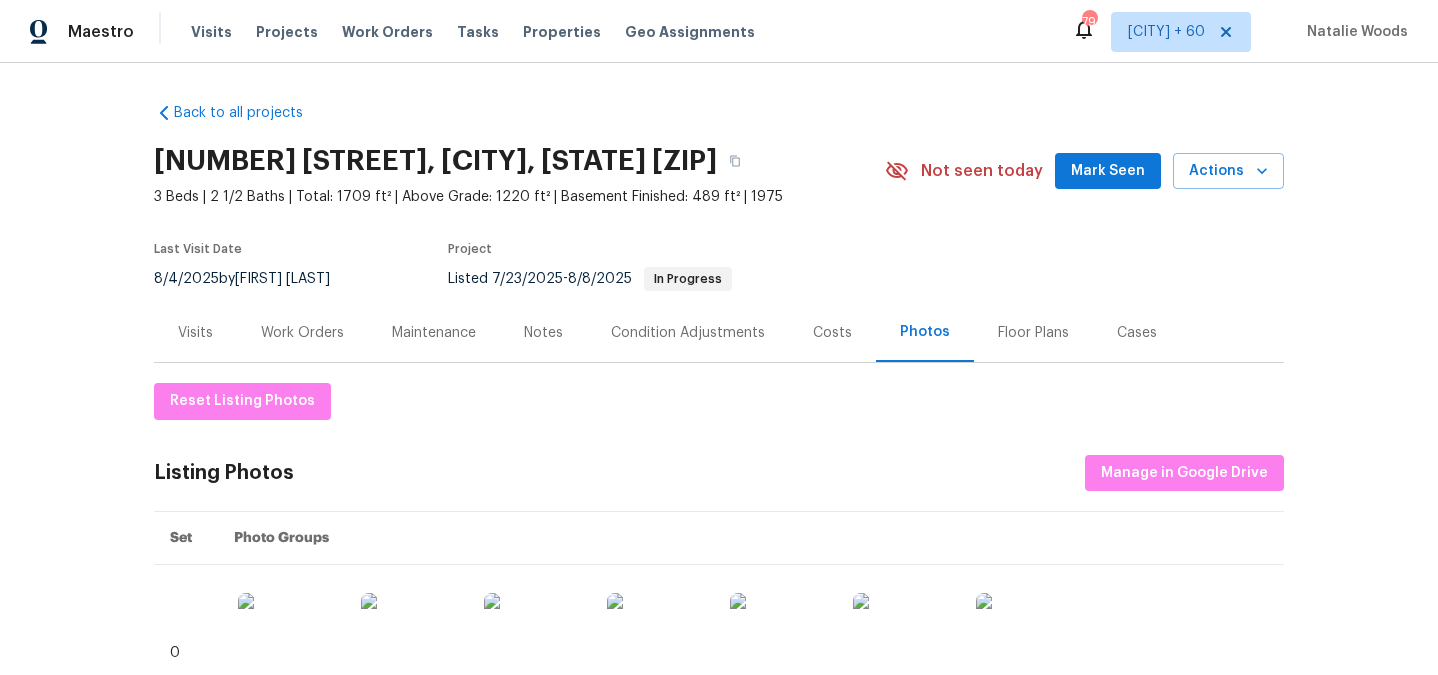 click on "Visits" at bounding box center [195, 333] 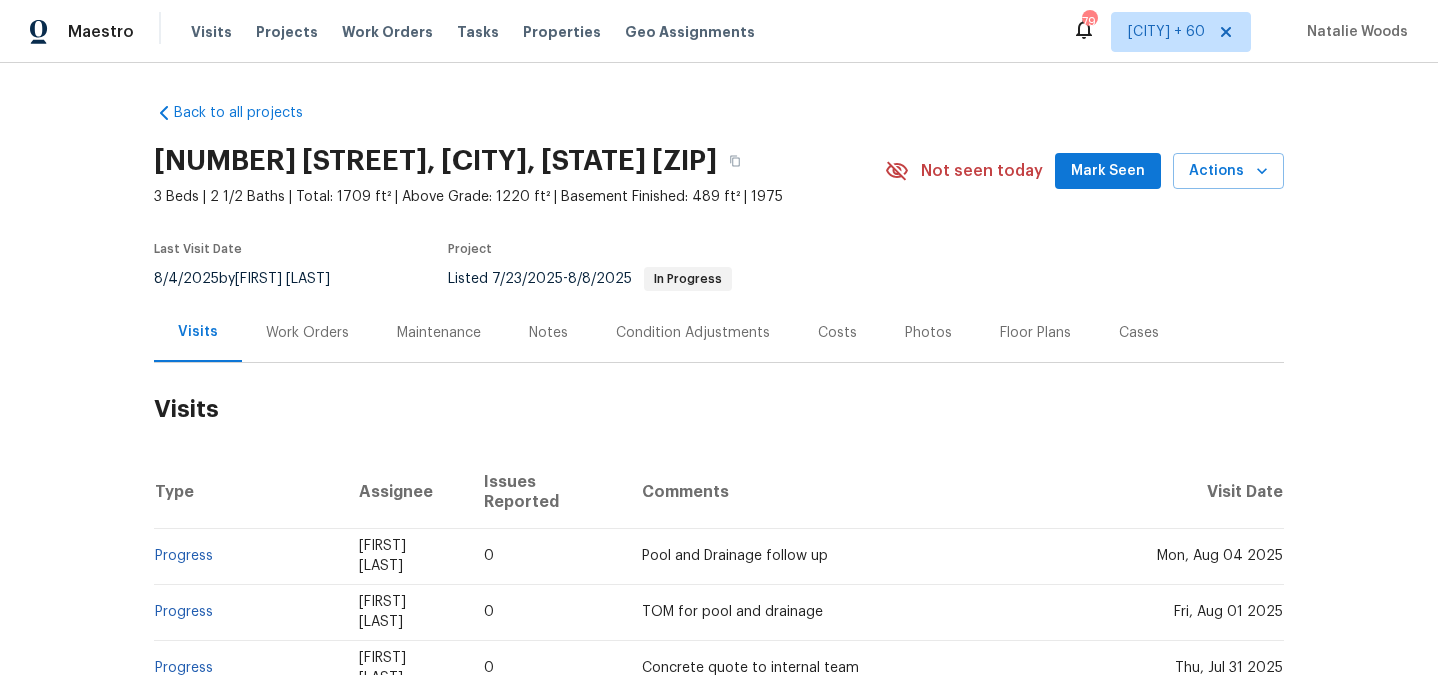 click on "Work Orders" at bounding box center (307, 333) 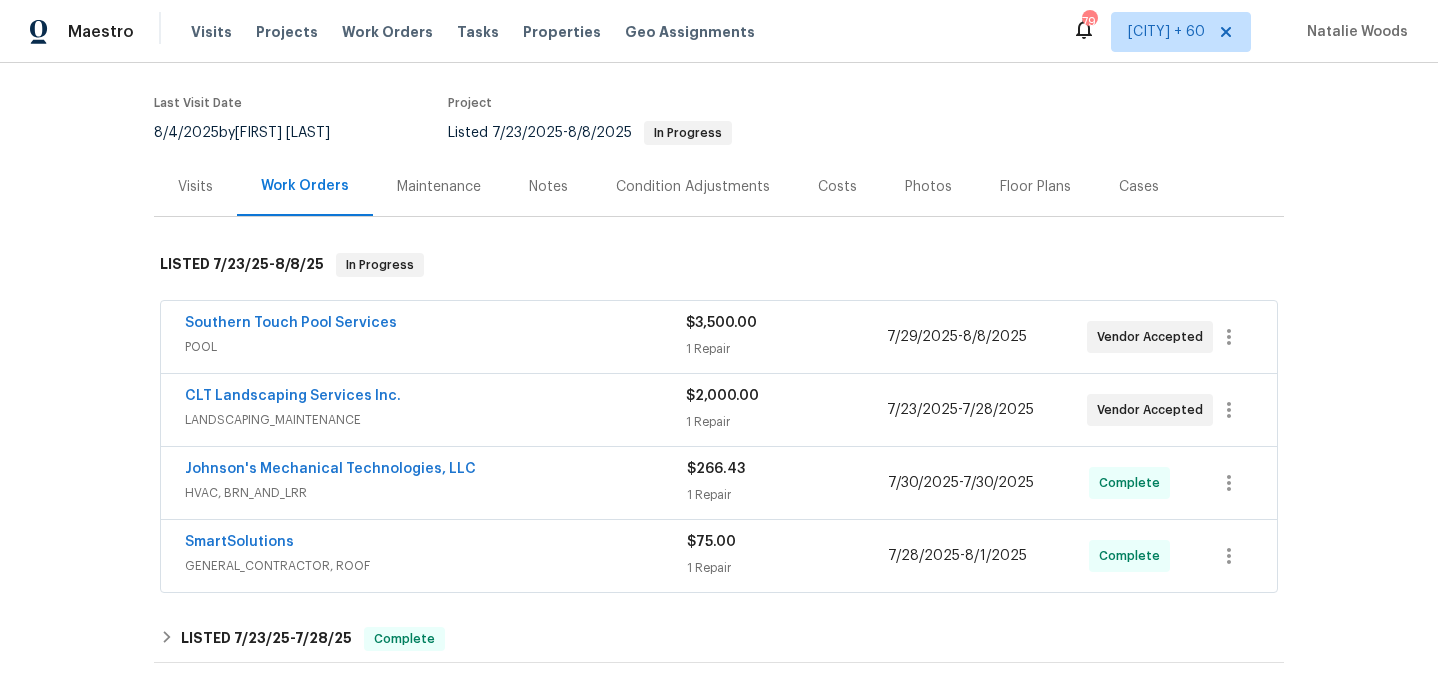 scroll, scrollTop: 207, scrollLeft: 0, axis: vertical 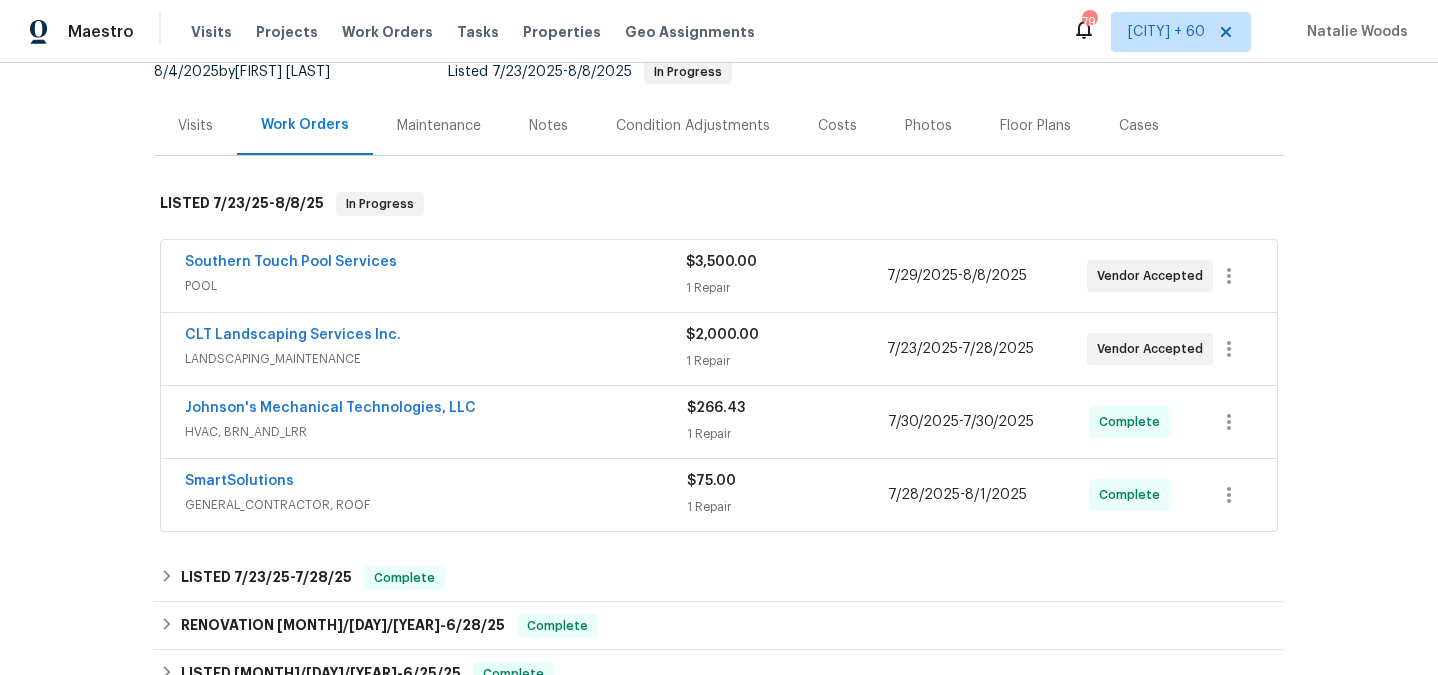 click on "LANDSCAPING_MAINTENANCE" at bounding box center [435, 359] 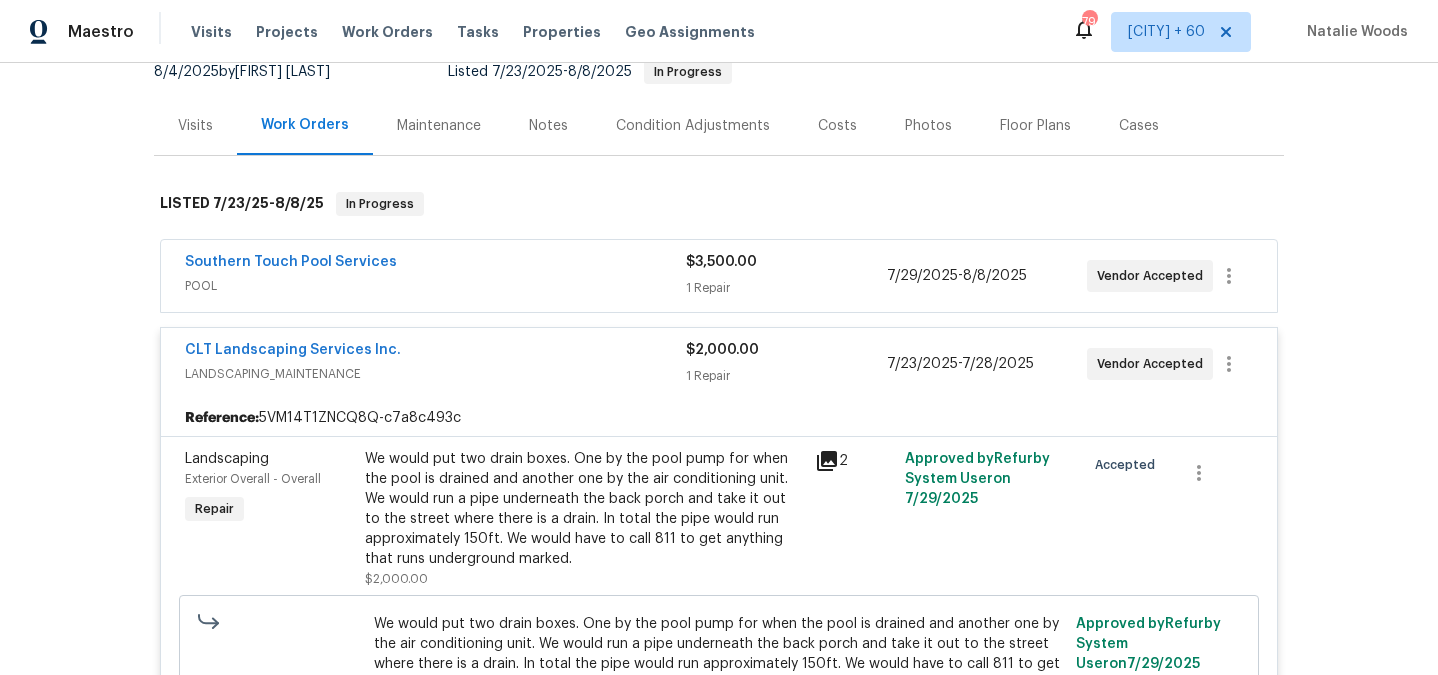 click on "We would put two drain boxes. One by the pool pump for when the pool is drained and another one by the air conditioning unit. We would run a pipe underneath the back porch and take it out to the street where there is a drain. In total the pipe would run approximately 150ft. We would have to call 811 to get anything that runs underground marked." at bounding box center [584, 509] 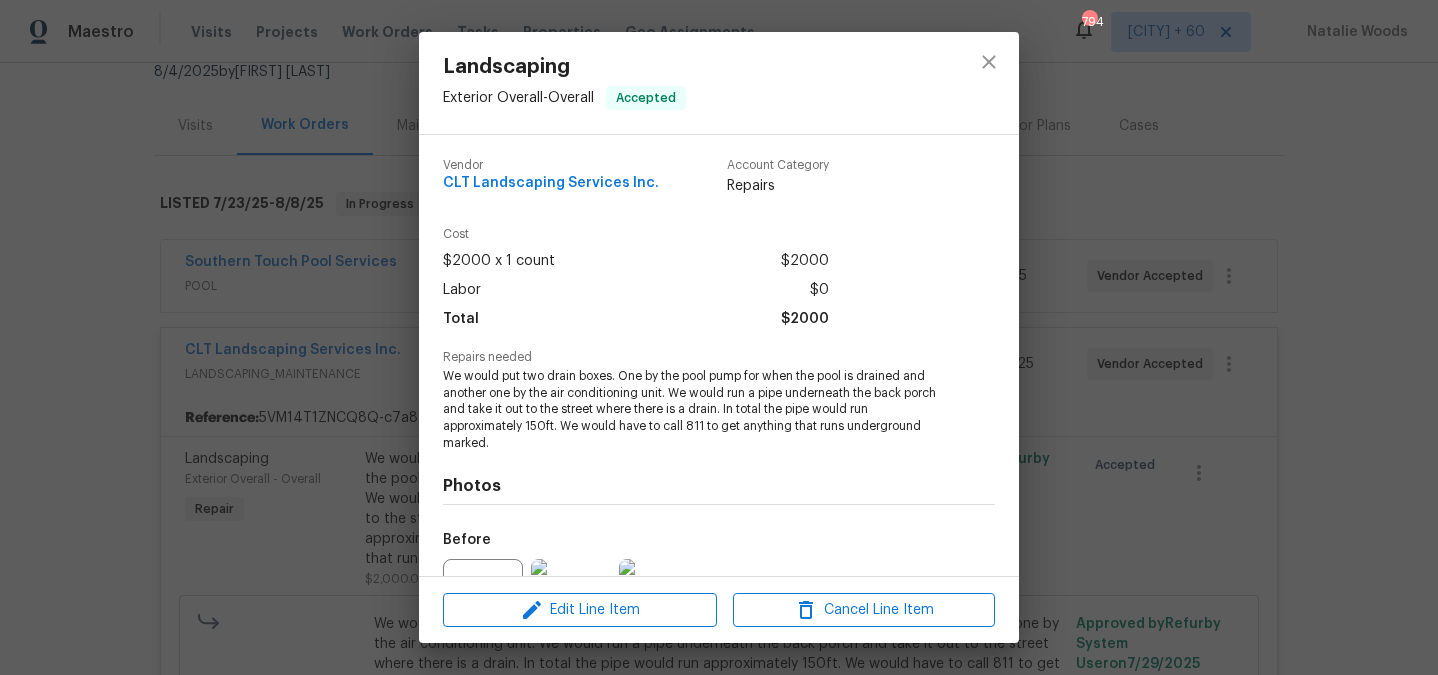 scroll, scrollTop: 213, scrollLeft: 0, axis: vertical 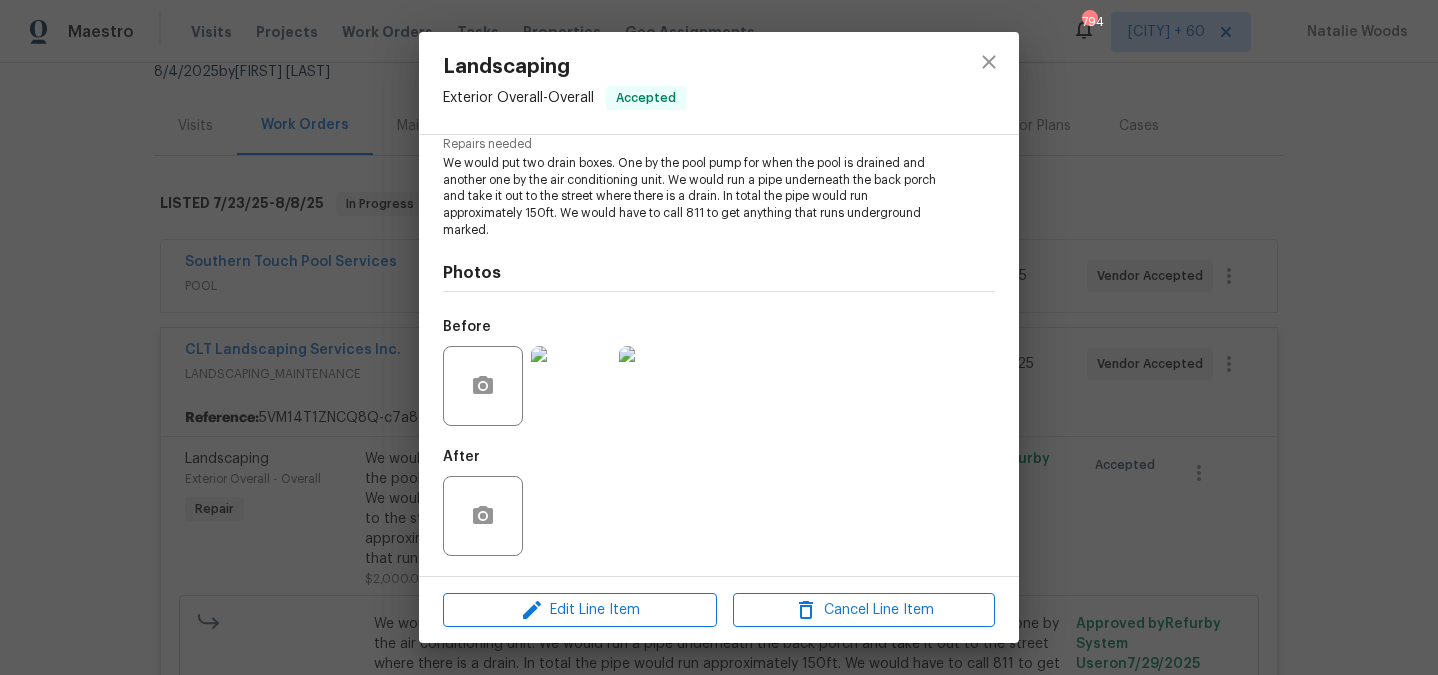 click at bounding box center [571, 386] 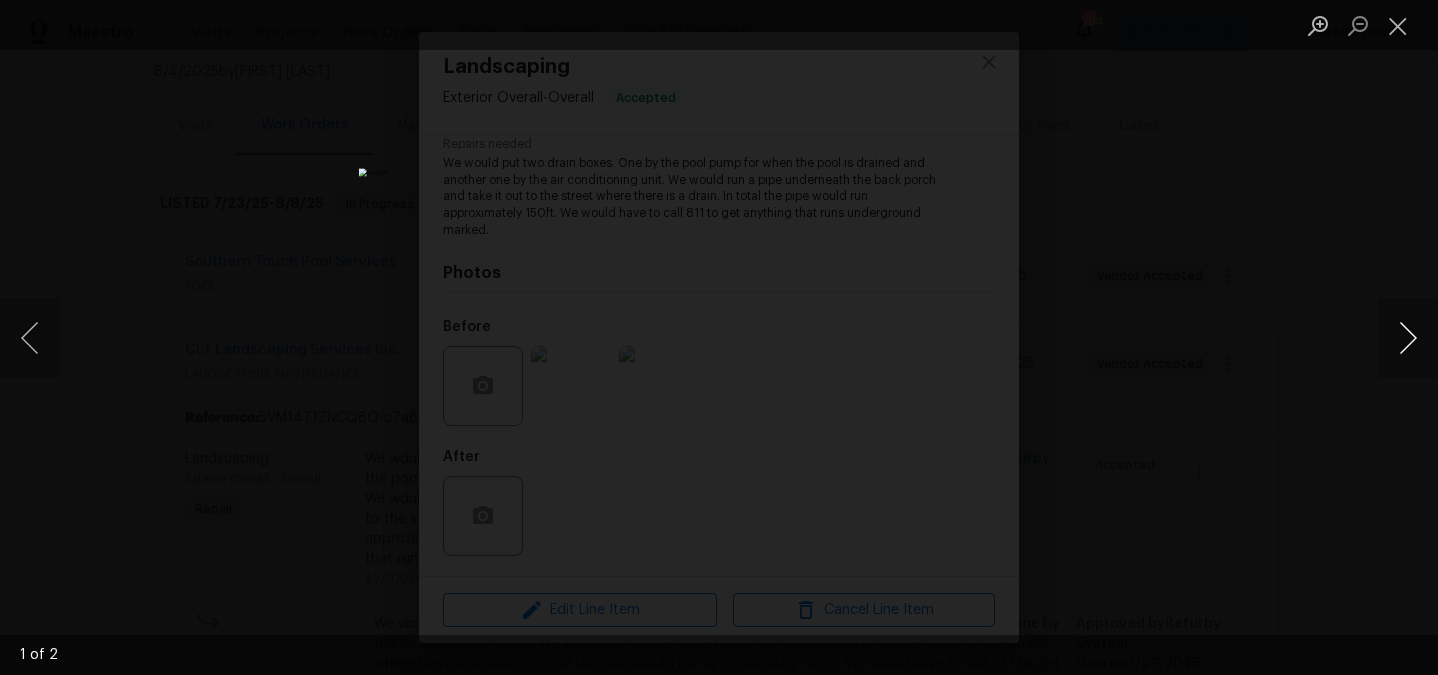 click at bounding box center (1408, 338) 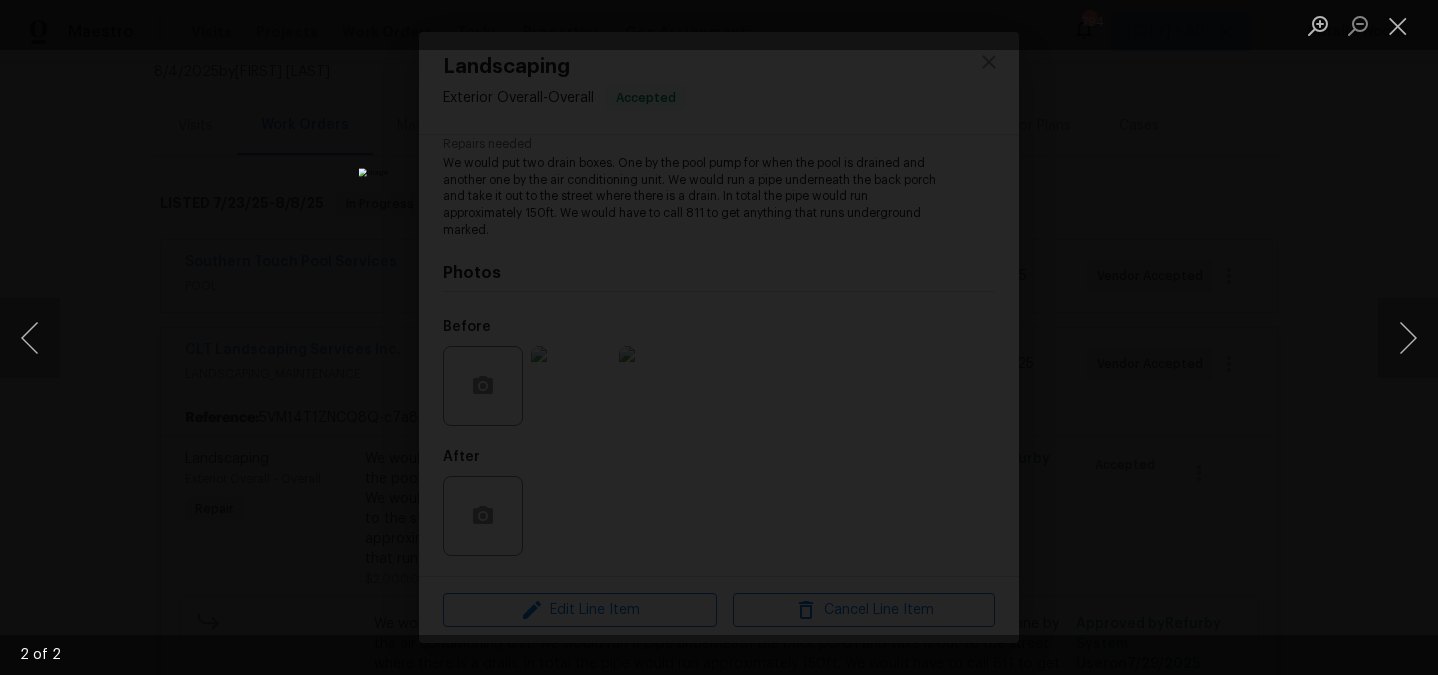 click at bounding box center (719, 337) 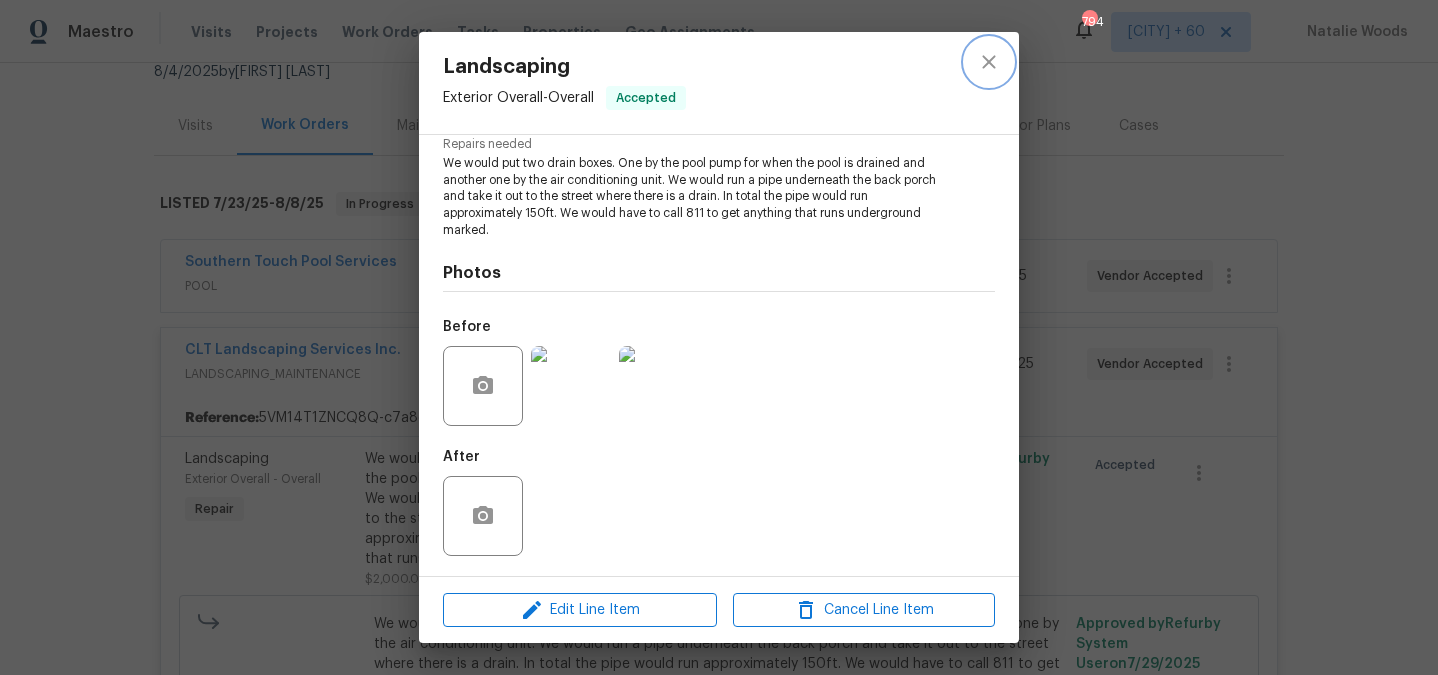 click 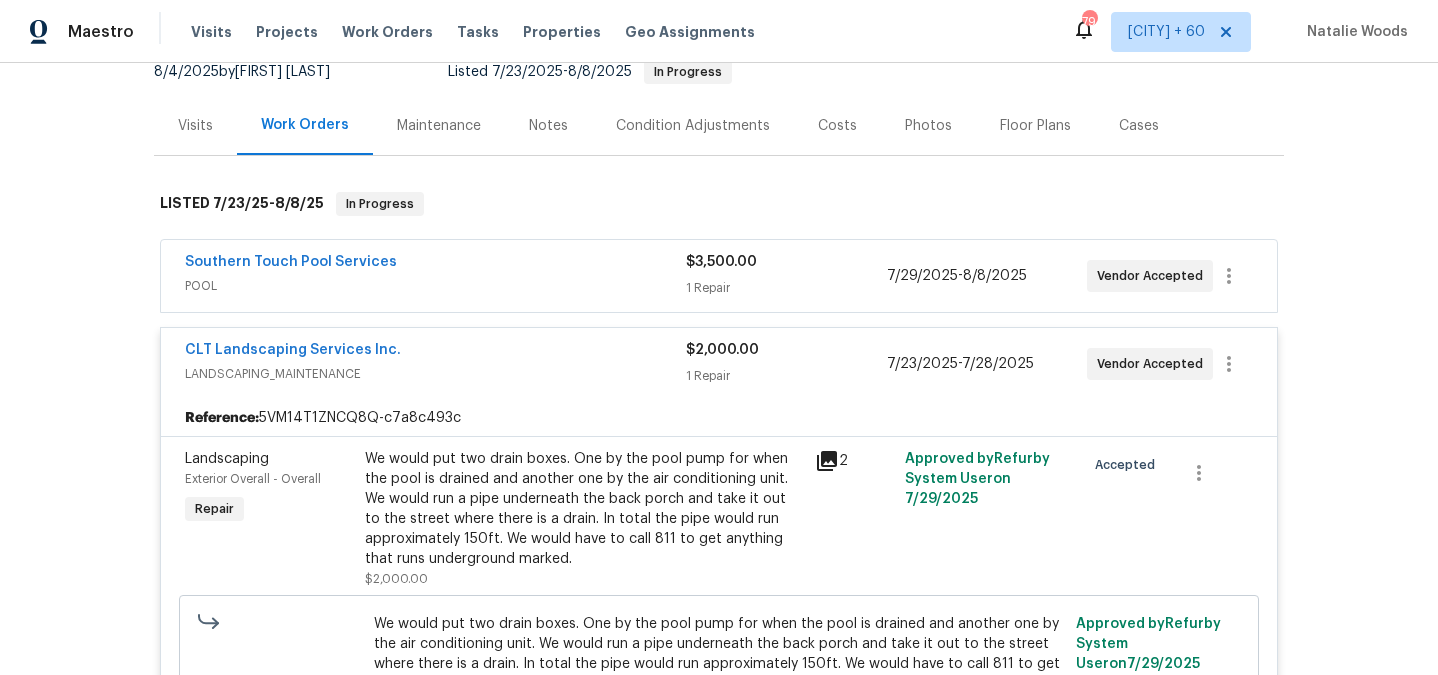click on "Visits" at bounding box center [195, 126] 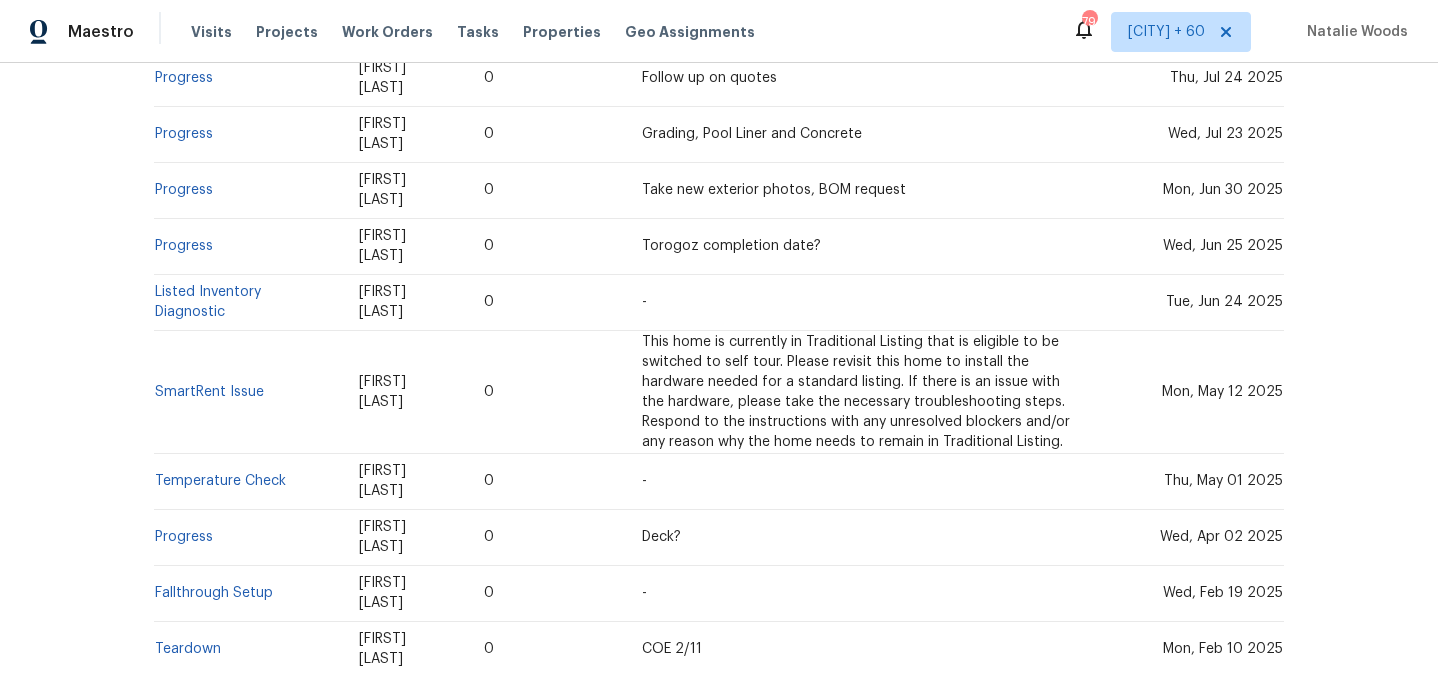 scroll, scrollTop: 828, scrollLeft: 0, axis: vertical 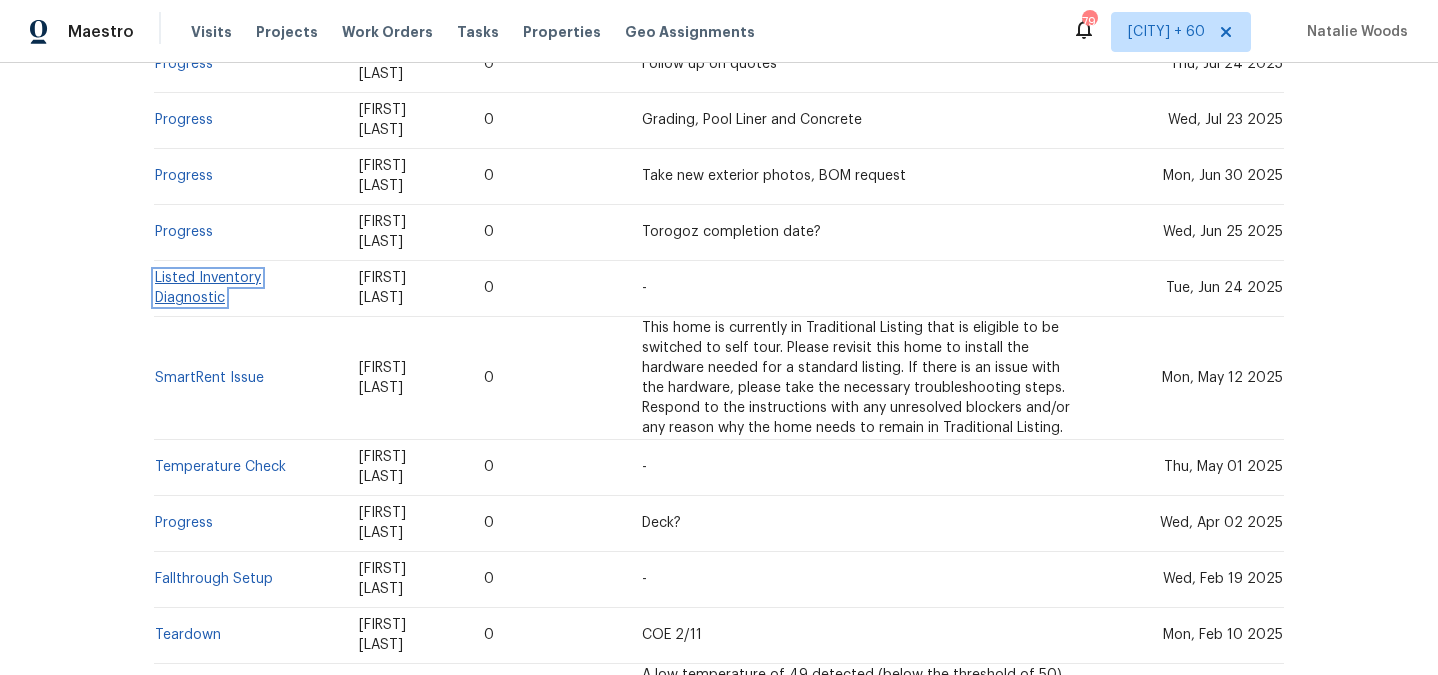 click on "Listed Inventory Diagnostic" at bounding box center [208, 288] 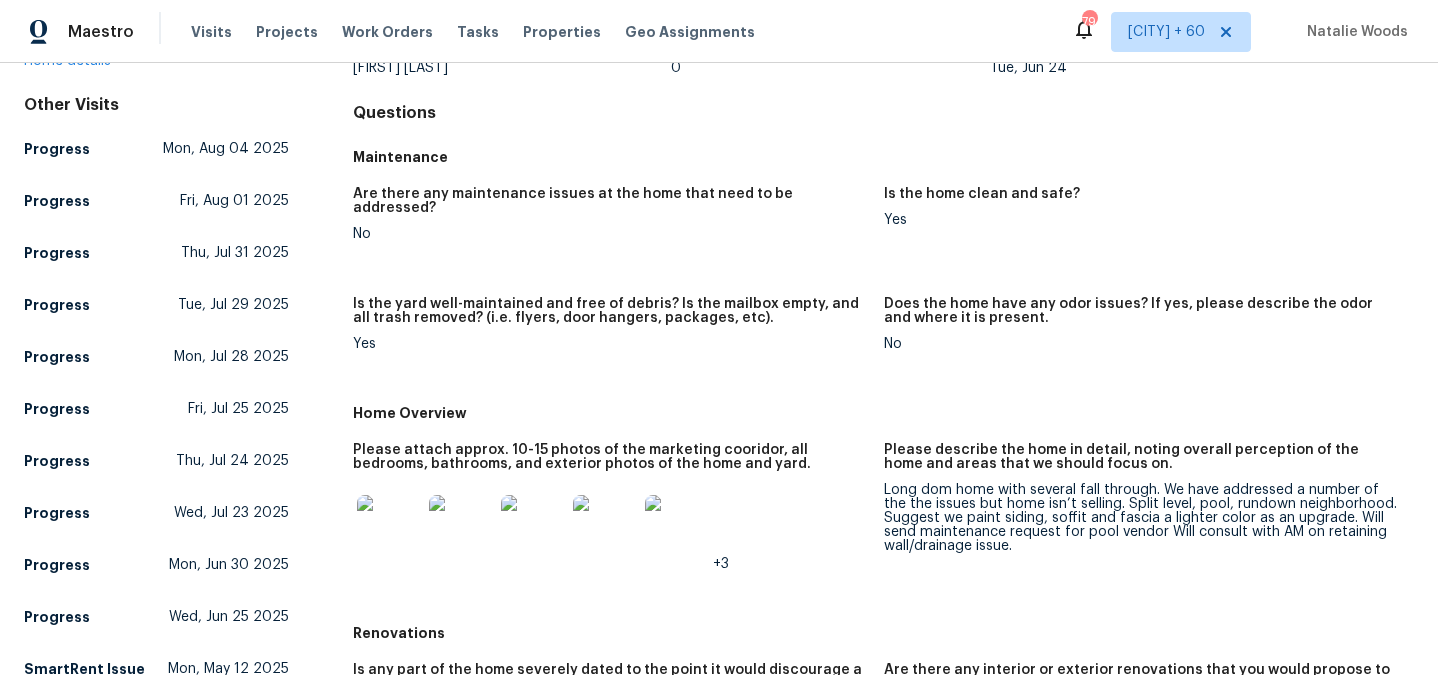 scroll, scrollTop: 169, scrollLeft: 0, axis: vertical 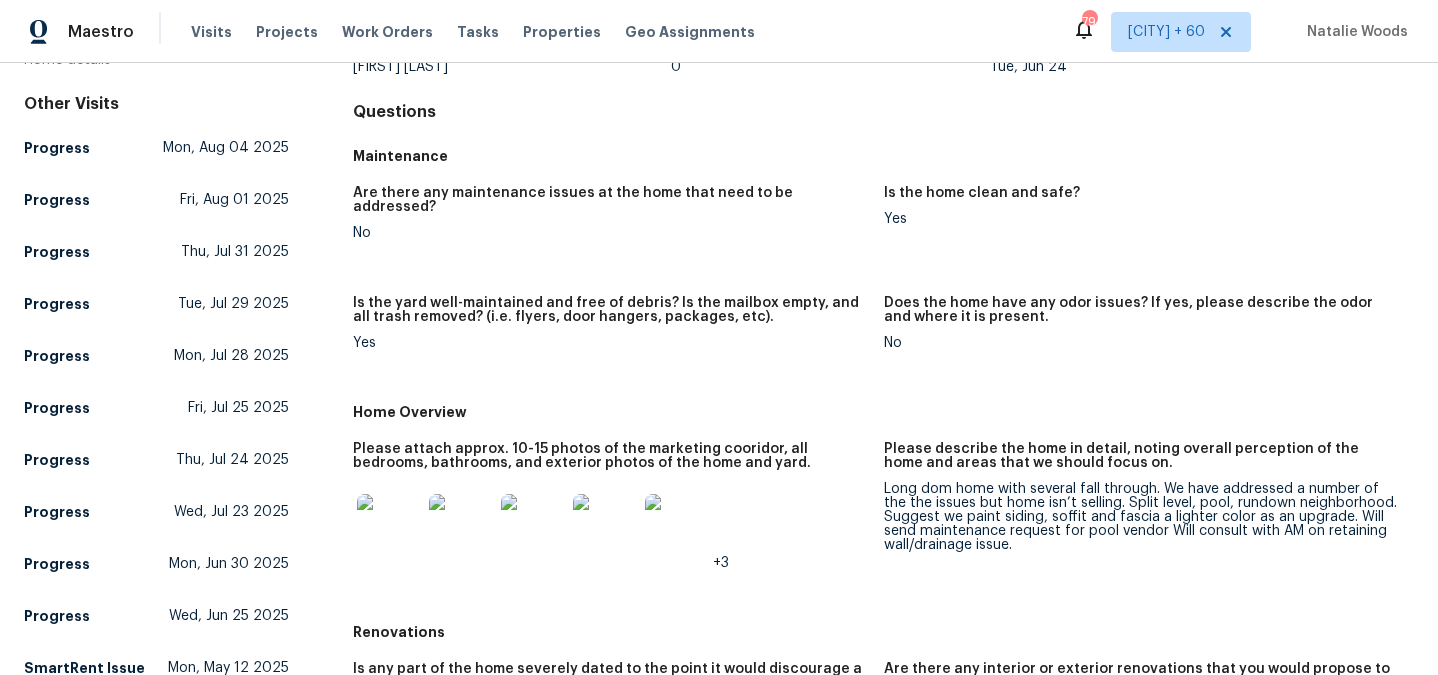 click at bounding box center [389, 526] 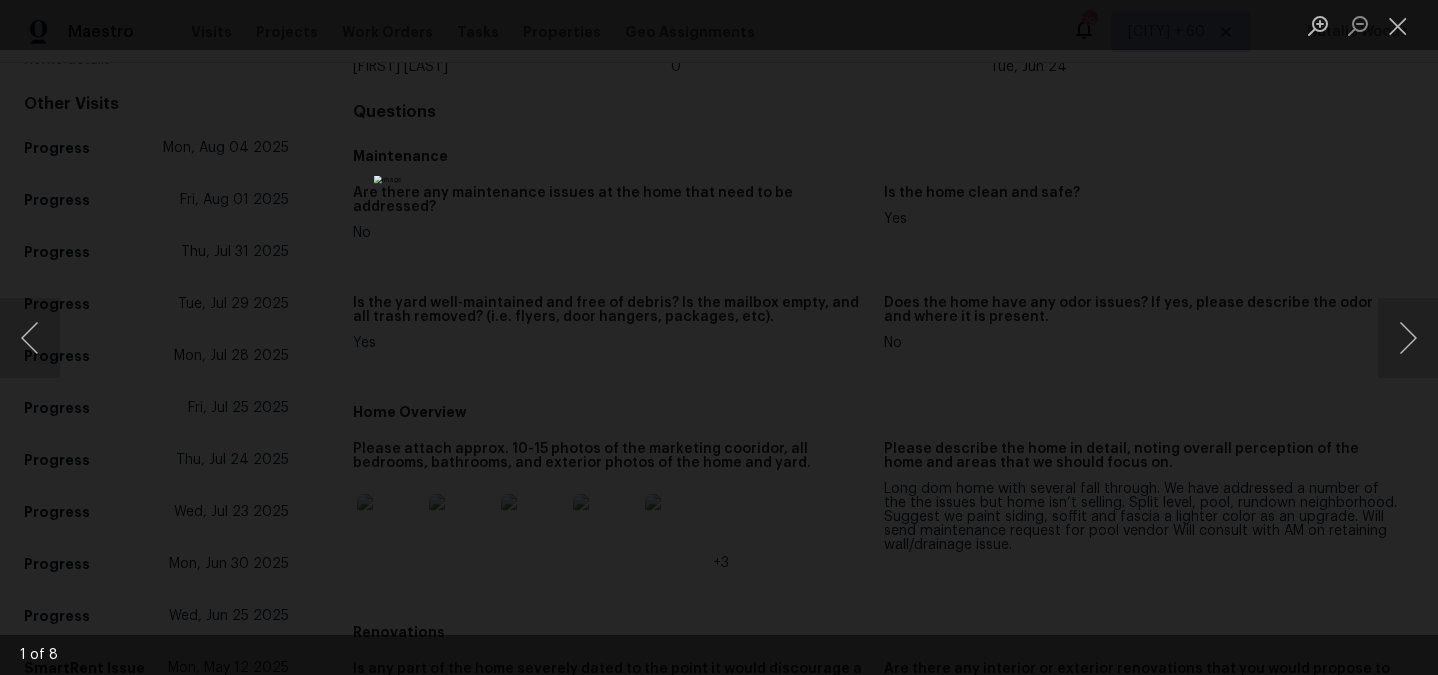 click at bounding box center (719, 337) 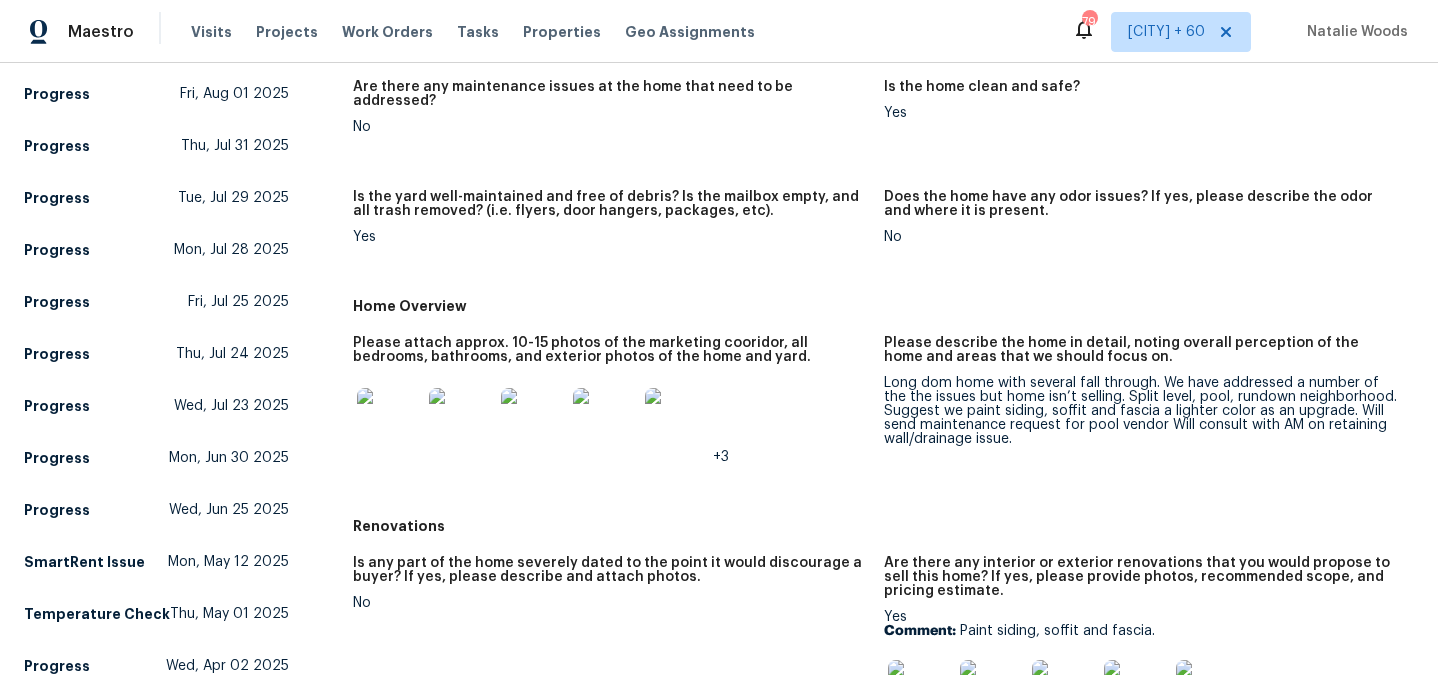 scroll, scrollTop: 284, scrollLeft: 0, axis: vertical 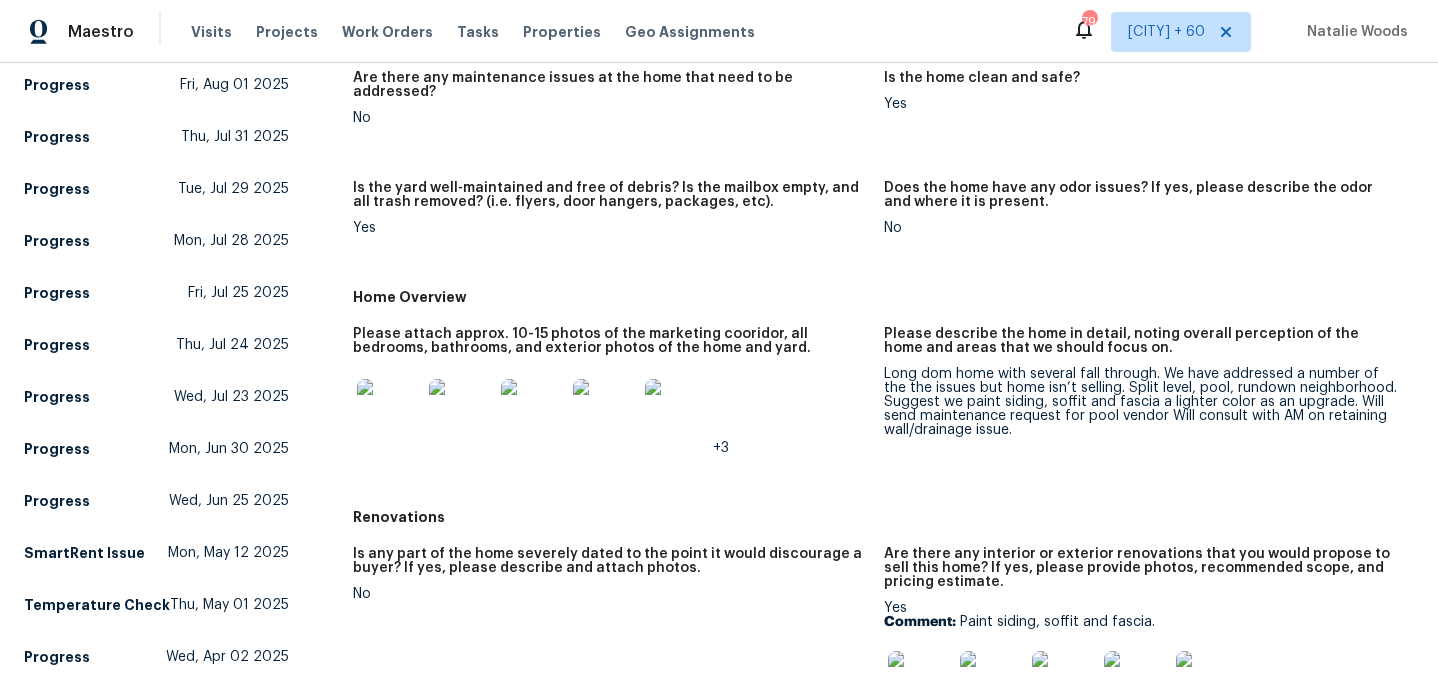 click at bounding box center (533, 411) 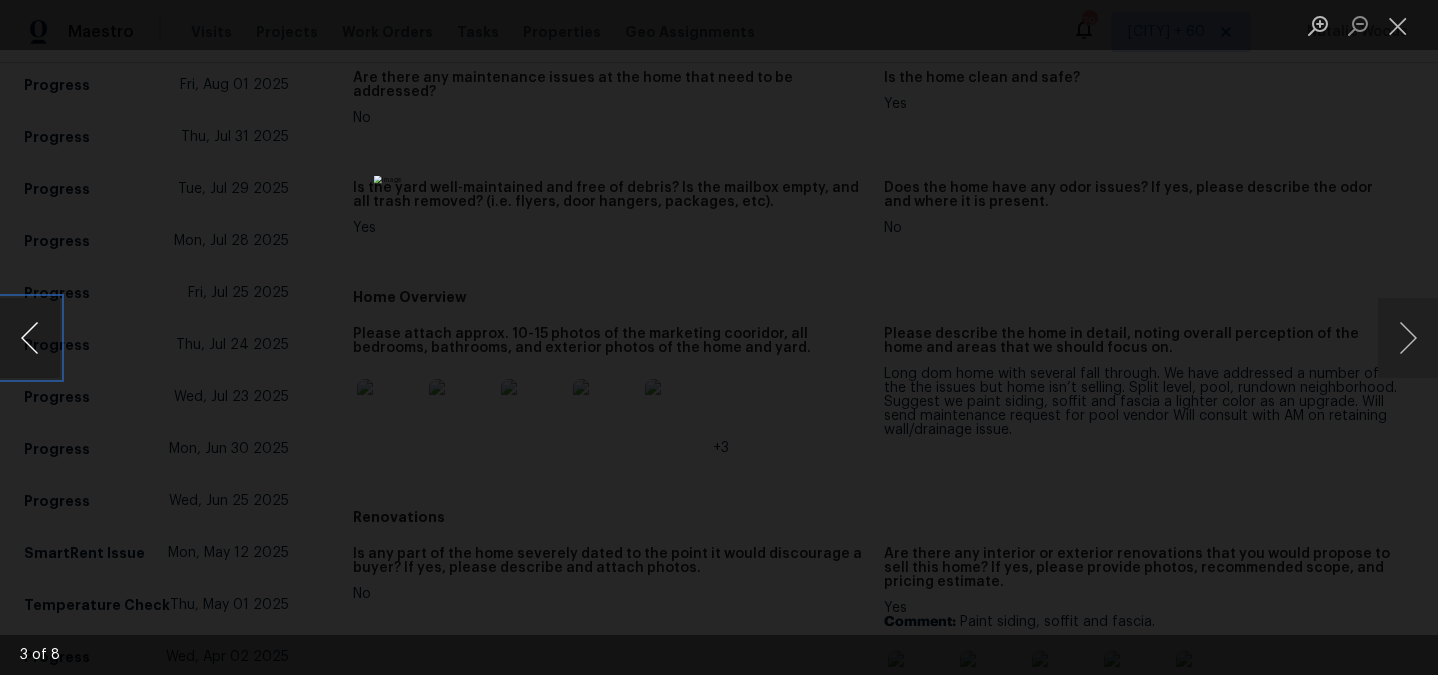 click at bounding box center [30, 338] 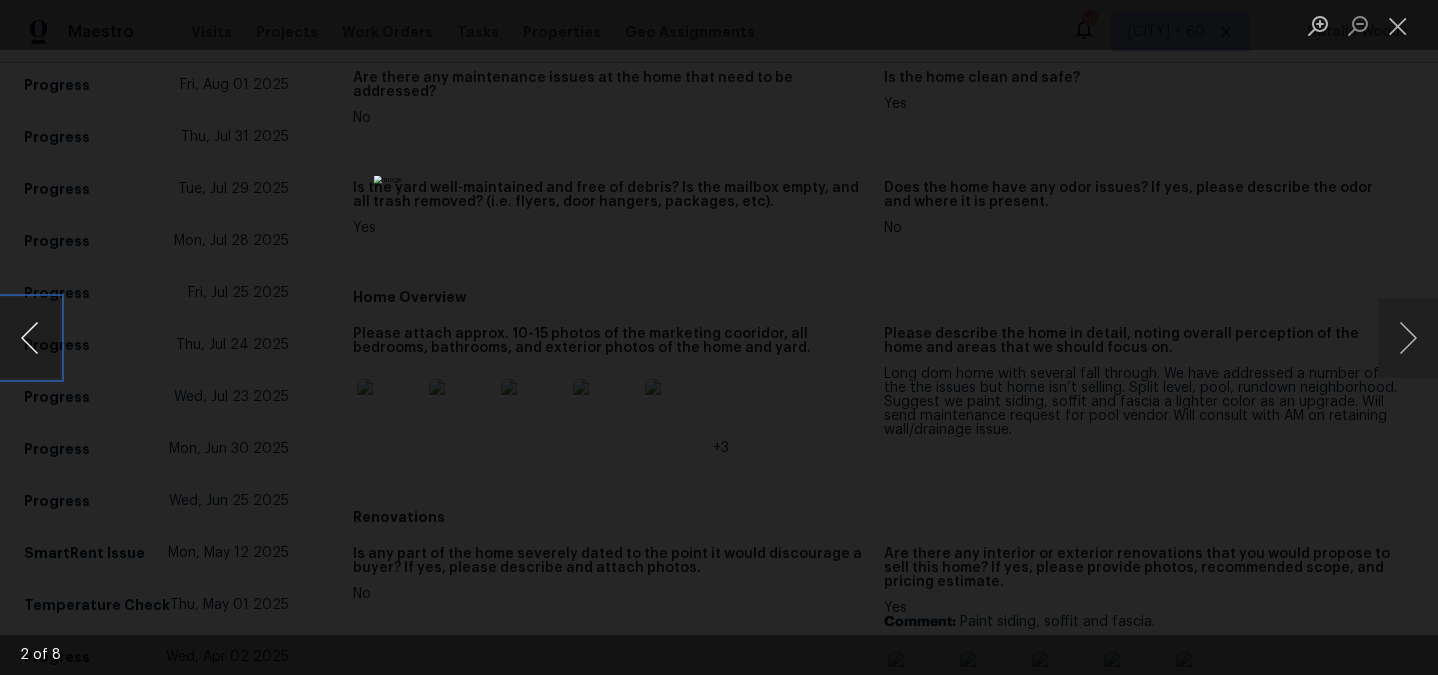 click at bounding box center [30, 338] 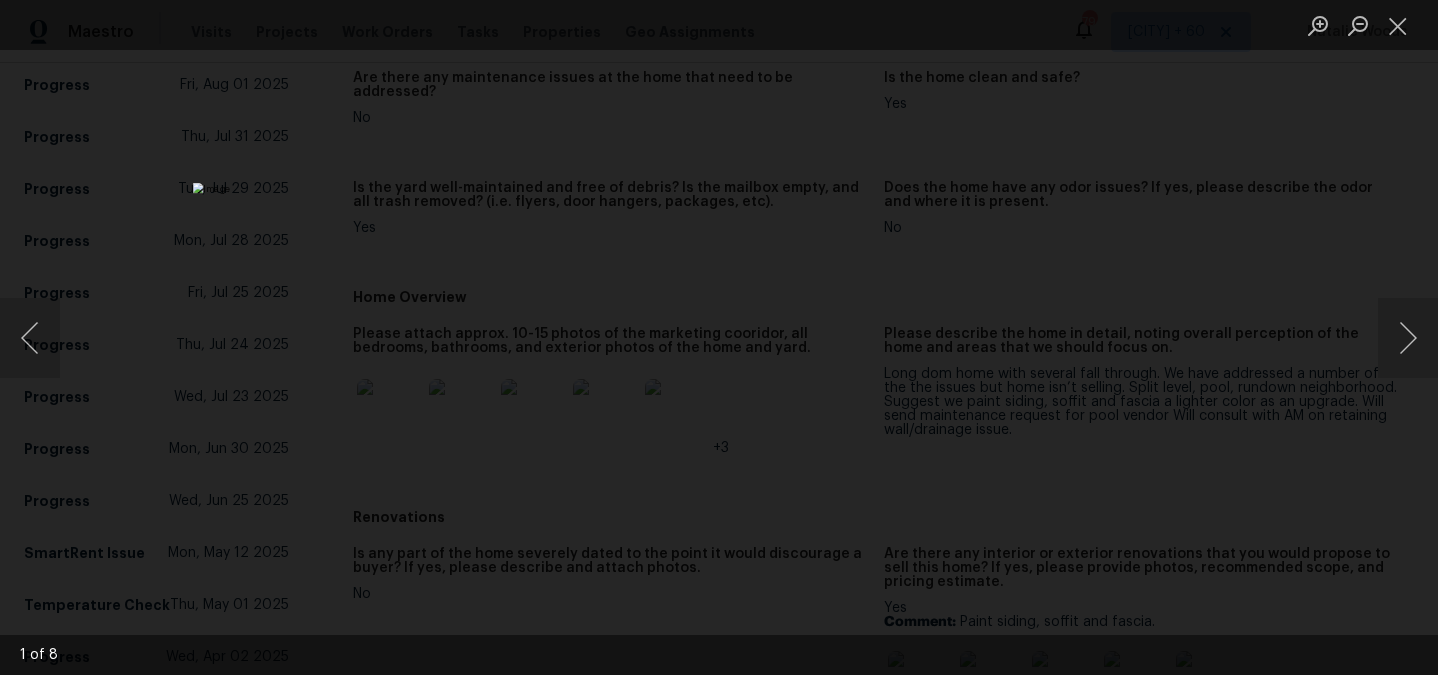 click at bounding box center (719, 337) 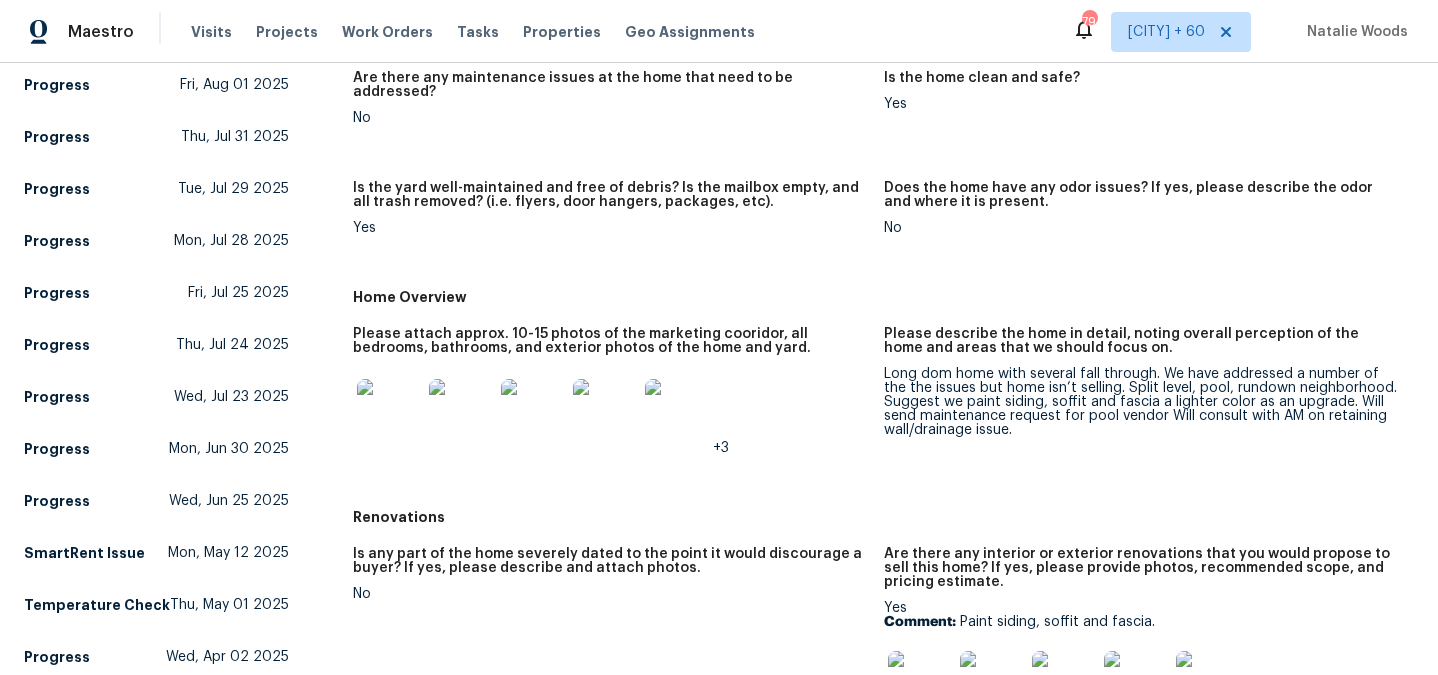 scroll, scrollTop: 0, scrollLeft: 0, axis: both 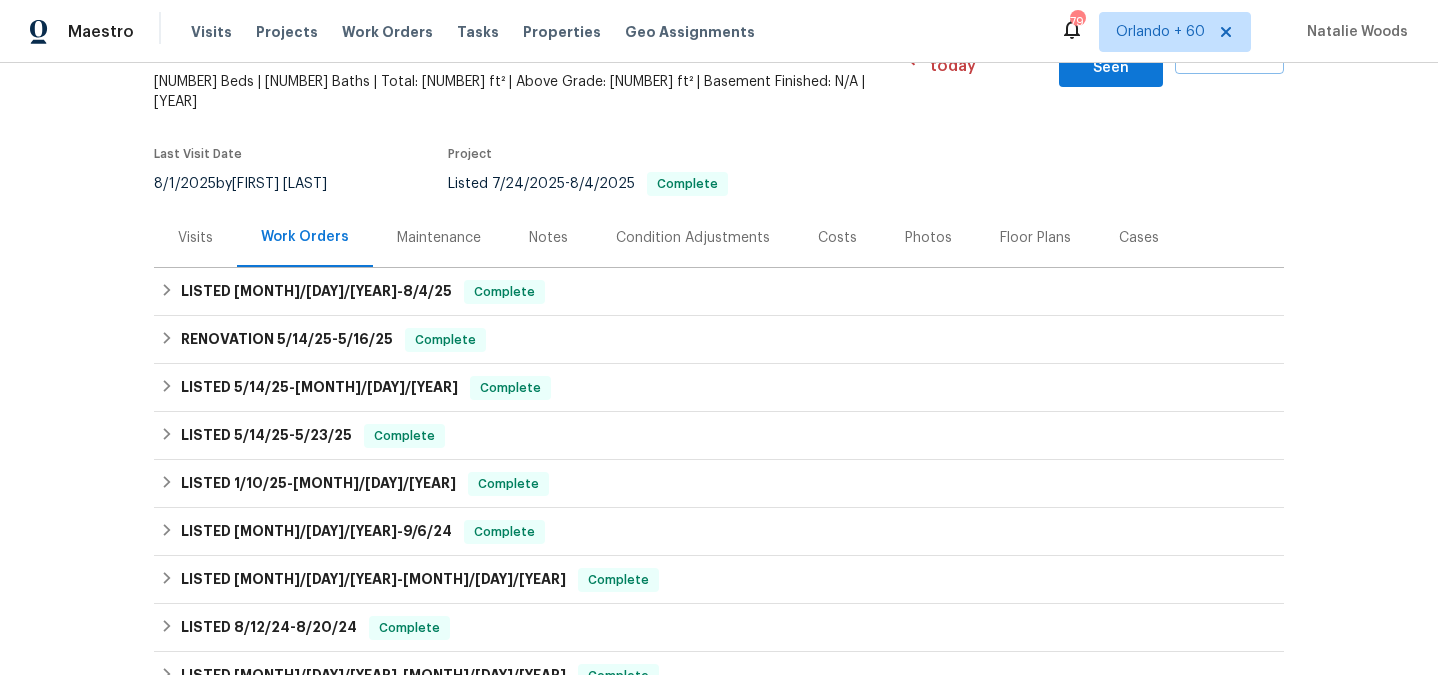 click on "Visits" at bounding box center (195, 237) 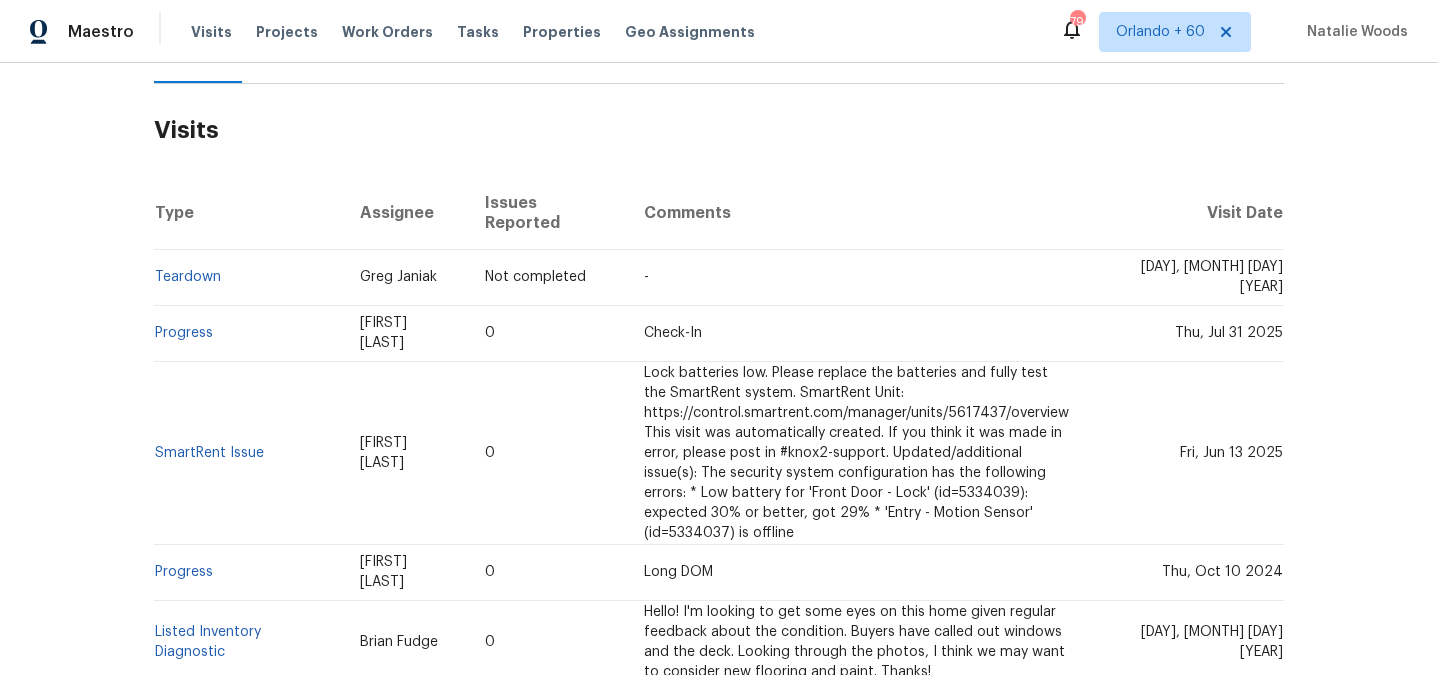 scroll, scrollTop: 322, scrollLeft: 0, axis: vertical 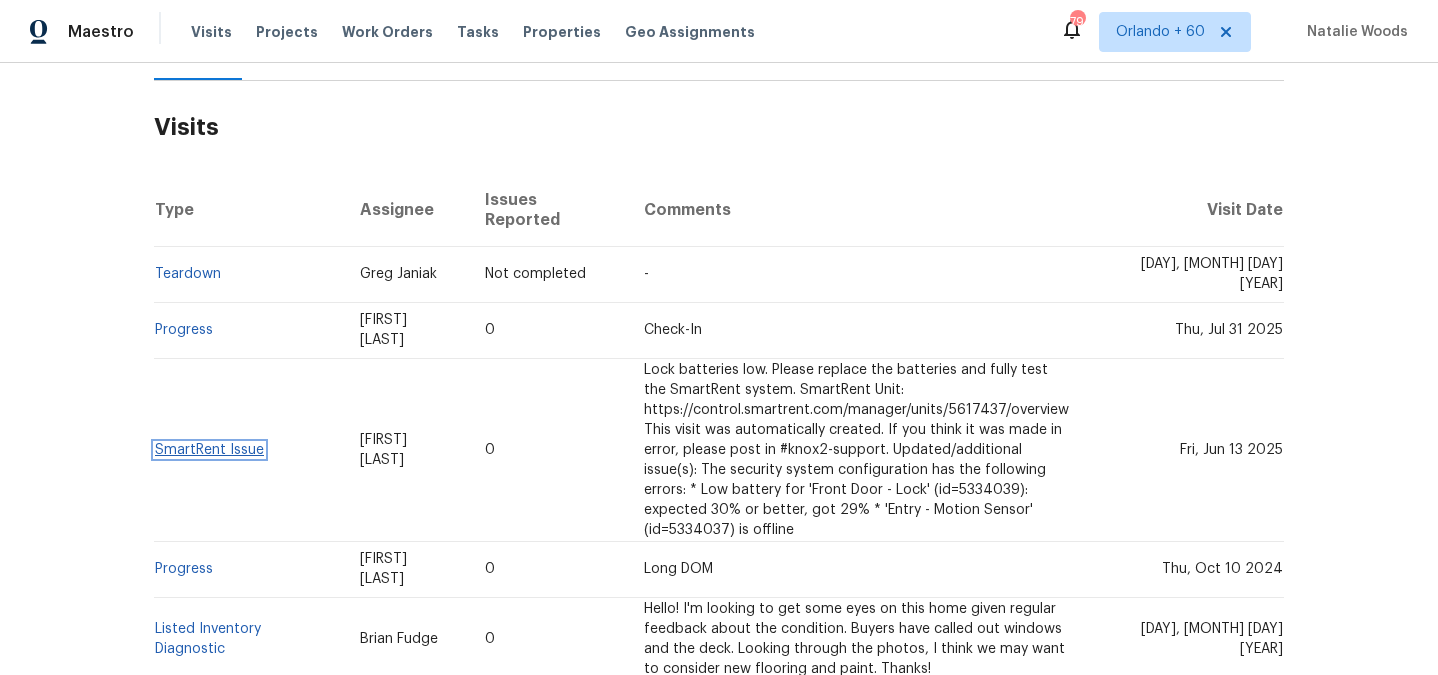 click on "SmartRent Issue" at bounding box center [209, 450] 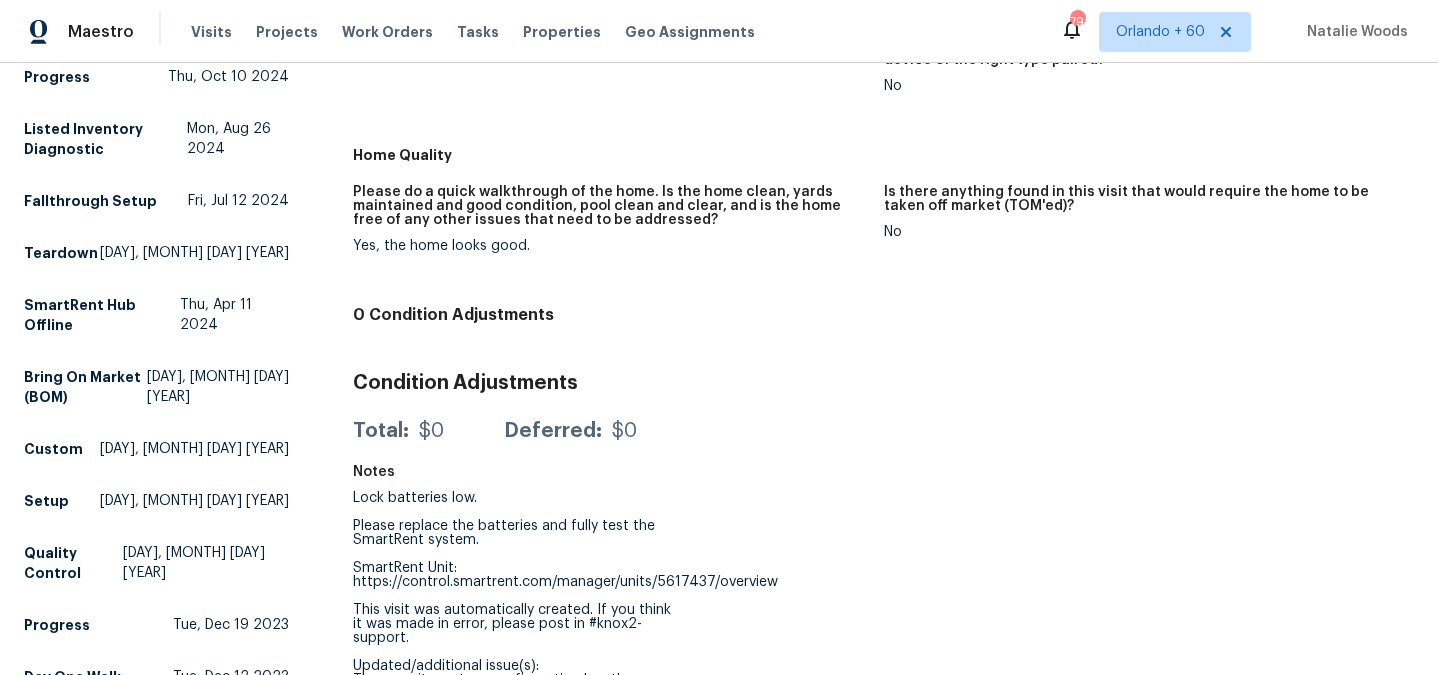 scroll, scrollTop: 0, scrollLeft: 0, axis: both 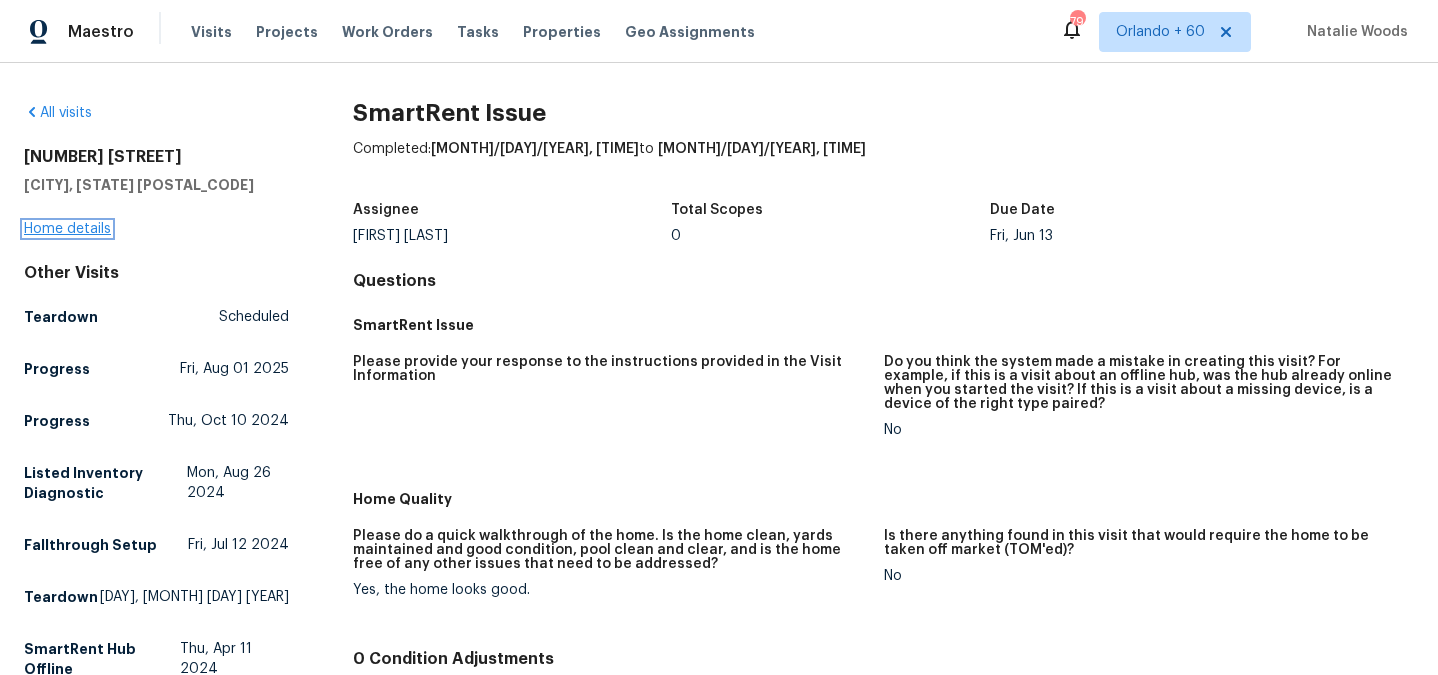 click on "Home details" at bounding box center (67, 229) 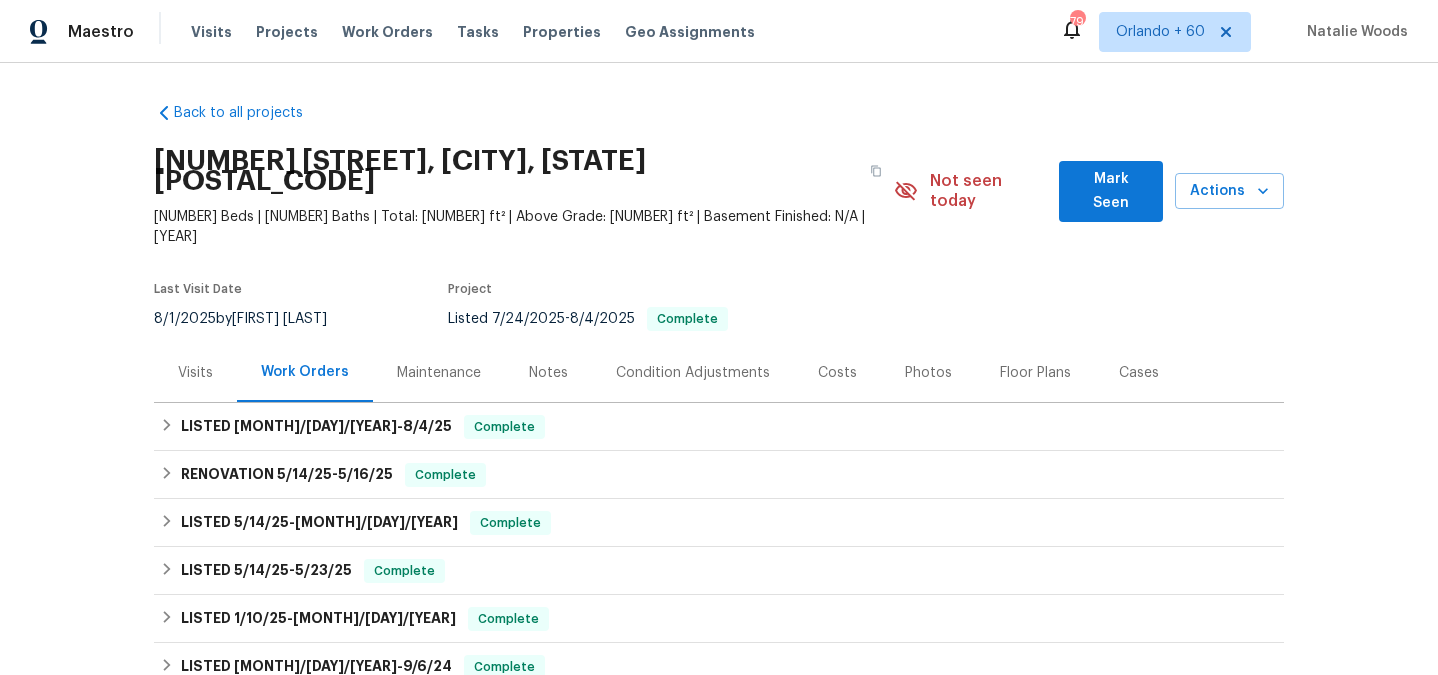 click on "Visits" at bounding box center (195, 373) 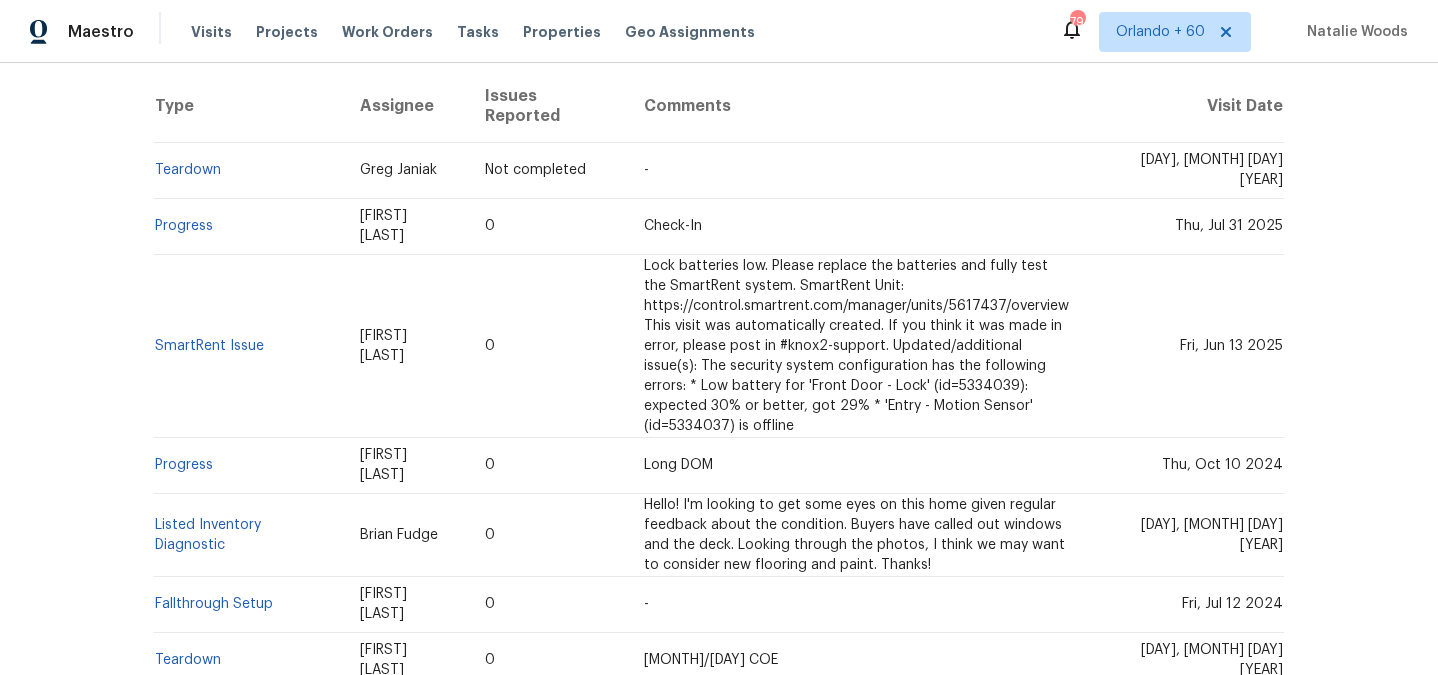scroll, scrollTop: 434, scrollLeft: 0, axis: vertical 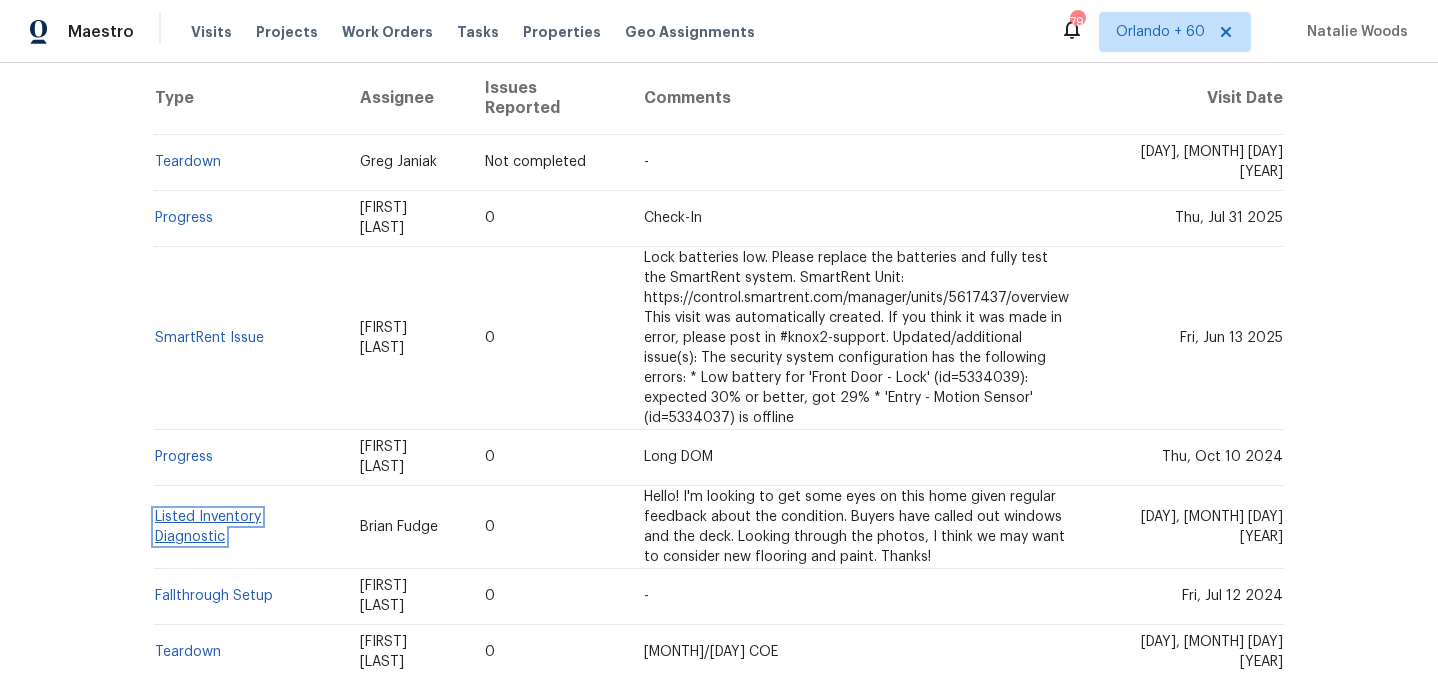 click on "Listed Inventory Diagnostic" at bounding box center (208, 527) 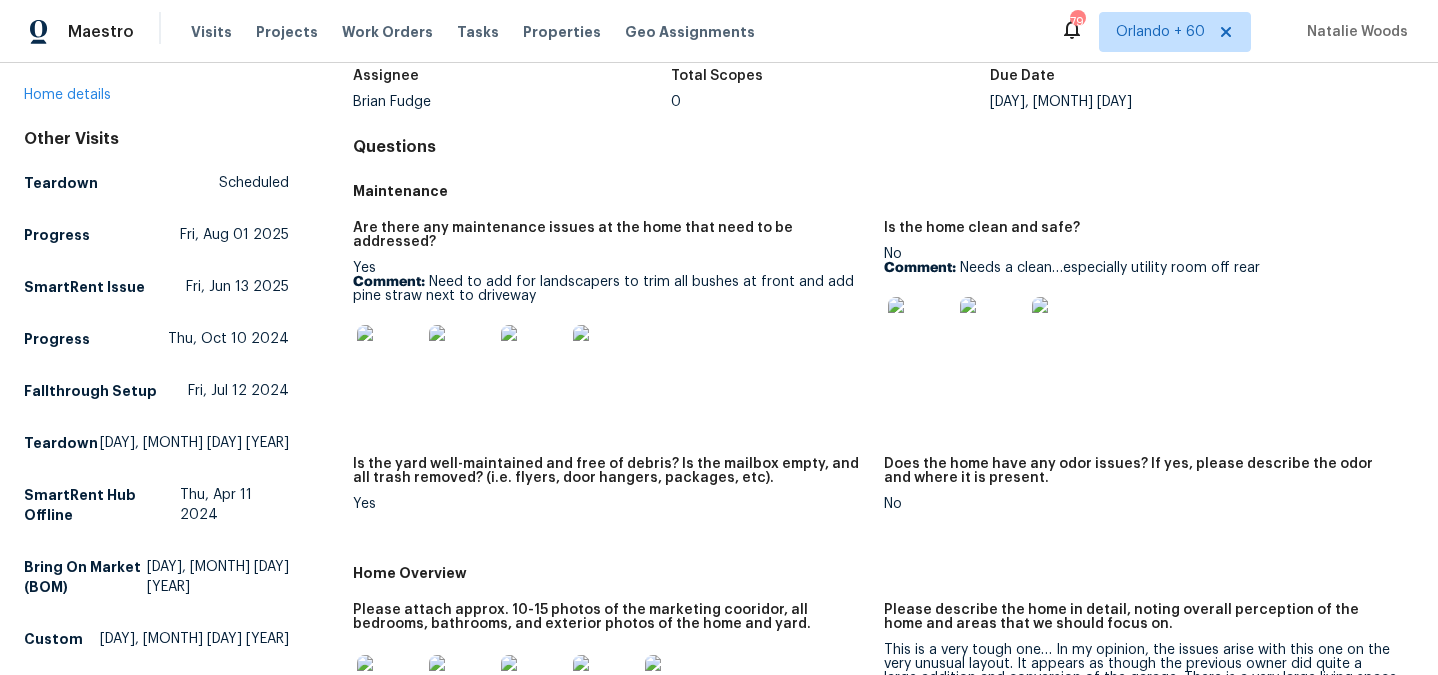 scroll, scrollTop: 153, scrollLeft: 0, axis: vertical 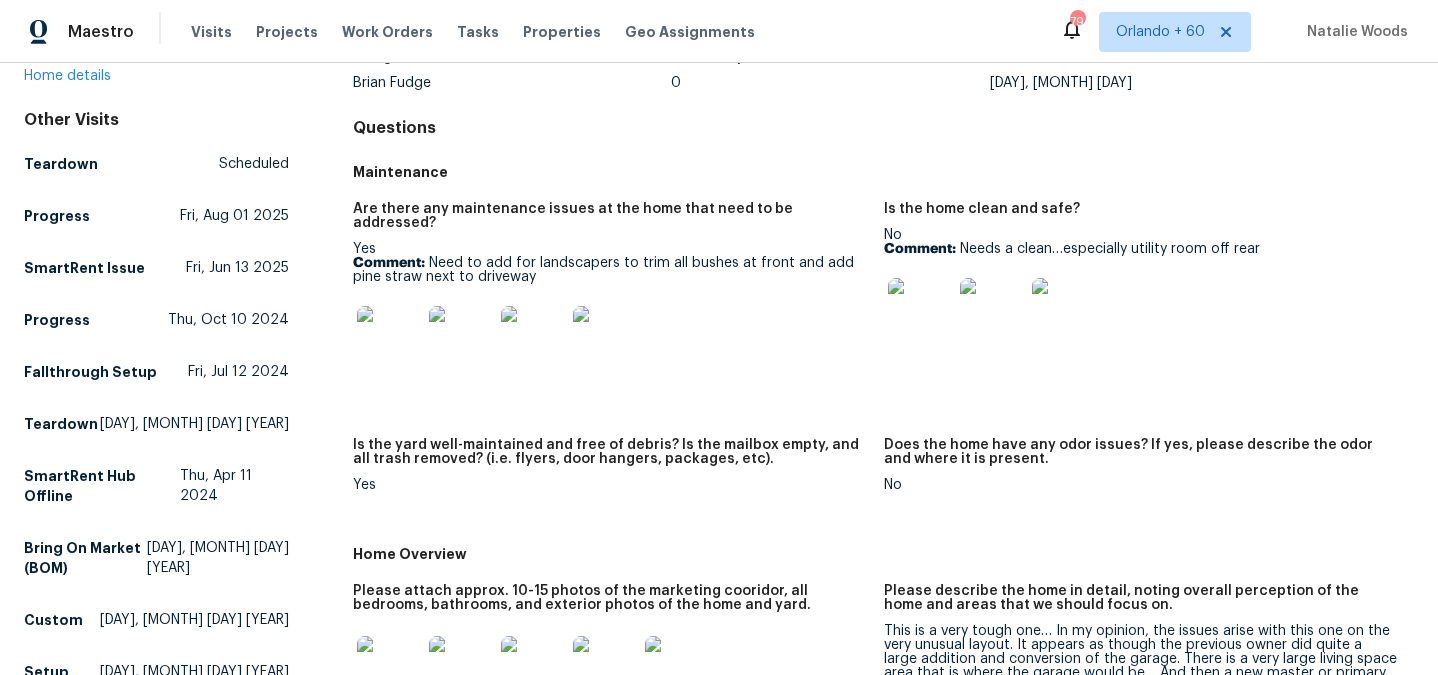 click at bounding box center (605, 338) 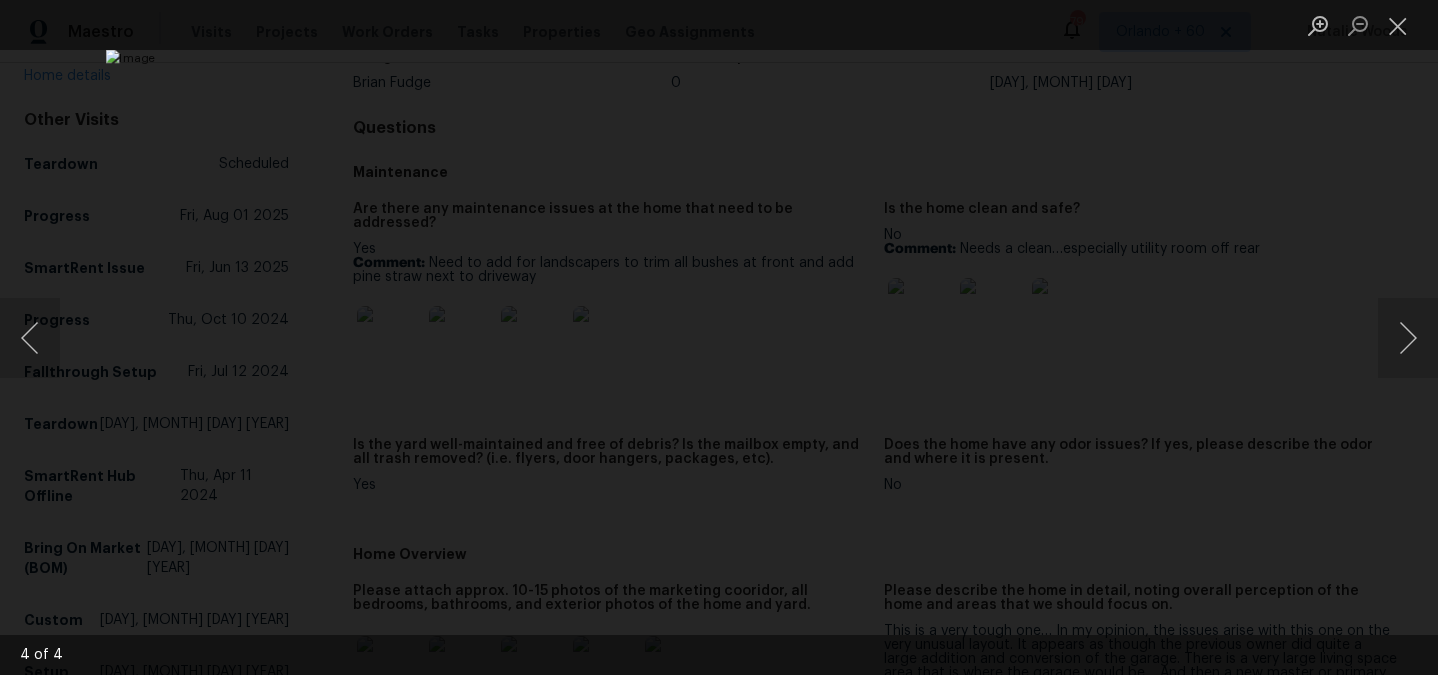 click at bounding box center [719, 337] 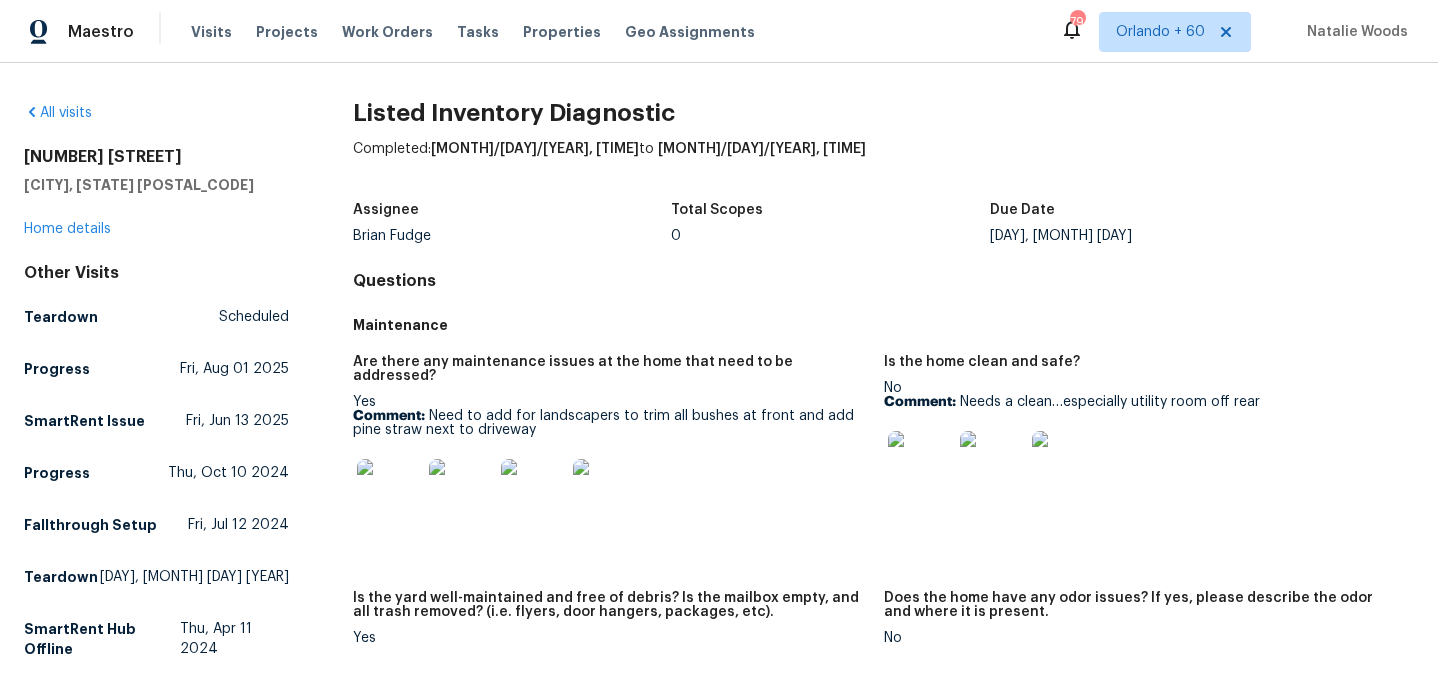 scroll, scrollTop: 2, scrollLeft: 0, axis: vertical 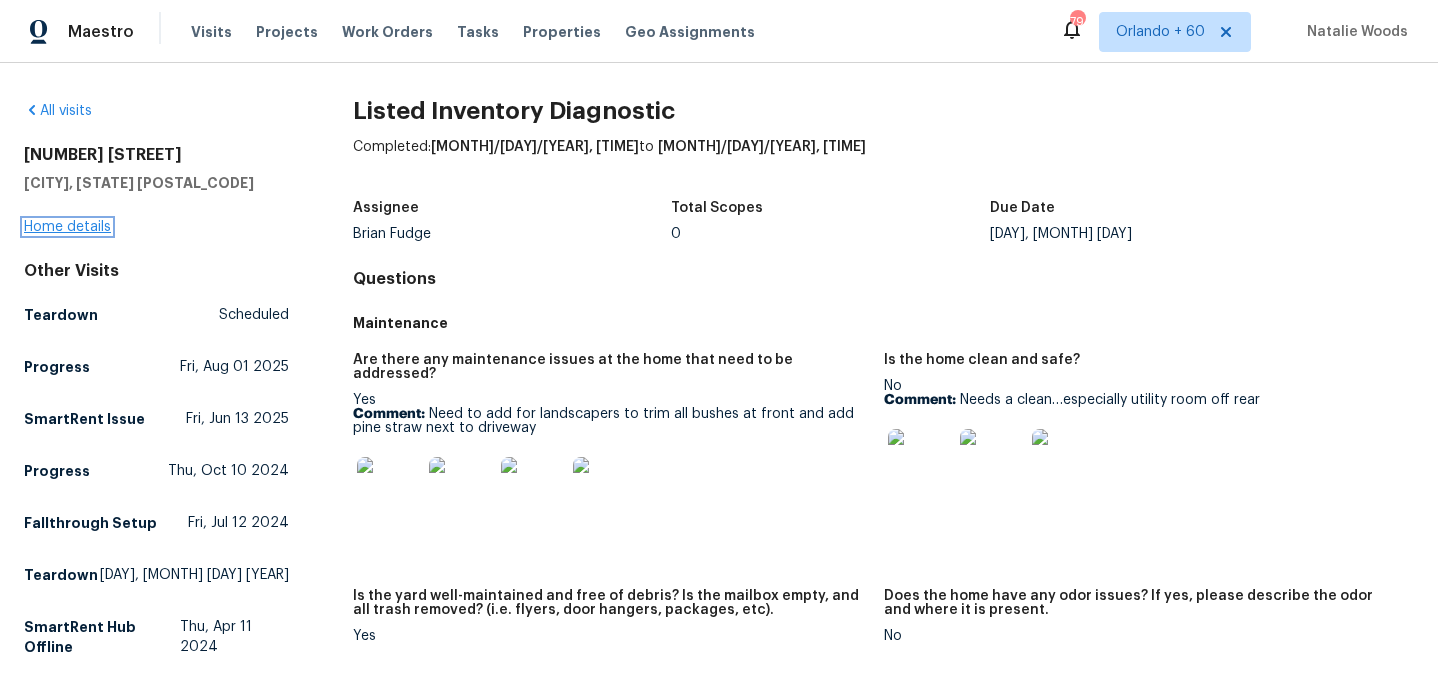 click on "Home details" at bounding box center (67, 227) 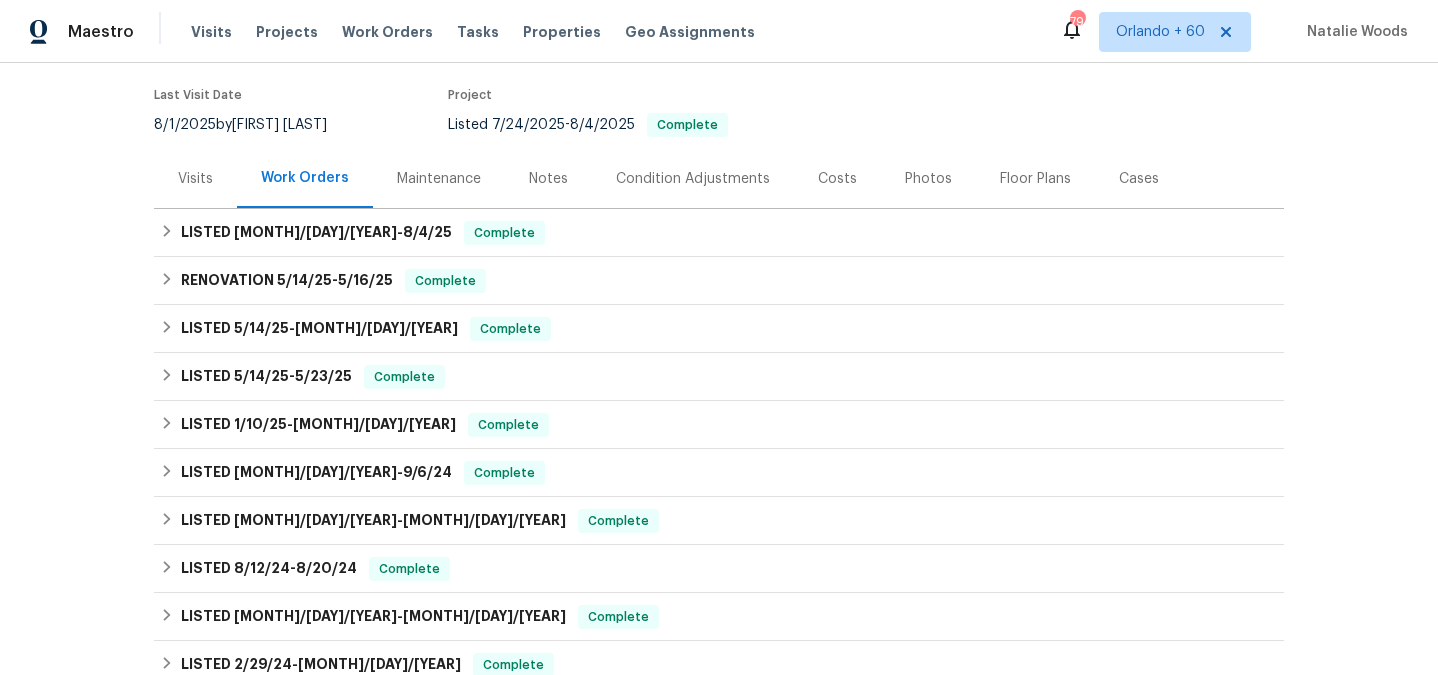 scroll, scrollTop: 195, scrollLeft: 0, axis: vertical 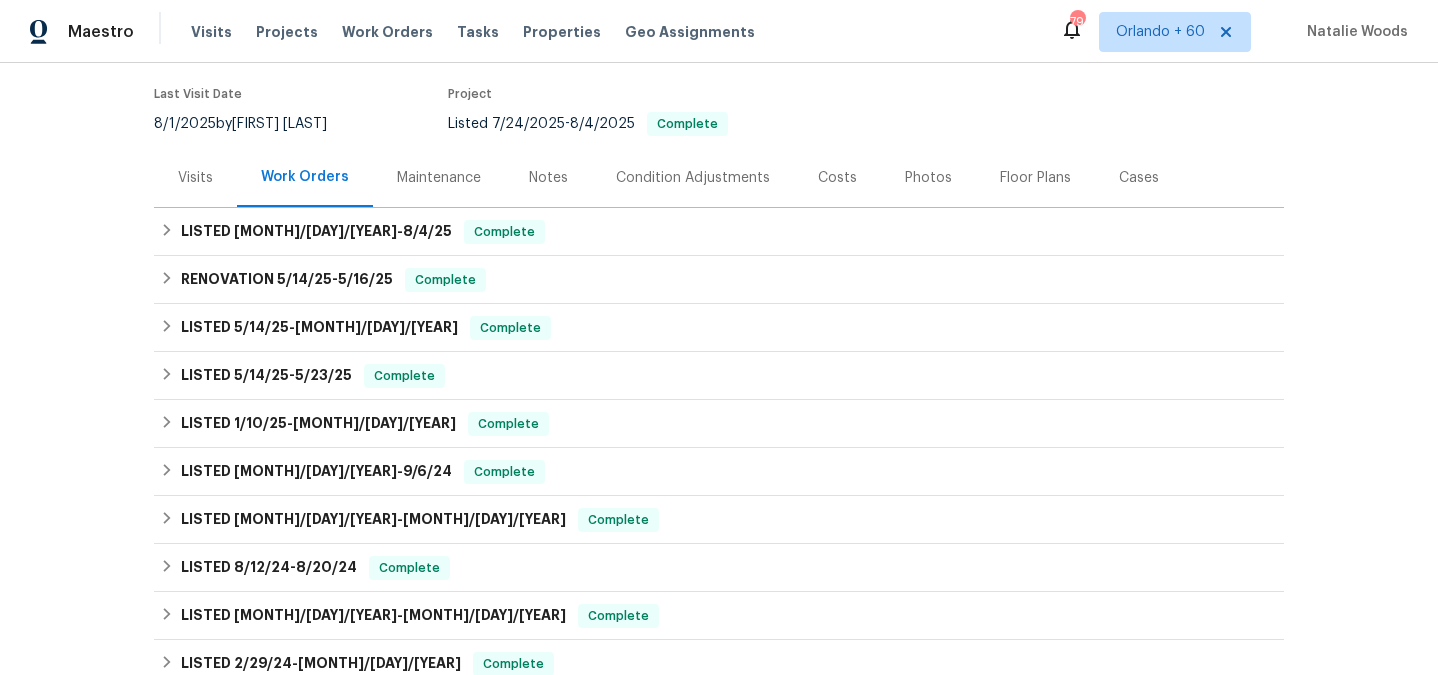click on "Visits" at bounding box center (195, 178) 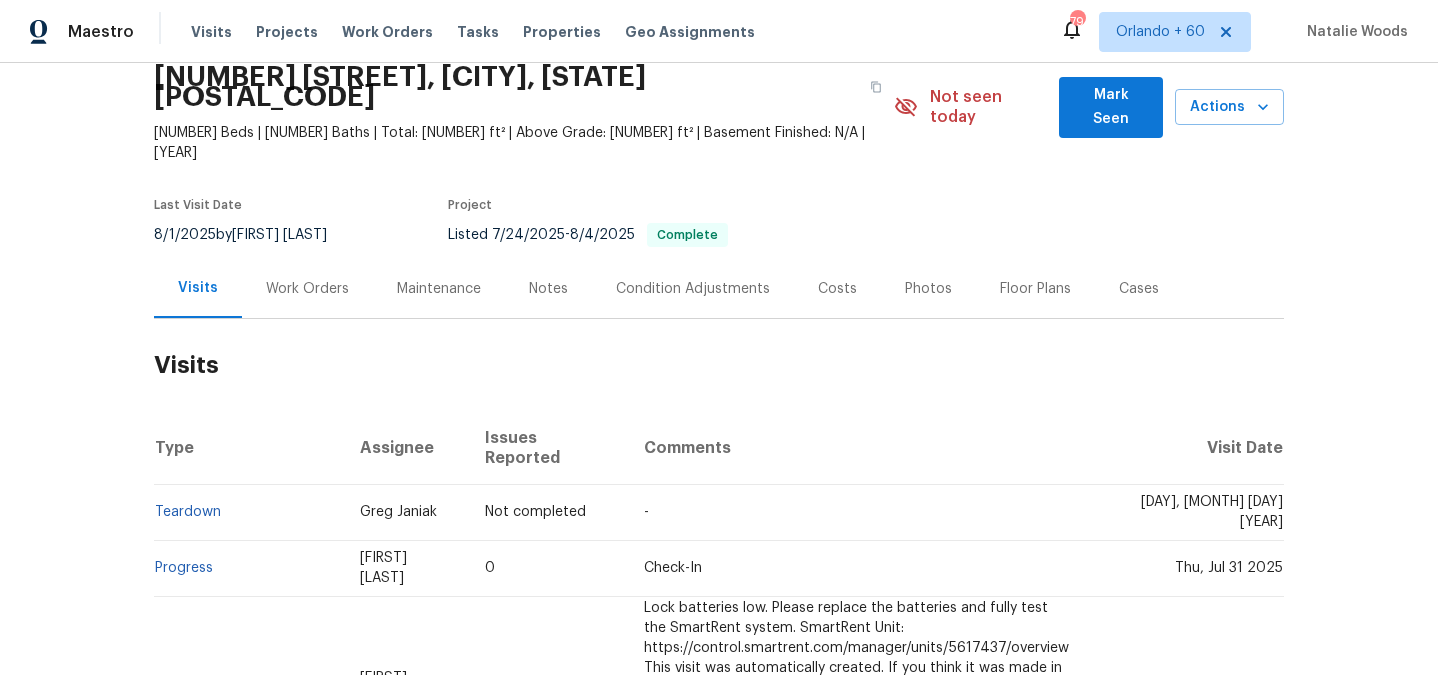 scroll, scrollTop: 0, scrollLeft: 0, axis: both 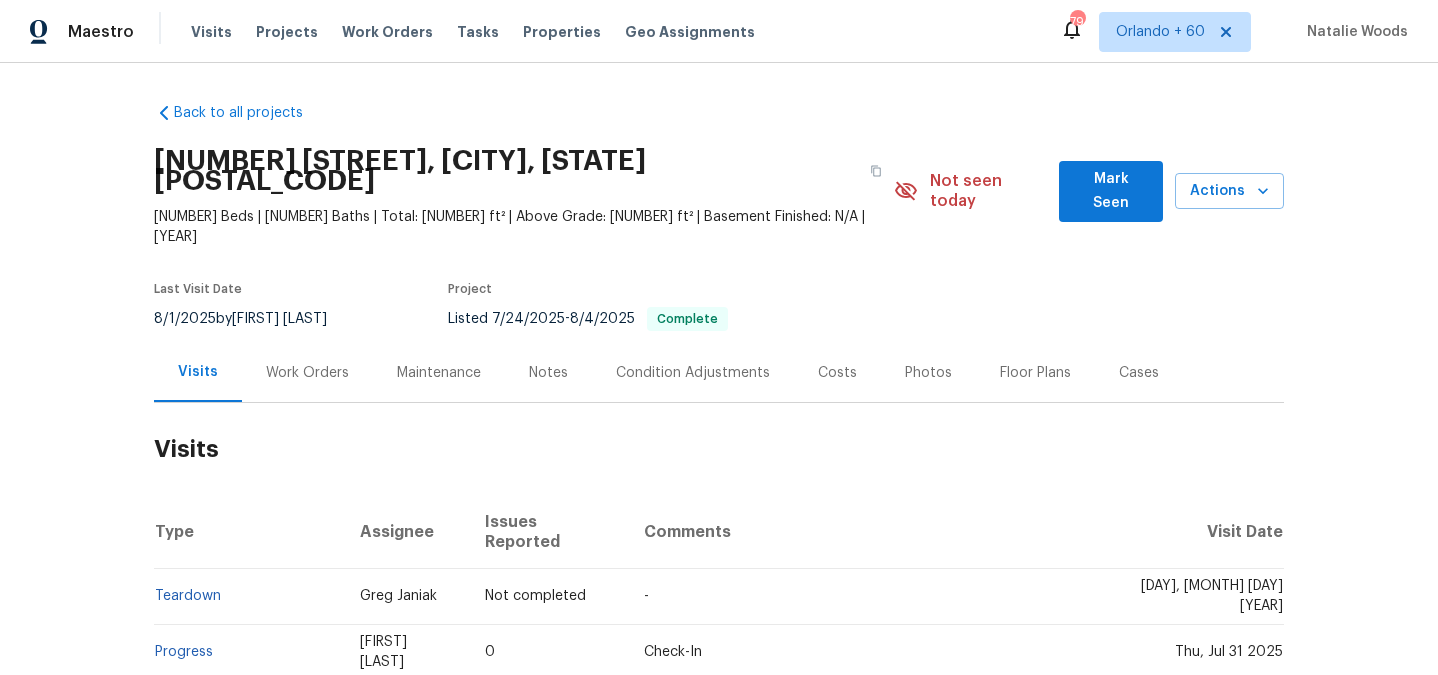 click on "Work Orders" at bounding box center [307, 372] 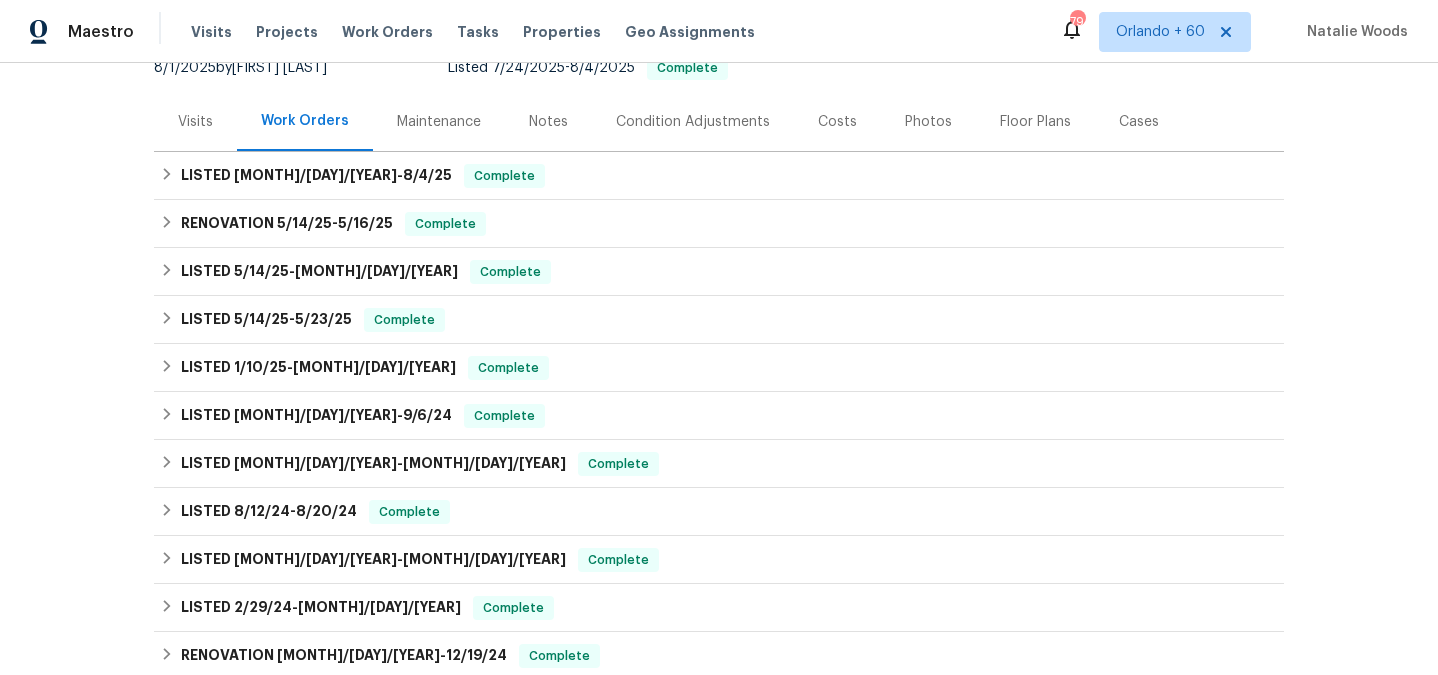 scroll, scrollTop: 618, scrollLeft: 0, axis: vertical 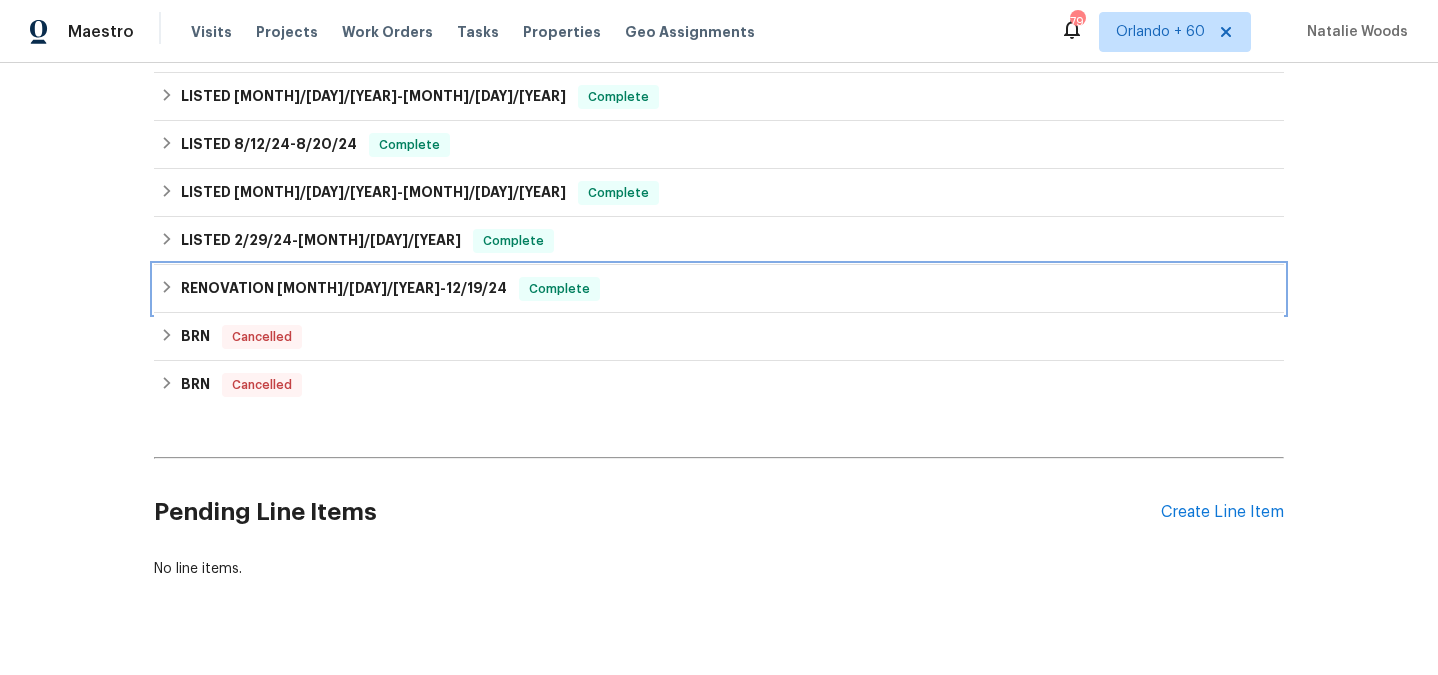 click on "RENOVATION   12/12/23  -  12/19/24" at bounding box center [344, 289] 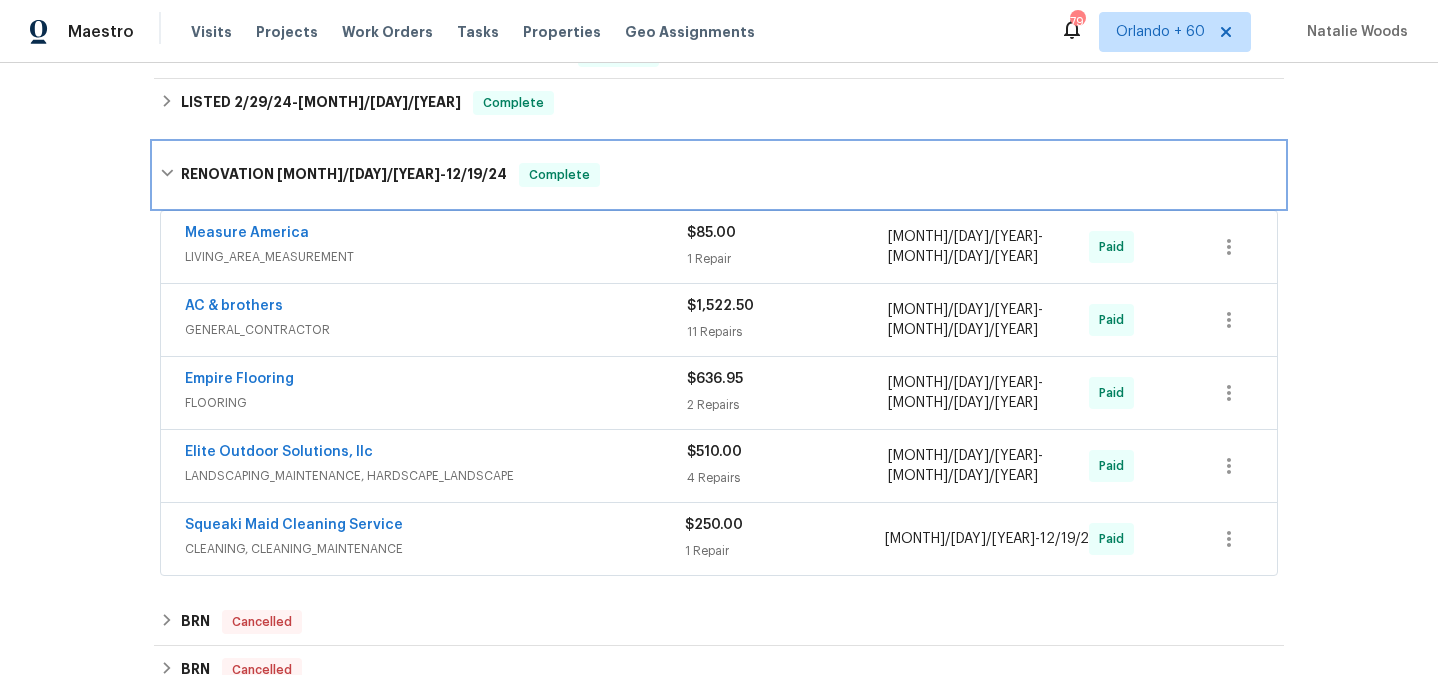 scroll, scrollTop: 758, scrollLeft: 0, axis: vertical 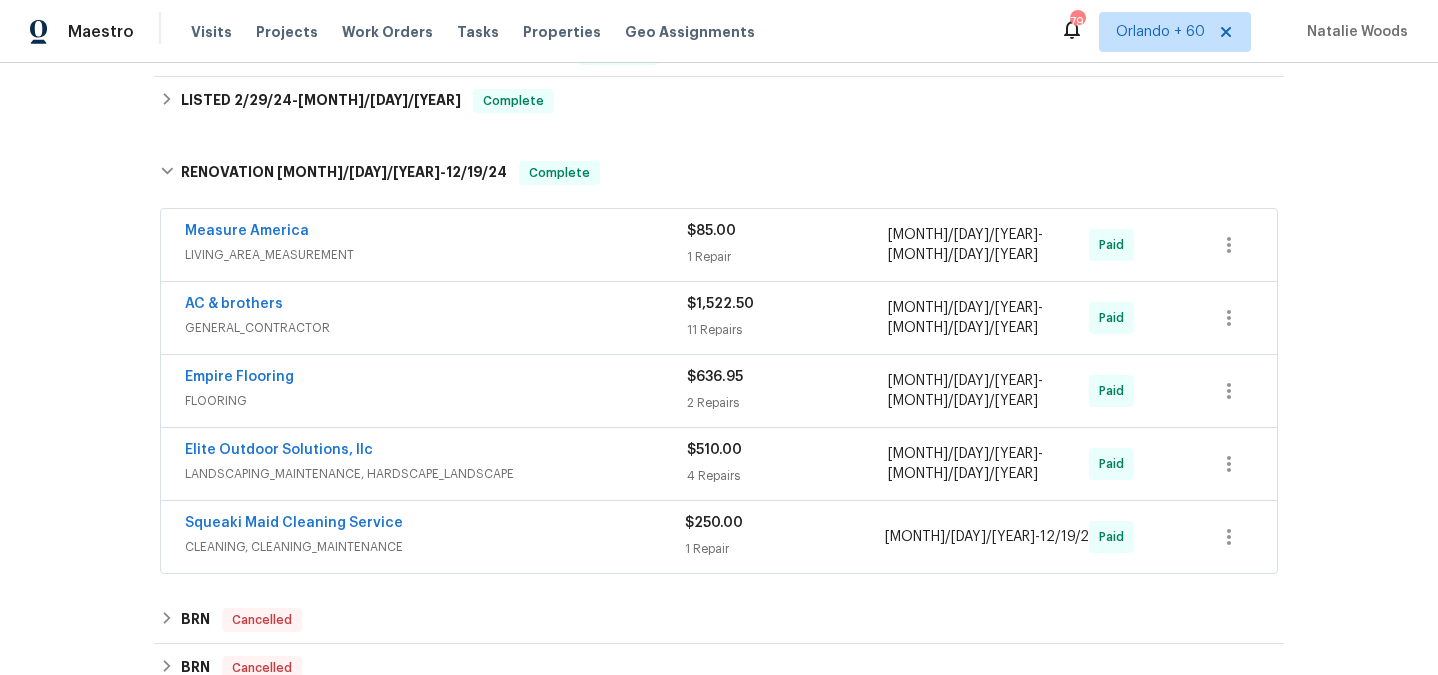 click on "LANDSCAPING_MAINTENANCE, HARDSCAPE_LANDSCAPE" at bounding box center [436, 474] 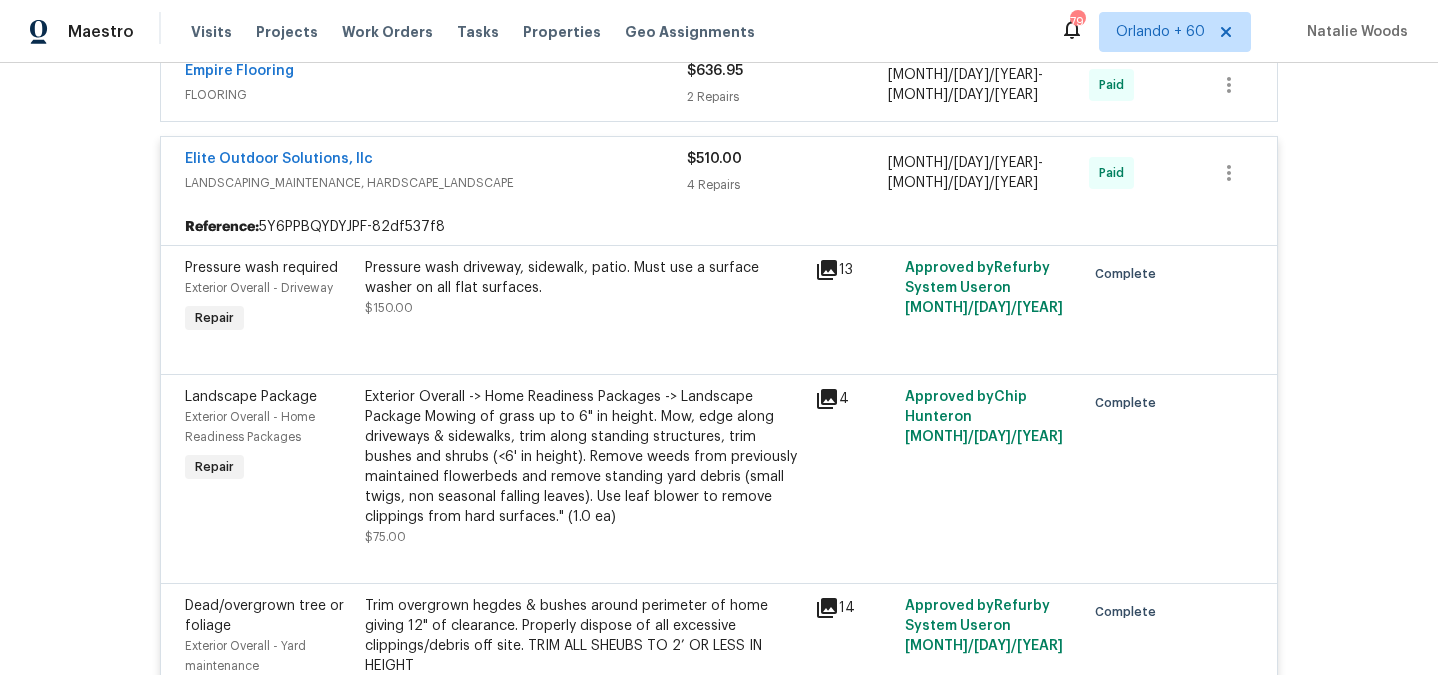 scroll, scrollTop: 1051, scrollLeft: 0, axis: vertical 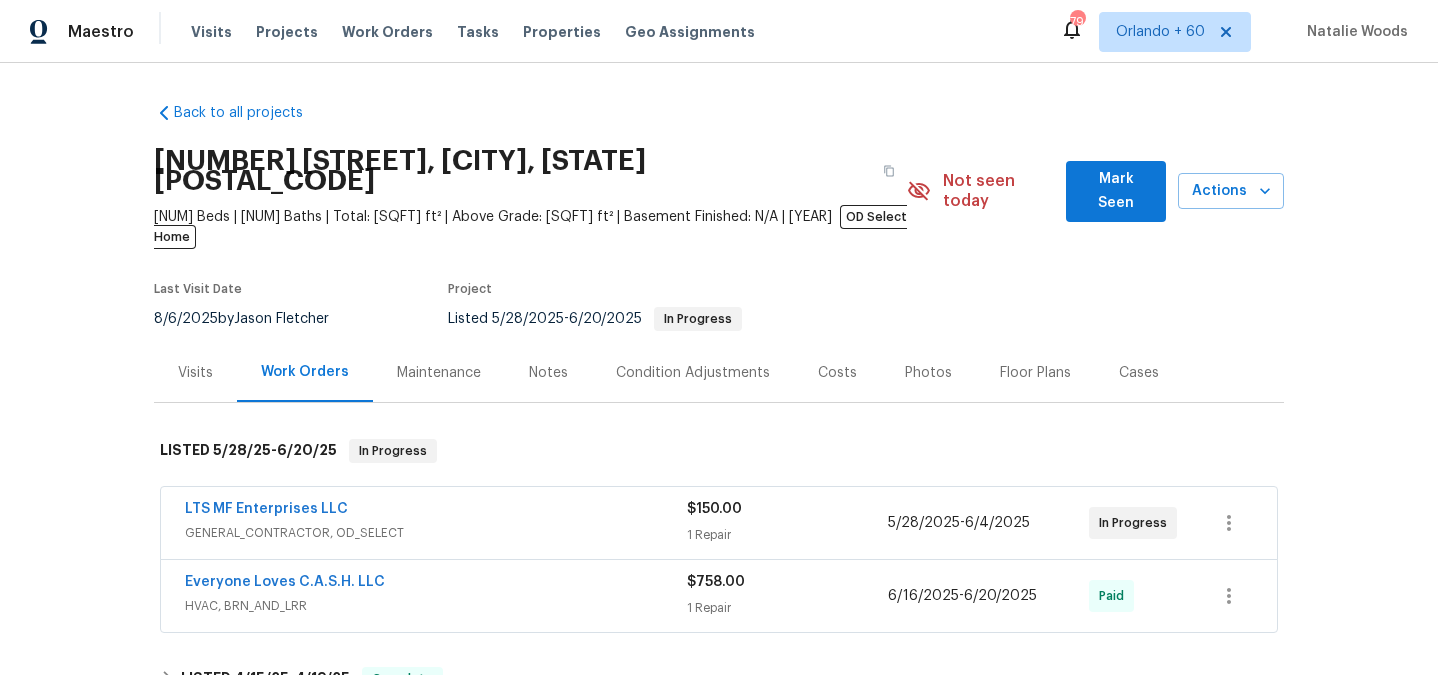click on "Visits" at bounding box center [195, 372] 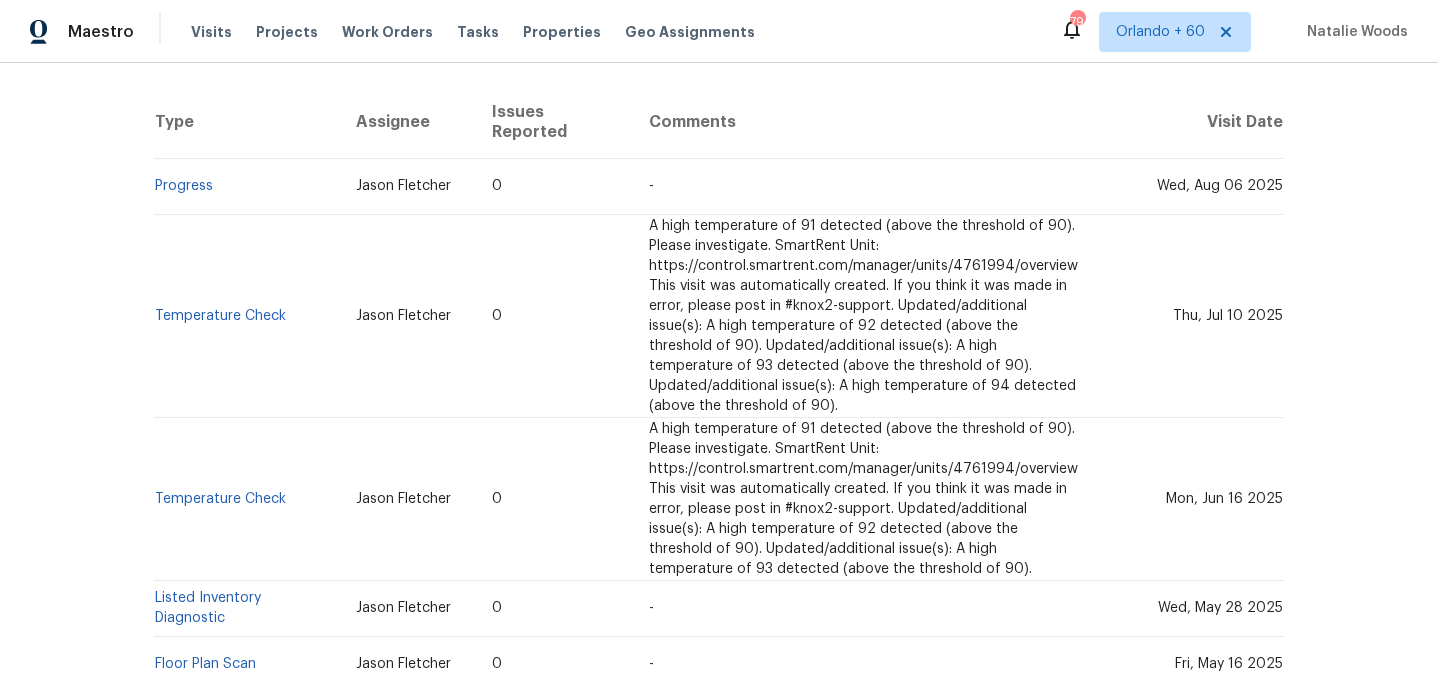 scroll, scrollTop: 373, scrollLeft: 0, axis: vertical 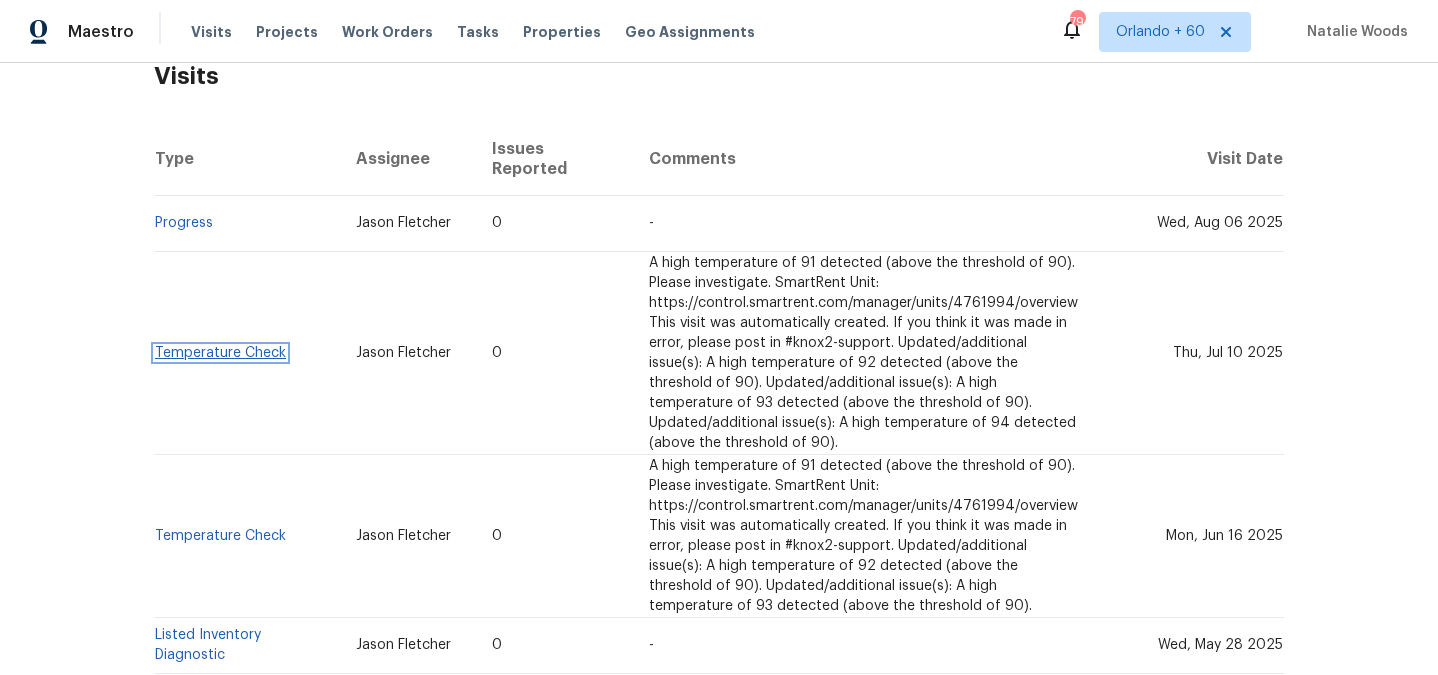 click on "Temperature Check" at bounding box center (220, 353) 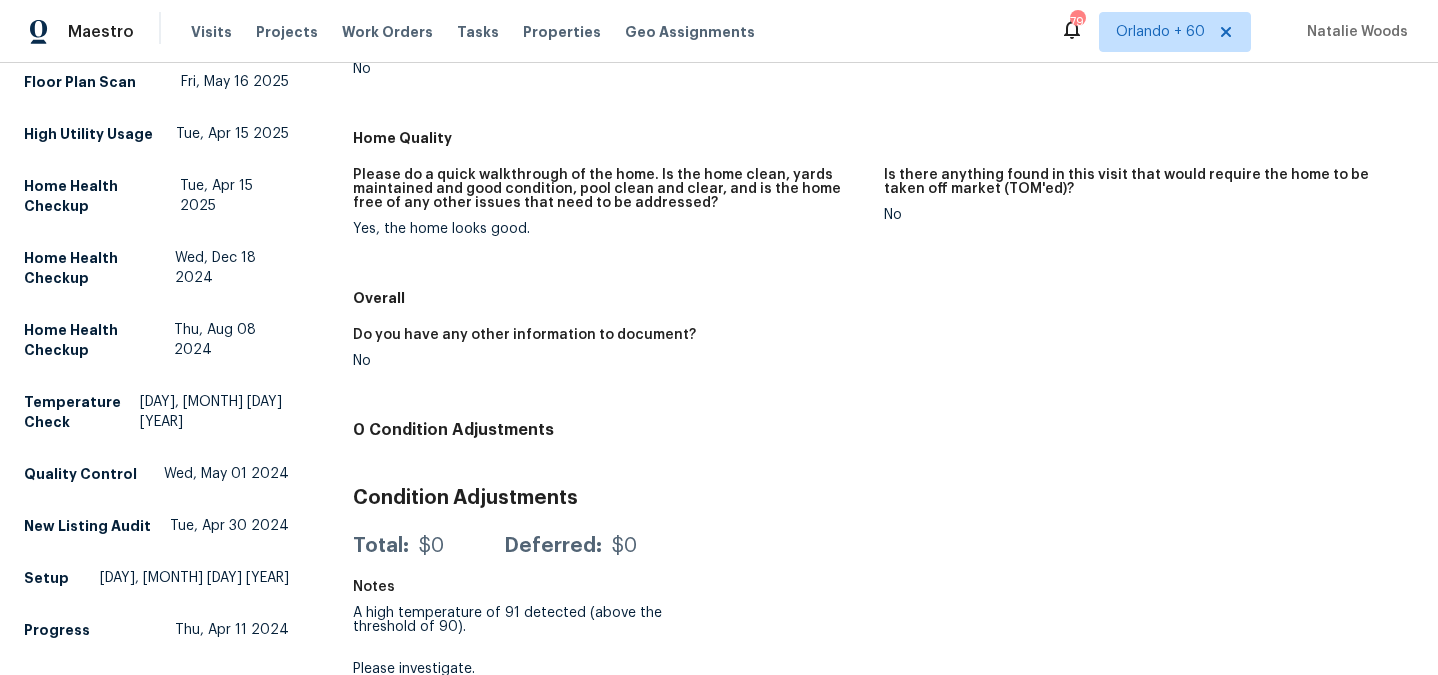scroll, scrollTop: 0, scrollLeft: 0, axis: both 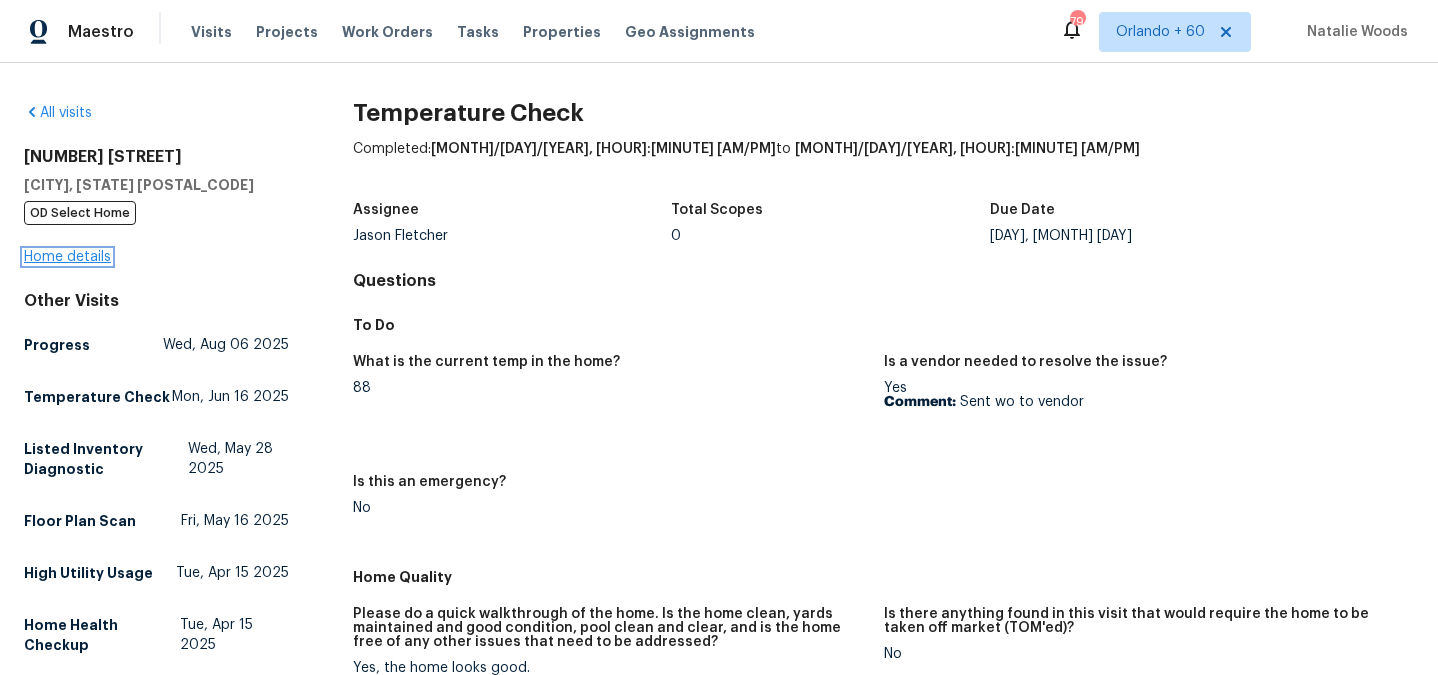 click on "Home details" at bounding box center (67, 257) 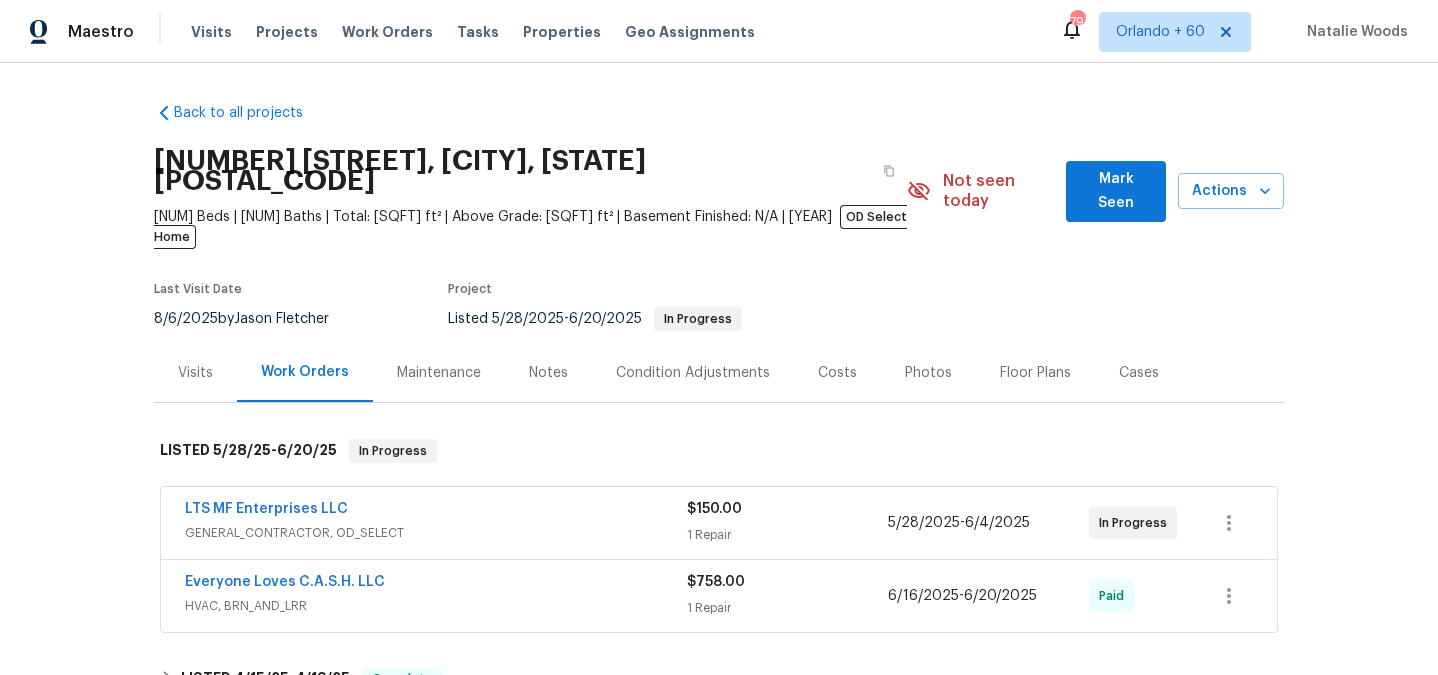 click on "Visits" at bounding box center [195, 373] 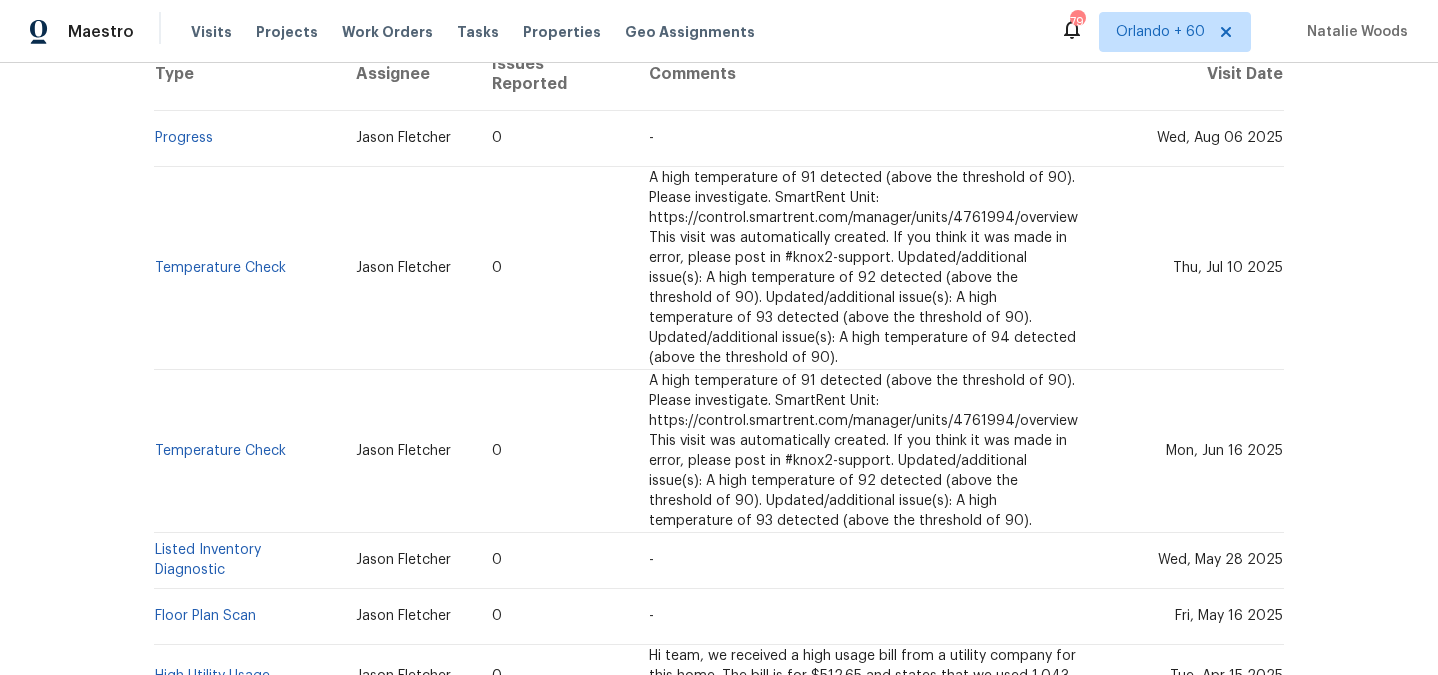 scroll, scrollTop: 484, scrollLeft: 0, axis: vertical 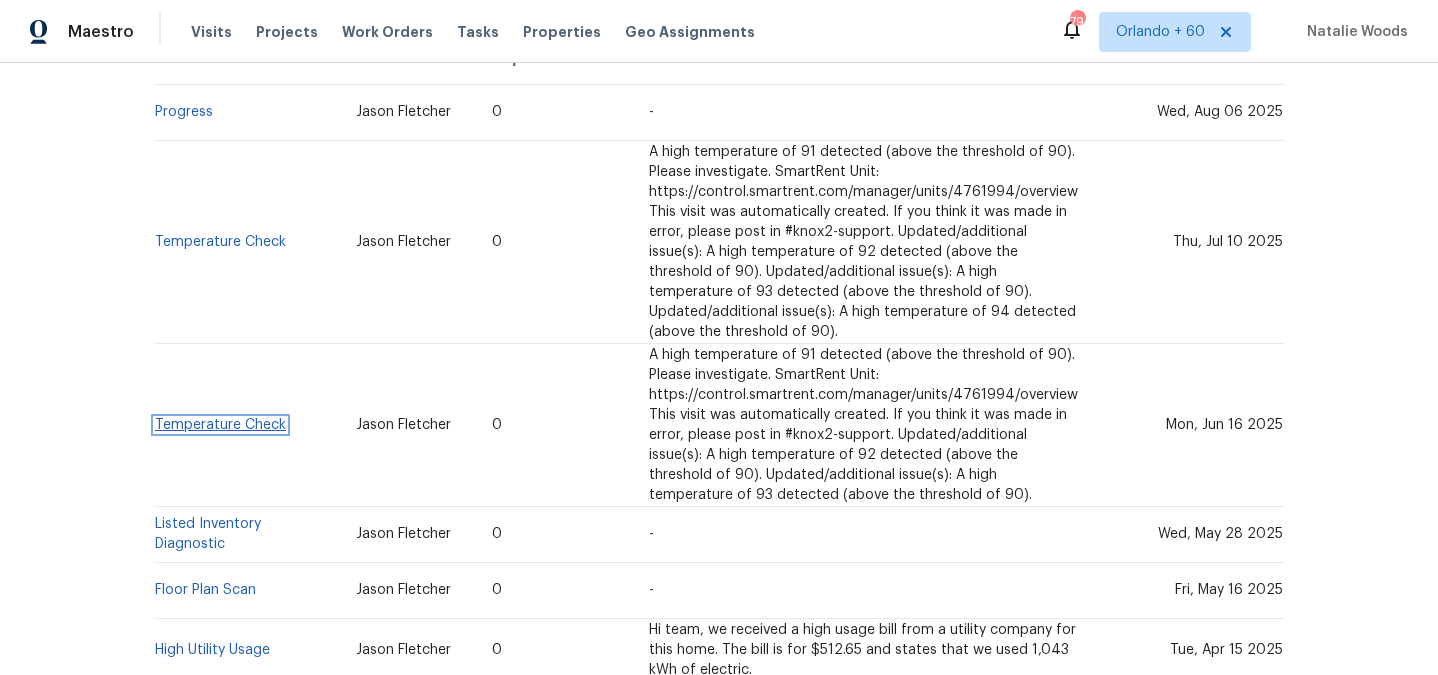 click on "Temperature Check" at bounding box center [220, 425] 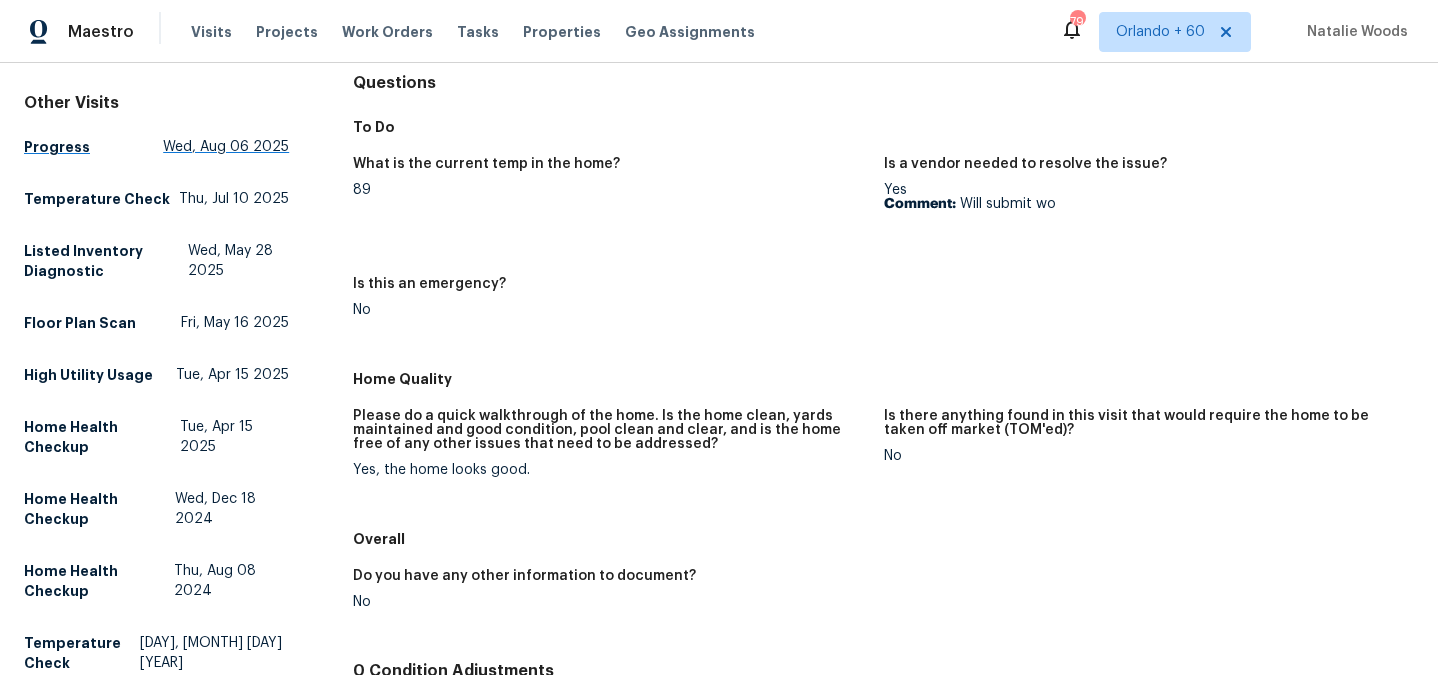 scroll, scrollTop: 0, scrollLeft: 0, axis: both 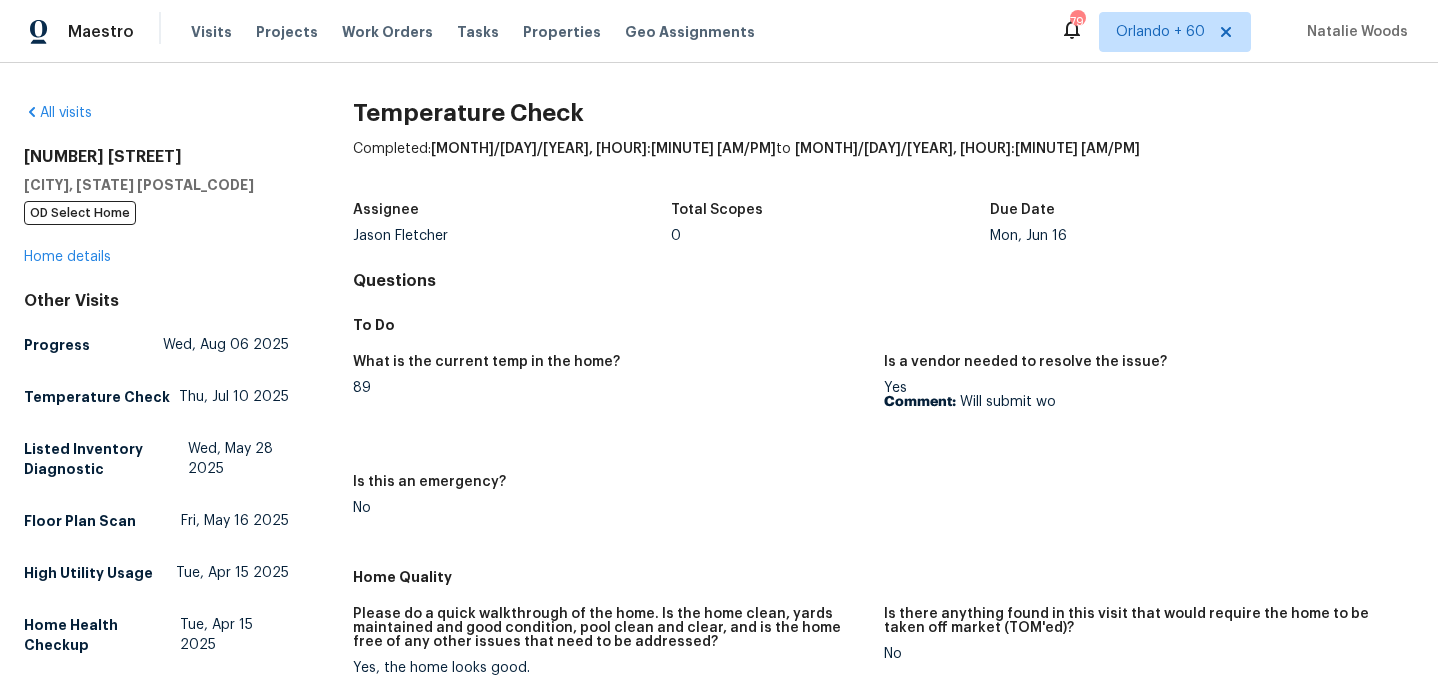 click on "[NUMBER] [STREET] [CITY], [STATE] [POSTAL_CODE] OD Select Home Home details" at bounding box center (156, 207) 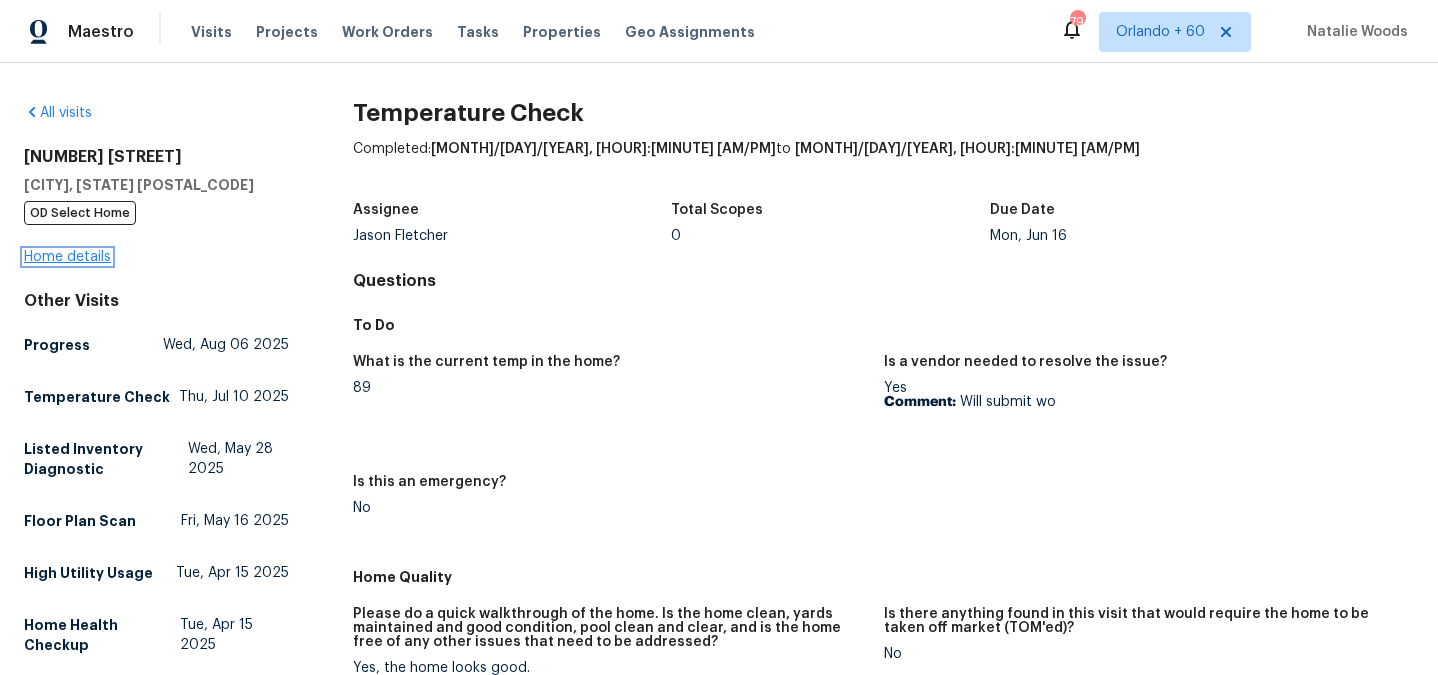 click on "Home details" at bounding box center (67, 257) 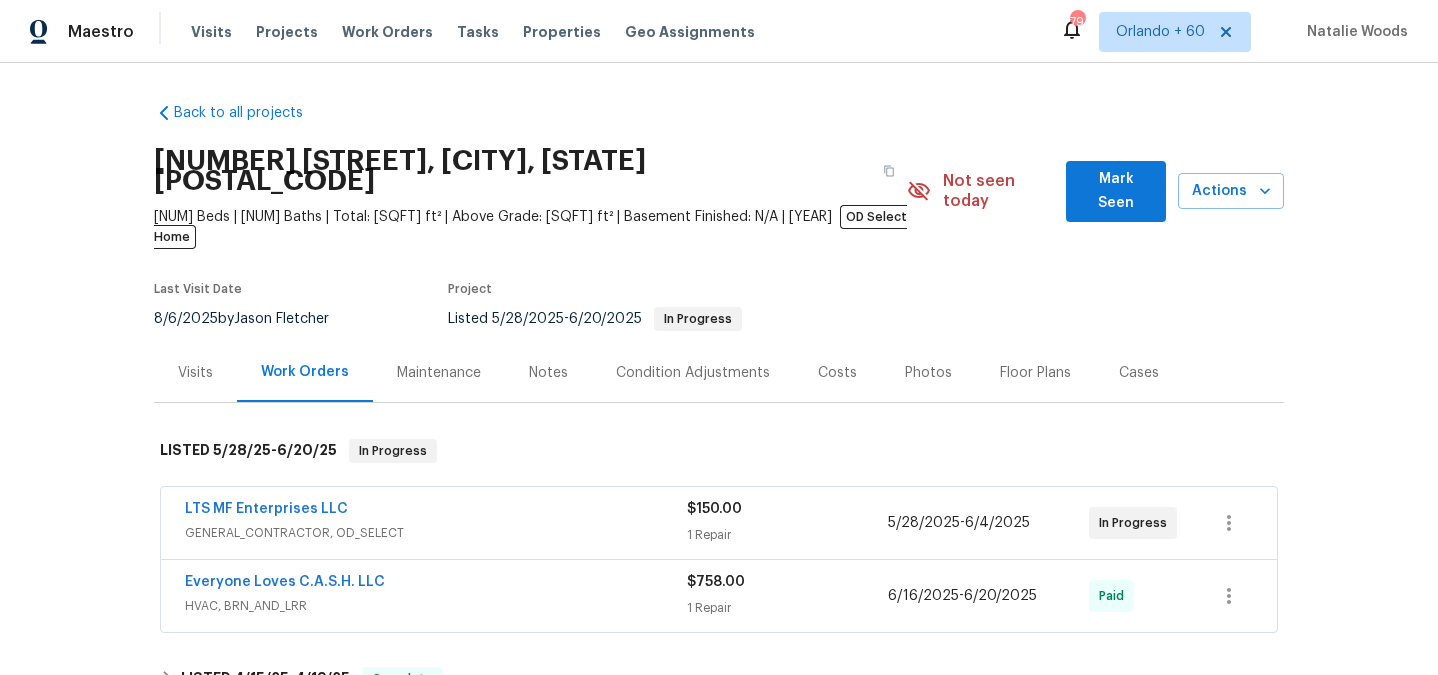 click on "Visits" at bounding box center (195, 372) 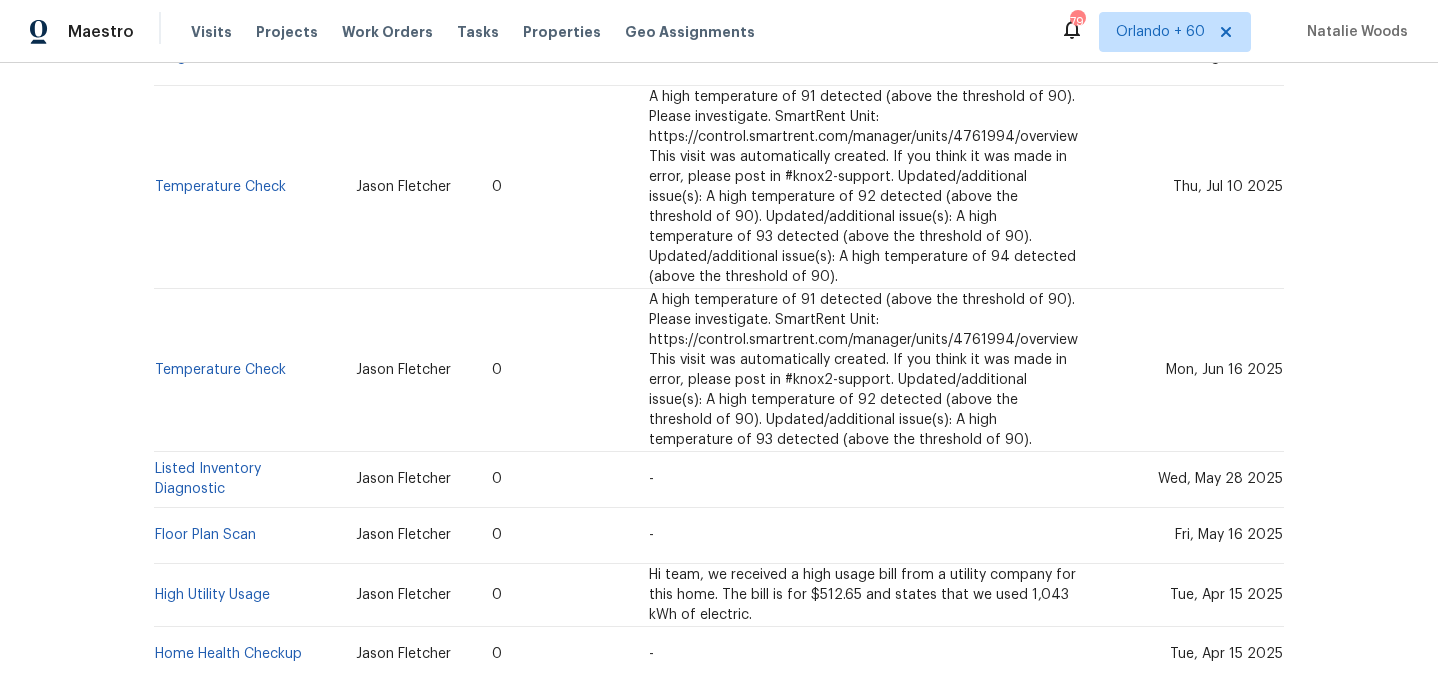 scroll, scrollTop: 548, scrollLeft: 0, axis: vertical 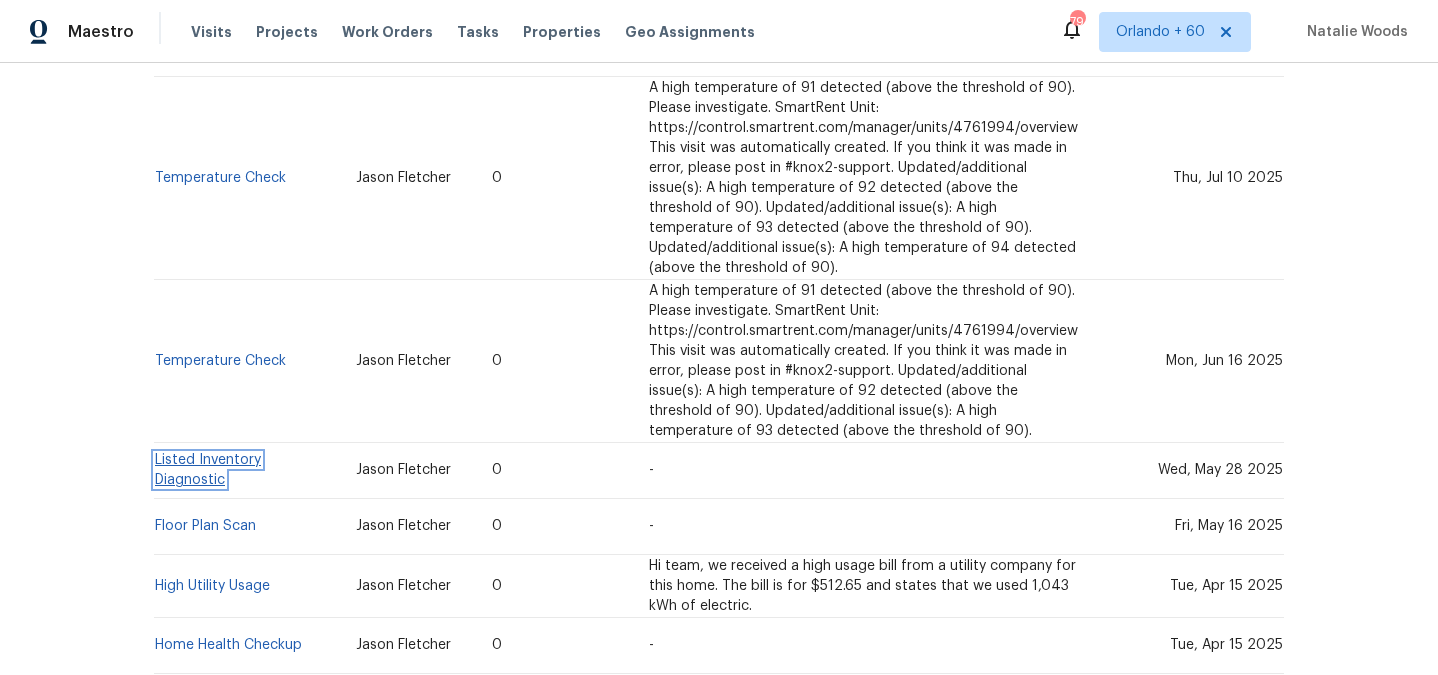 click on "Listed Inventory Diagnostic" at bounding box center [208, 470] 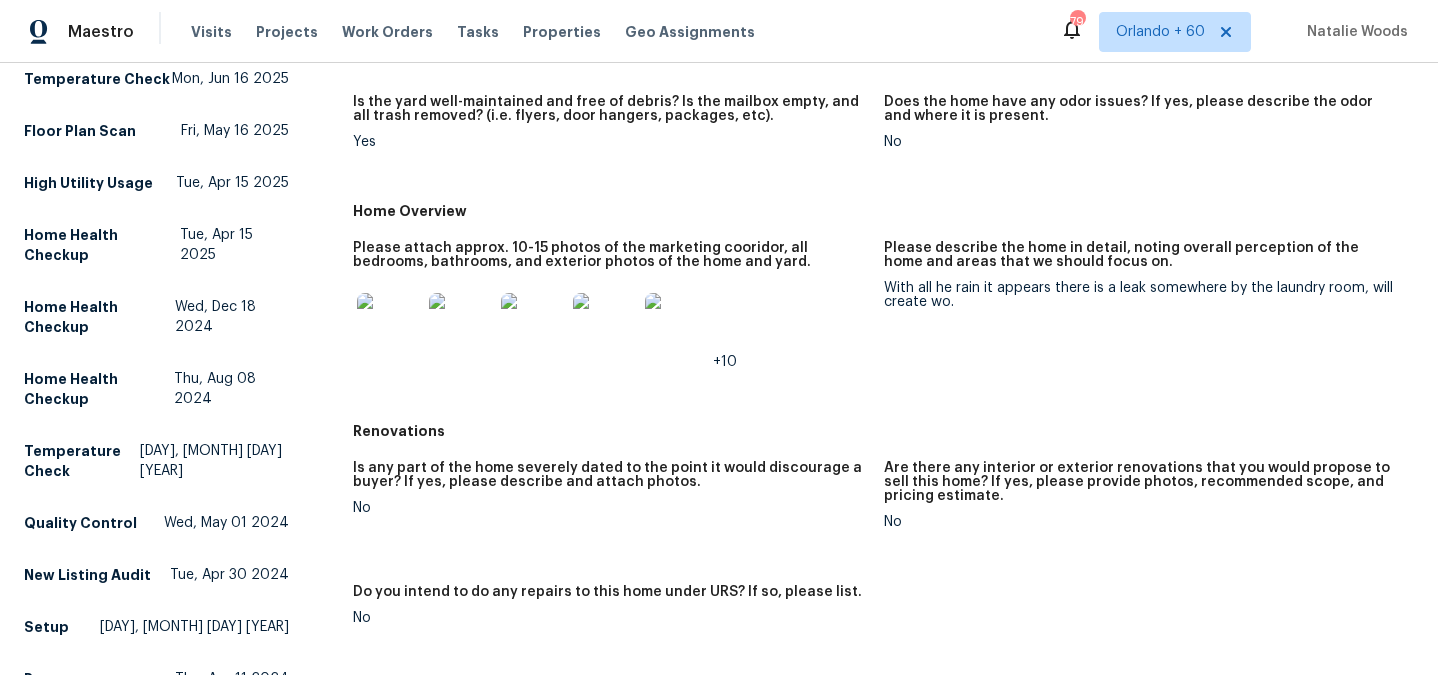 scroll, scrollTop: 344, scrollLeft: 0, axis: vertical 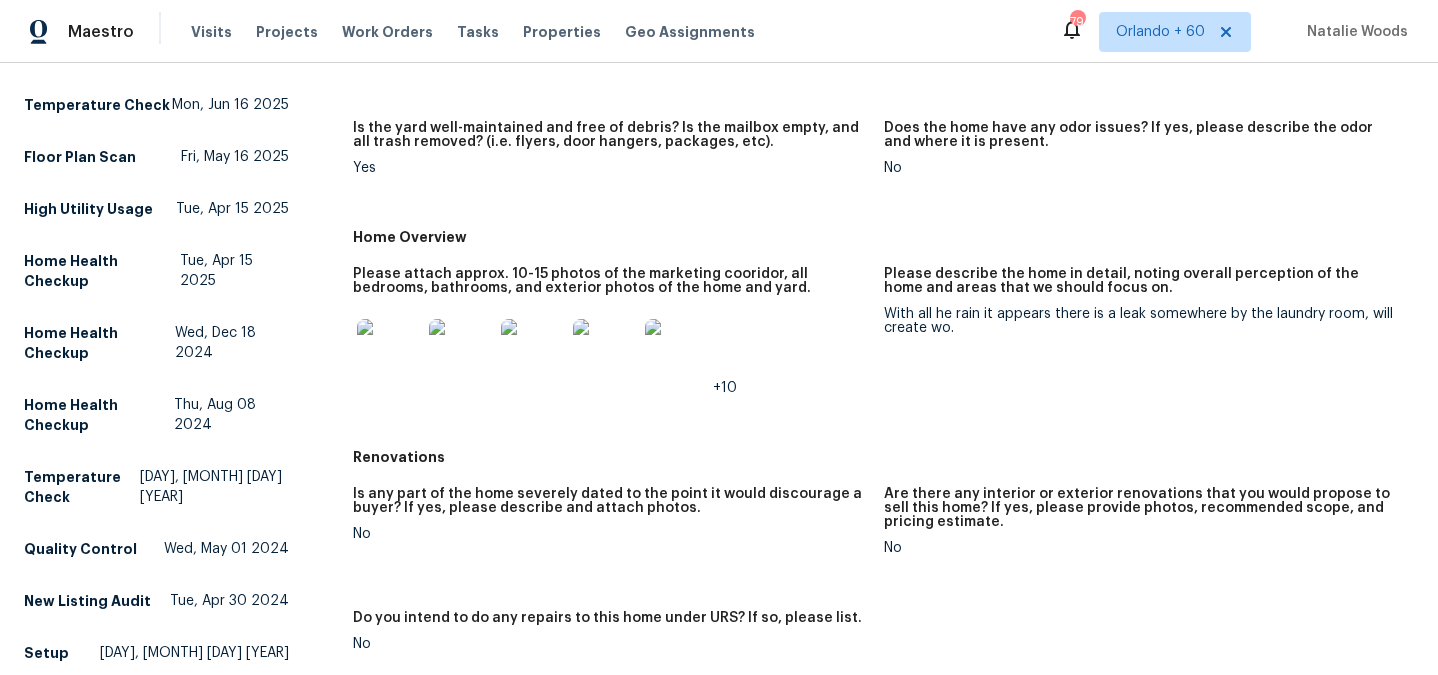 click at bounding box center [677, 351] 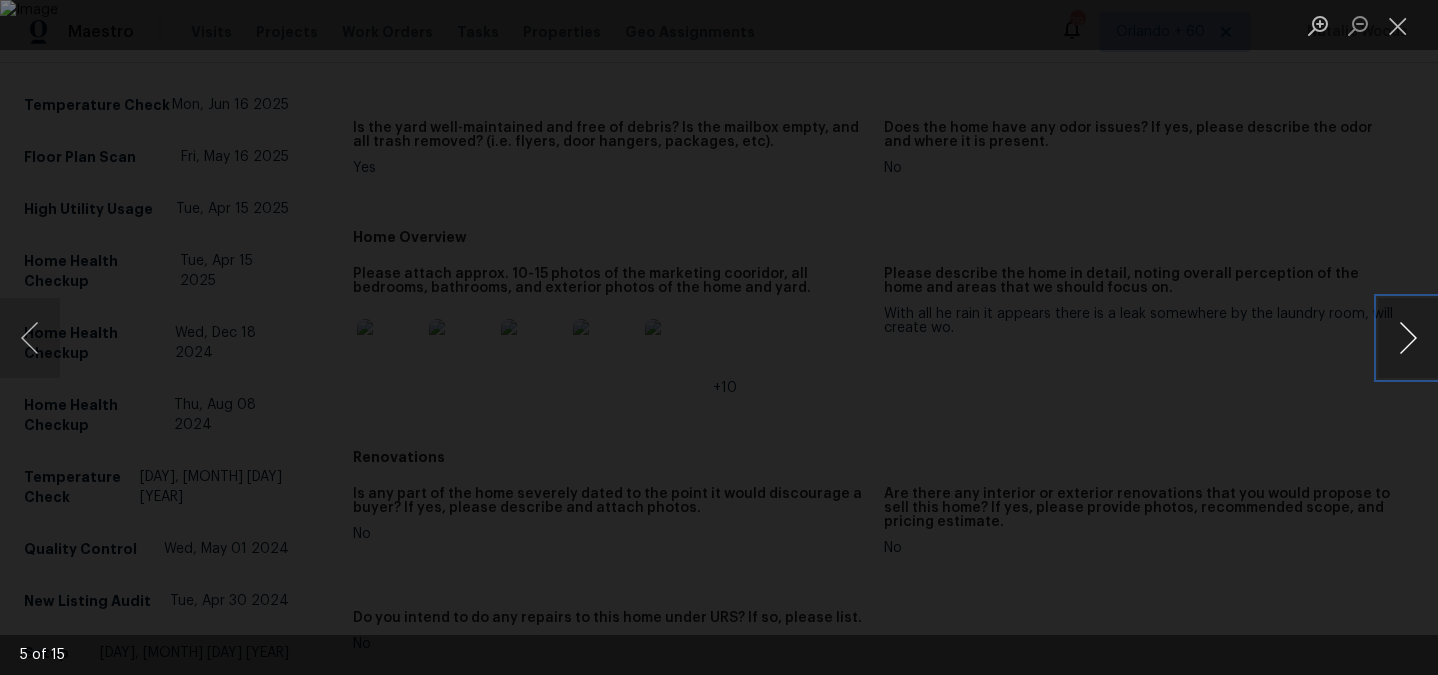click at bounding box center [1408, 338] 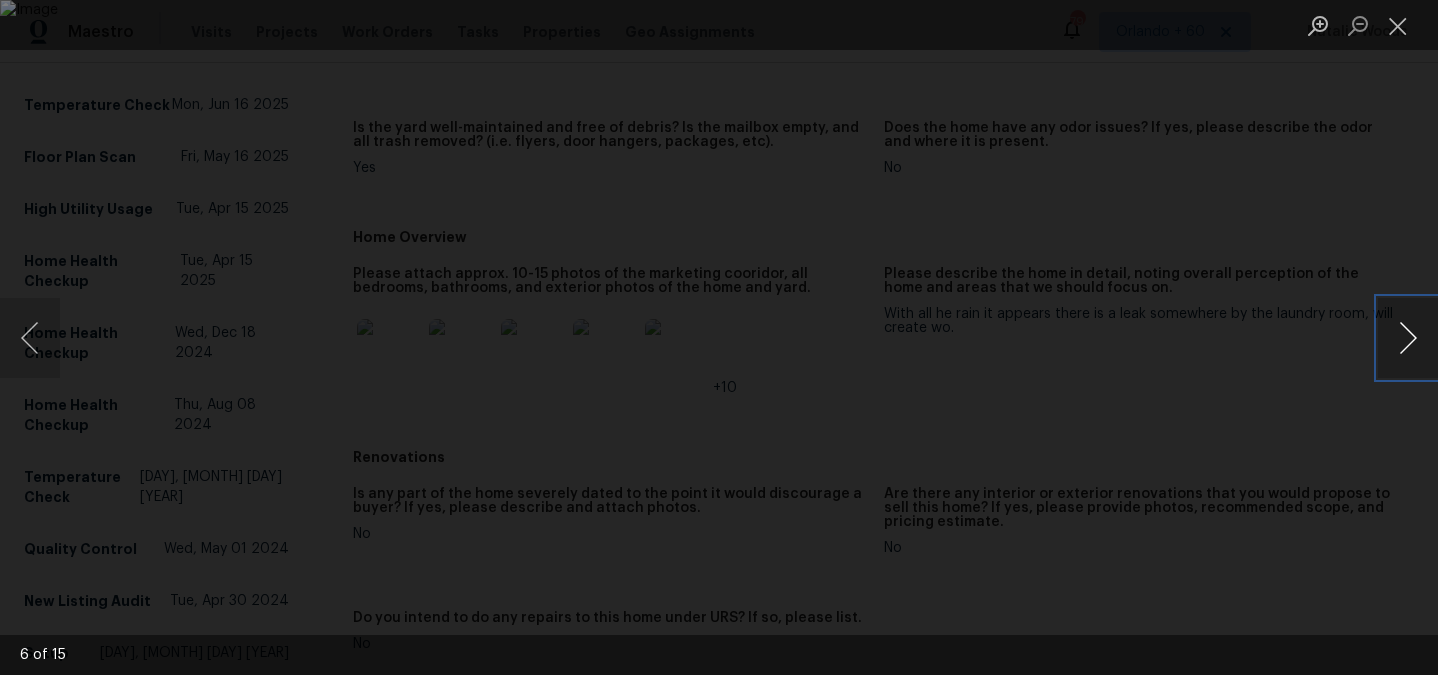 click at bounding box center [1408, 338] 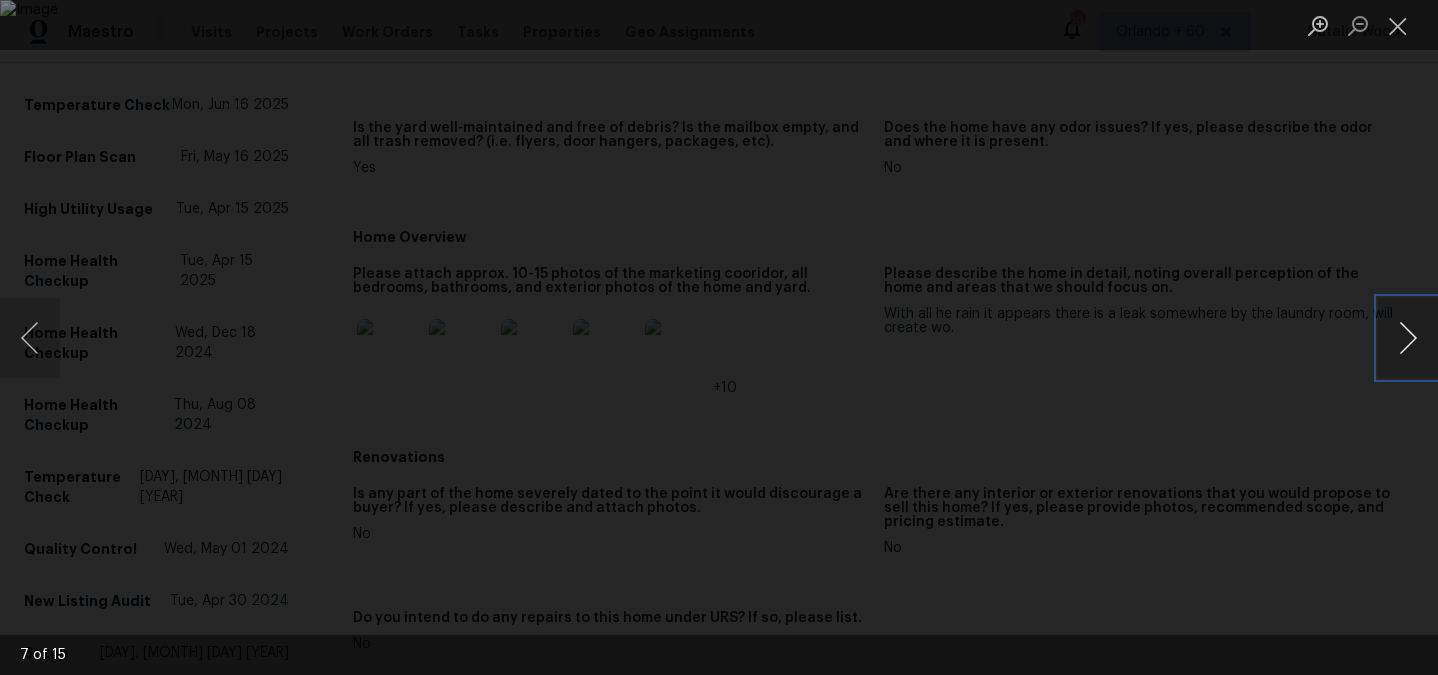 click at bounding box center (1408, 338) 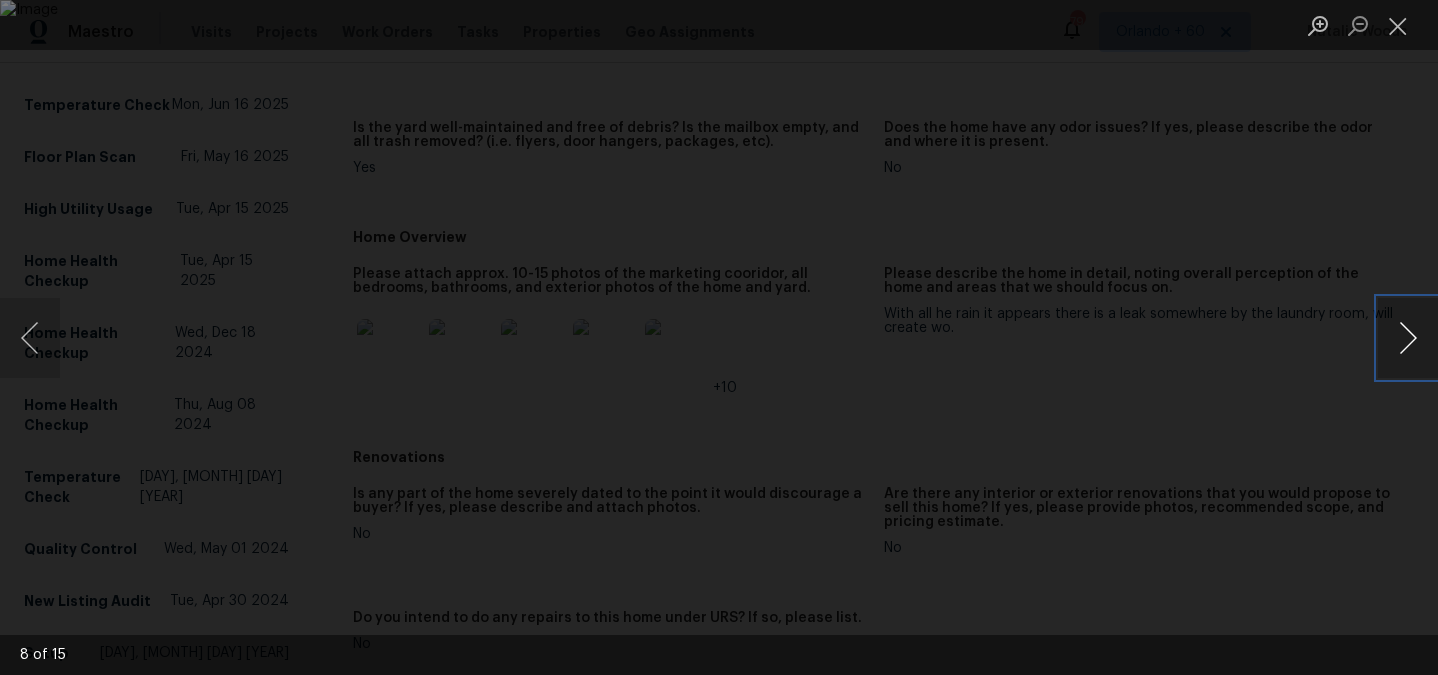 click at bounding box center (1408, 338) 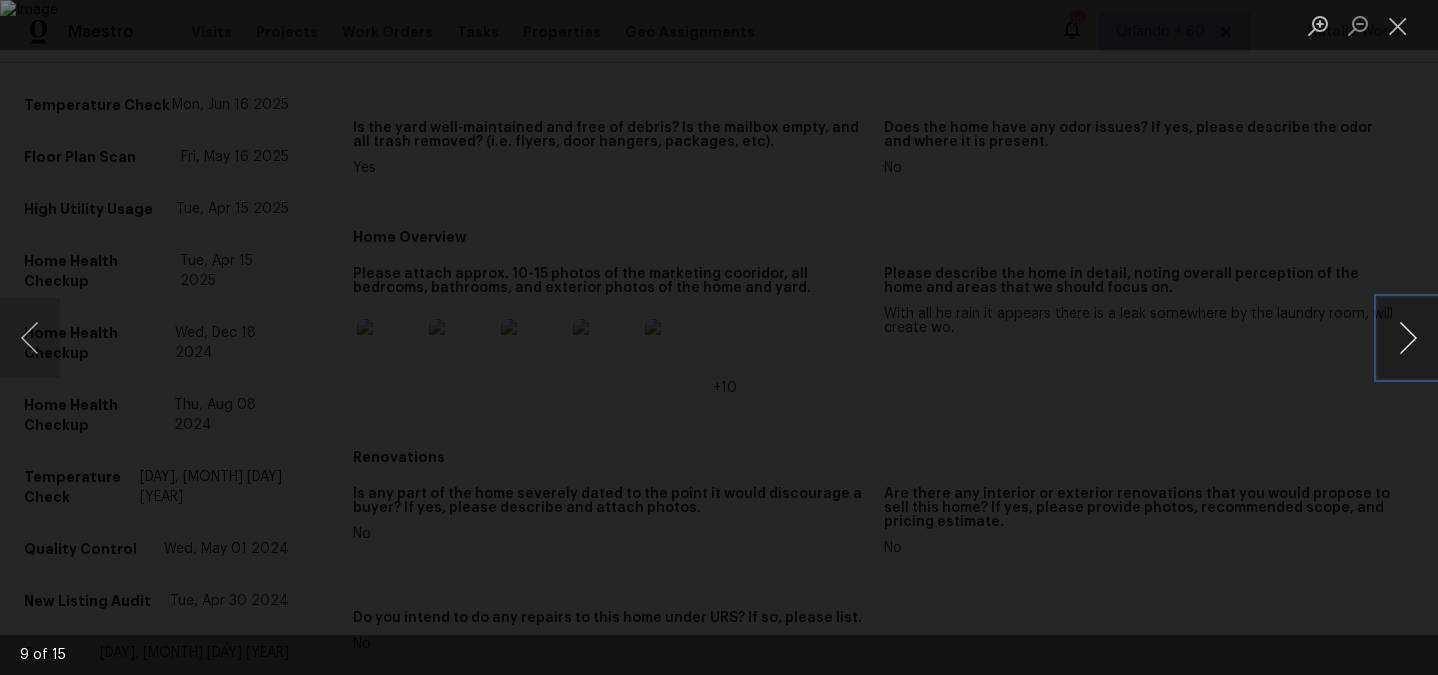 click at bounding box center (1408, 338) 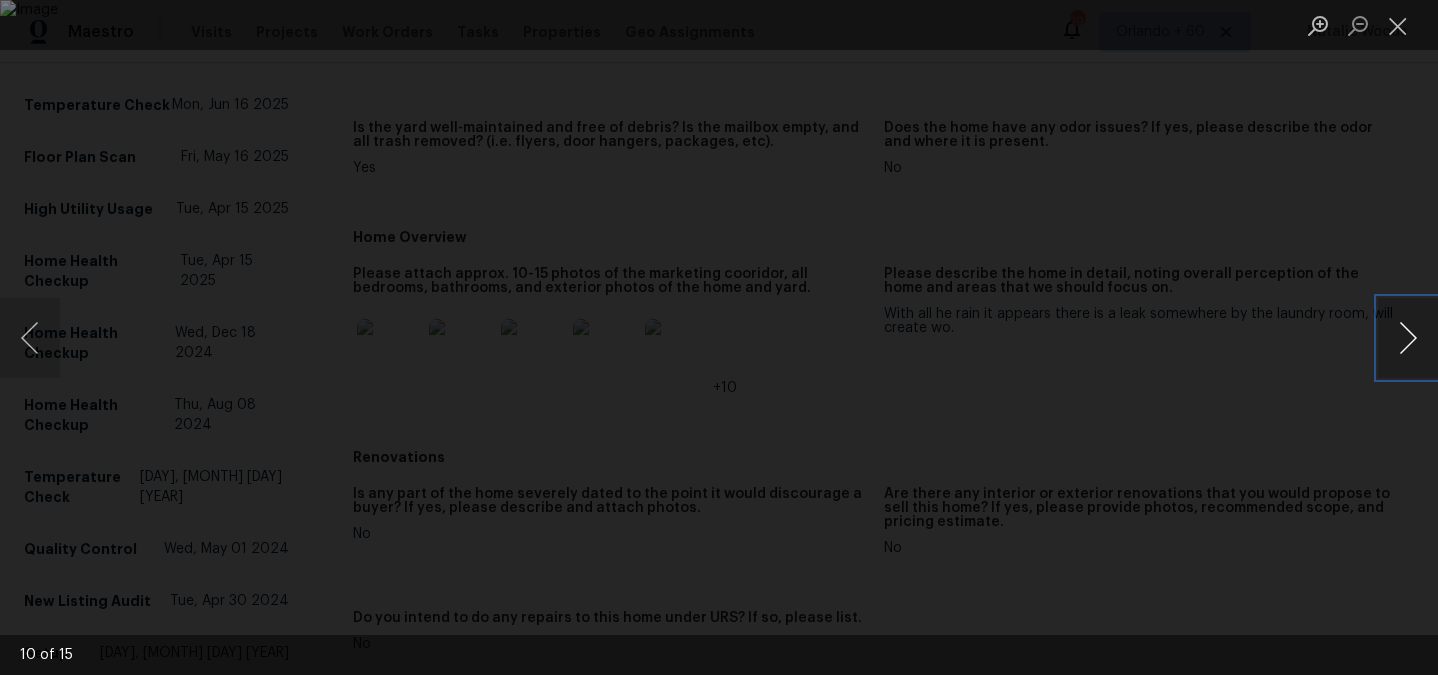 click at bounding box center [1408, 338] 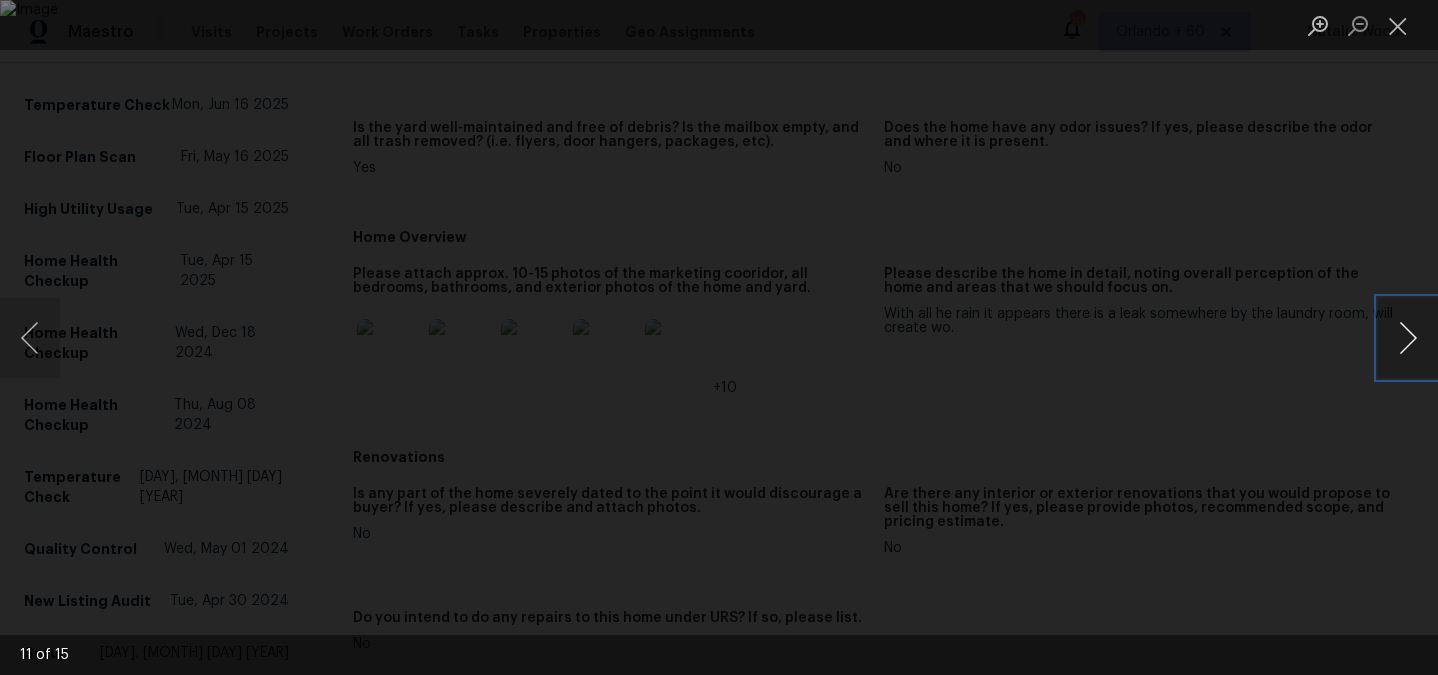 click at bounding box center (1408, 338) 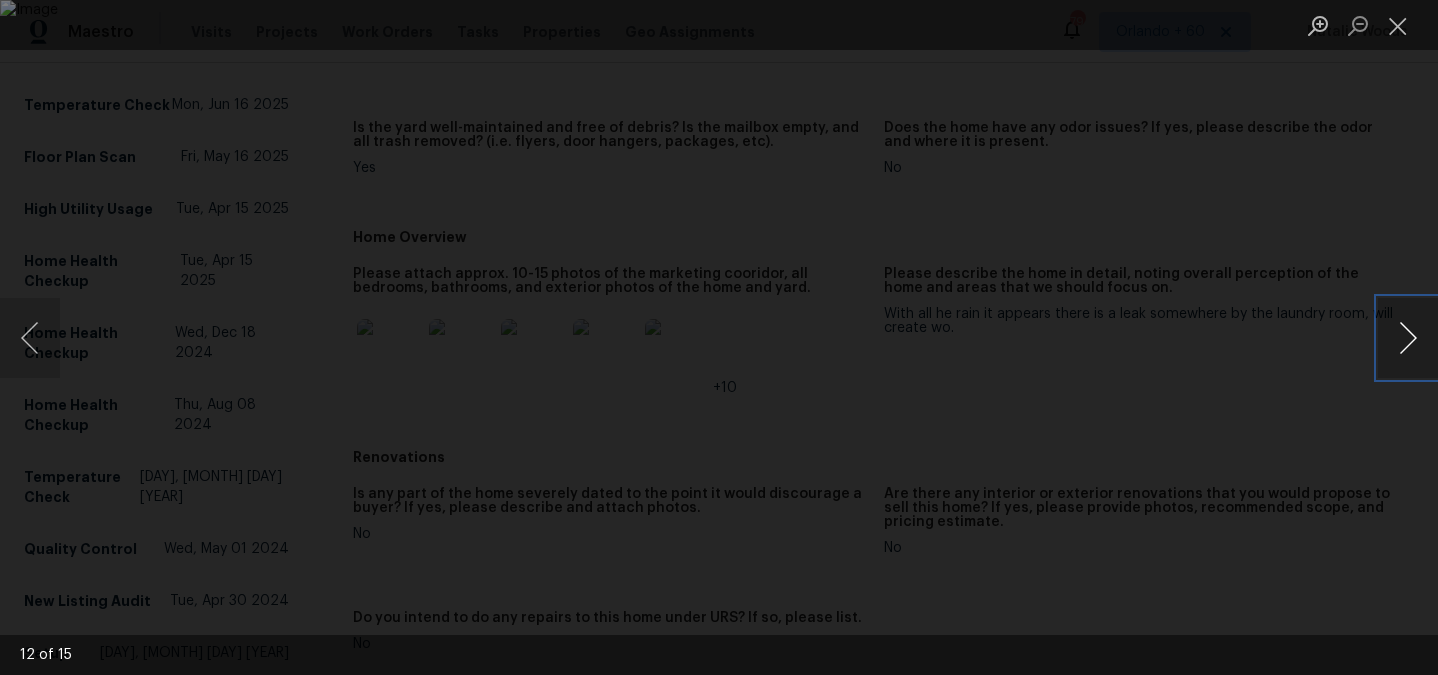 click at bounding box center [1408, 338] 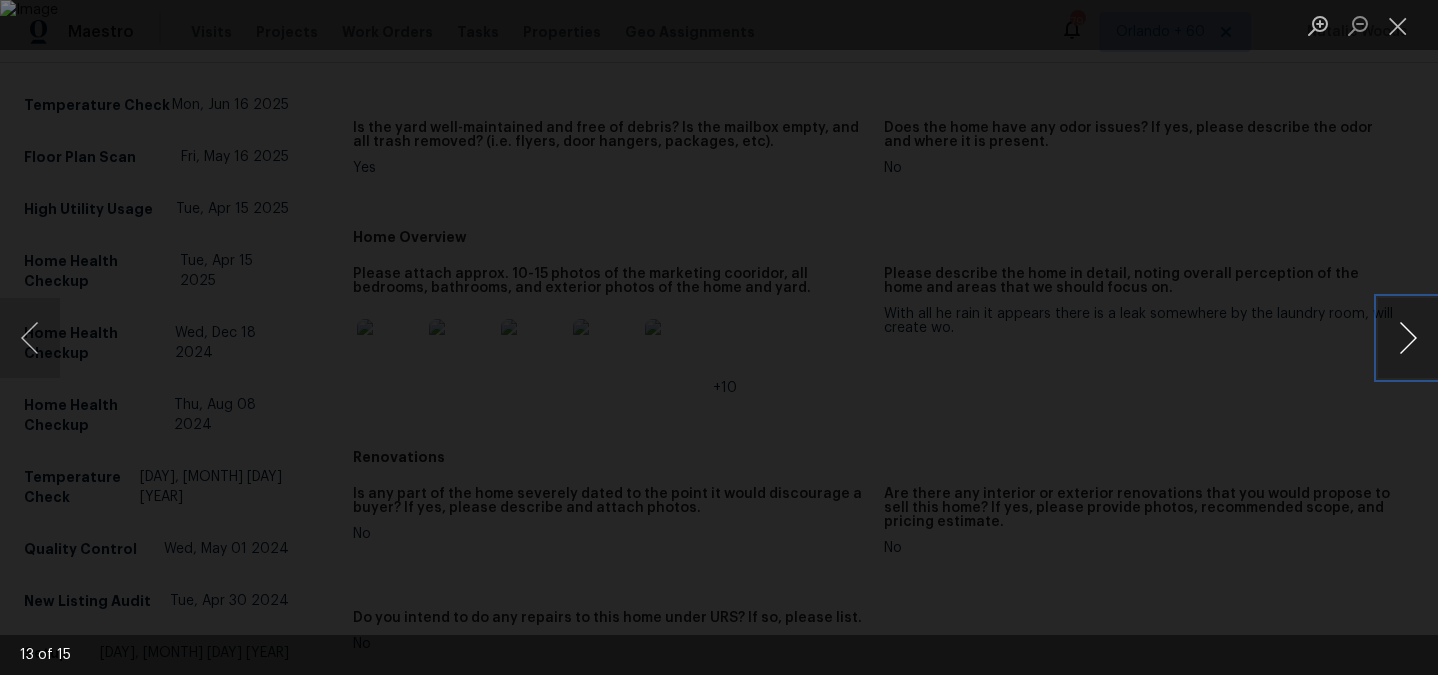 click at bounding box center [1408, 338] 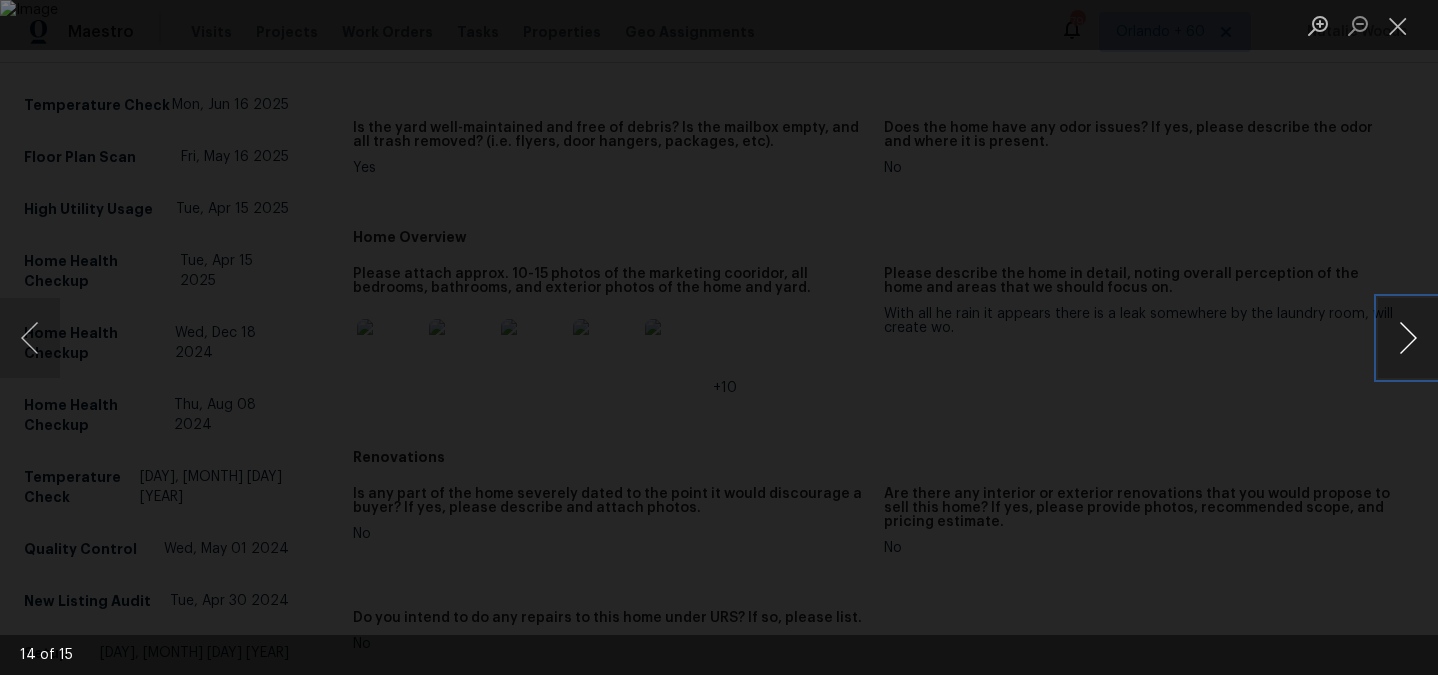 click at bounding box center [1408, 338] 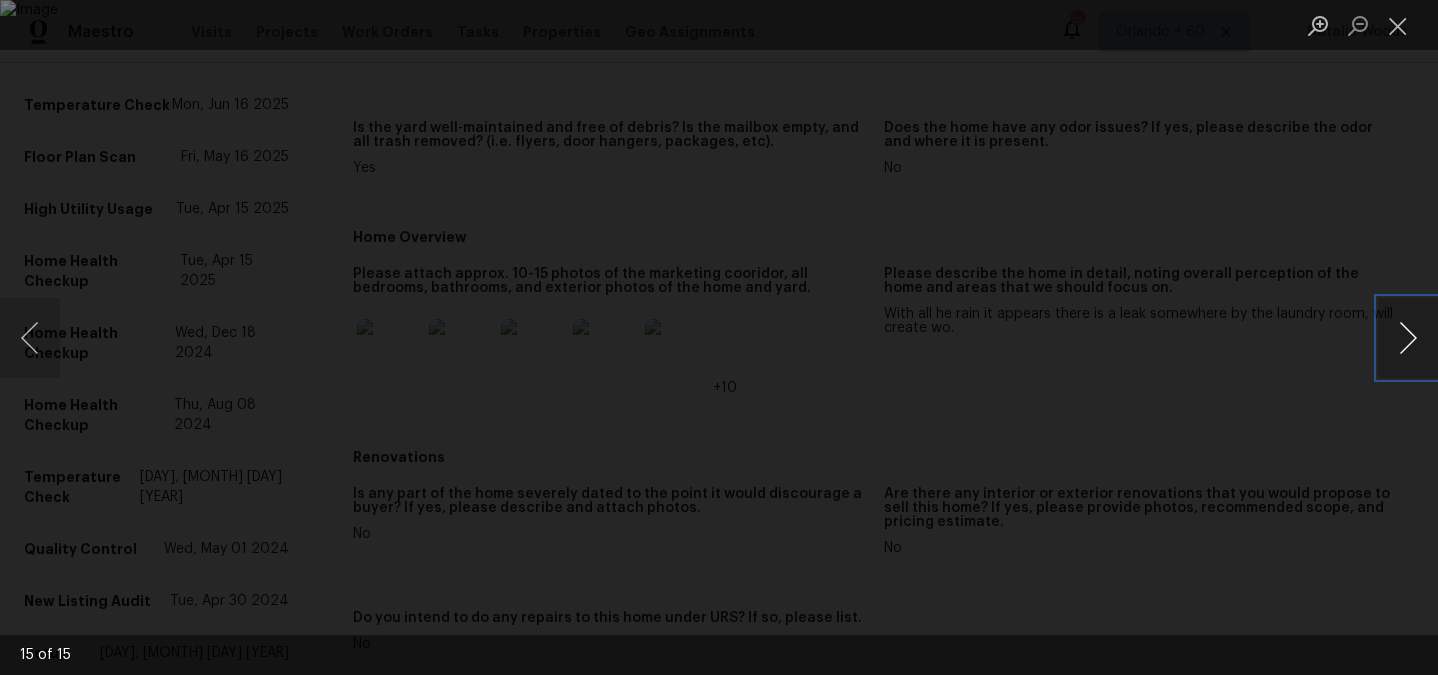 click at bounding box center (1408, 338) 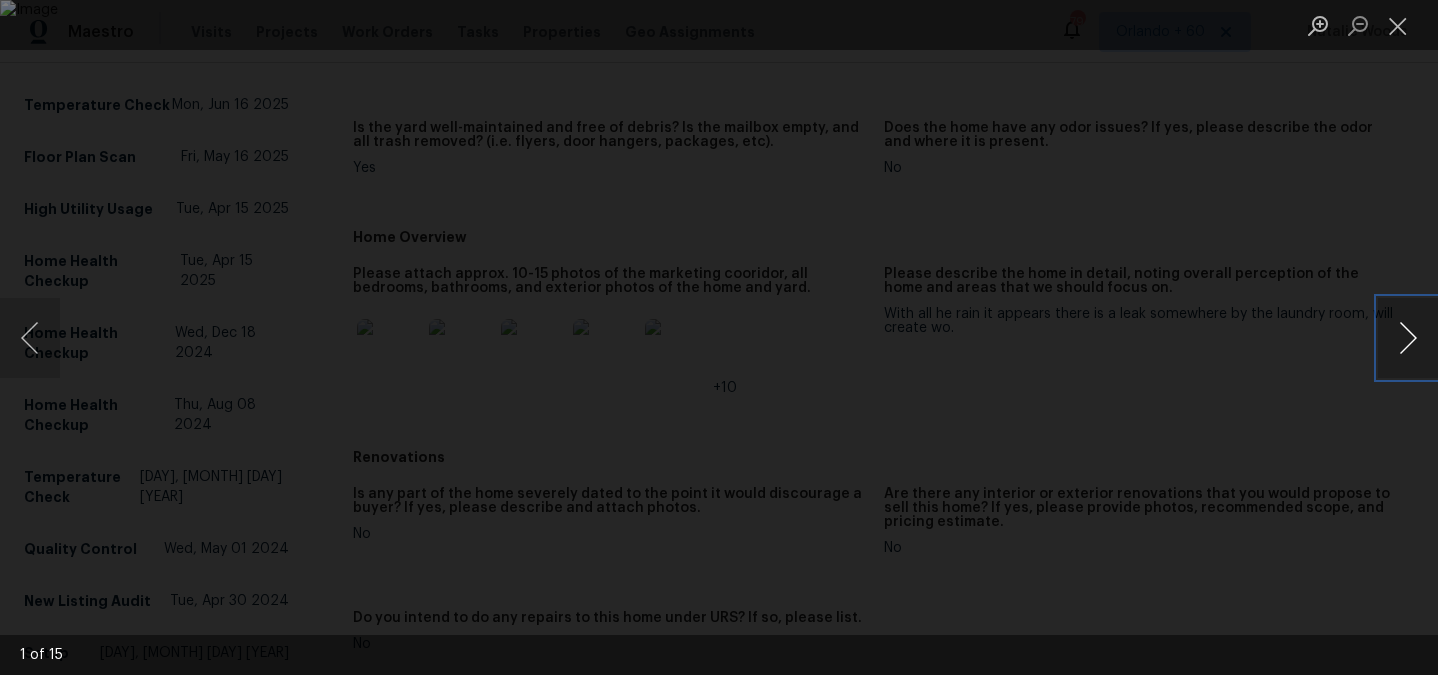 click at bounding box center [1408, 338] 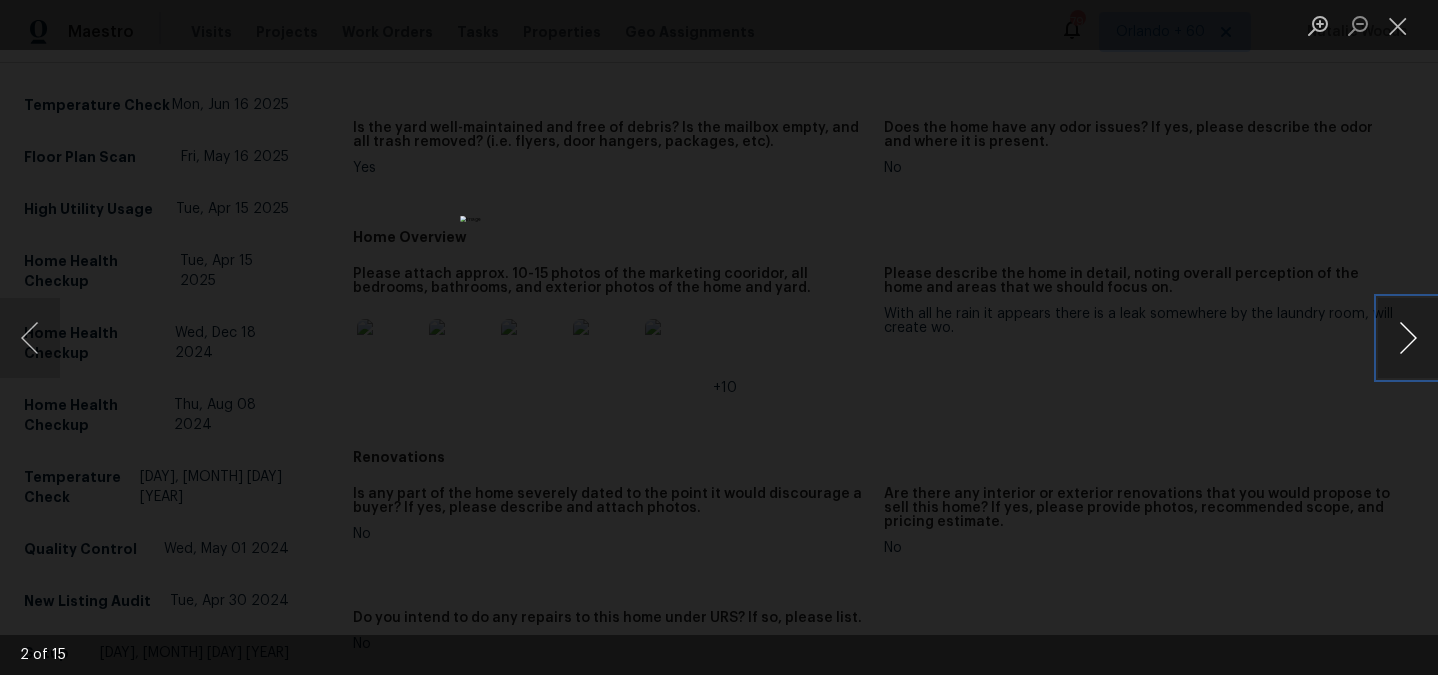 click at bounding box center [1408, 338] 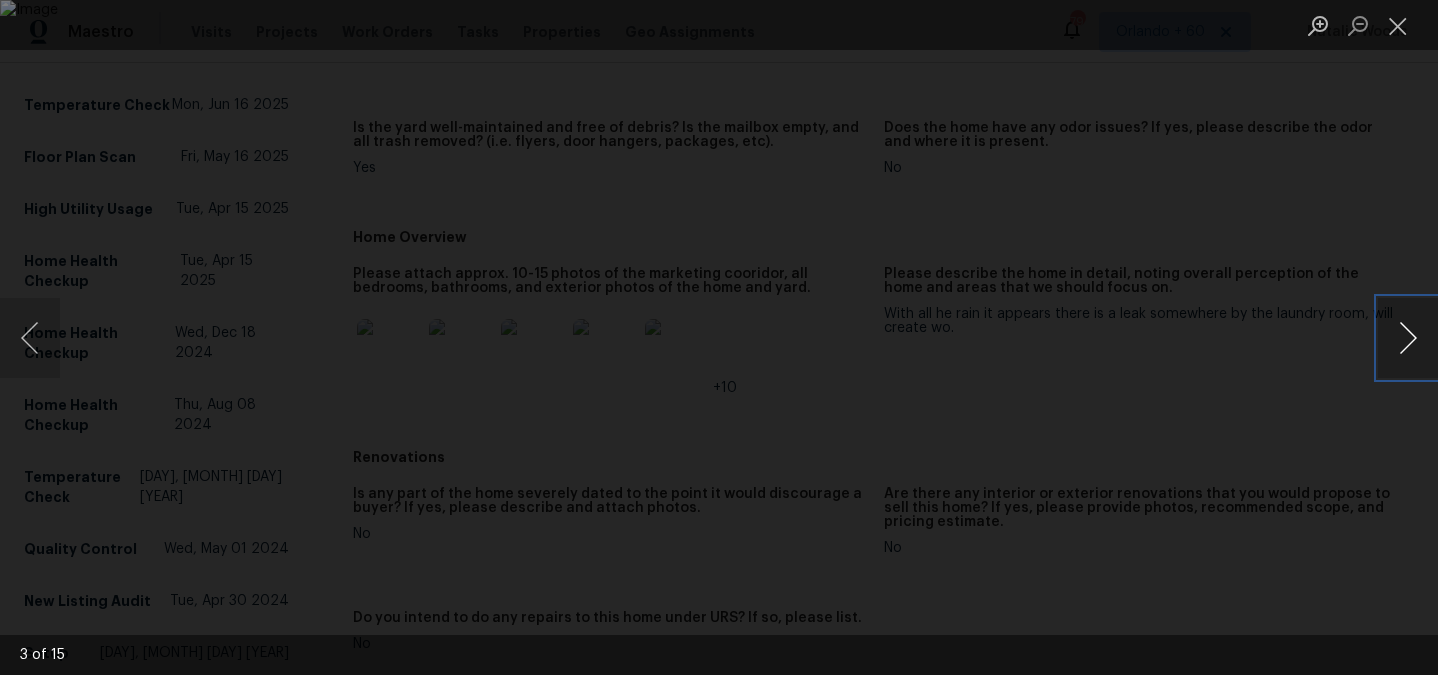 click at bounding box center [1408, 338] 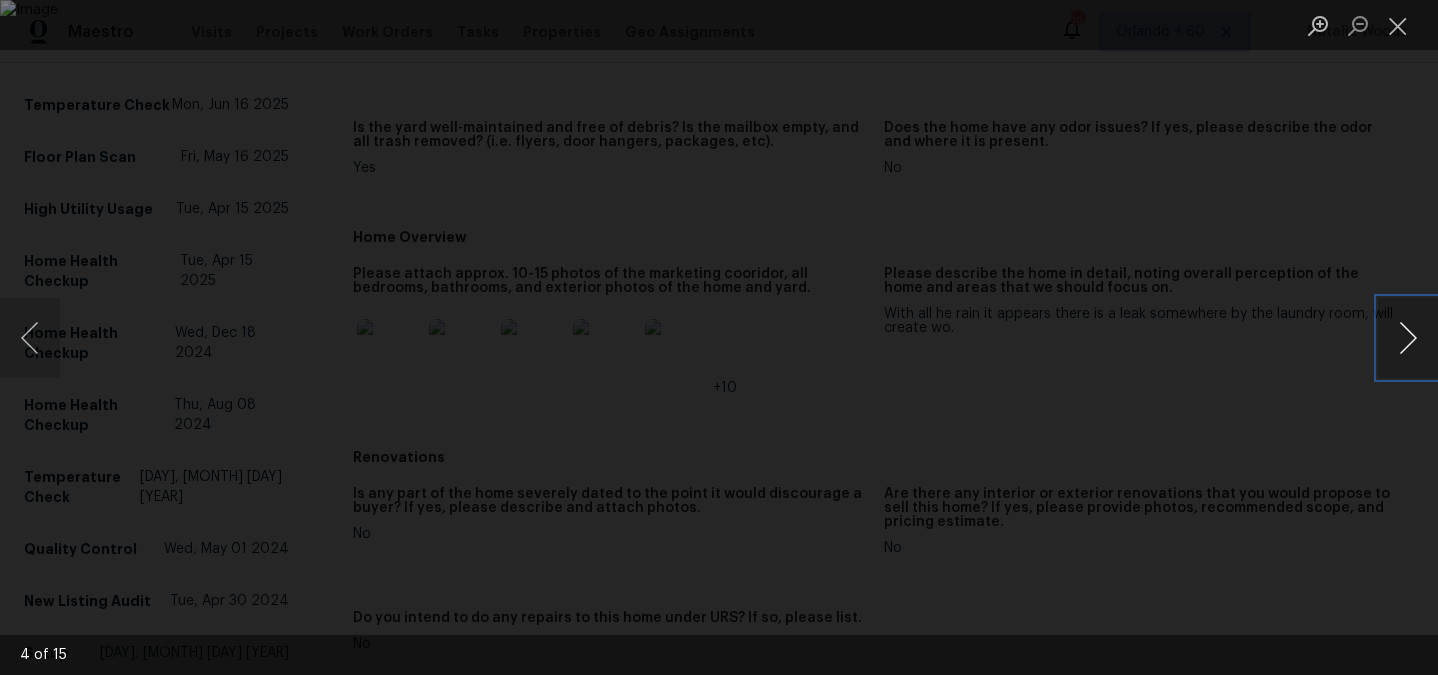 click at bounding box center (1408, 338) 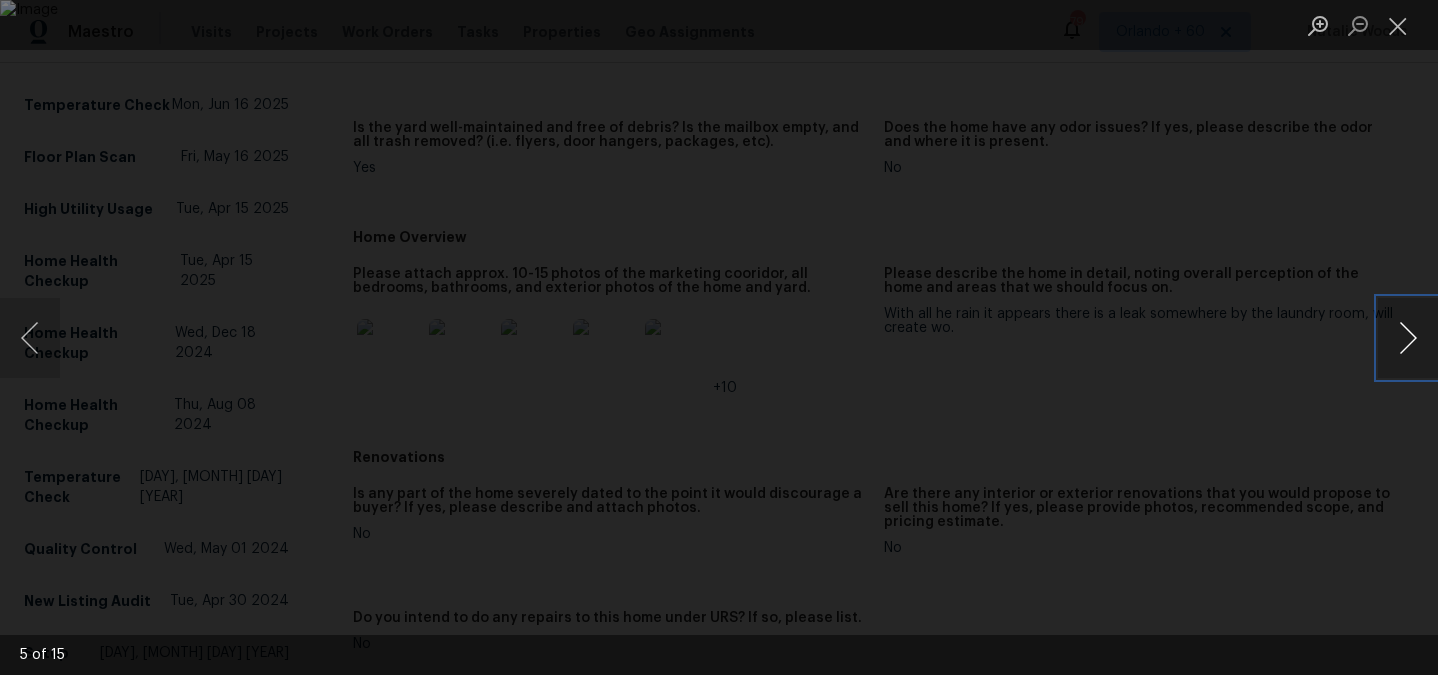 click at bounding box center [1408, 338] 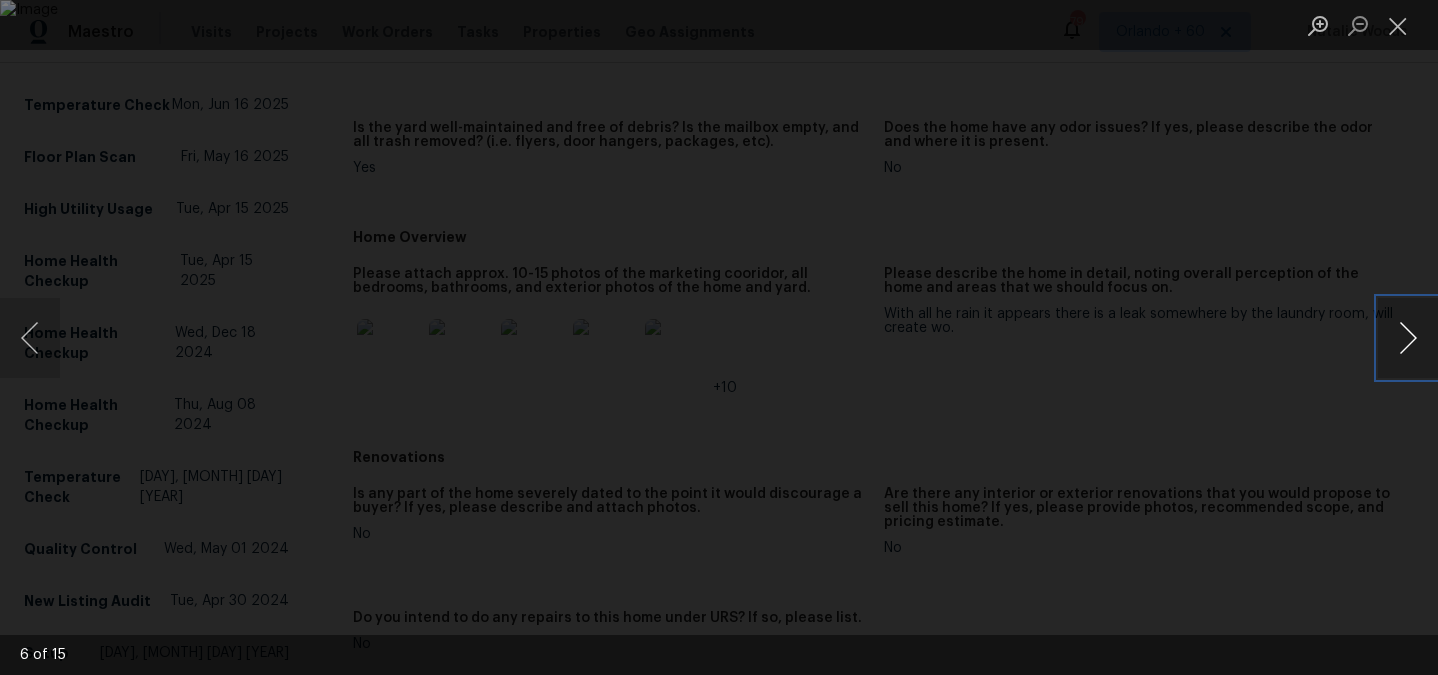 click at bounding box center (1408, 338) 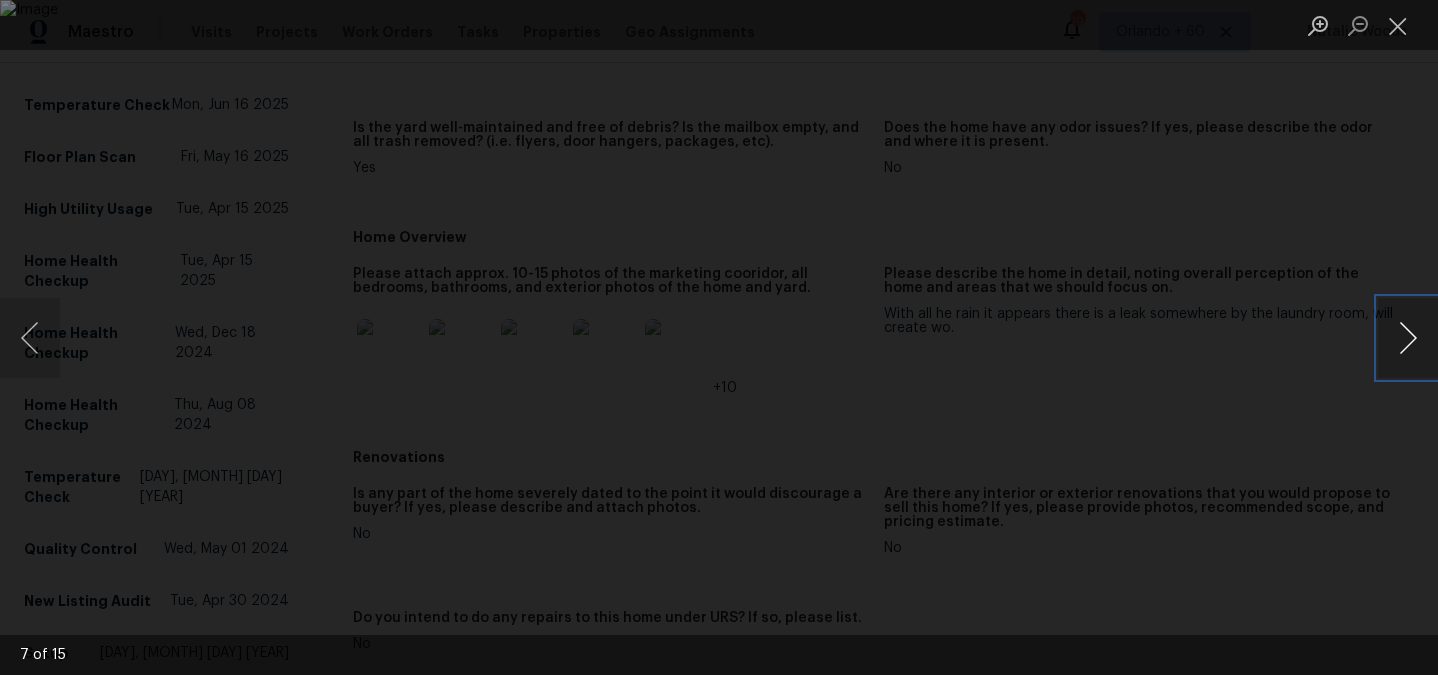click at bounding box center [1408, 338] 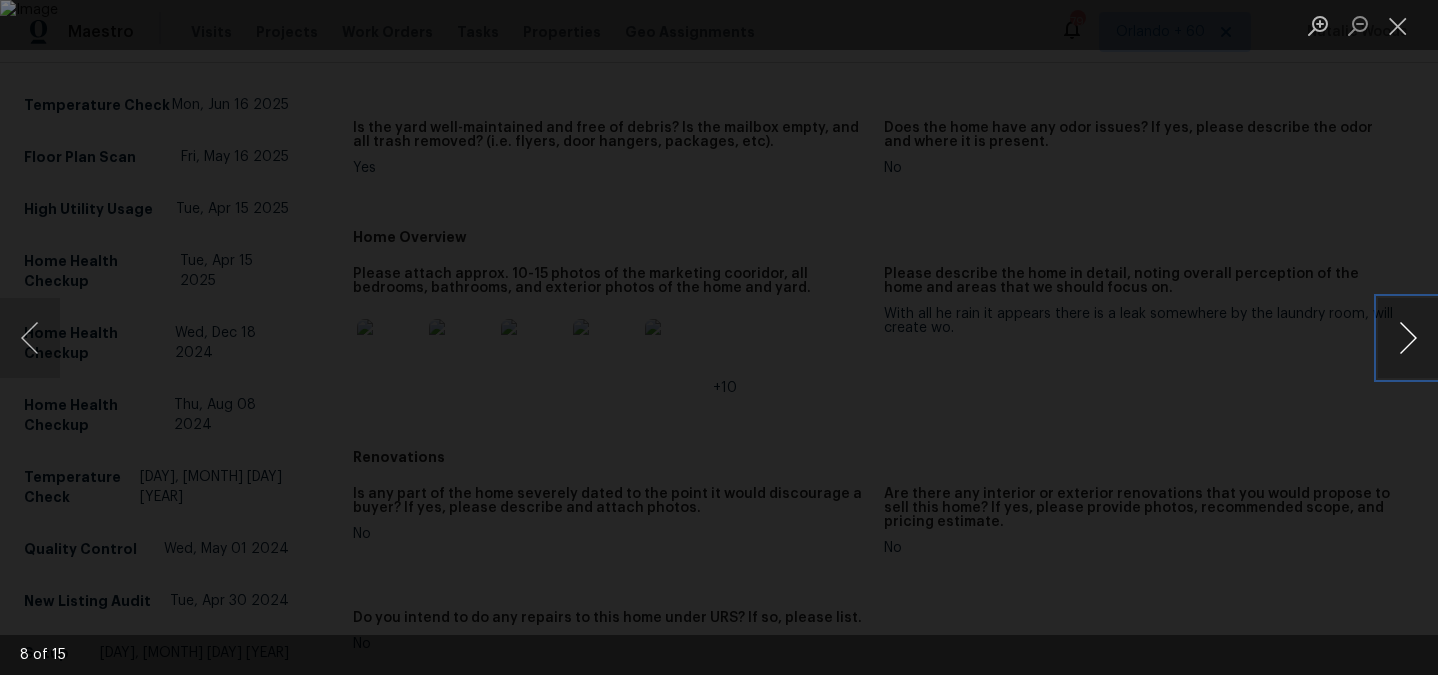click at bounding box center [1408, 338] 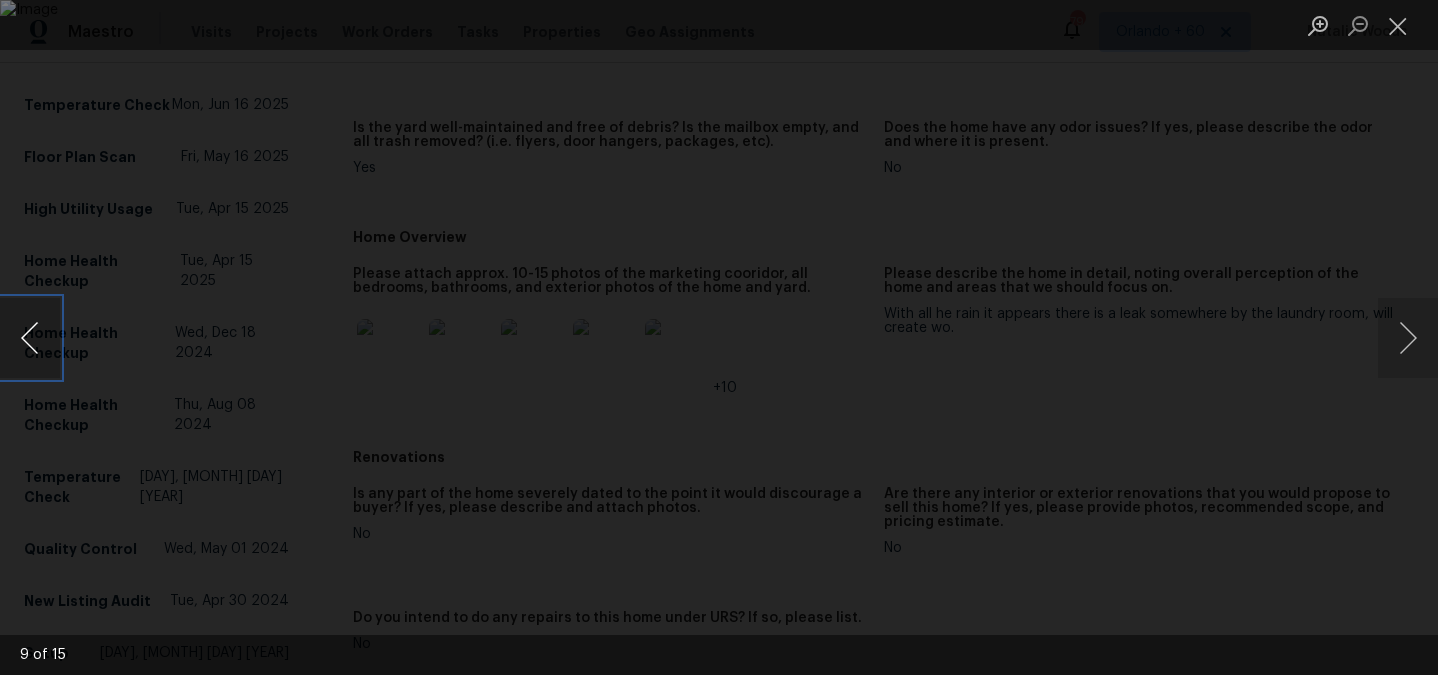 click at bounding box center [30, 338] 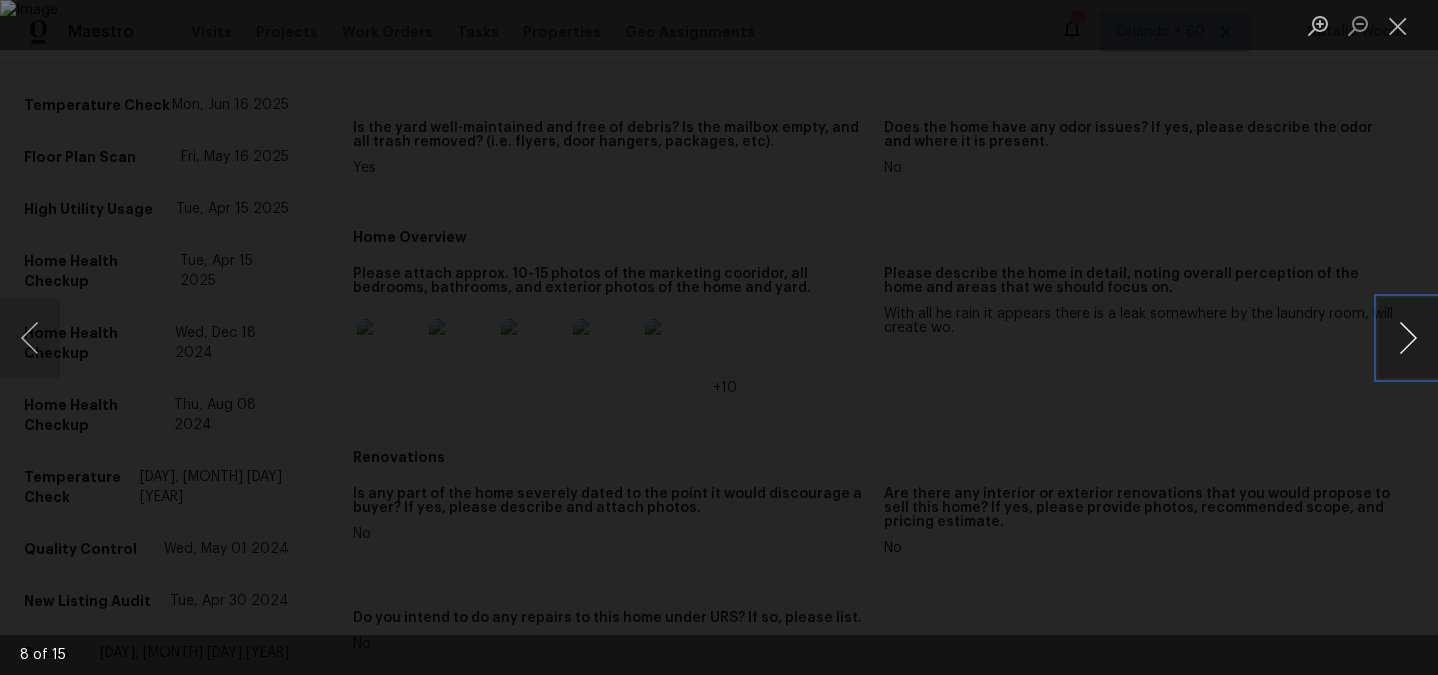 click at bounding box center [1408, 338] 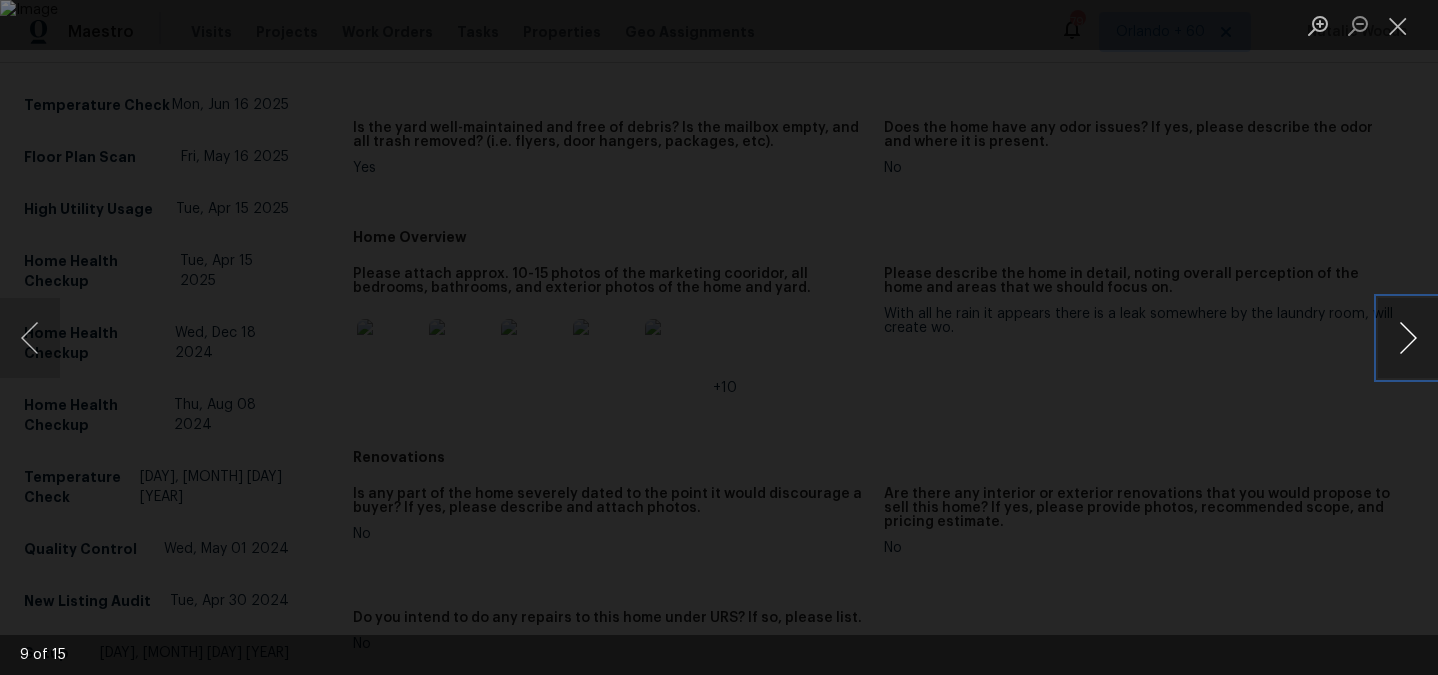 click at bounding box center (1408, 338) 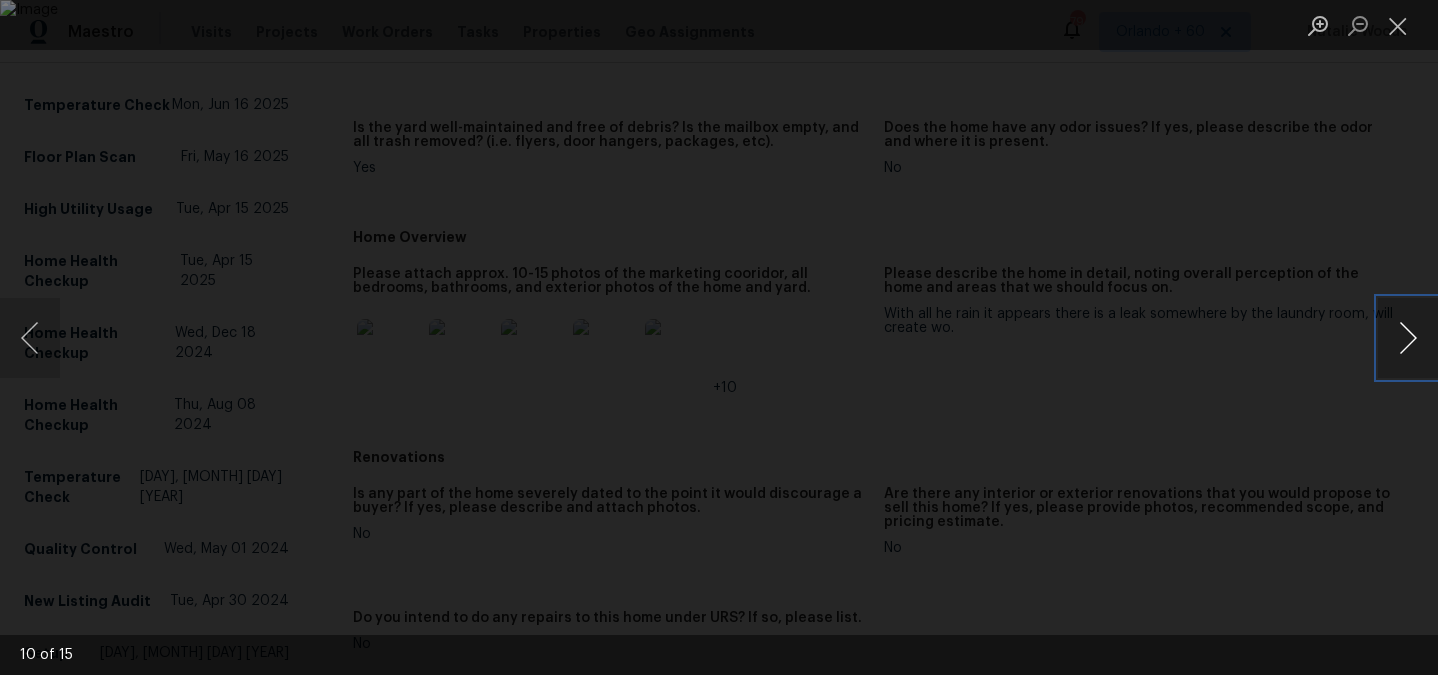 click at bounding box center [1408, 338] 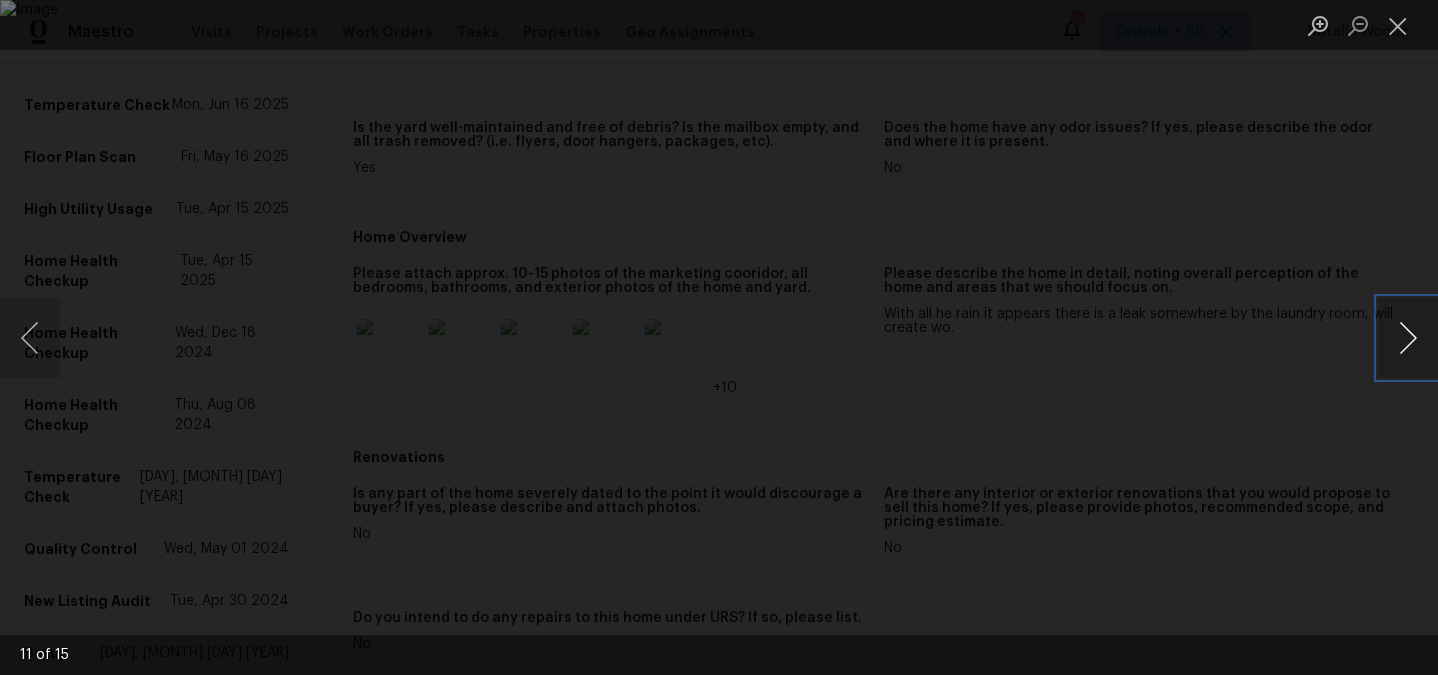 click at bounding box center [1408, 338] 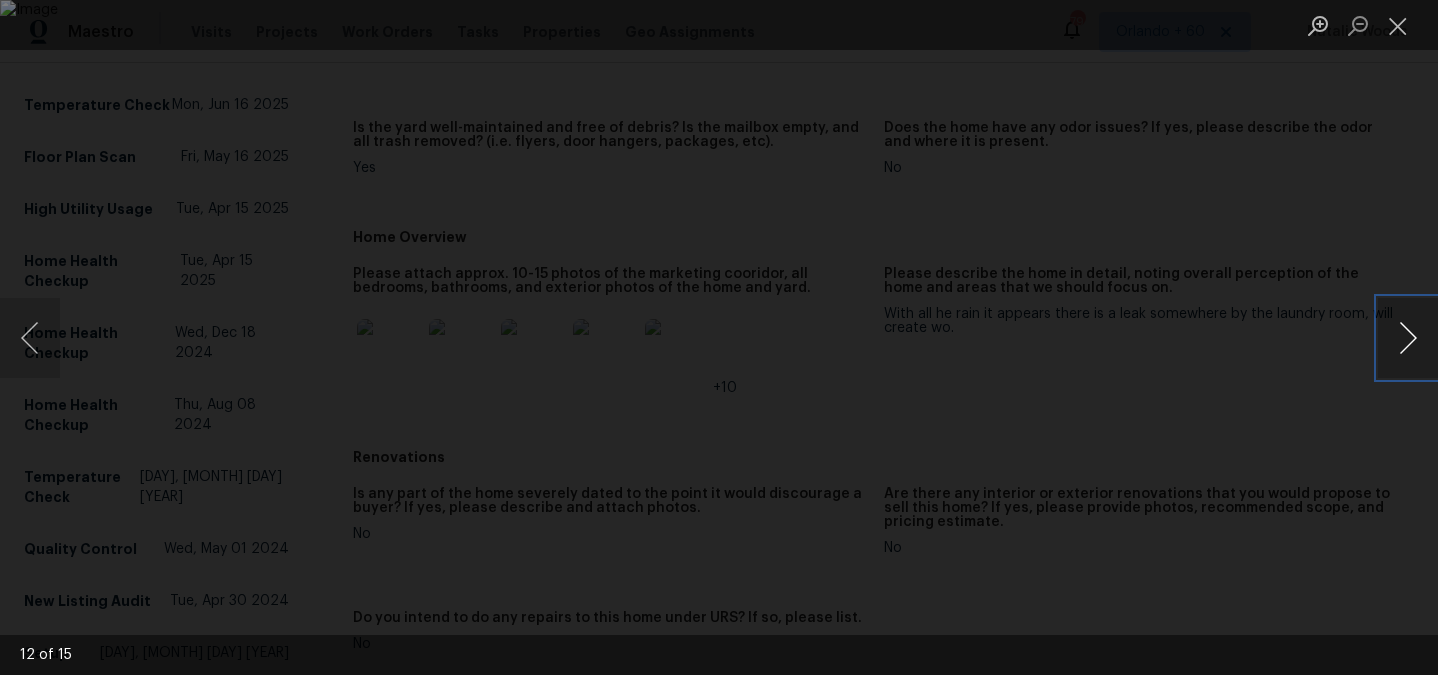 click at bounding box center [1408, 338] 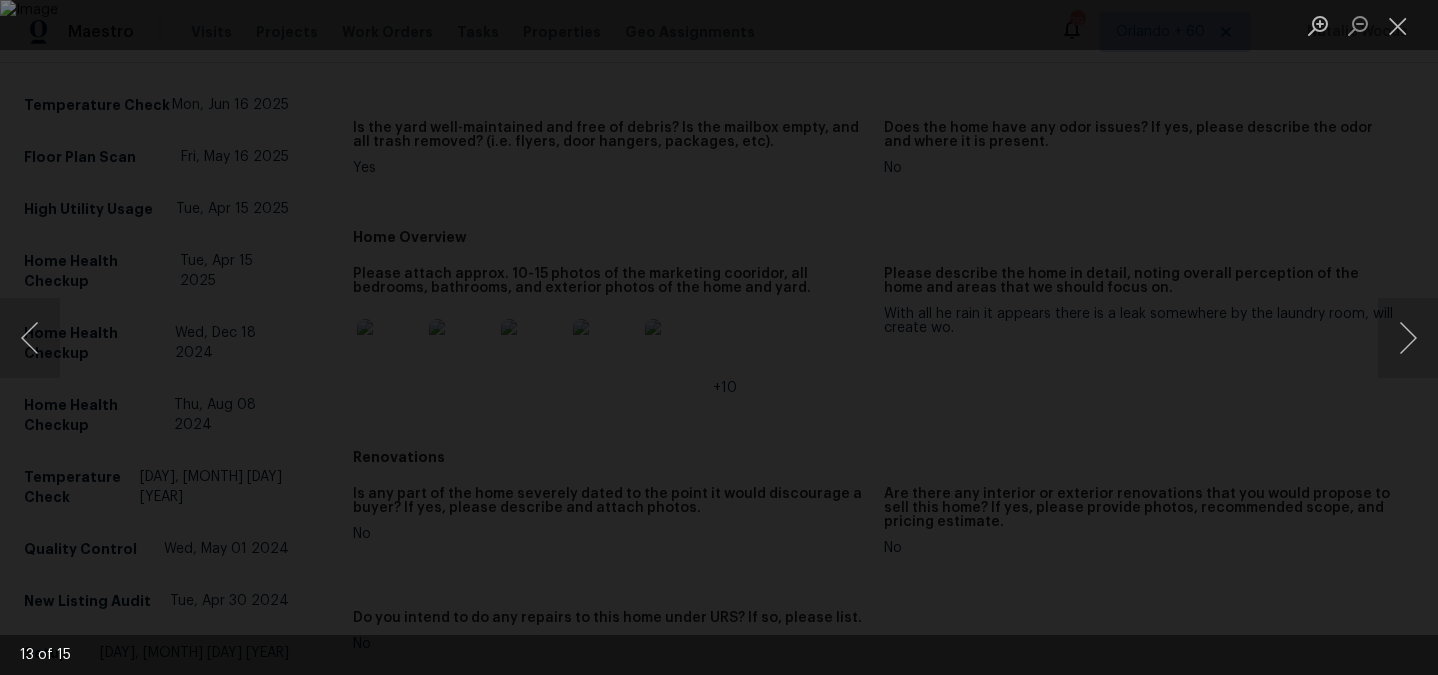click at bounding box center (719, 337) 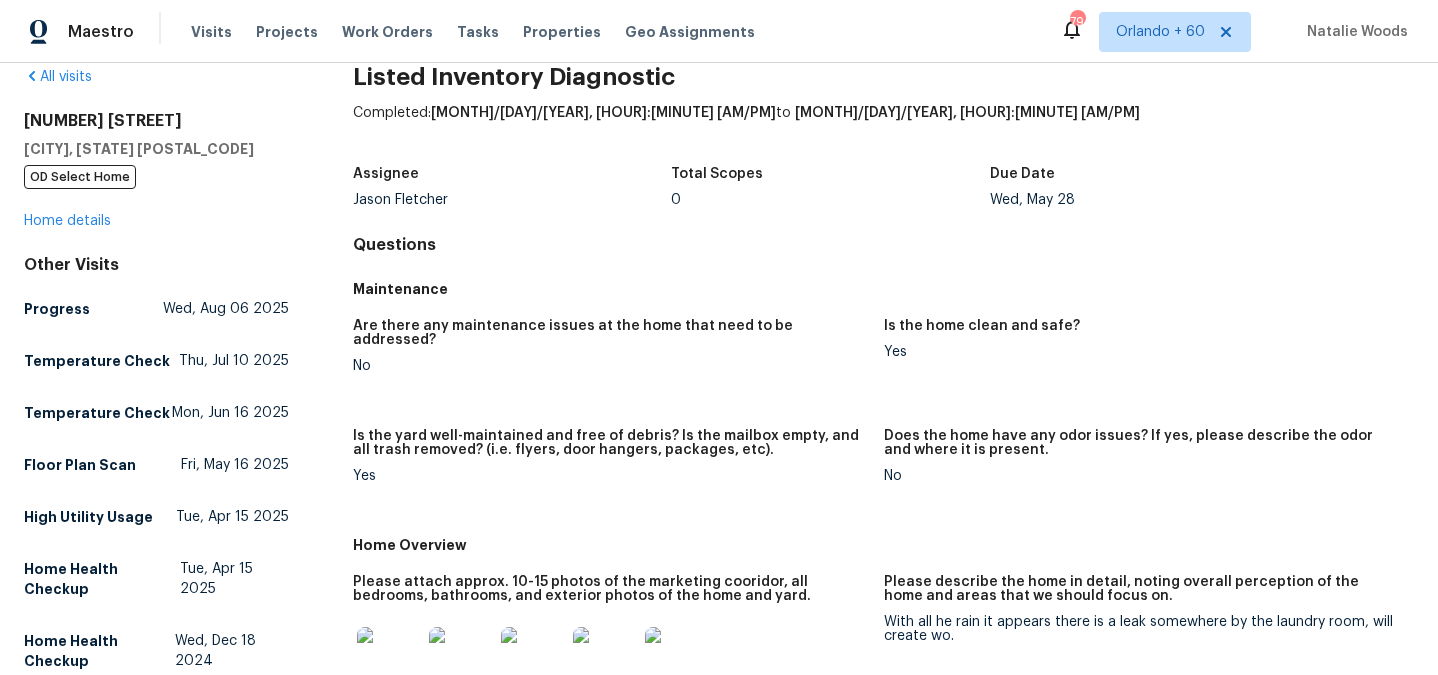 scroll, scrollTop: 0, scrollLeft: 0, axis: both 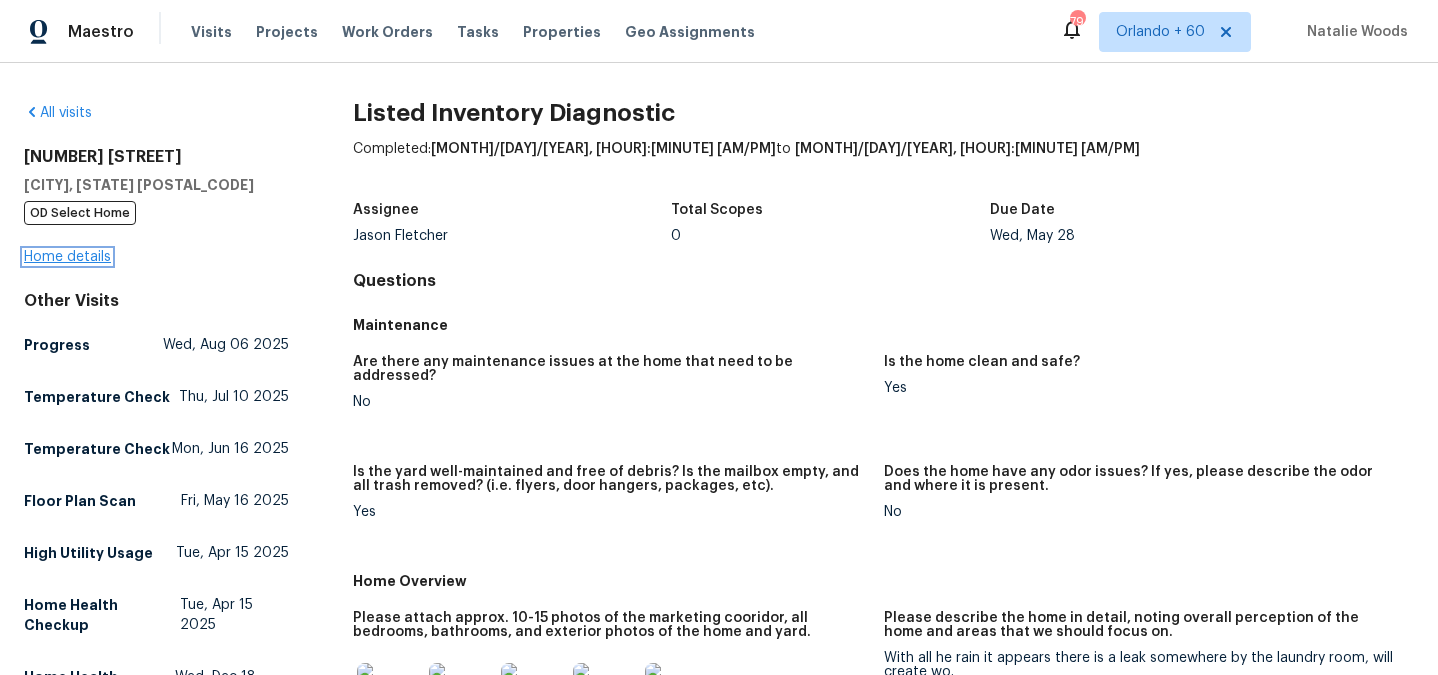 click on "Home details" at bounding box center [67, 257] 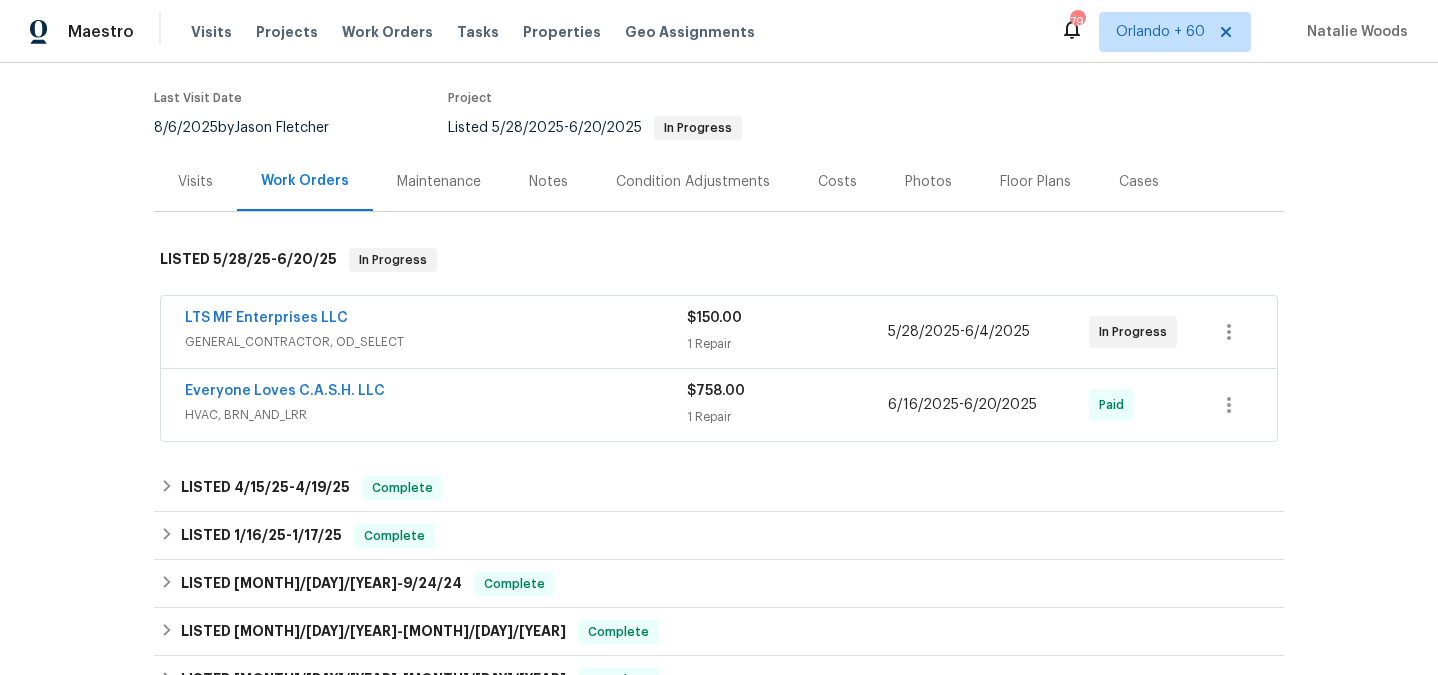 scroll, scrollTop: 215, scrollLeft: 0, axis: vertical 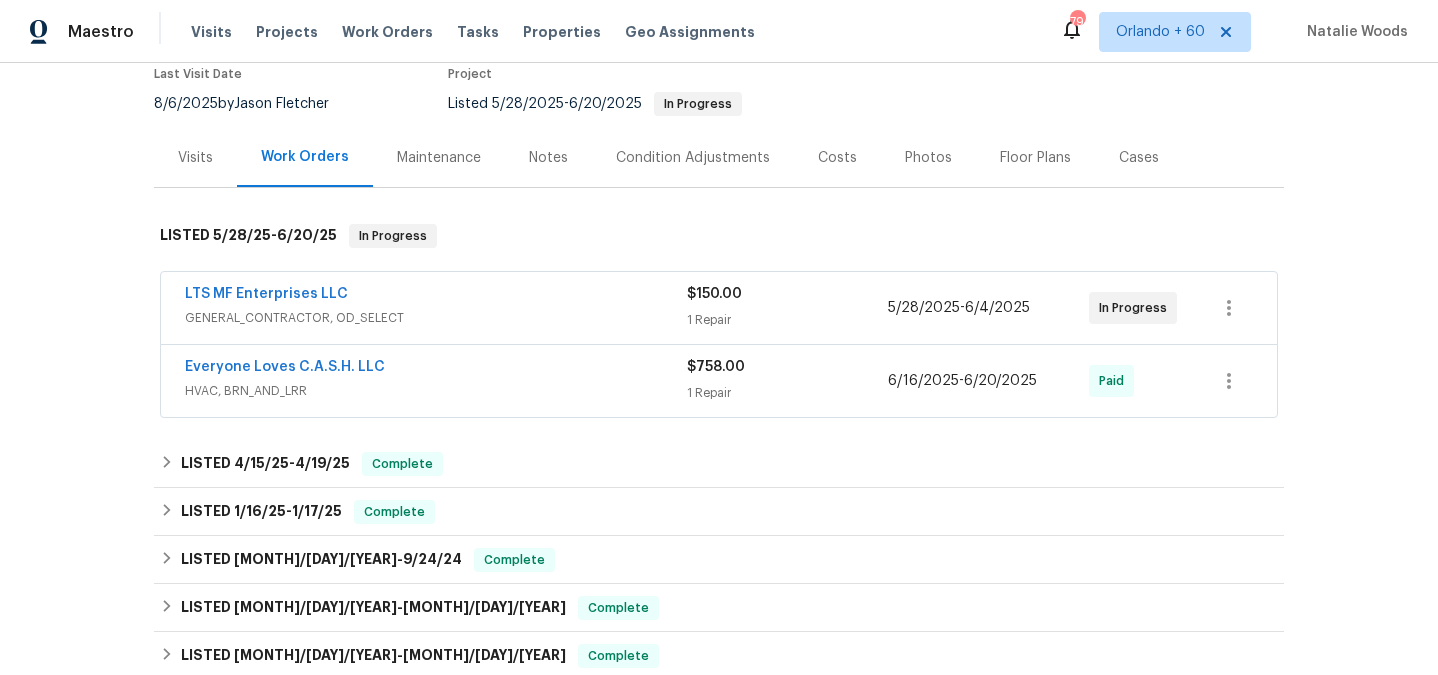 click on "Visits" at bounding box center [195, 158] 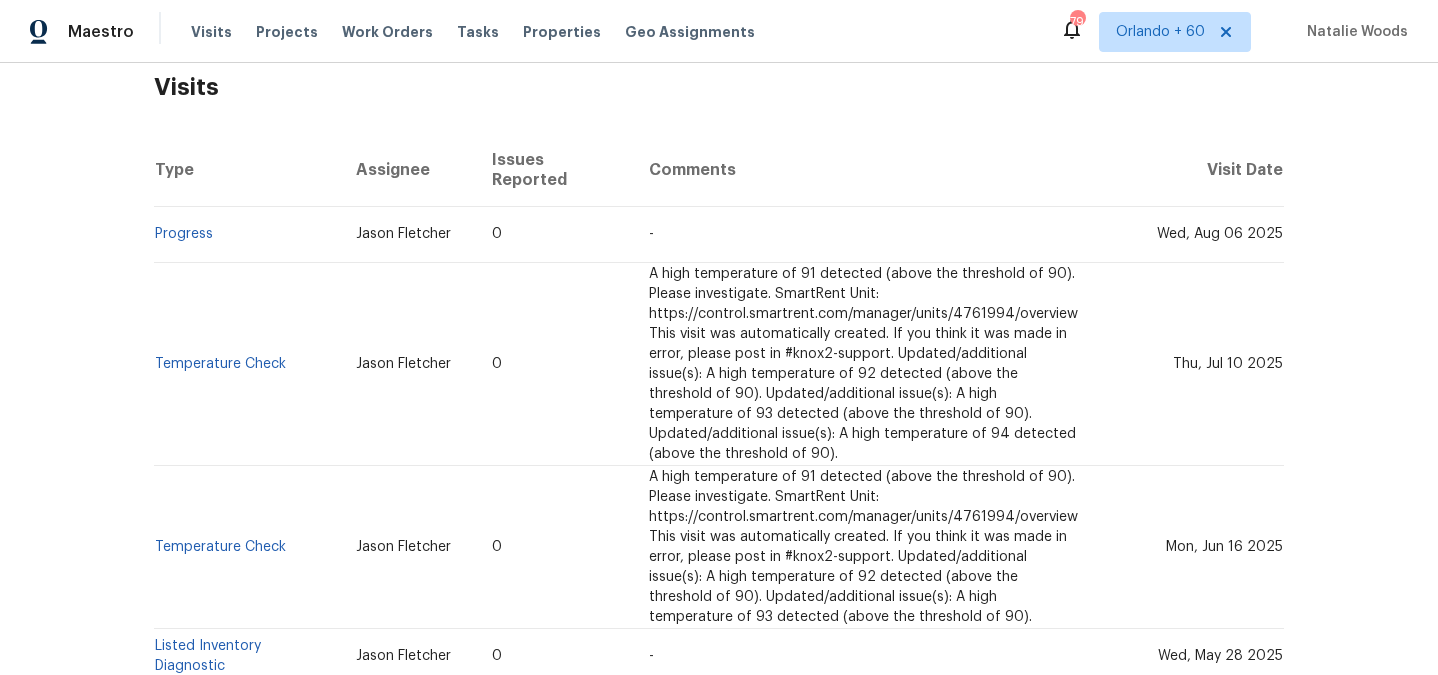 scroll, scrollTop: 364, scrollLeft: 0, axis: vertical 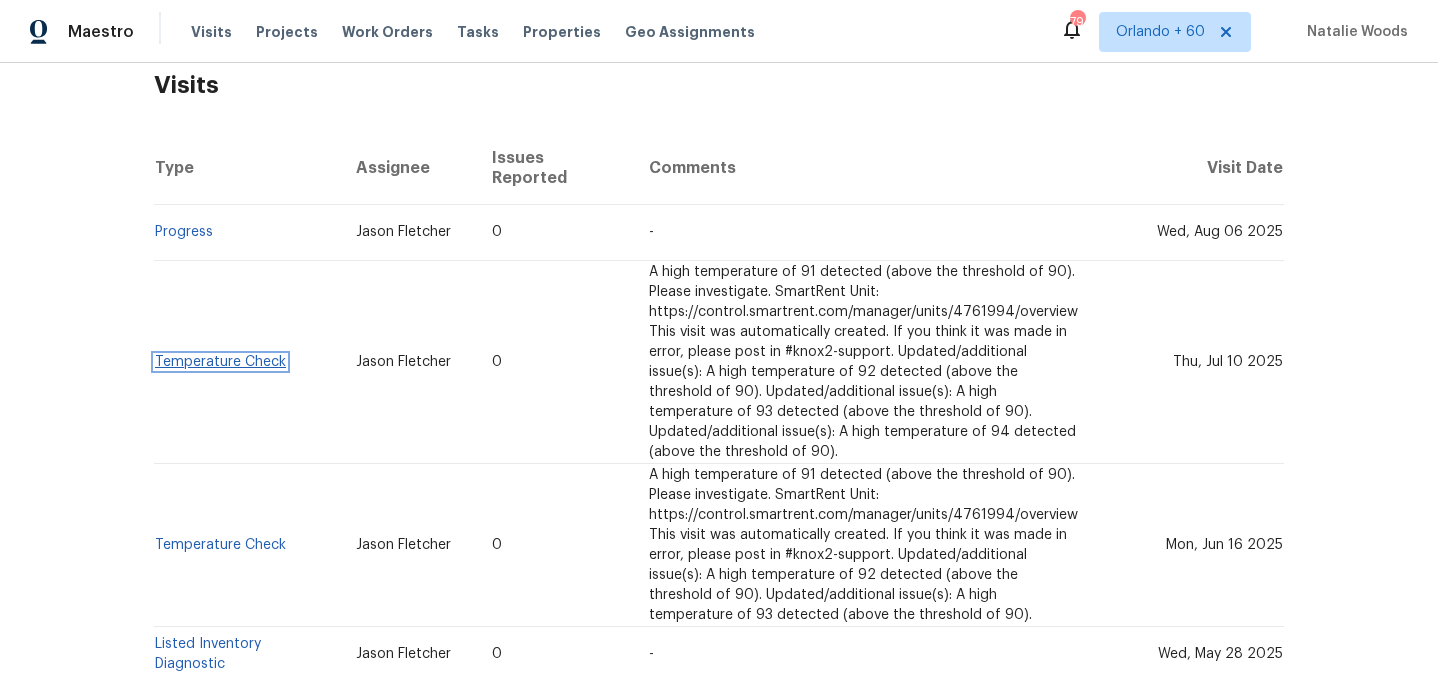 click on "Temperature Check" at bounding box center [220, 362] 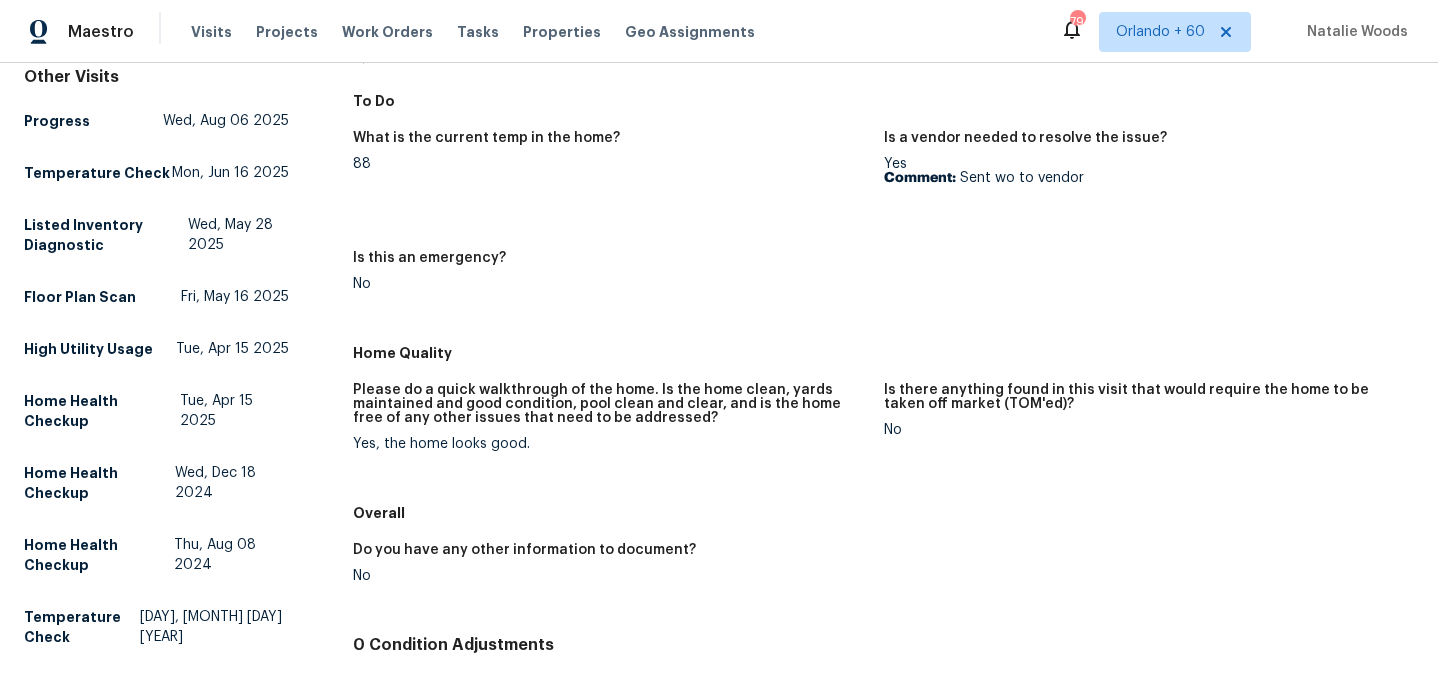 scroll, scrollTop: 0, scrollLeft: 0, axis: both 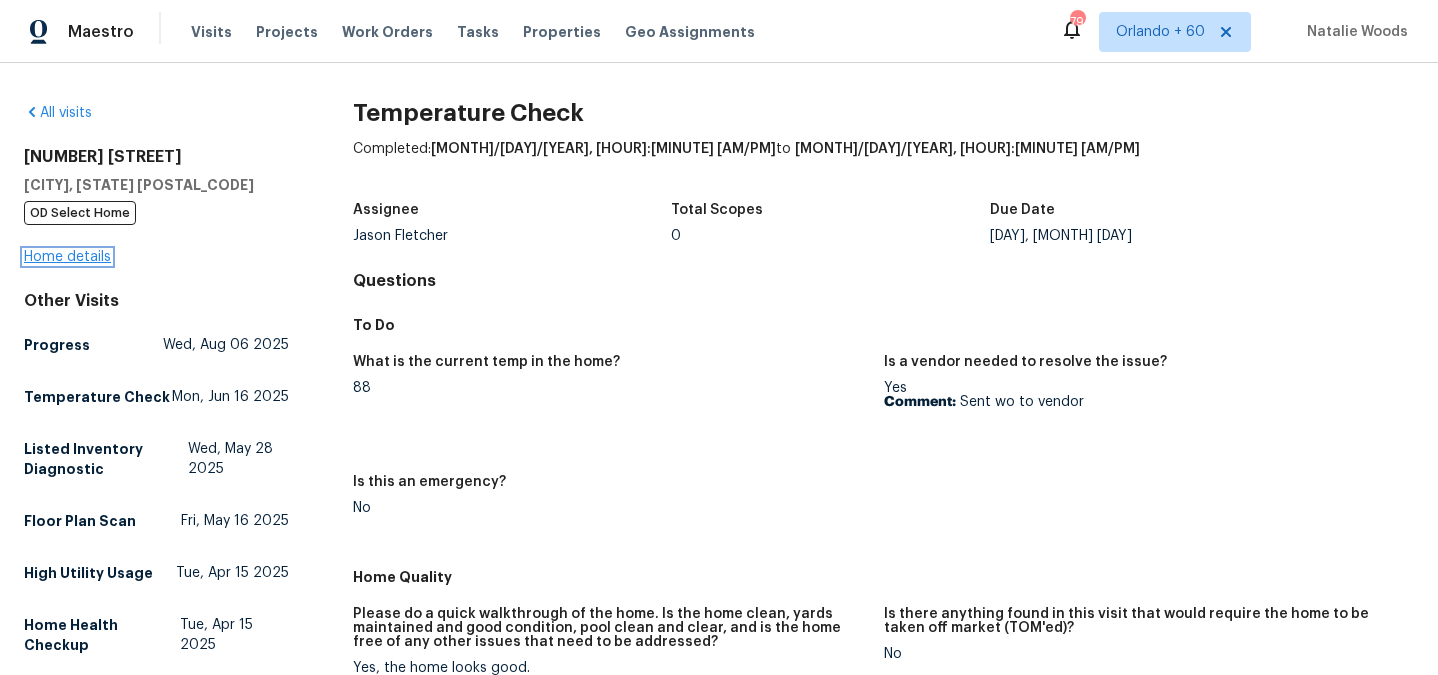 click on "Home details" at bounding box center (67, 257) 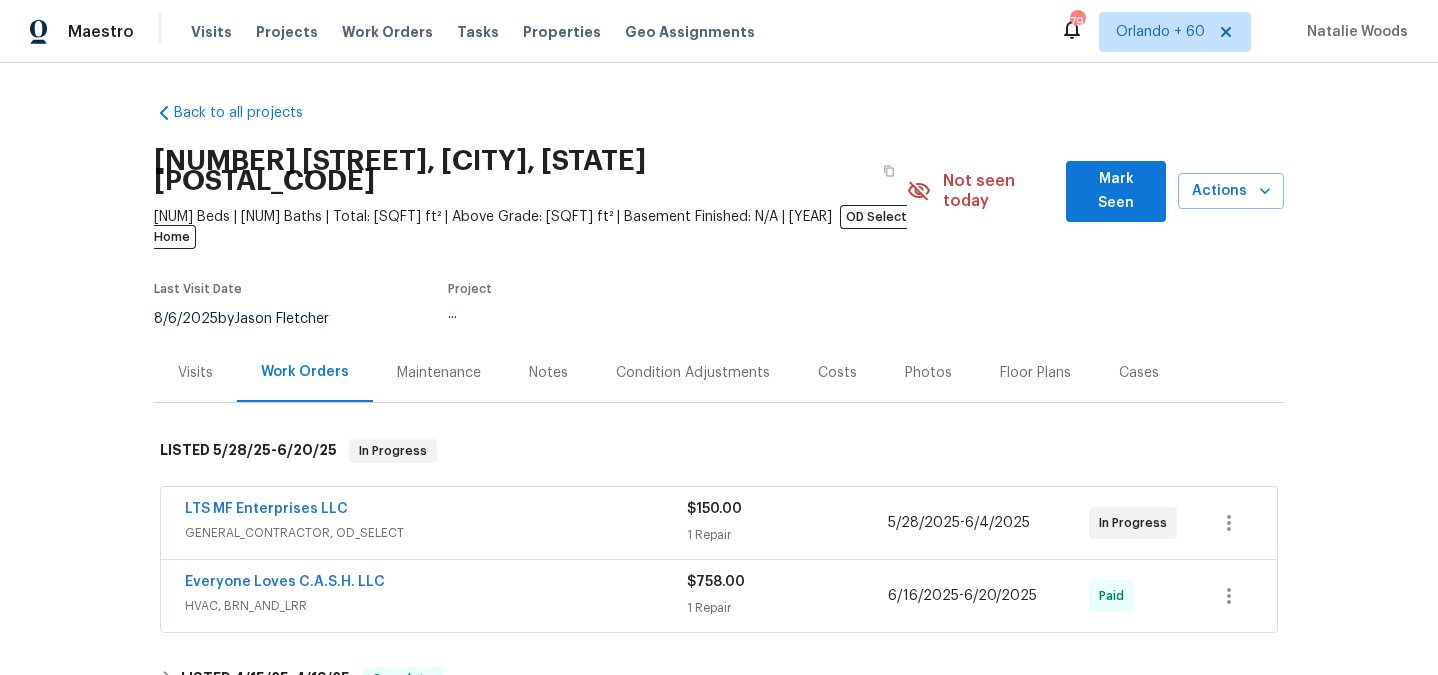 click on "Visits" at bounding box center (195, 373) 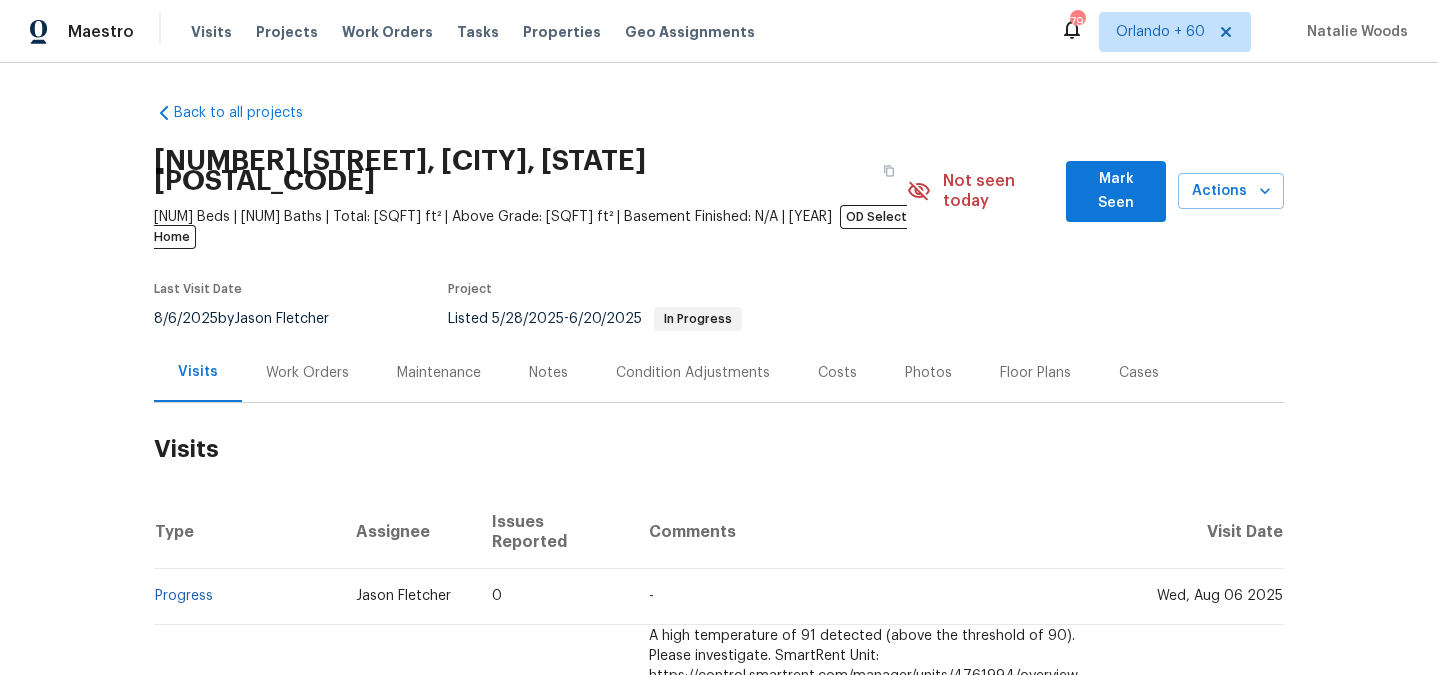 click on "Work Orders" at bounding box center [307, 373] 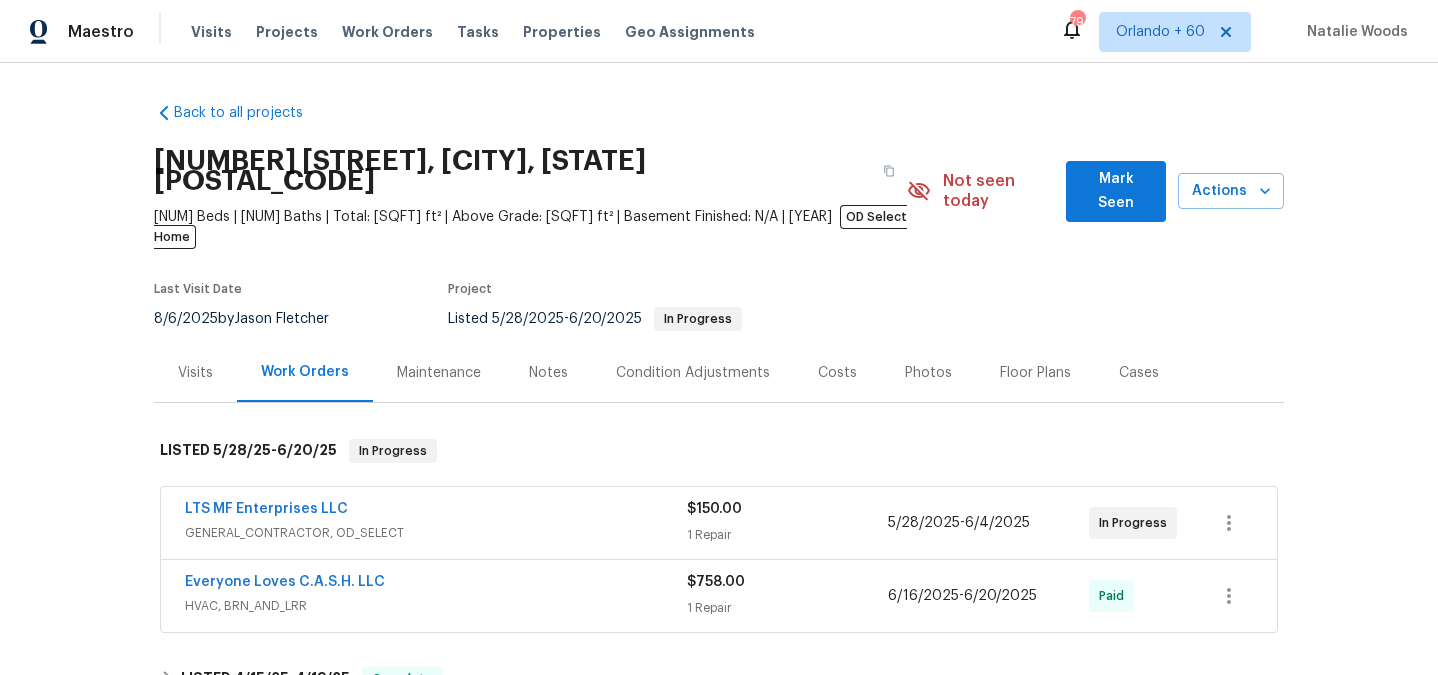click on "Back to all projects 408 Granada Calle Ct, Granbury, TX 76049 4 Beds | 3 Baths | Total: 2760 ft² | Above Grade: 2760 ft² | Basement Finished: N/A | 1976 OD Select Home Not seen today Mark Seen Actions Last Visit Date 8/6/2025  by  Jason Fletcher   Project Listed   5/28/2025  -  6/20/2025 In Progress Visits Work Orders Maintenance Notes Condition Adjustments Costs Photos Floor Plans Cases LISTED   5/28/25  -  6/20/25 In Progress LTS MF Enterprises LLC GENERAL_CONTRACTOR, OD_SELECT $150.00 1 Repair 5/28/2025  -  6/4/2025 In Progress Everyone Loves C.A.S.H. LLC HVAC, BRN_AND_LRR $758.00 1 Repair 6/16/2025  -  6/20/2025 Paid LISTED   4/15/25  -  4/19/25 Complete LTS MF Enterprises LLC GENERAL_CONTRACTOR, OD_SELECT $450.00 1 Repair 4/15/2025  -  4/19/2025 Paid LISTED   1/16/25  -  1/17/25 Complete LTS MF Enterprises LLC GENERAL_CONTRACTOR, OD_SELECT $40.00 1 Repair 1/16/2025  -  1/17/2025 Paid LISTED   9/18/24  -  9/24/24 Complete AMS Construction GENERAL_CONTRACTOR, DAY_ONE_WALK $475.00 1 Repair 9/19/2024  -" at bounding box center (719, 369) 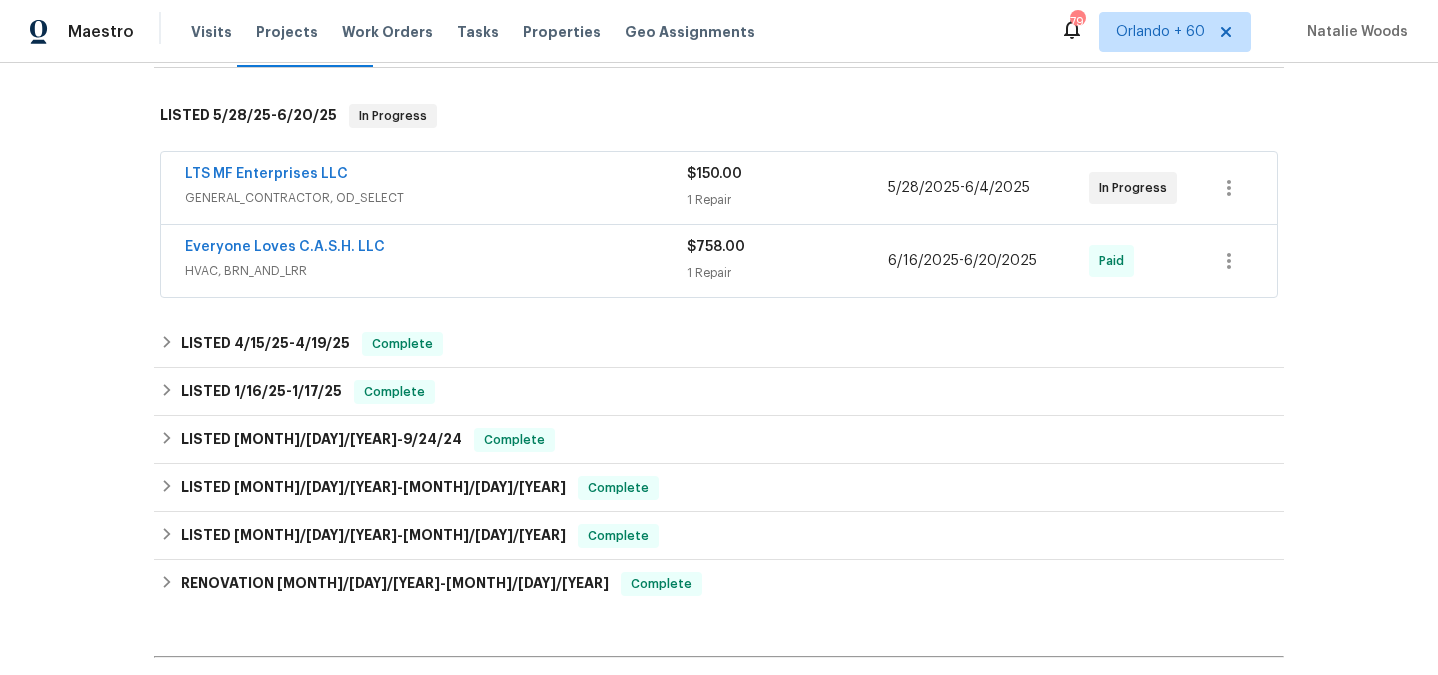 scroll, scrollTop: 406, scrollLeft: 0, axis: vertical 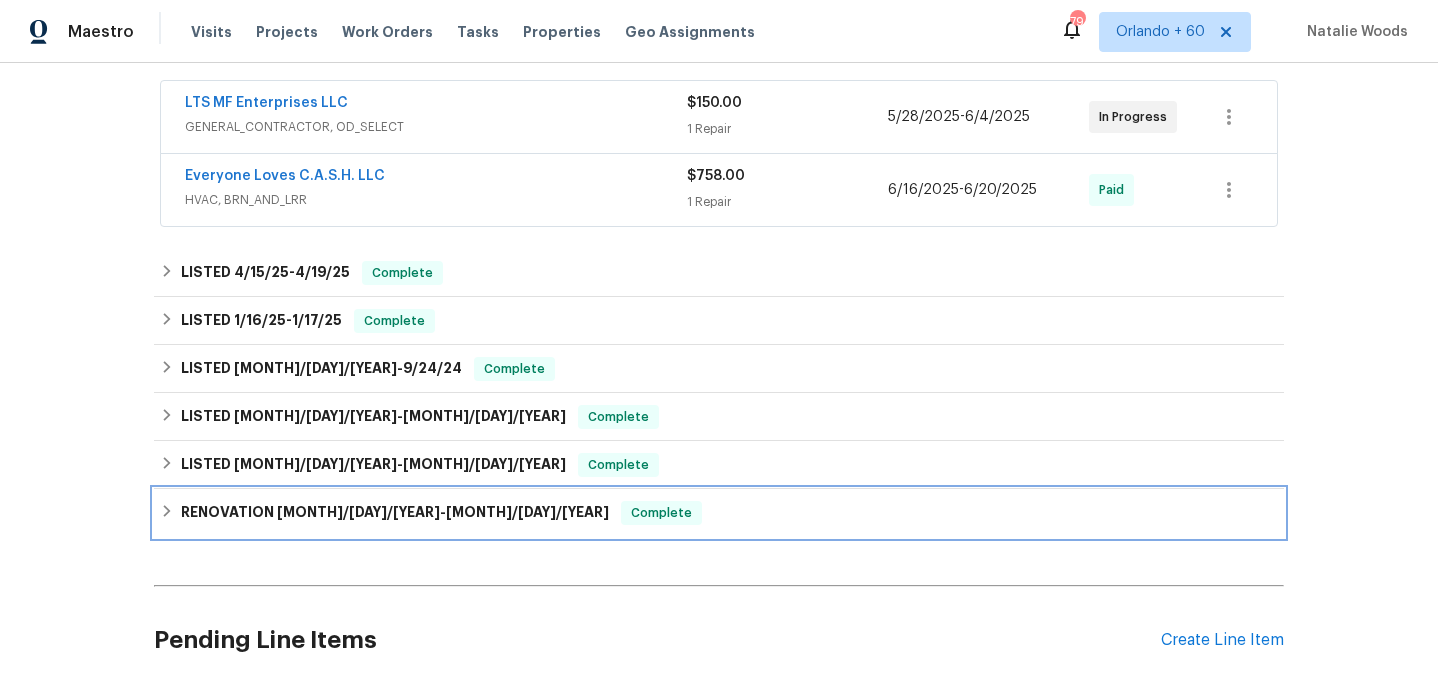 click on "8/7/23" at bounding box center (358, 512) 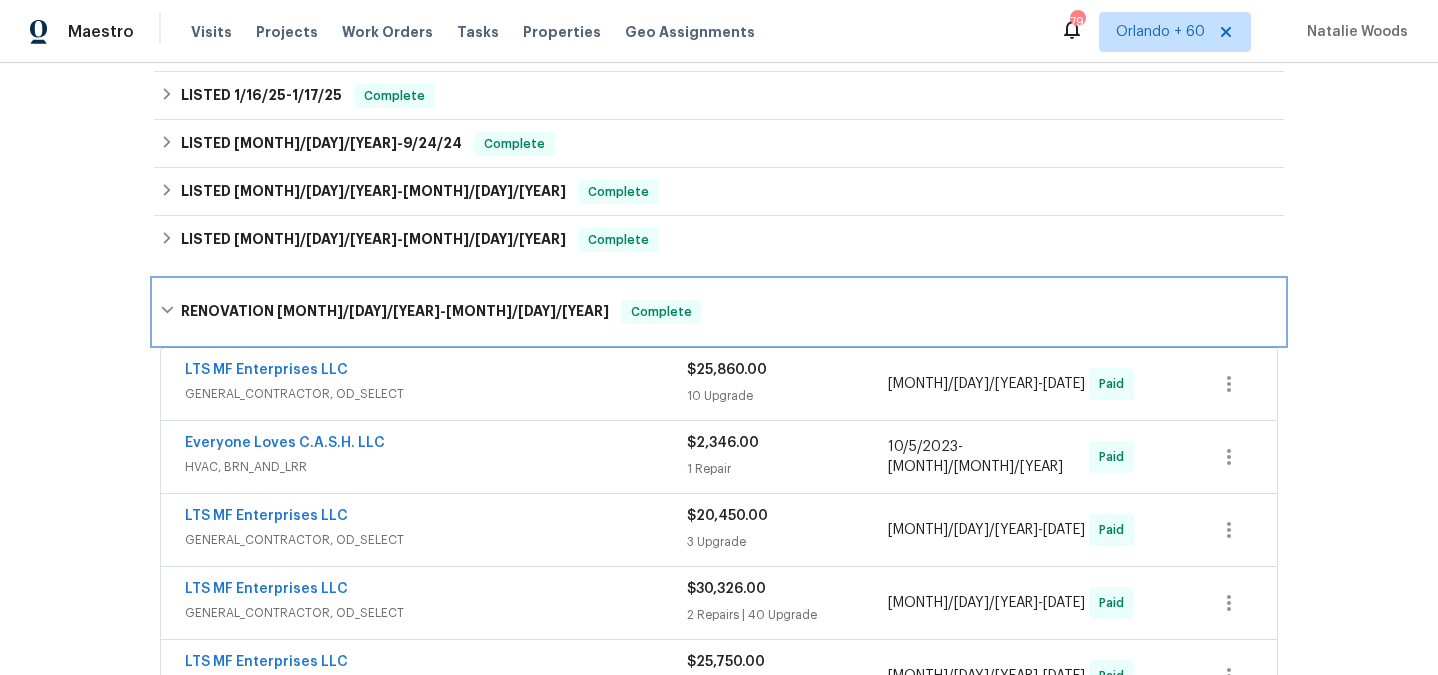 scroll, scrollTop: 630, scrollLeft: 0, axis: vertical 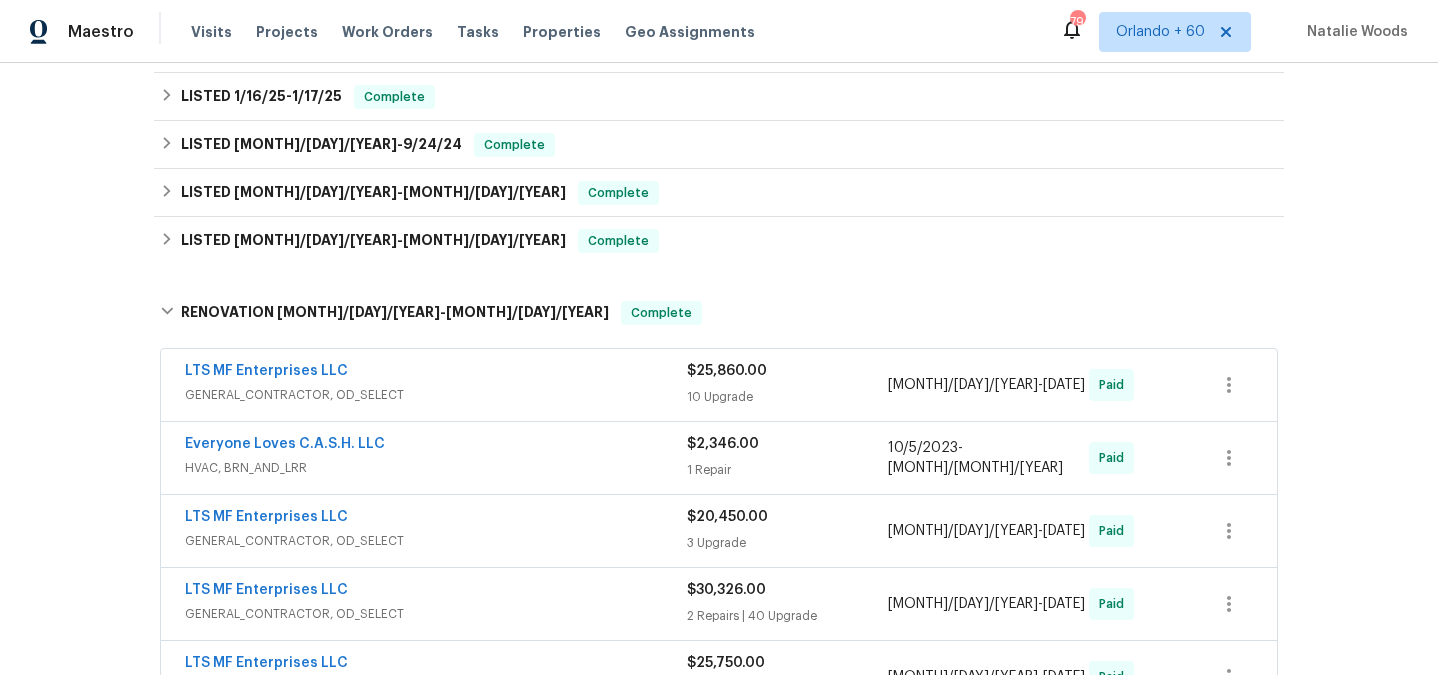 click on "GENERAL_CONTRACTOR, OD_SELECT" at bounding box center [436, 395] 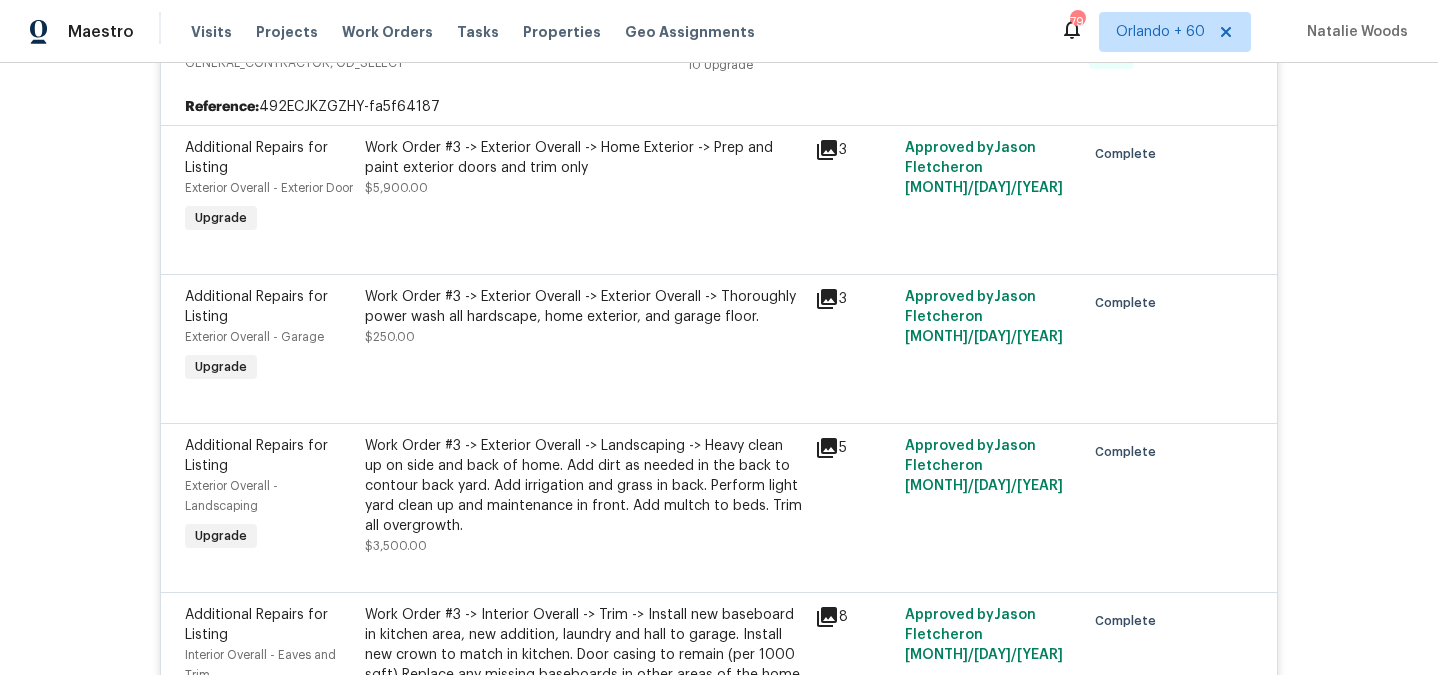scroll, scrollTop: 1283, scrollLeft: 0, axis: vertical 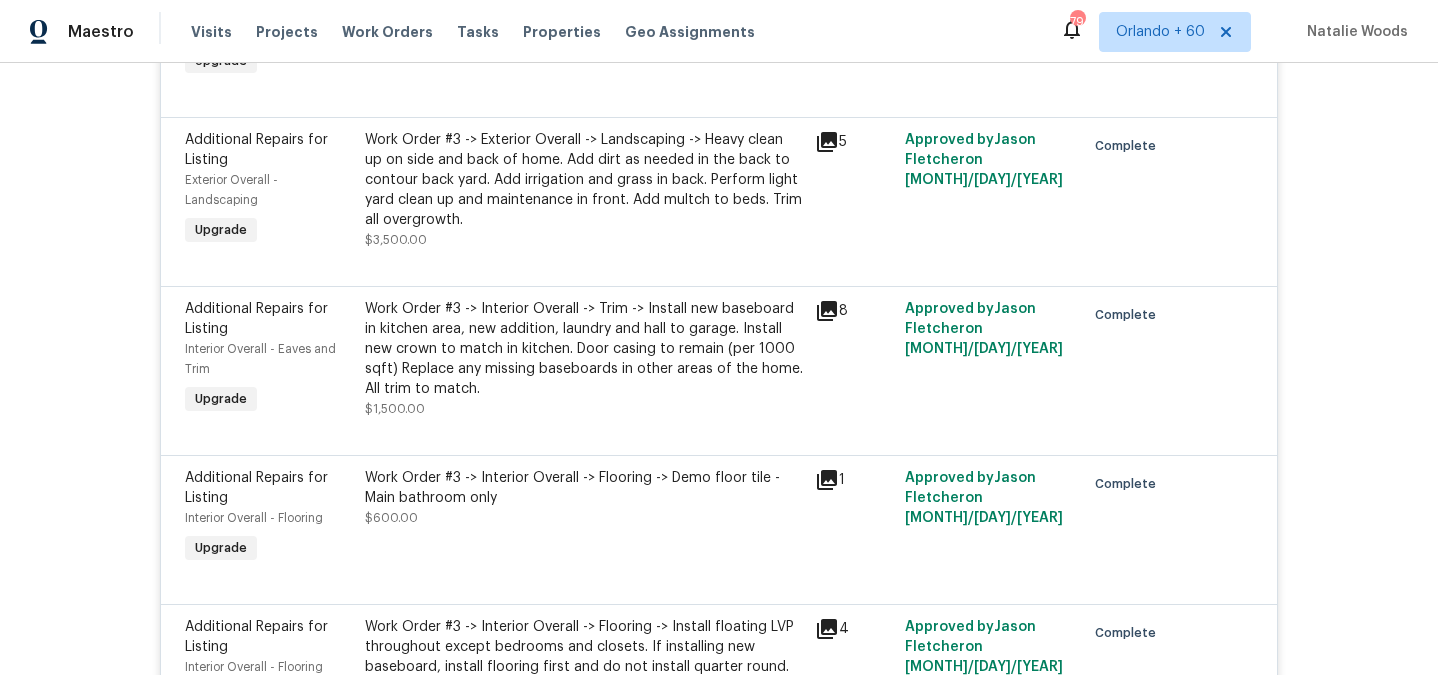 click 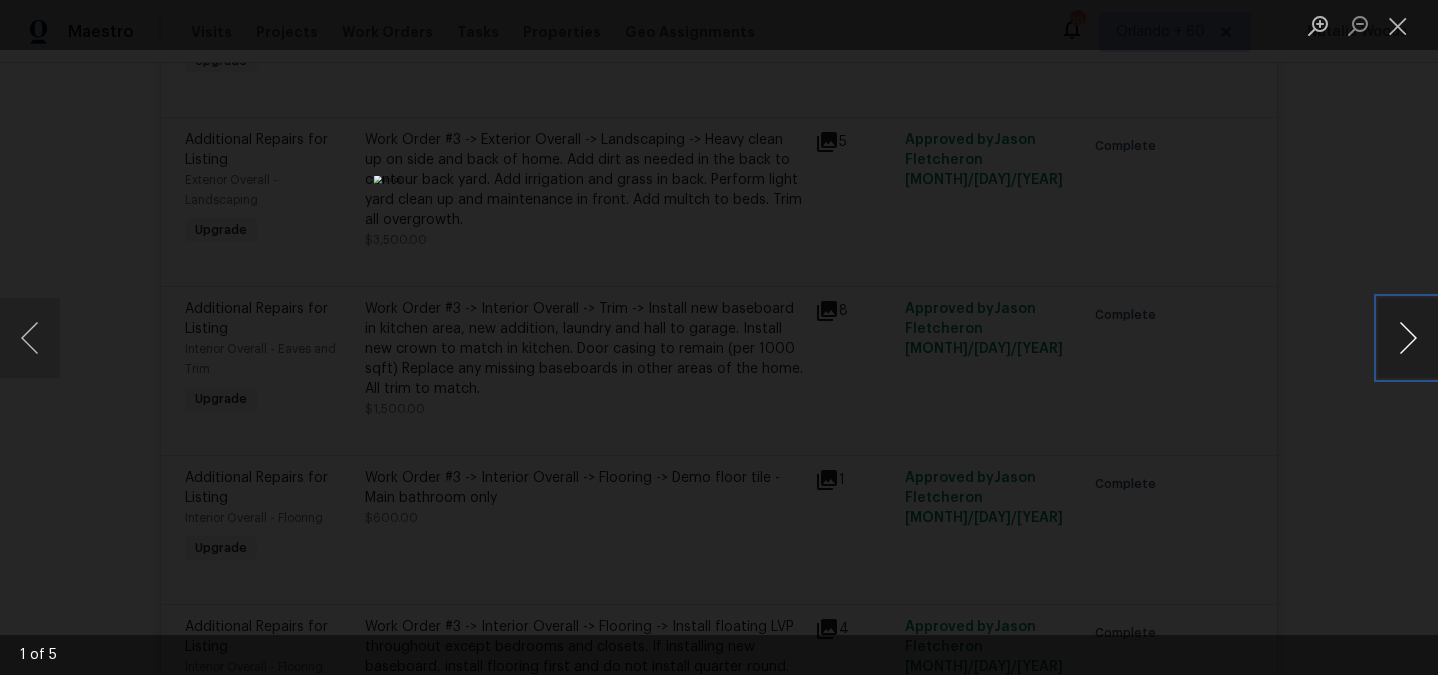 click at bounding box center (1408, 338) 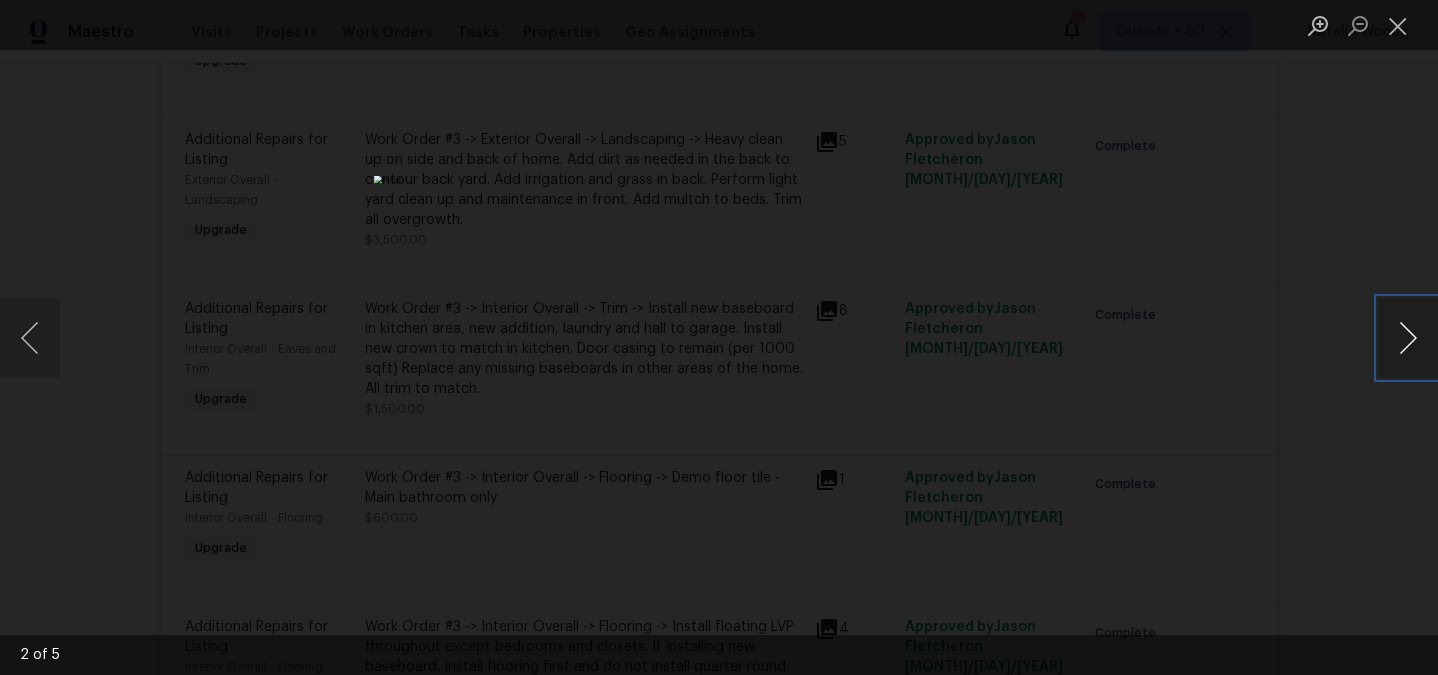 click at bounding box center [1408, 338] 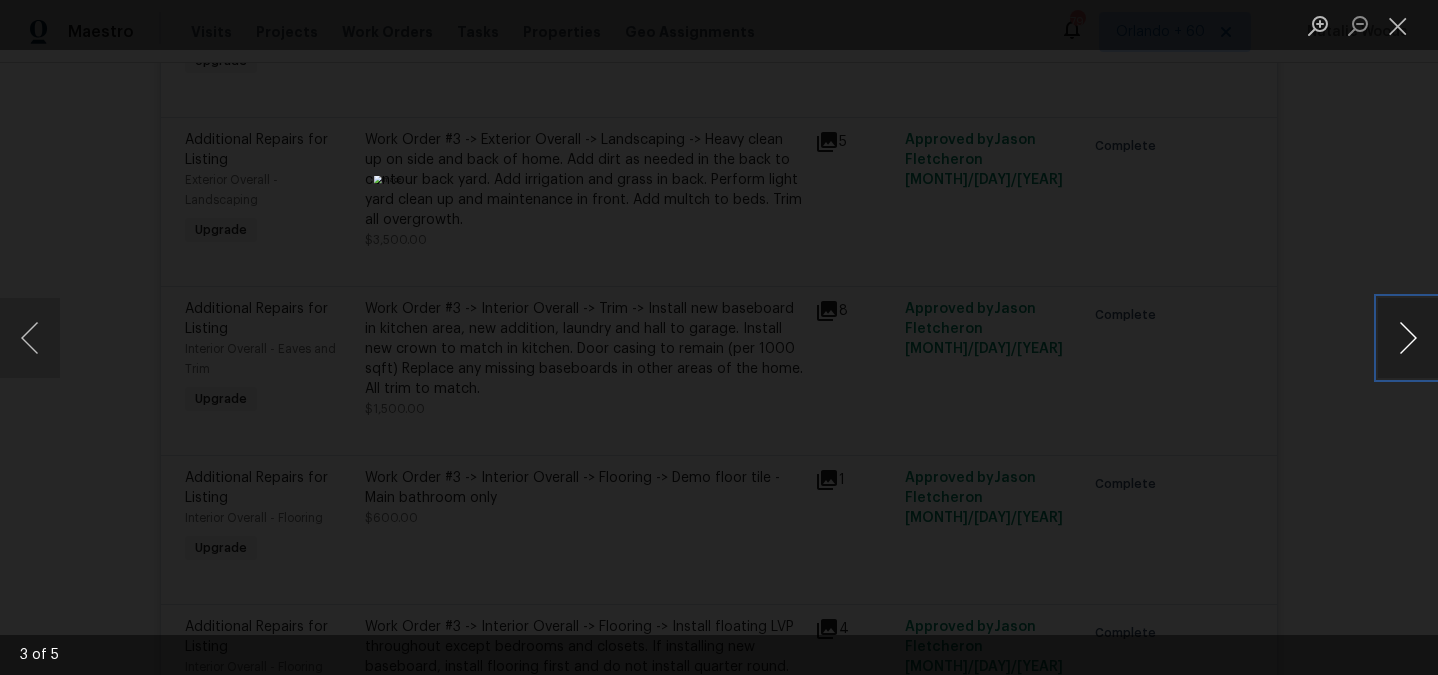 click at bounding box center [1408, 338] 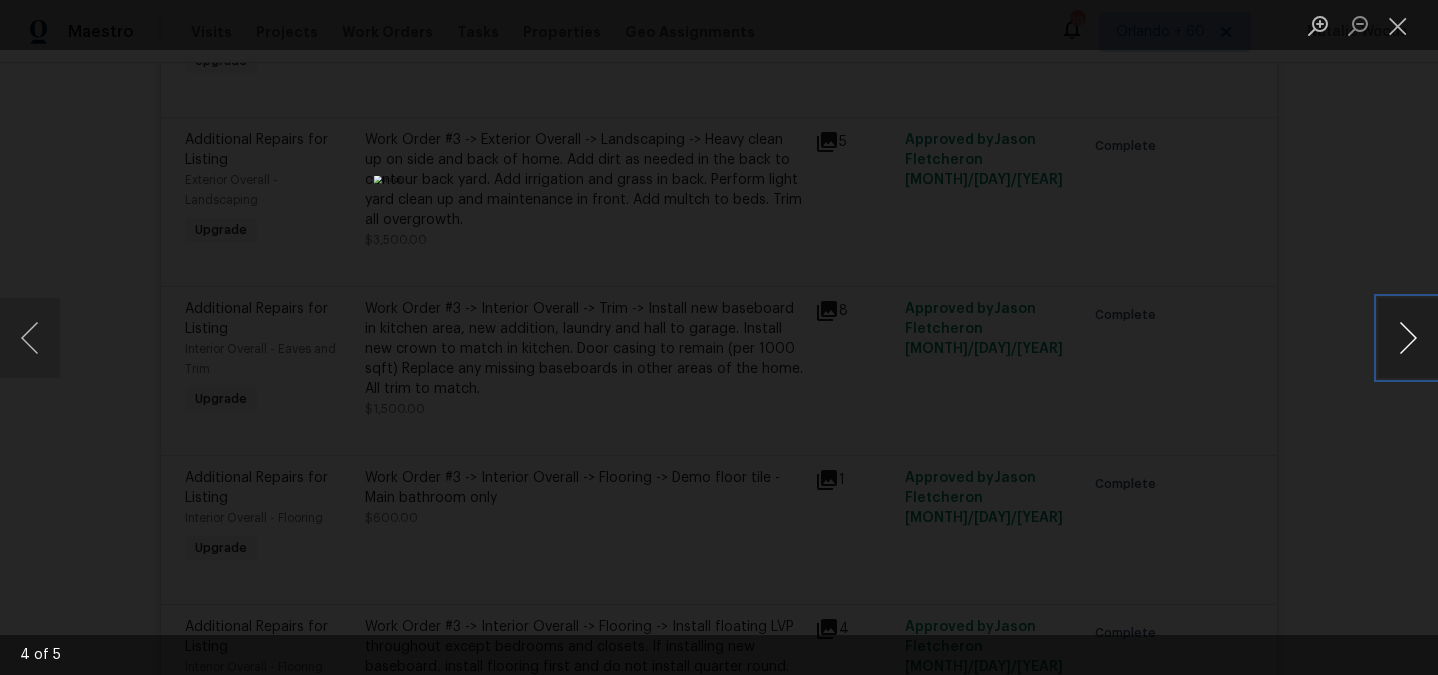 click at bounding box center (1408, 338) 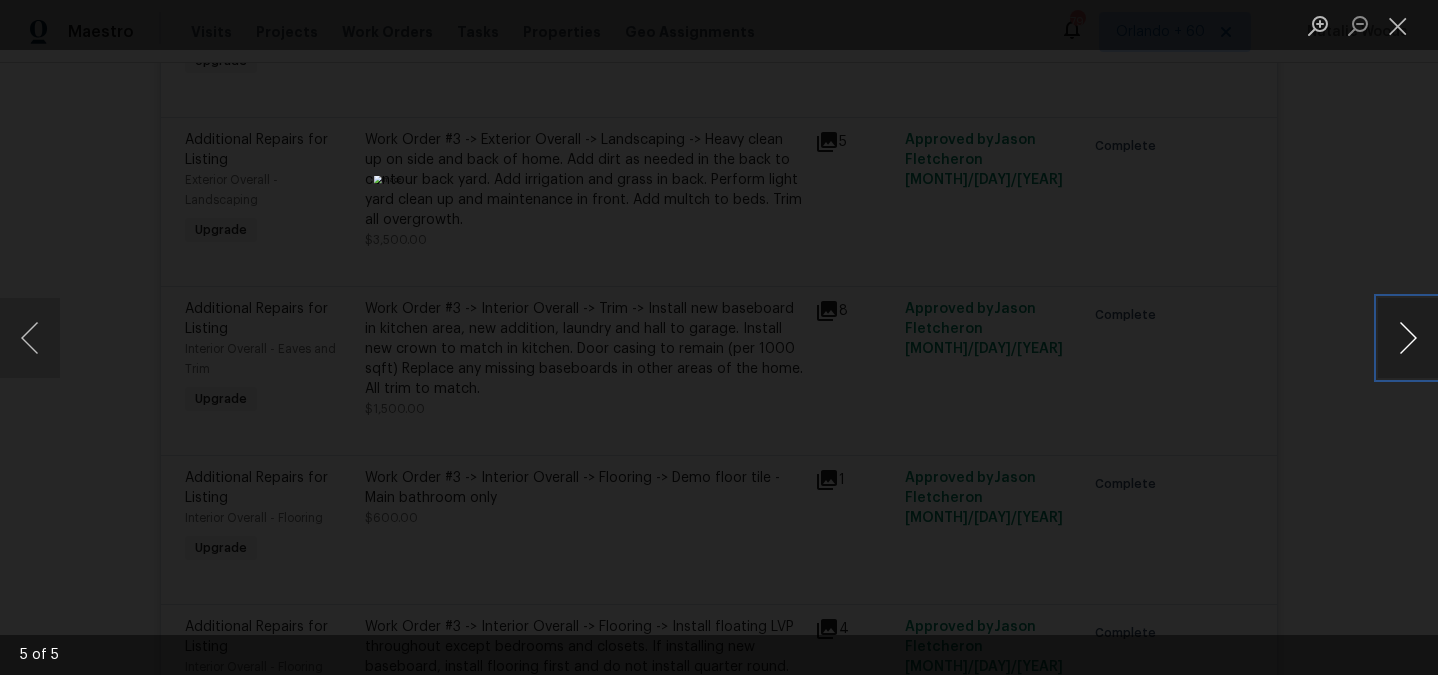 click at bounding box center (1408, 338) 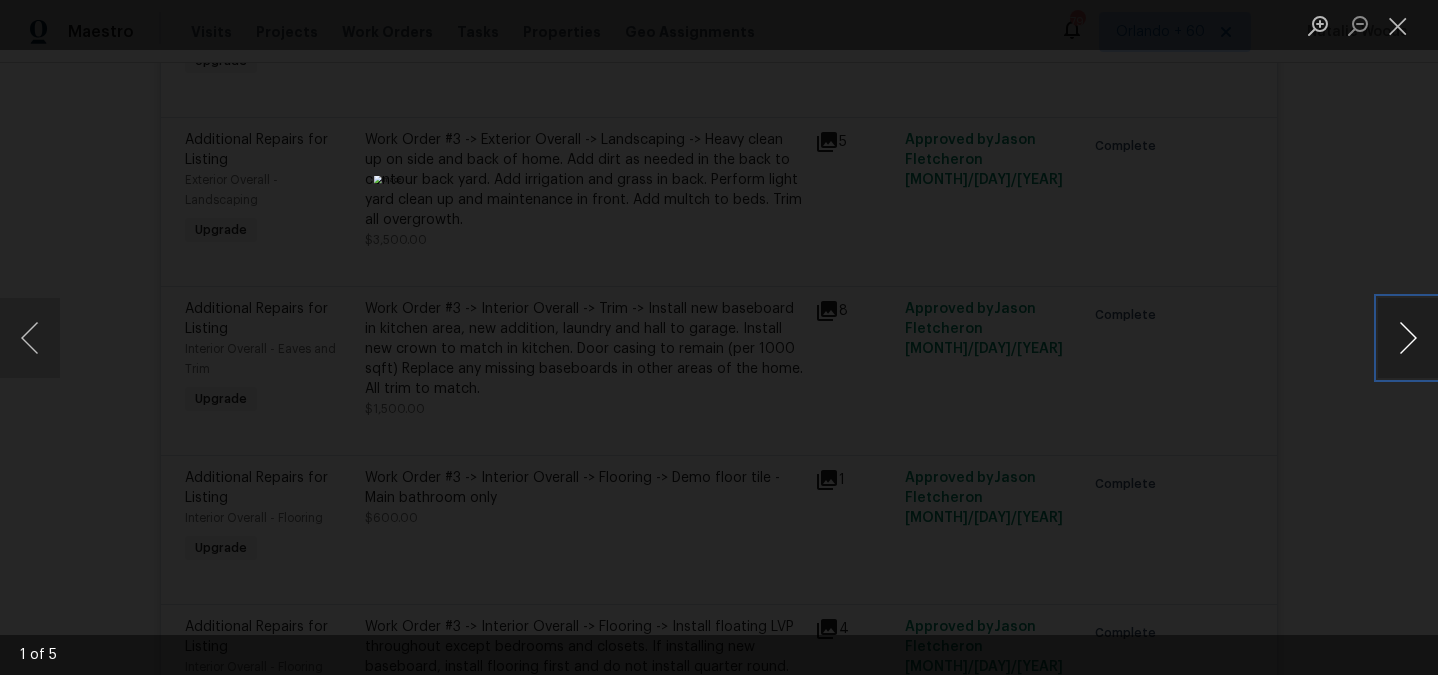 click at bounding box center [1408, 338] 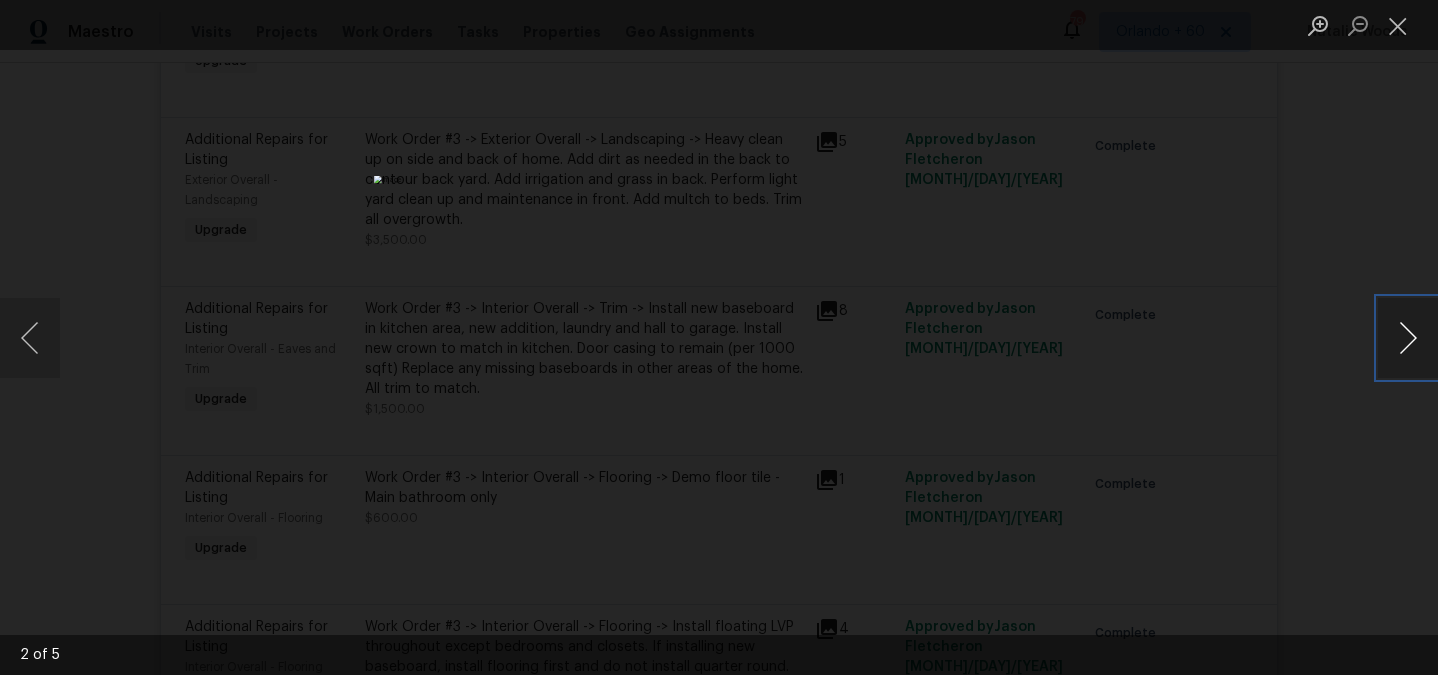 click at bounding box center (1408, 338) 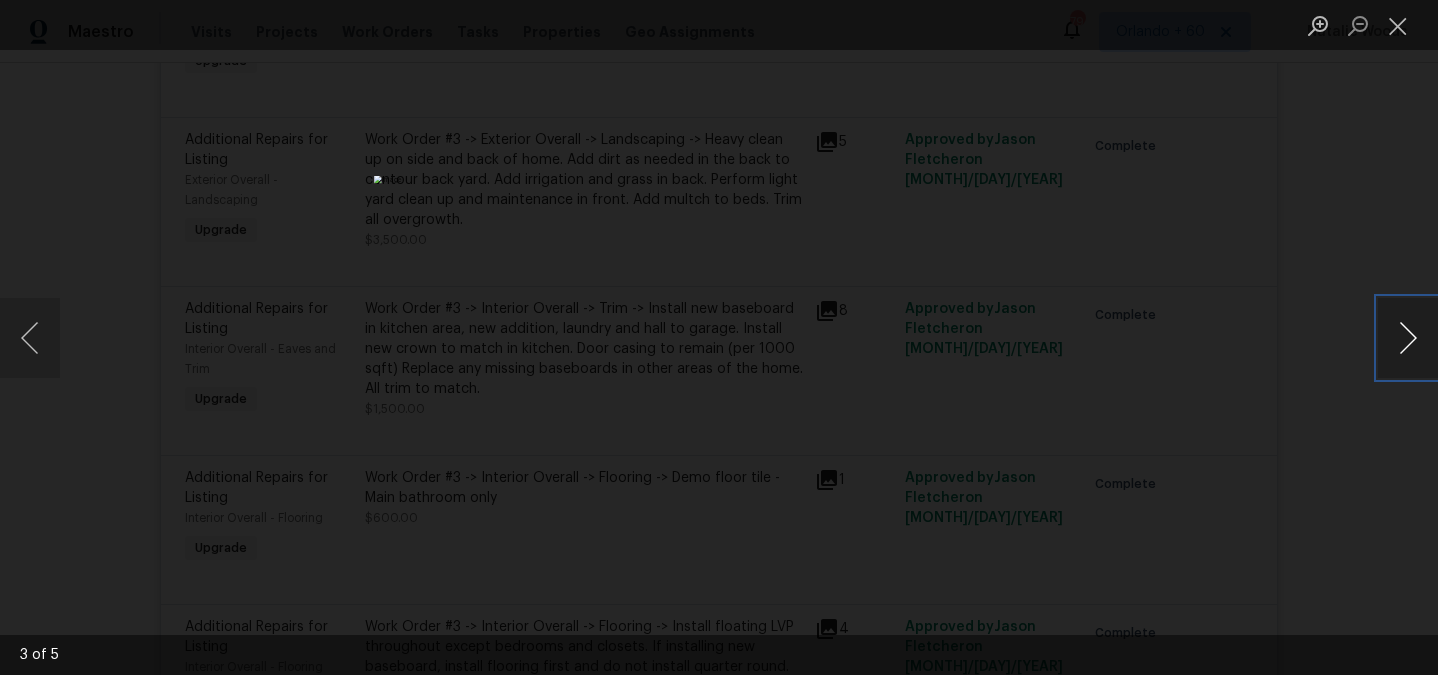 click at bounding box center [1408, 338] 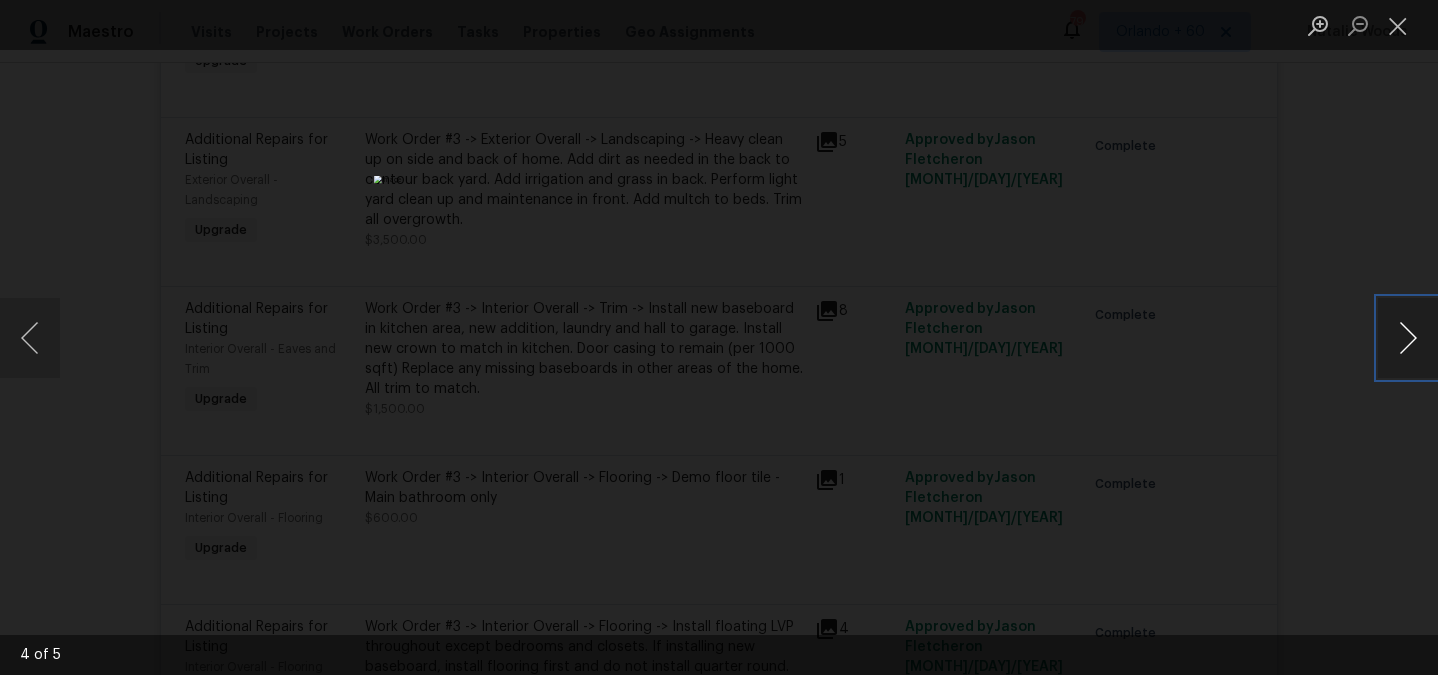 click at bounding box center (1408, 338) 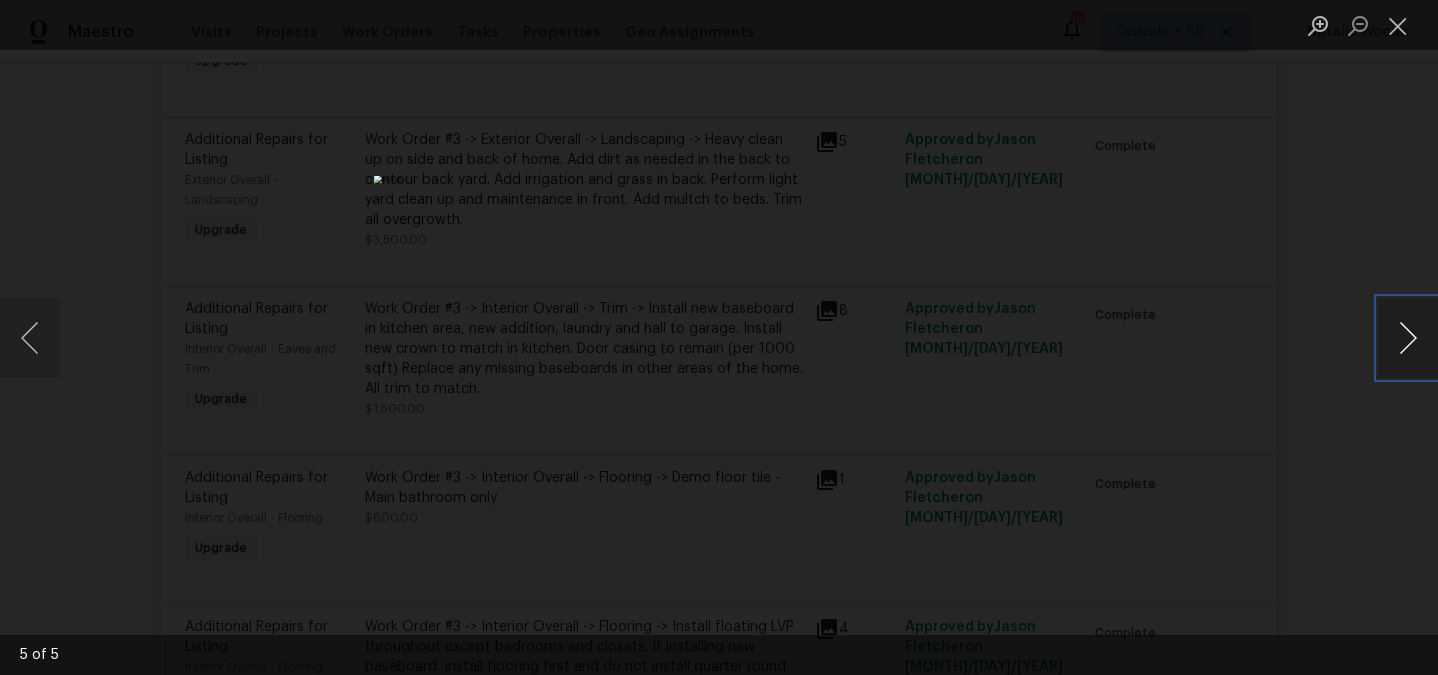 click at bounding box center [1408, 338] 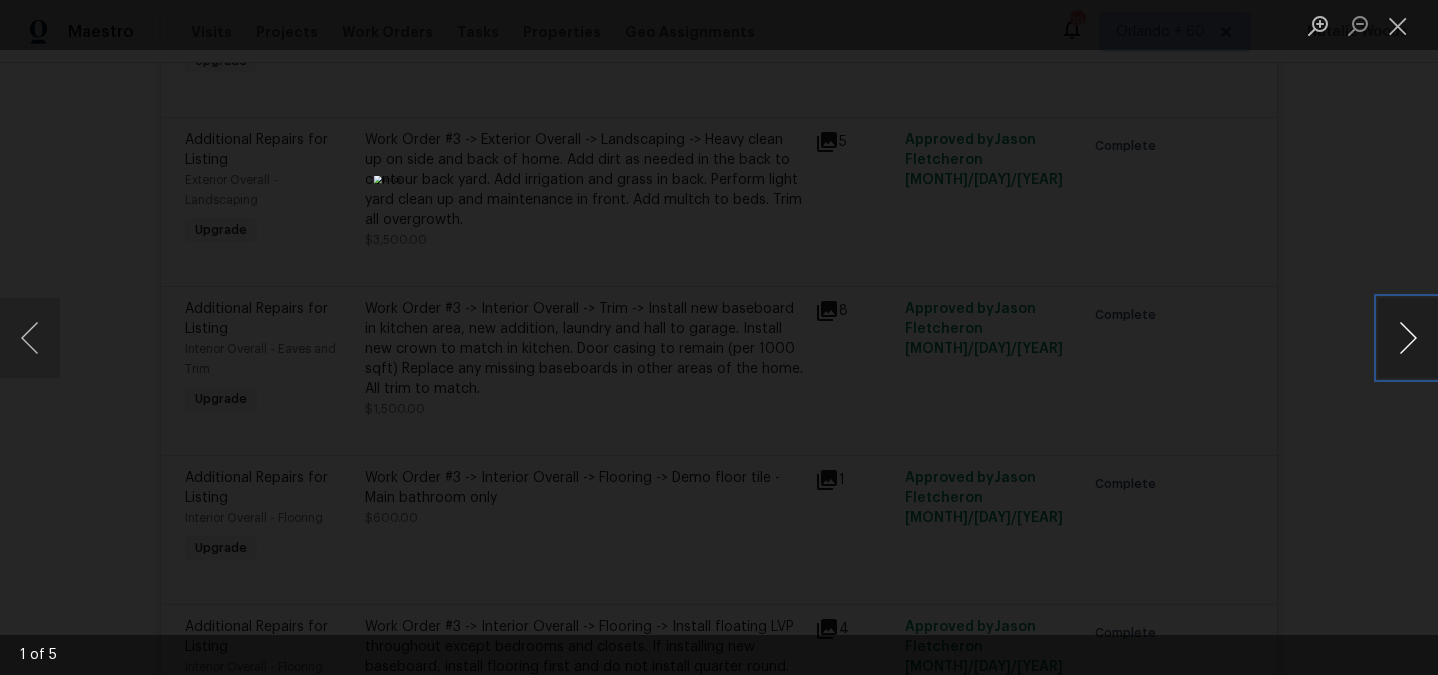 click at bounding box center (1408, 338) 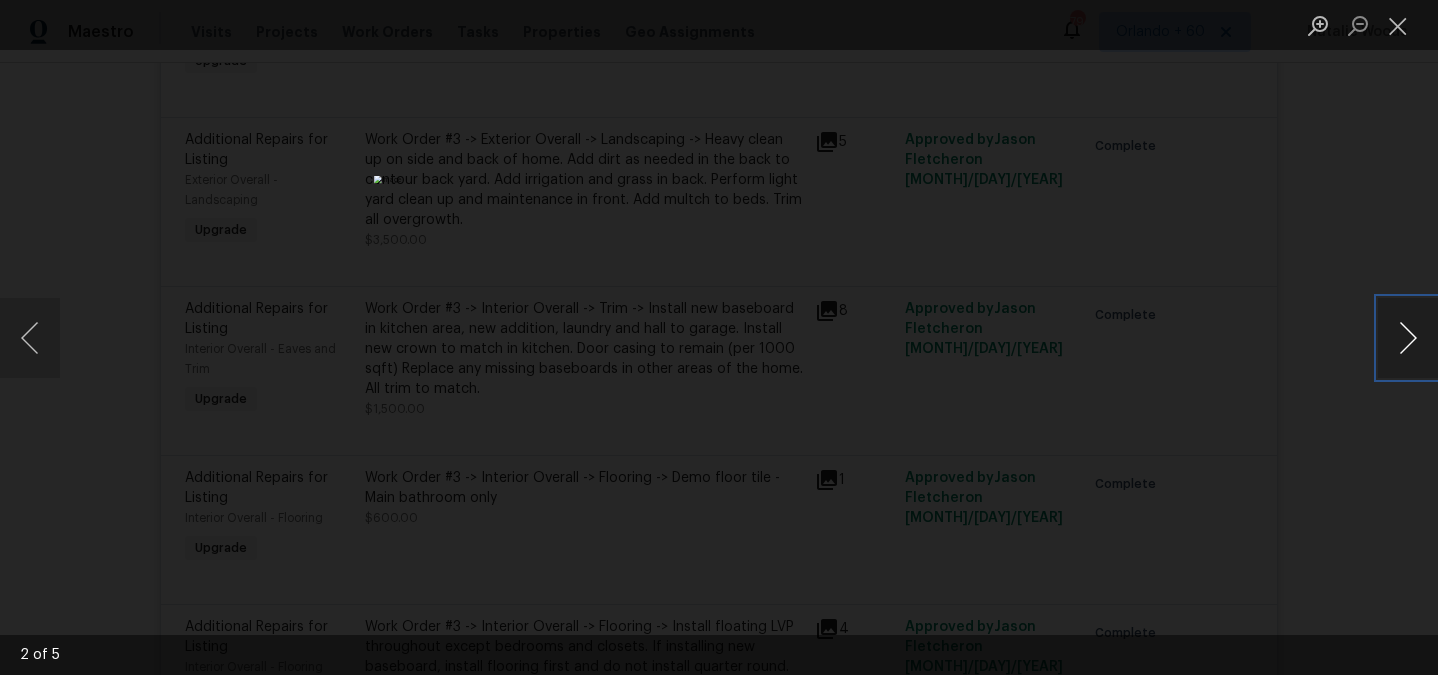click at bounding box center (1408, 338) 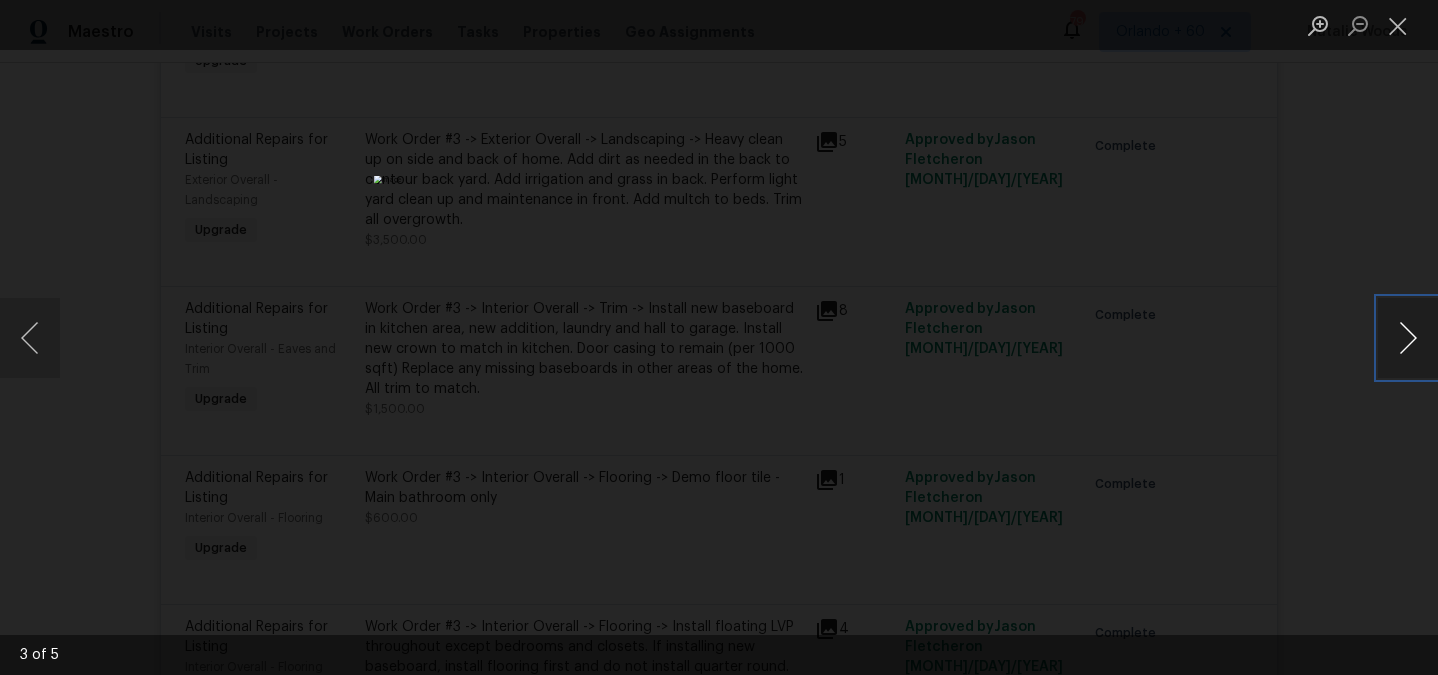 click at bounding box center (1408, 338) 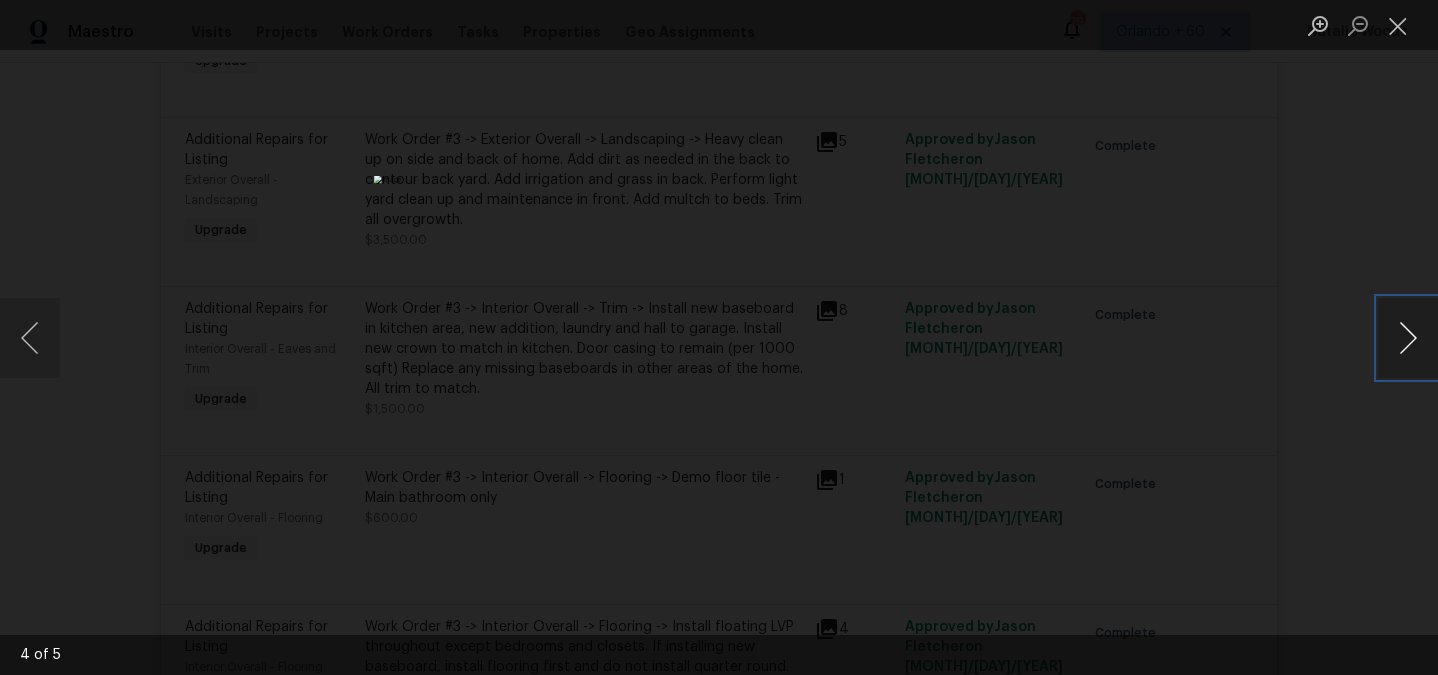 click at bounding box center [1408, 338] 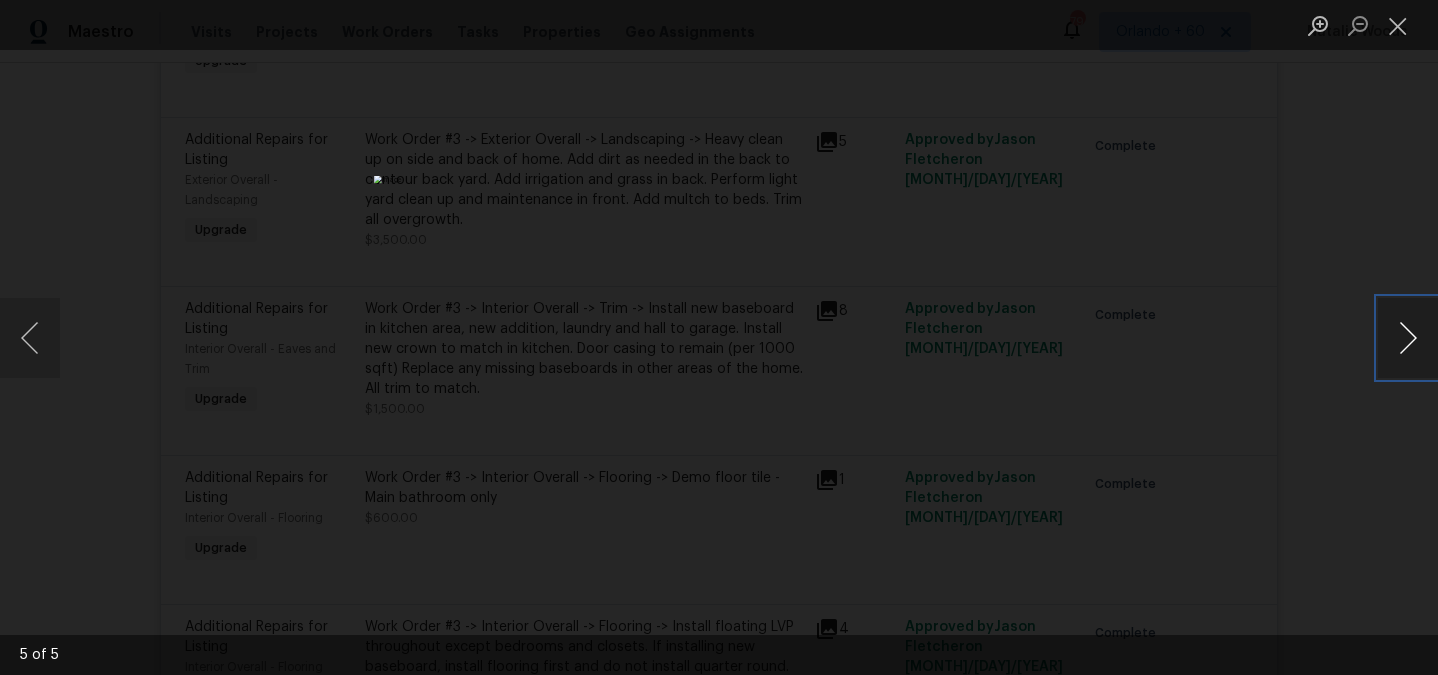 click at bounding box center (1408, 338) 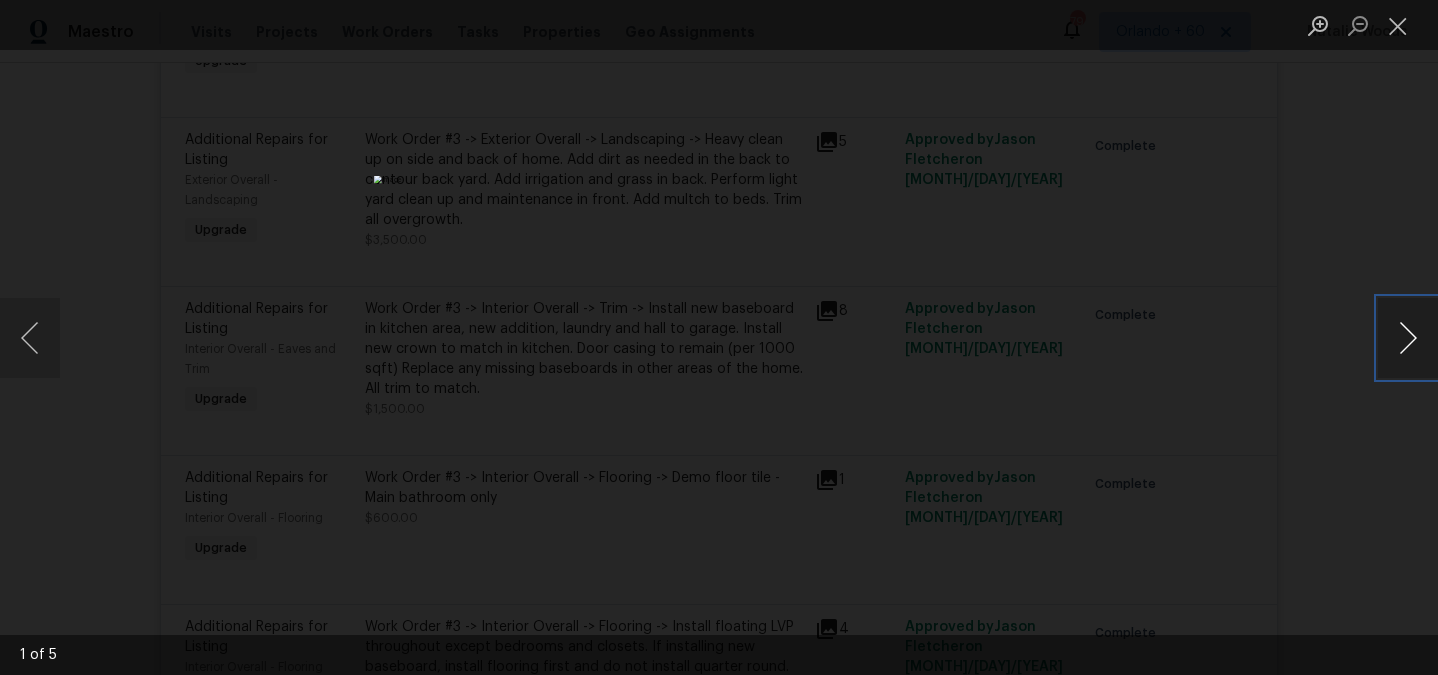 click at bounding box center (1408, 338) 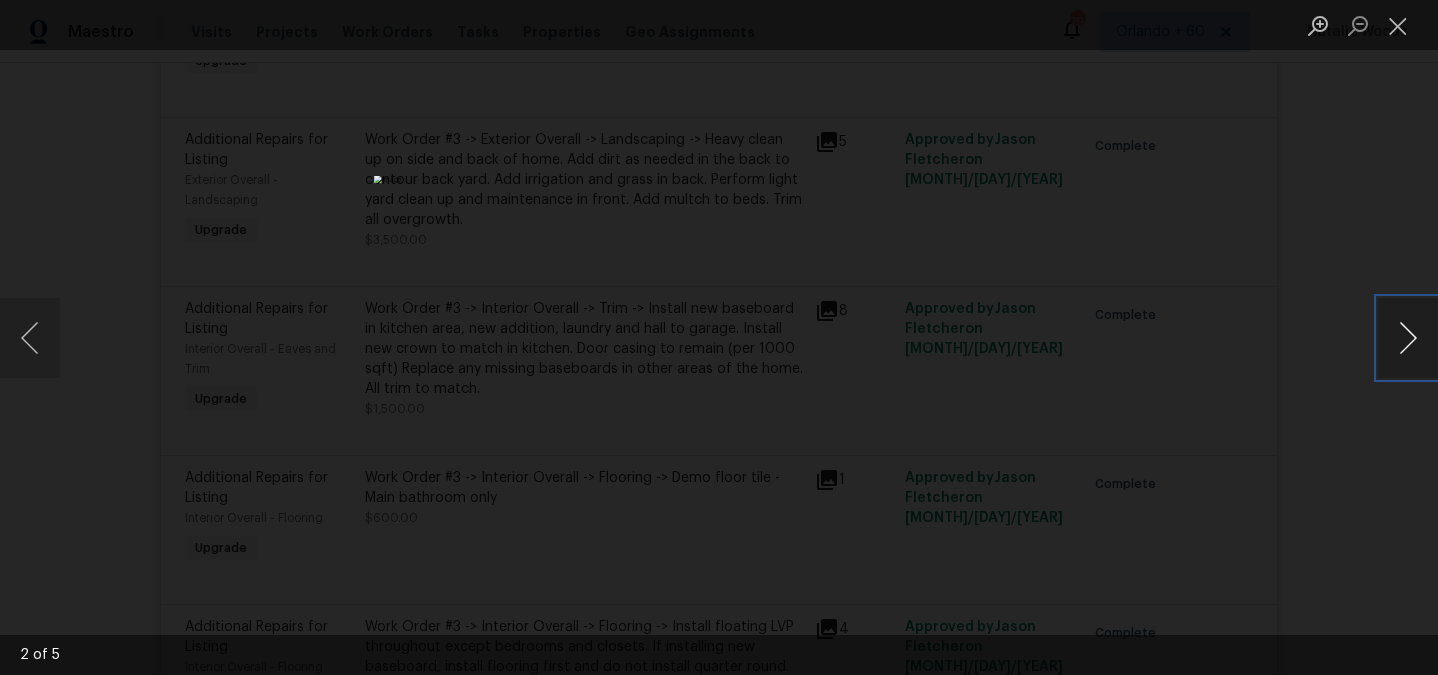 click at bounding box center (1408, 338) 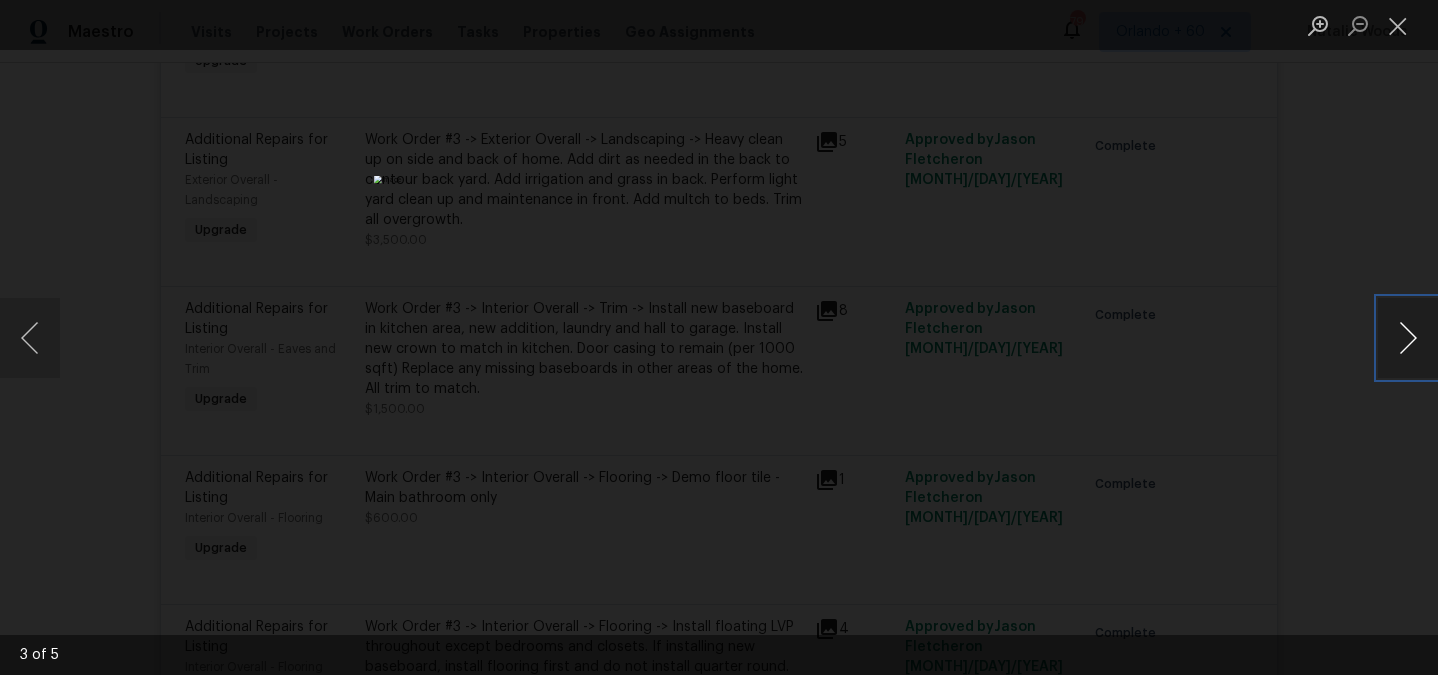 click at bounding box center [1408, 338] 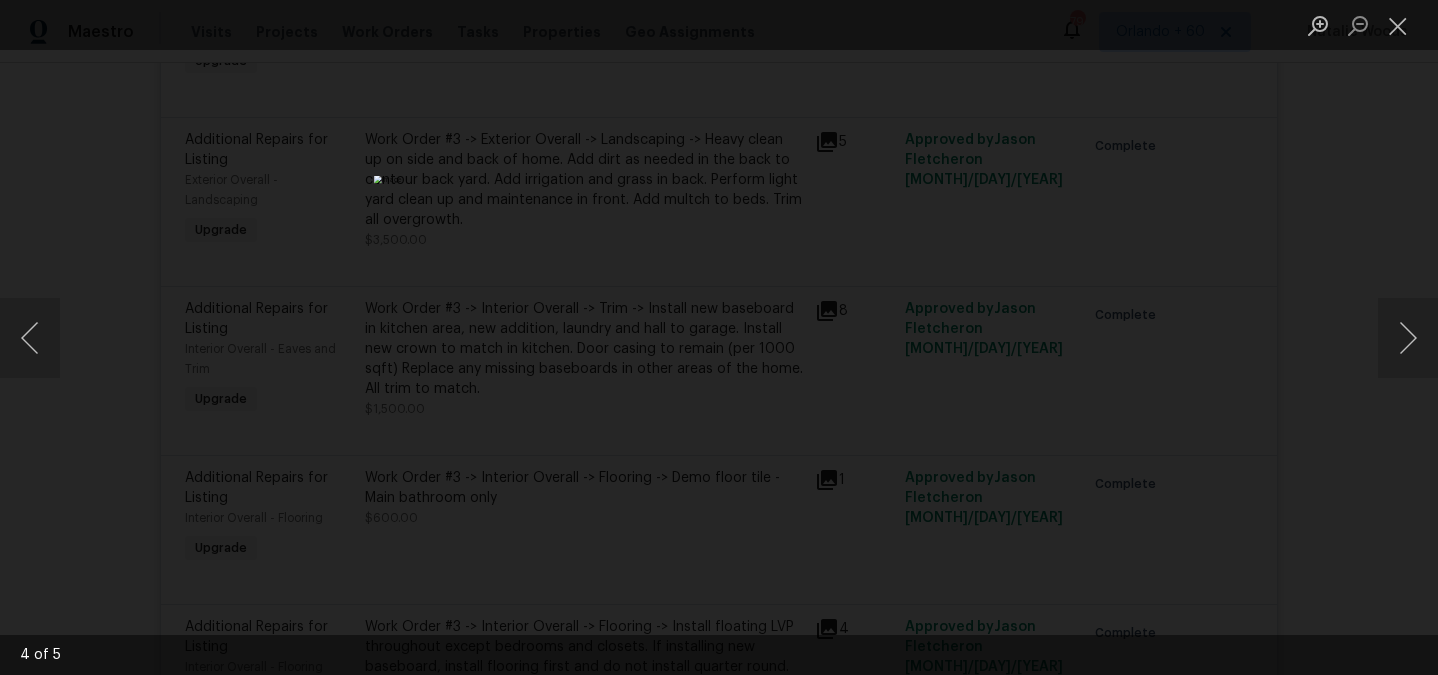 click at bounding box center [719, 337] 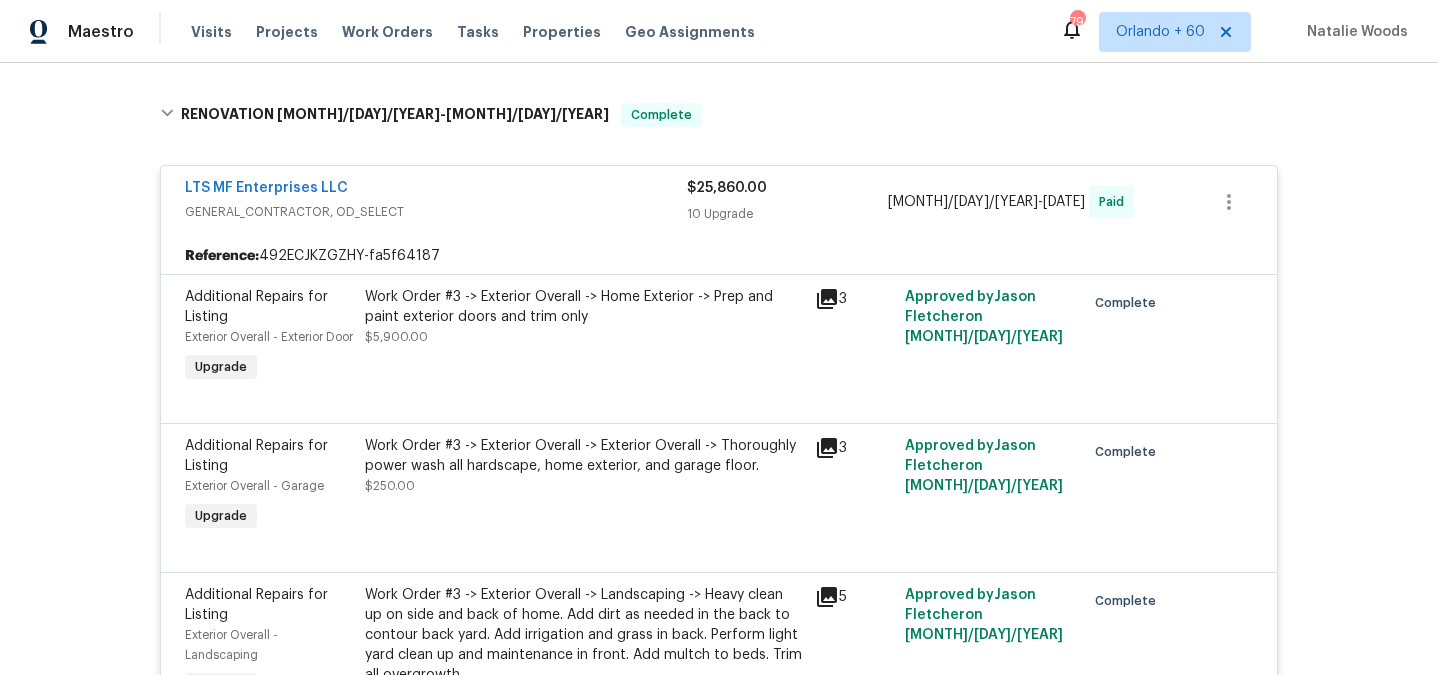 scroll, scrollTop: 1120, scrollLeft: 0, axis: vertical 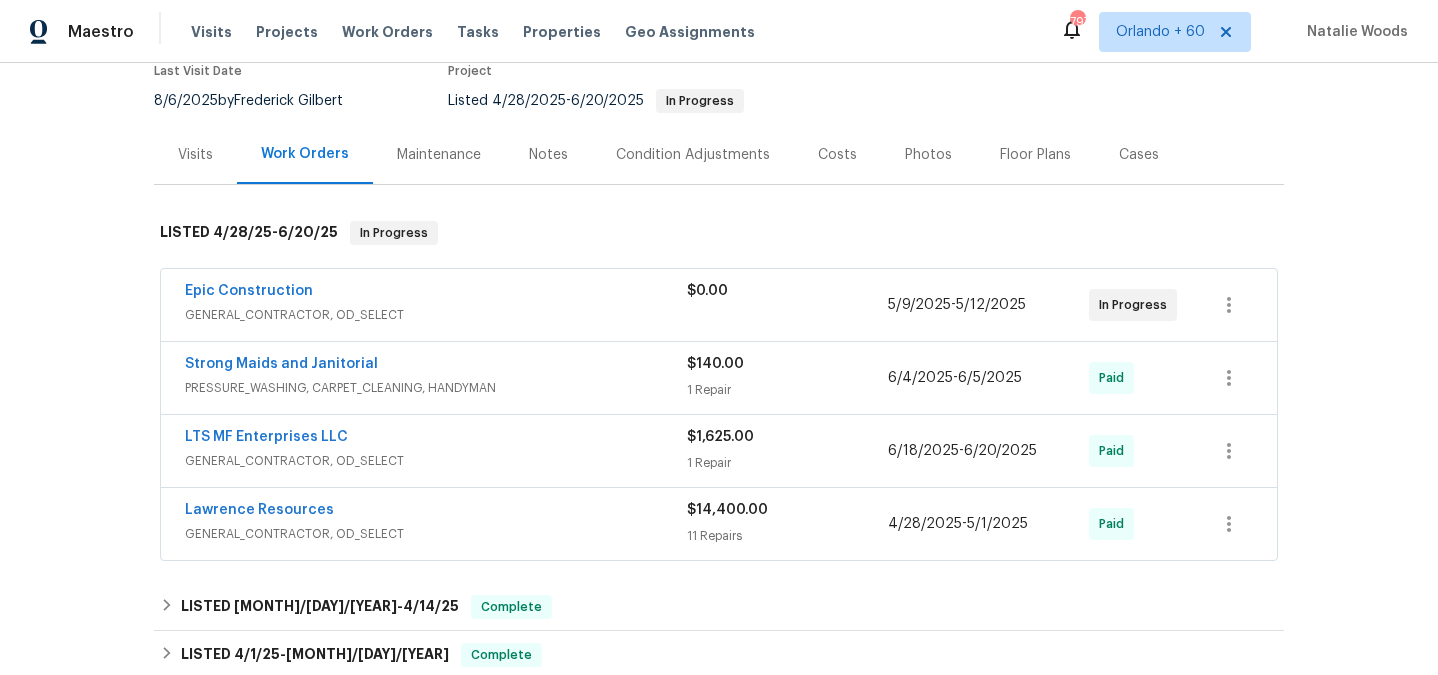 click on "Epic Construction" at bounding box center [436, 293] 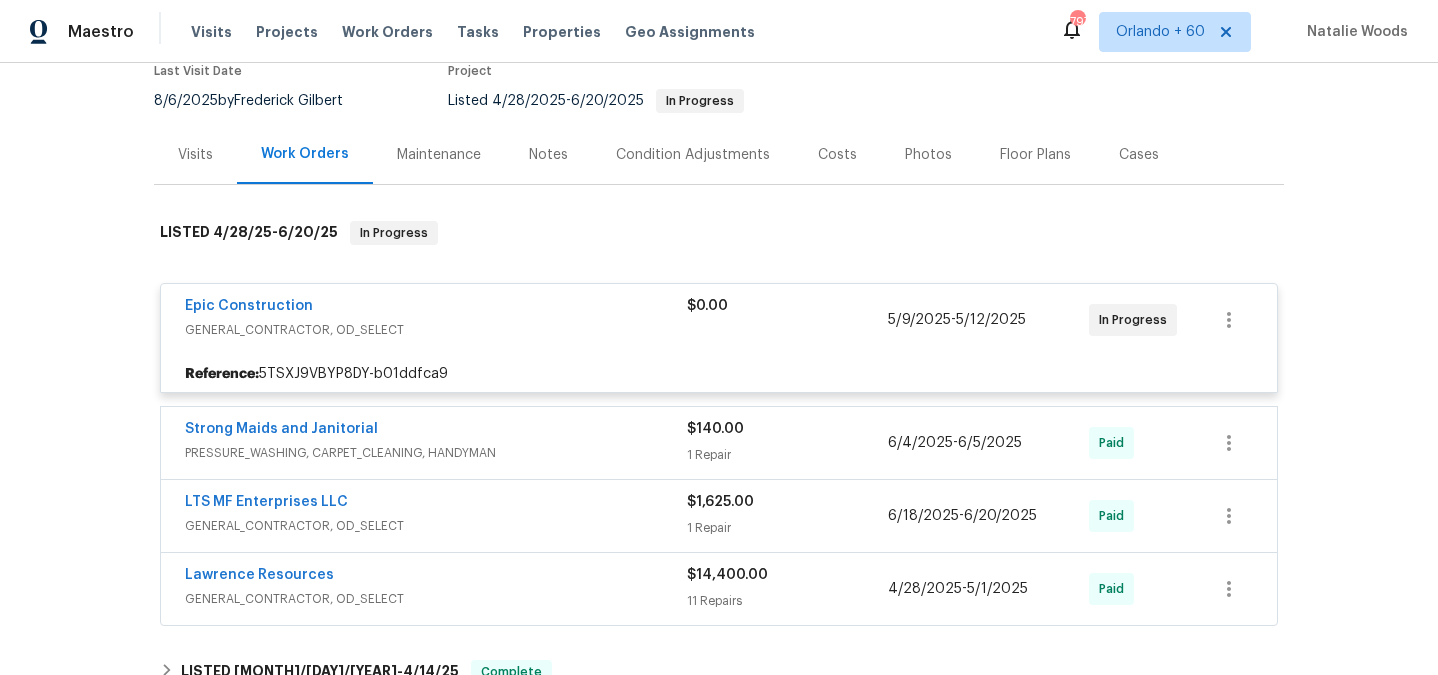 click on "GENERAL_CONTRACTOR, OD_SELECT" at bounding box center [436, 330] 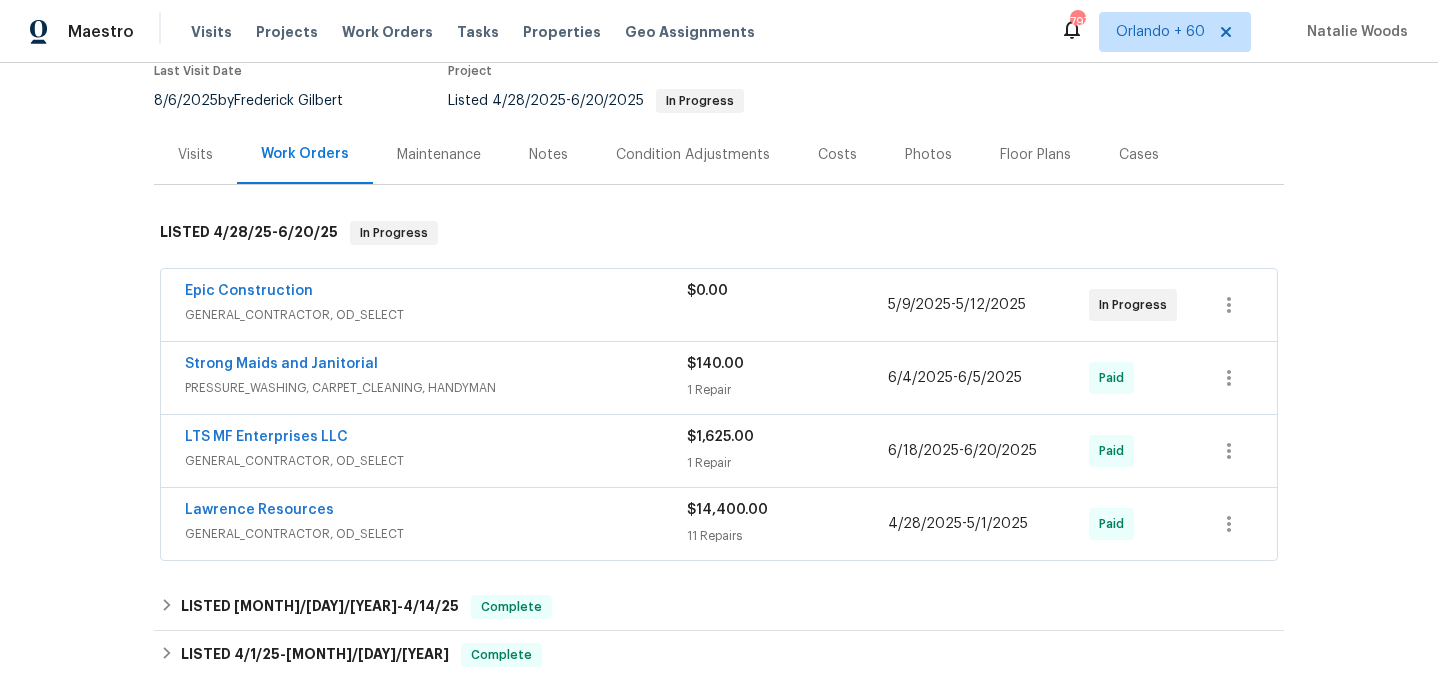 click on "LTS MF Enterprises LLC" at bounding box center [436, 439] 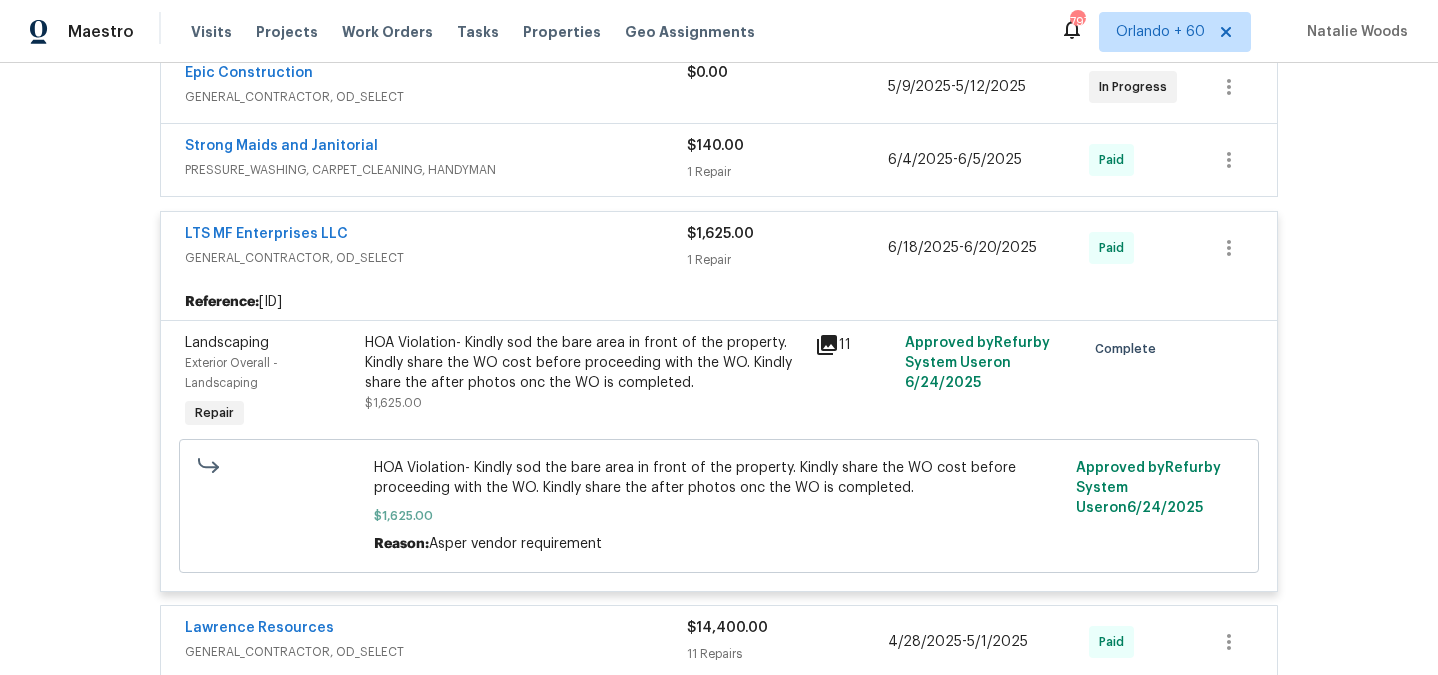 scroll, scrollTop: 419, scrollLeft: 0, axis: vertical 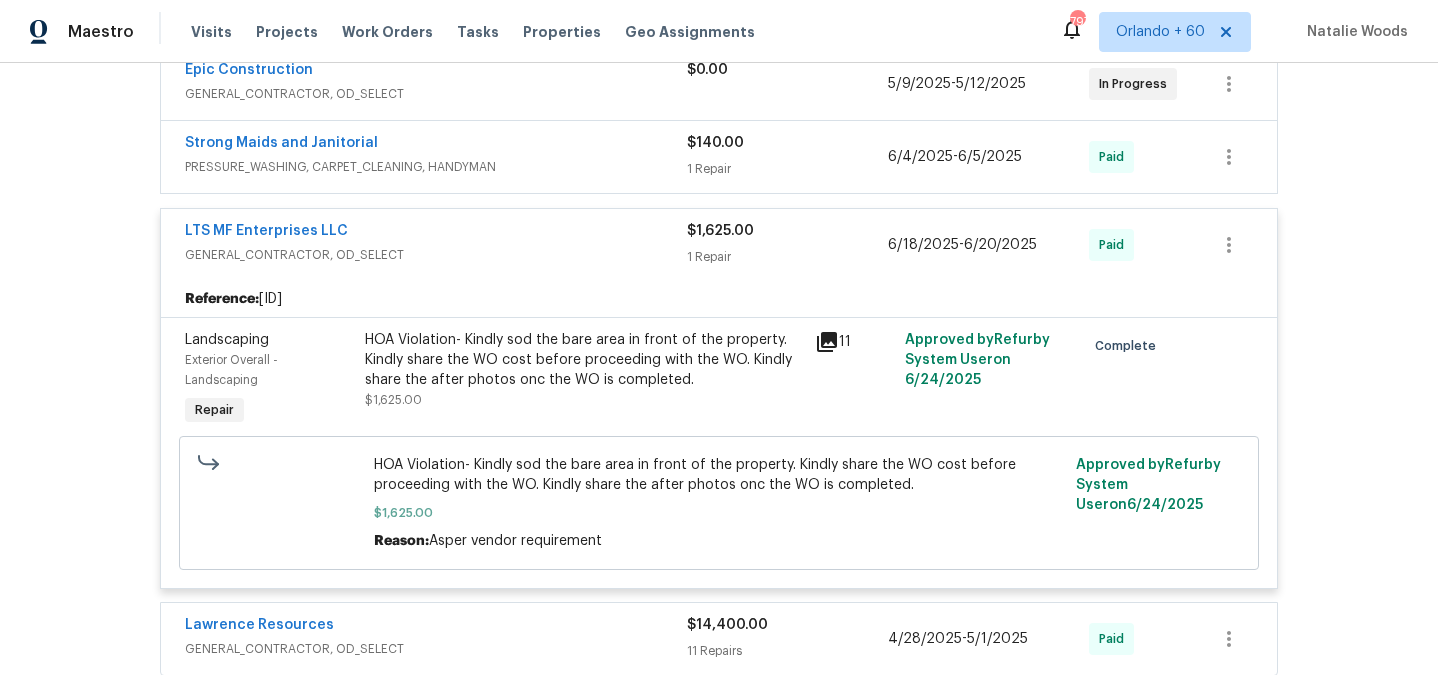 click on "GENERAL_CONTRACTOR, OD_SELECT" at bounding box center [436, 255] 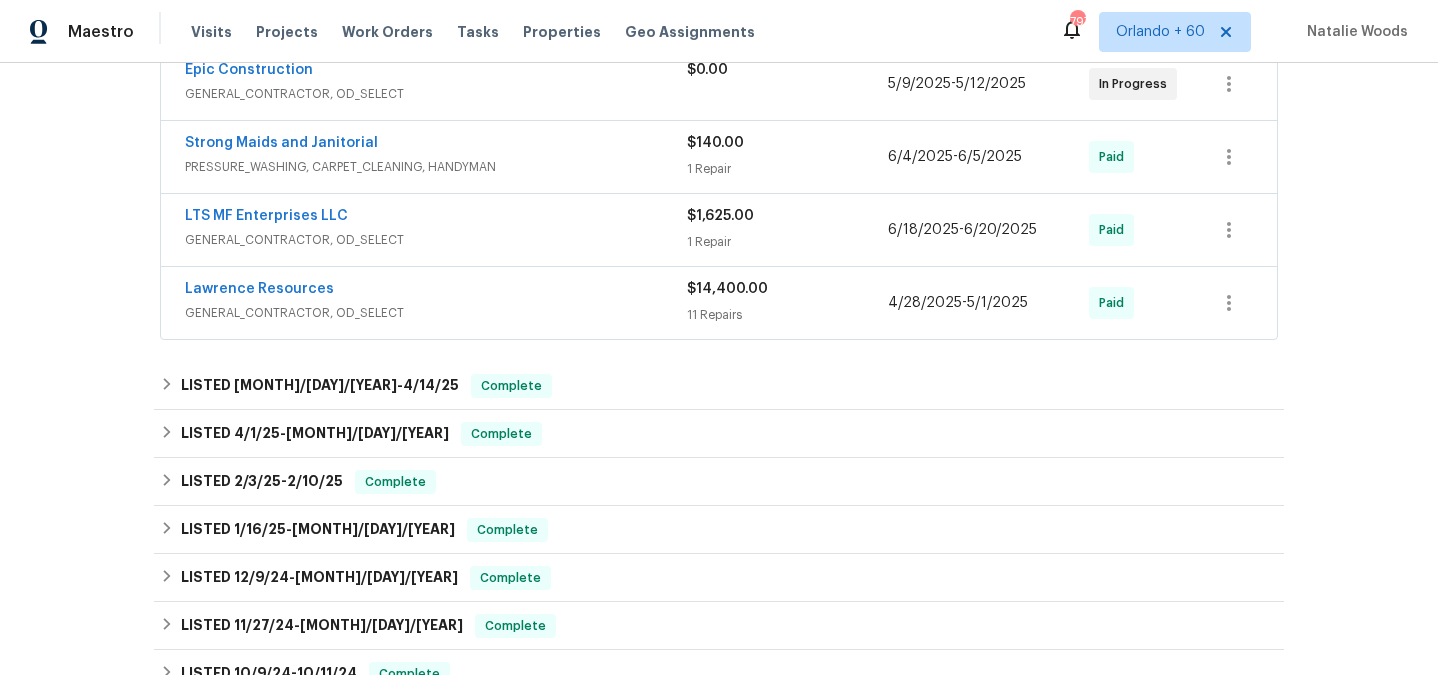 click on "GENERAL_CONTRACTOR, OD_SELECT" at bounding box center (436, 313) 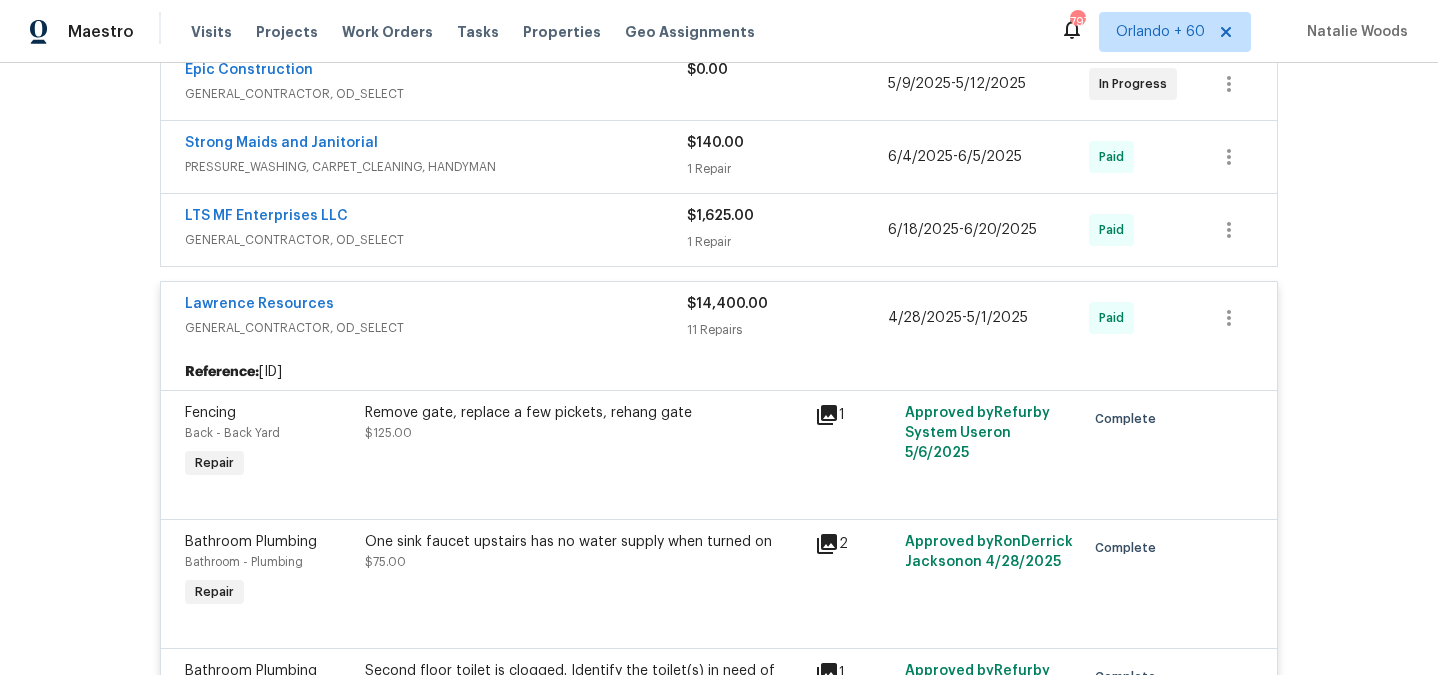 click on "Lawrence Resources" at bounding box center [436, 306] 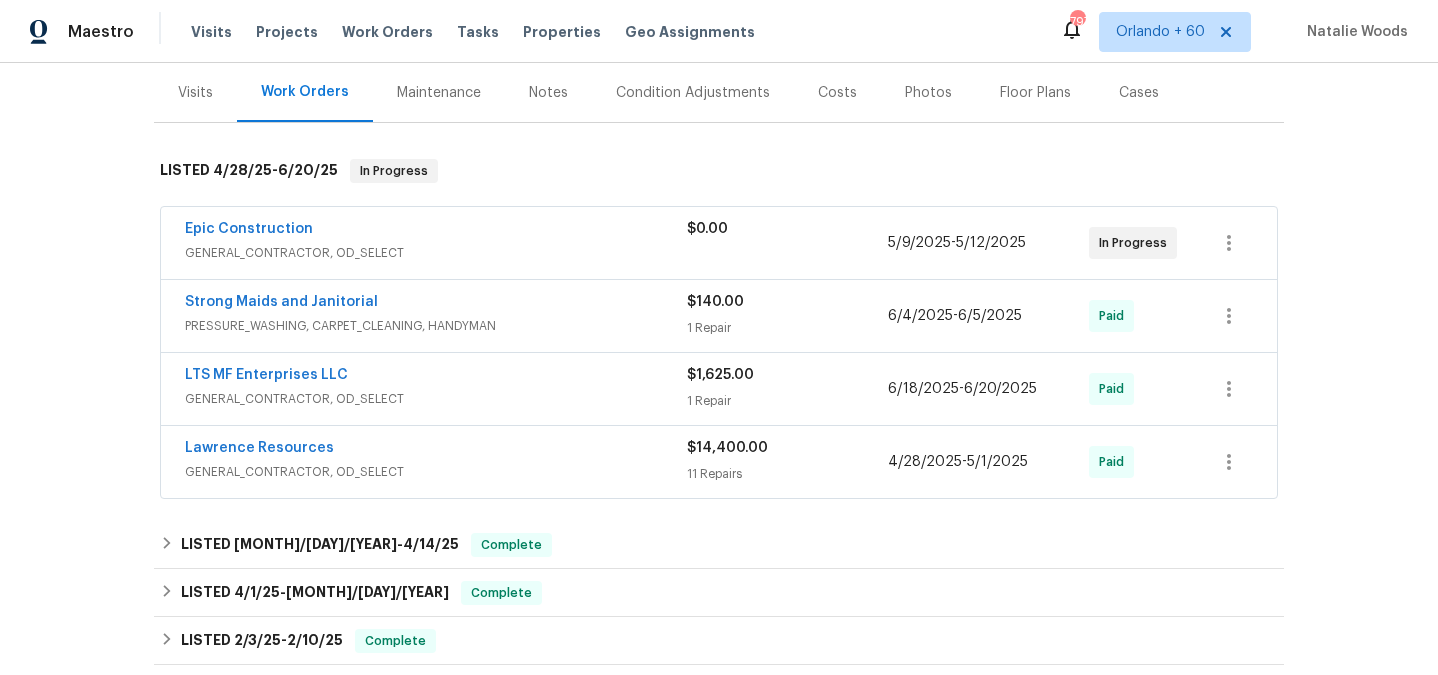 scroll, scrollTop: 219, scrollLeft: 0, axis: vertical 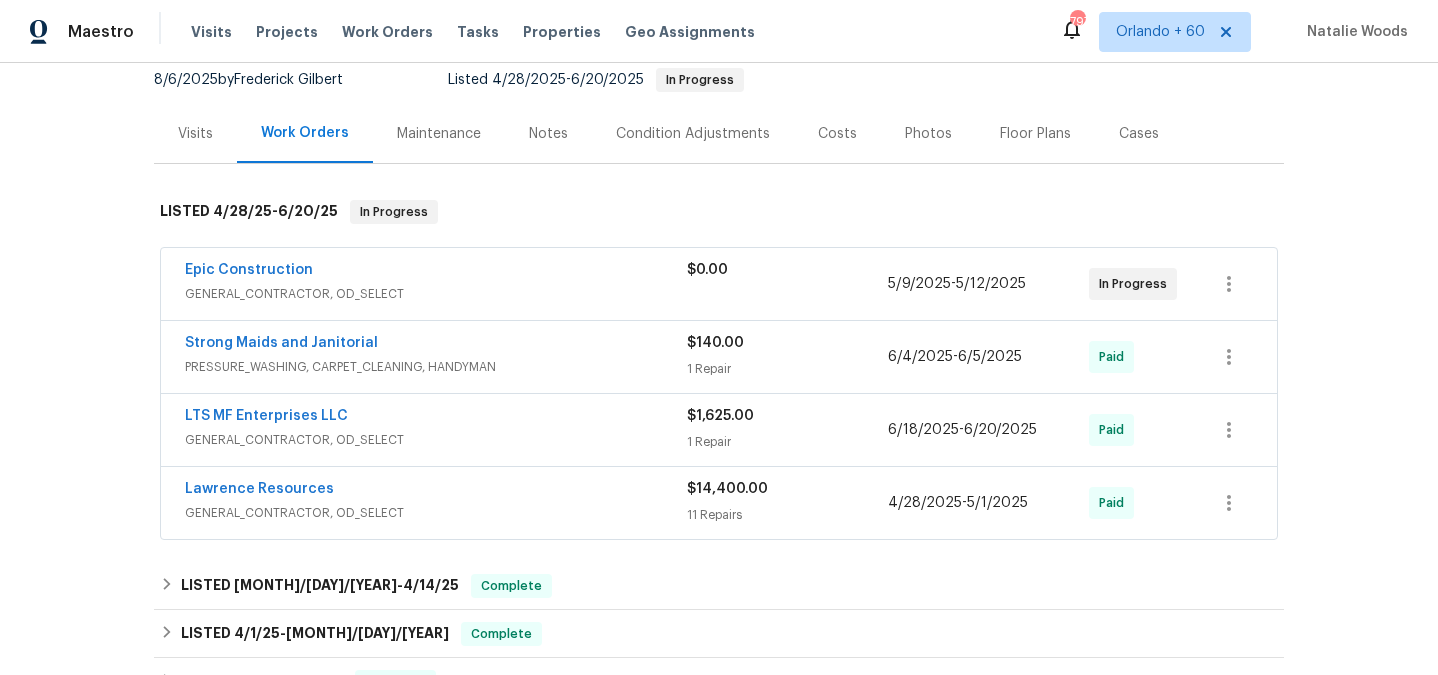 click on "Visits" at bounding box center [195, 133] 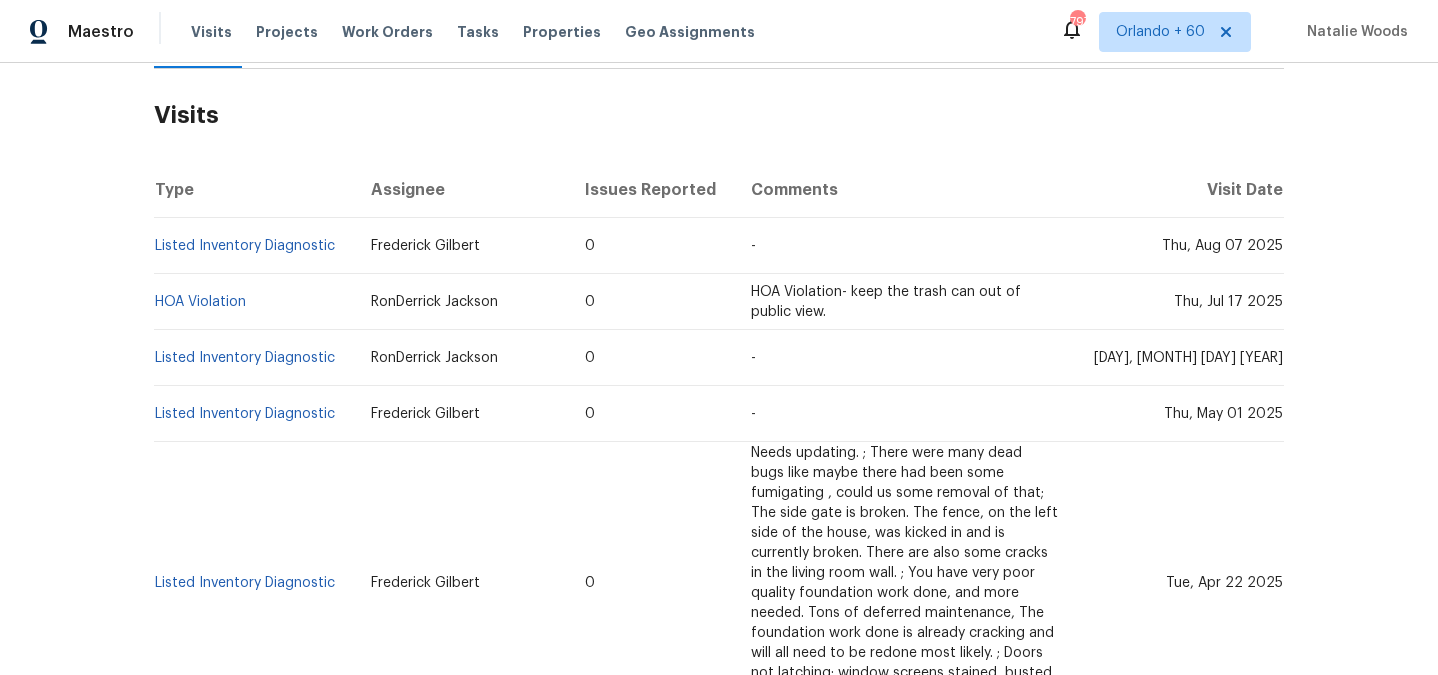 scroll, scrollTop: 316, scrollLeft: 0, axis: vertical 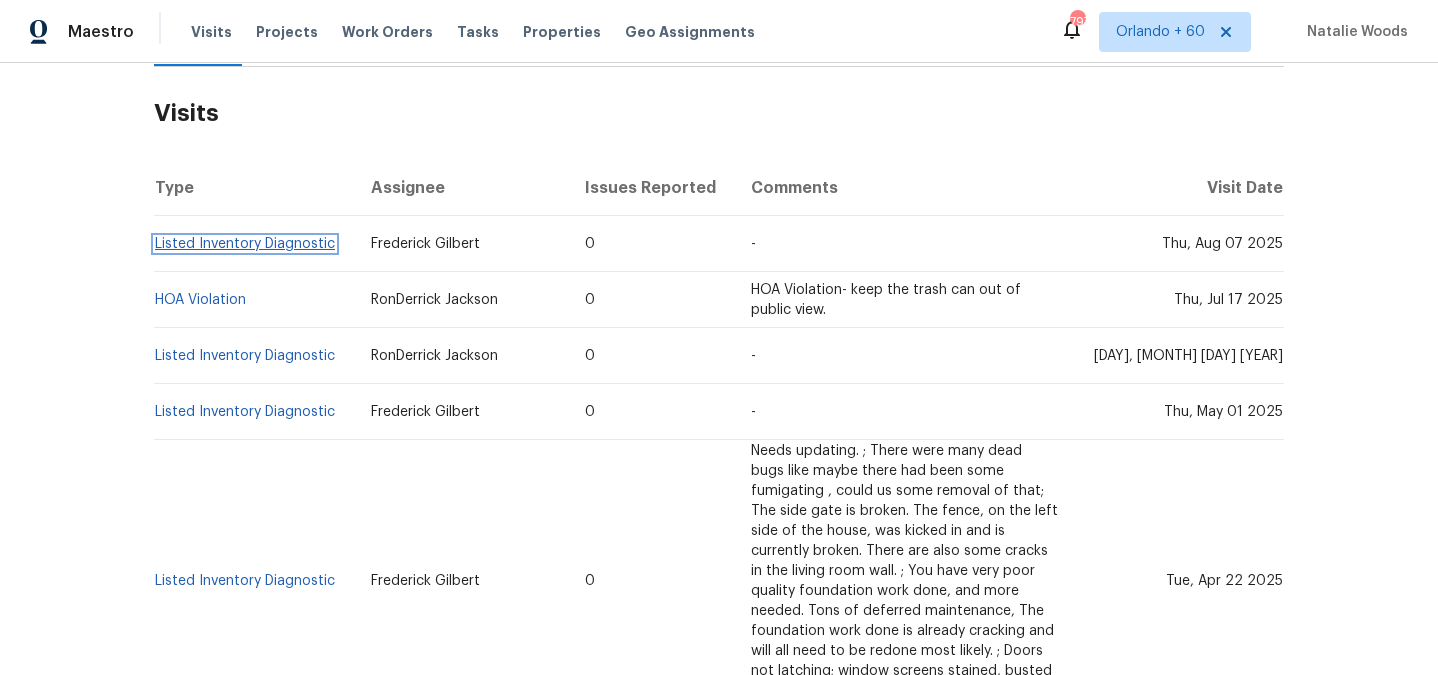 click on "Listed Inventory Diagnostic" at bounding box center [245, 244] 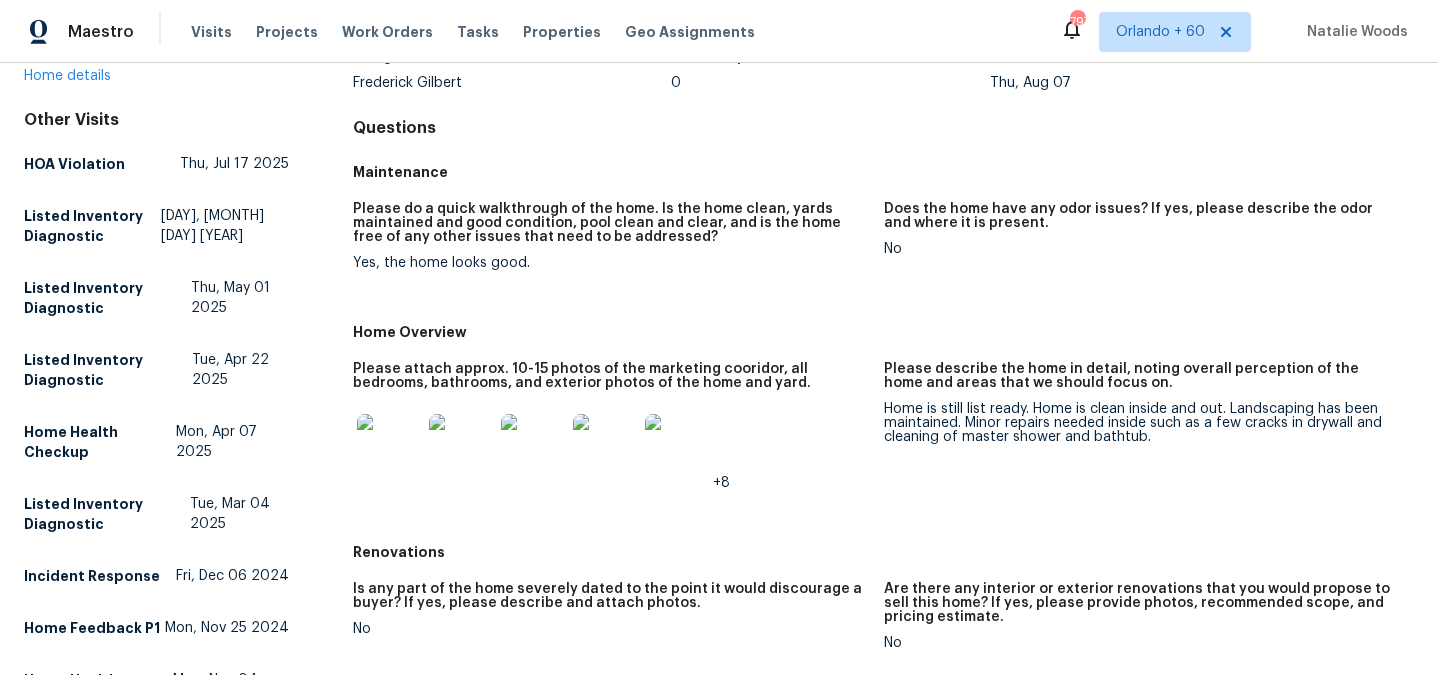 scroll, scrollTop: 363, scrollLeft: 0, axis: vertical 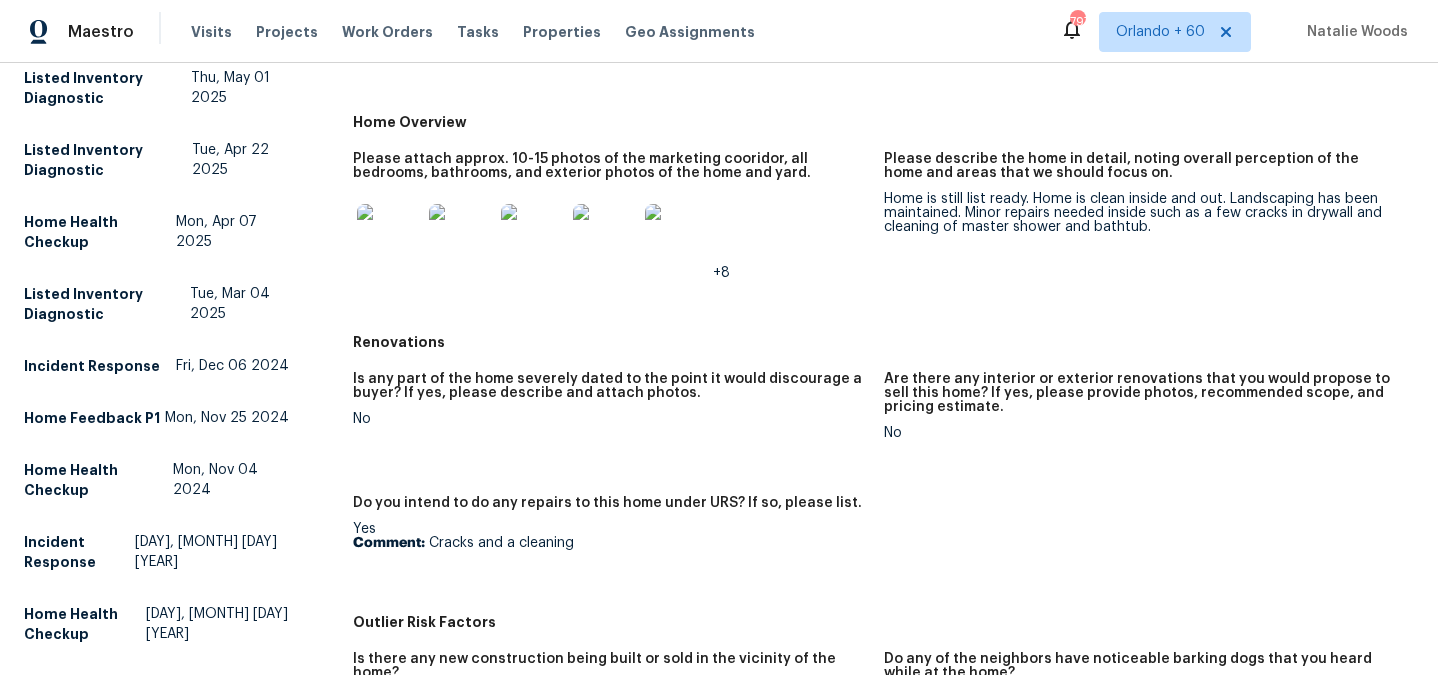click at bounding box center [677, 236] 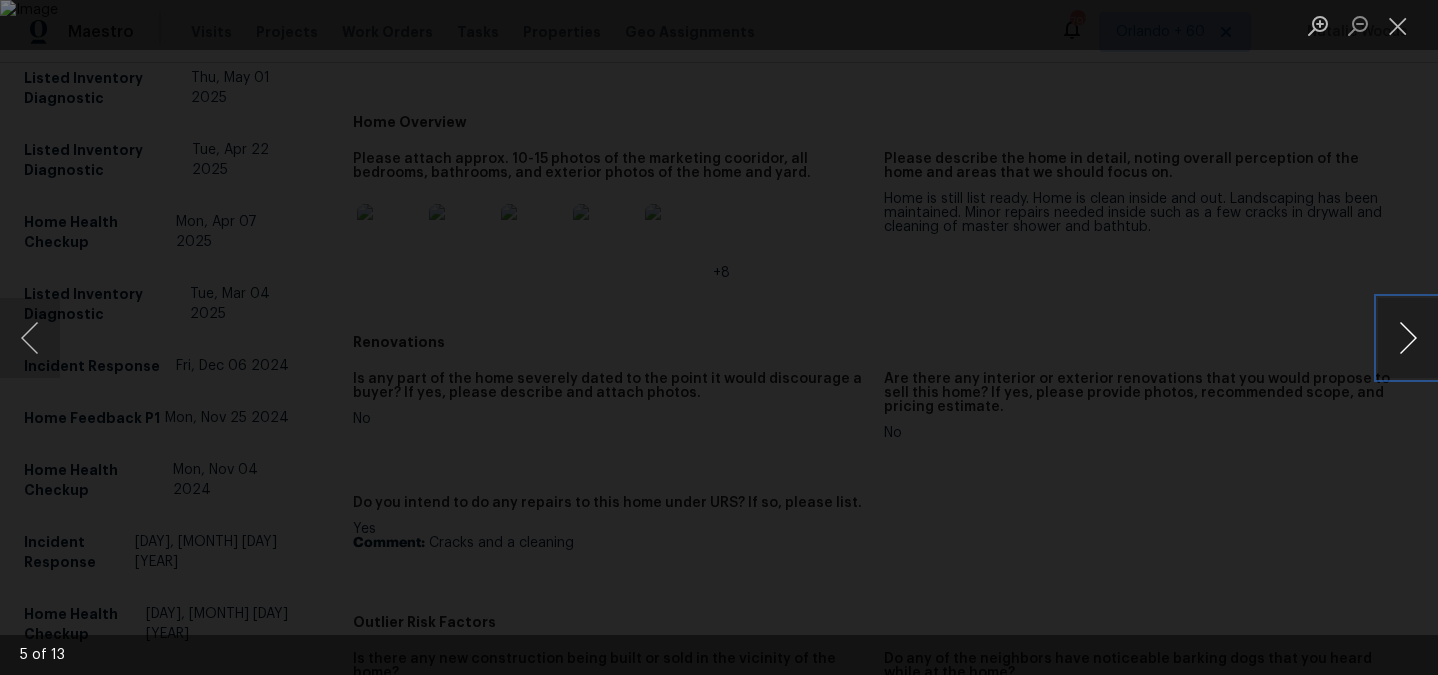 click at bounding box center (1408, 338) 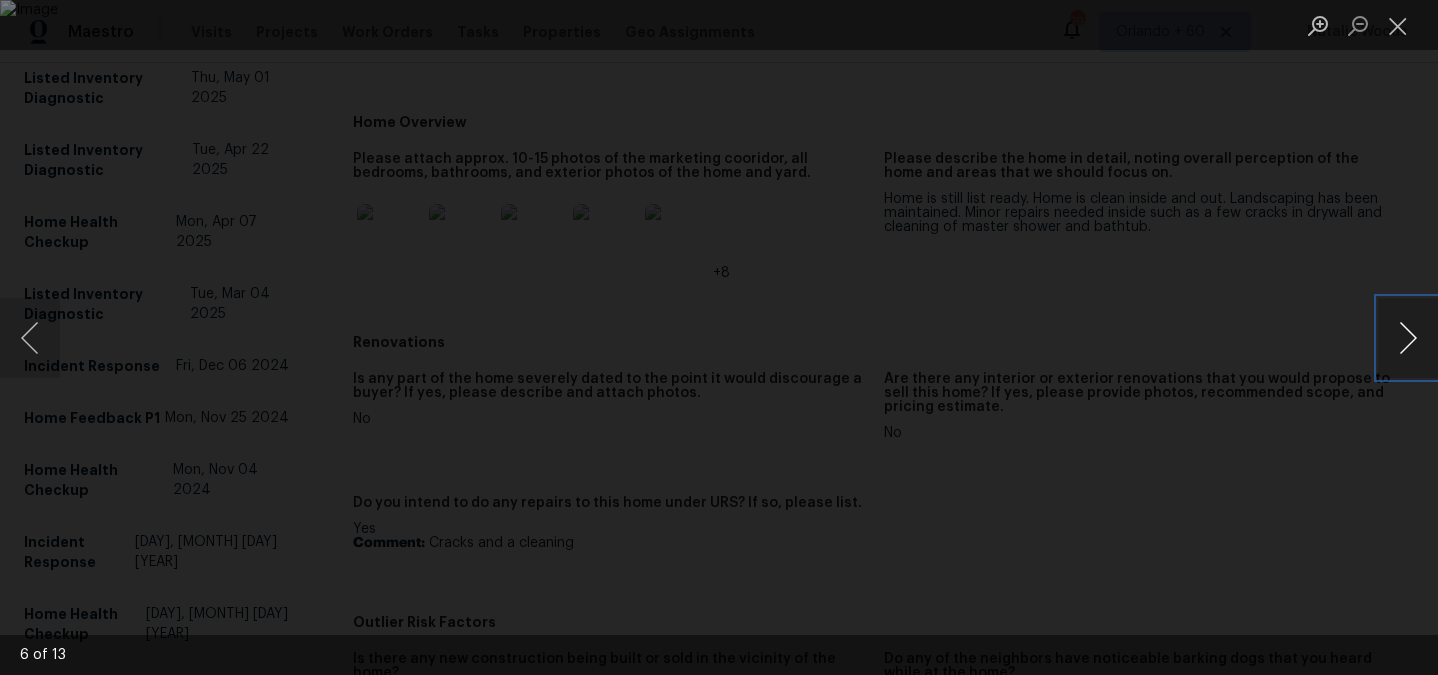 click at bounding box center [1408, 338] 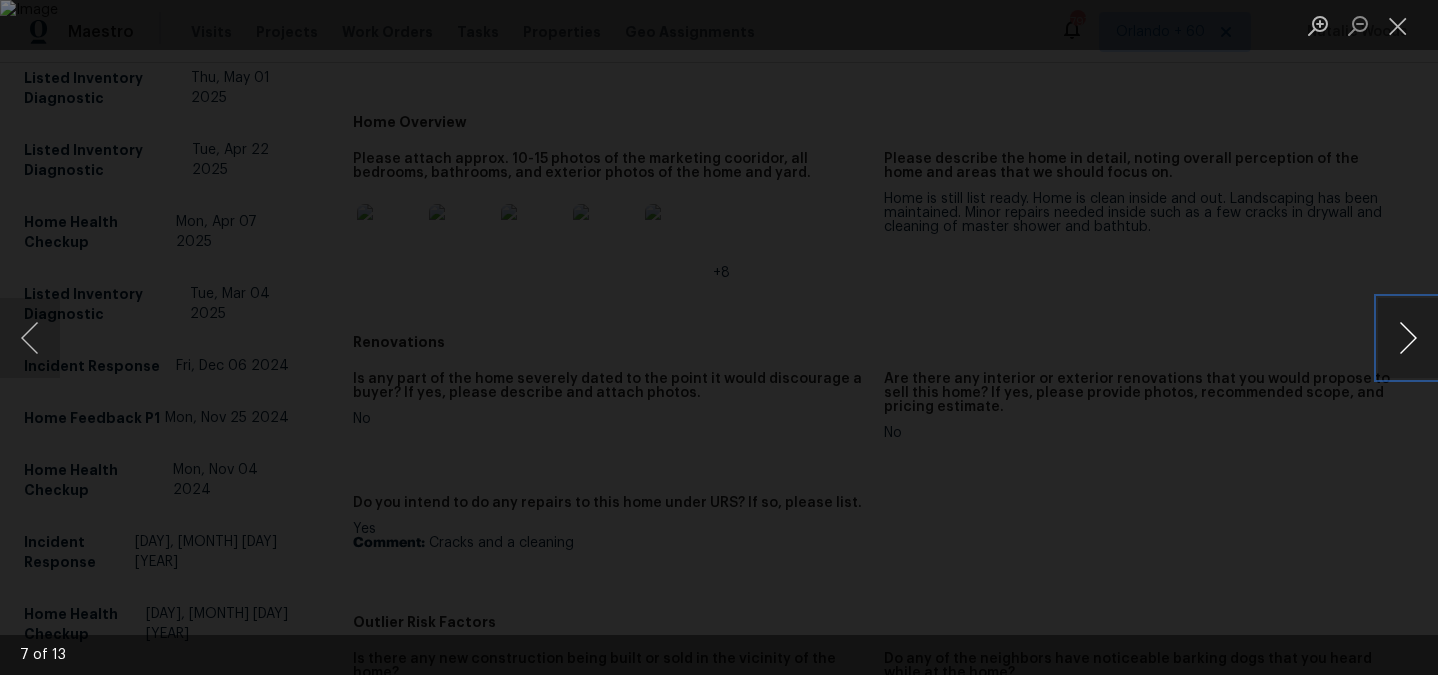 click at bounding box center (1408, 338) 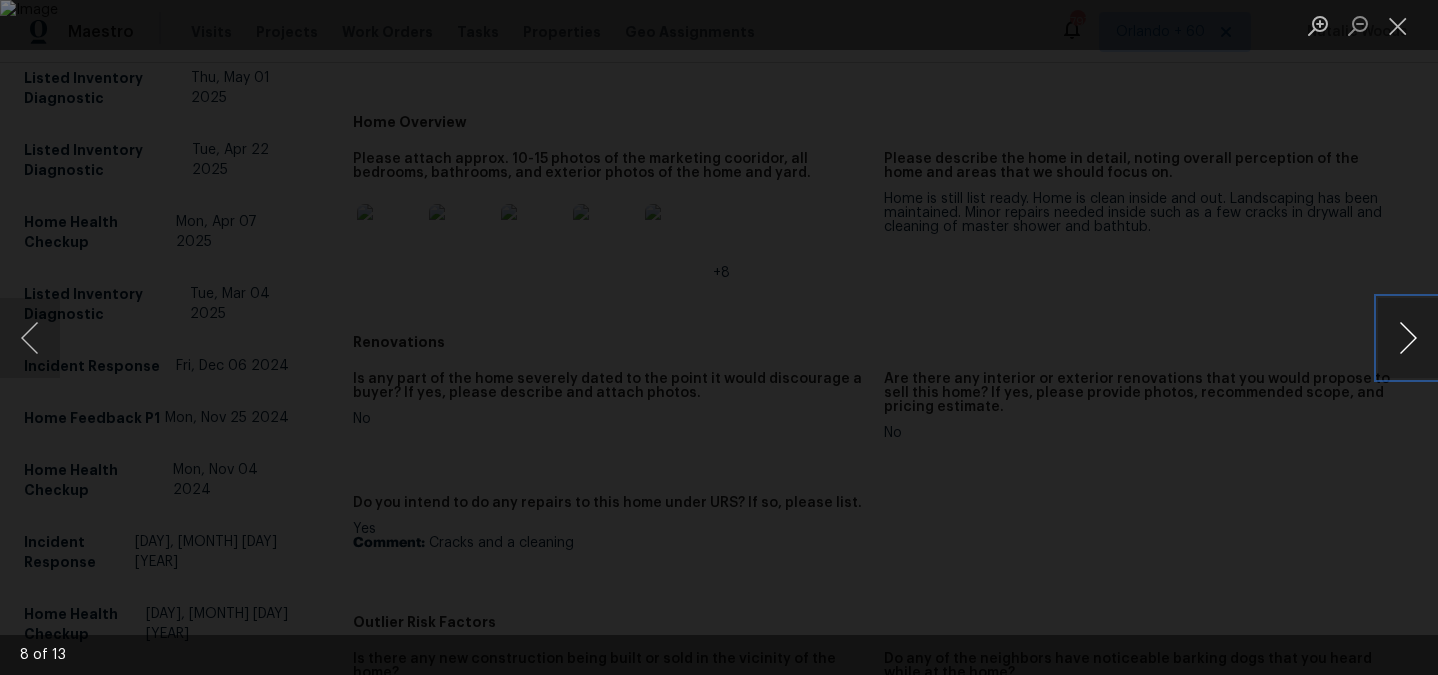 click at bounding box center (1408, 338) 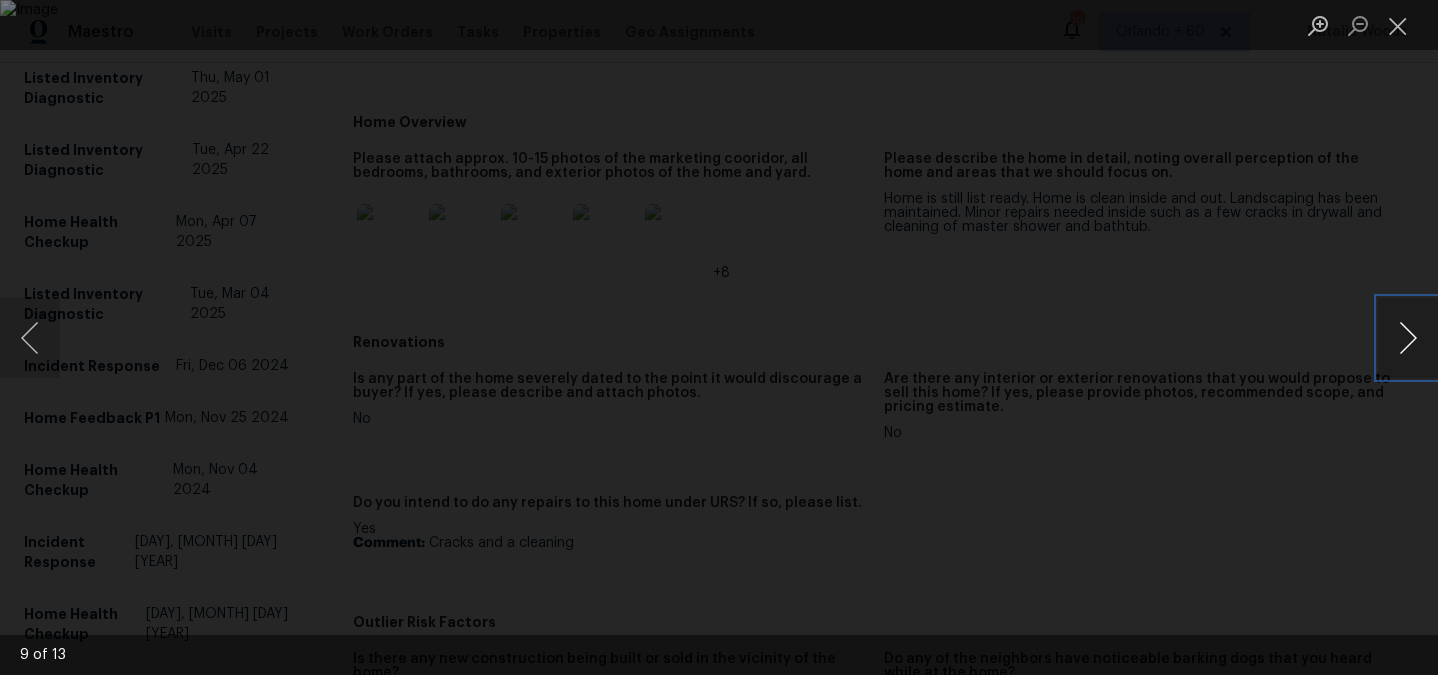 click at bounding box center (1408, 338) 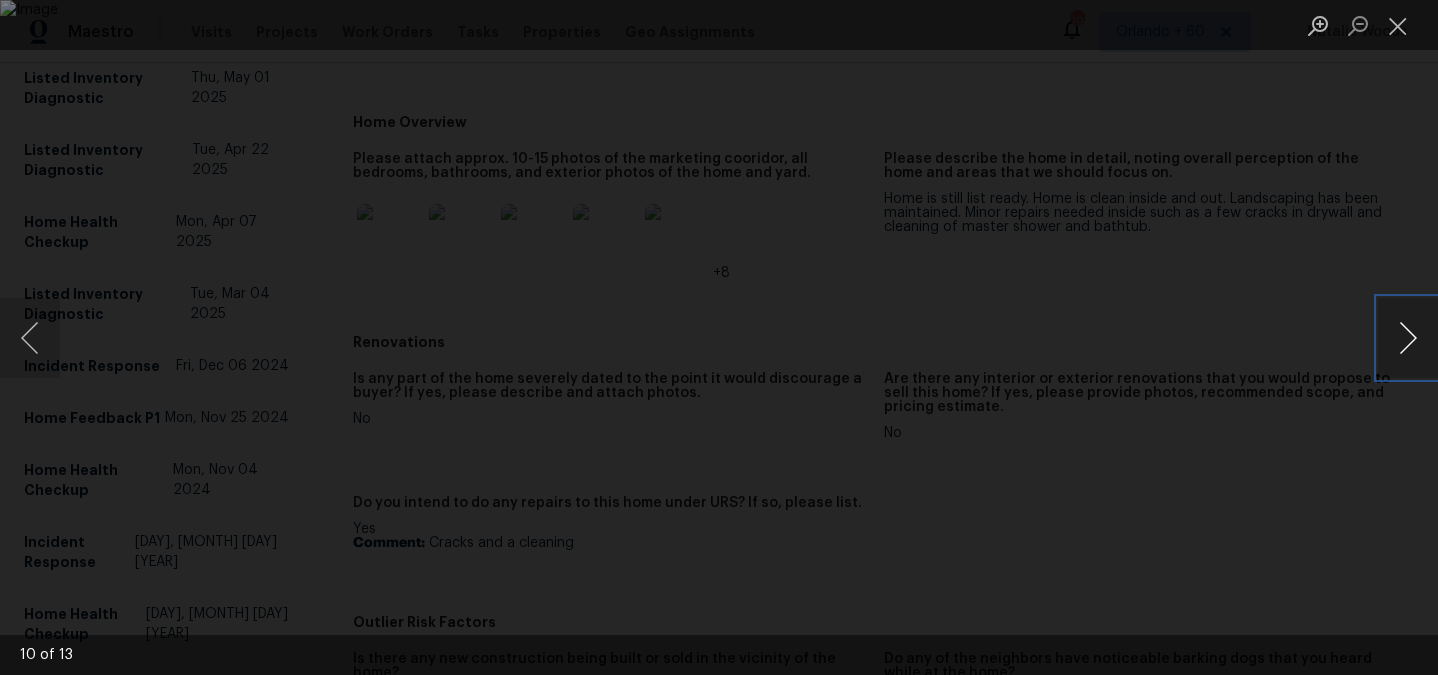 click at bounding box center (1408, 338) 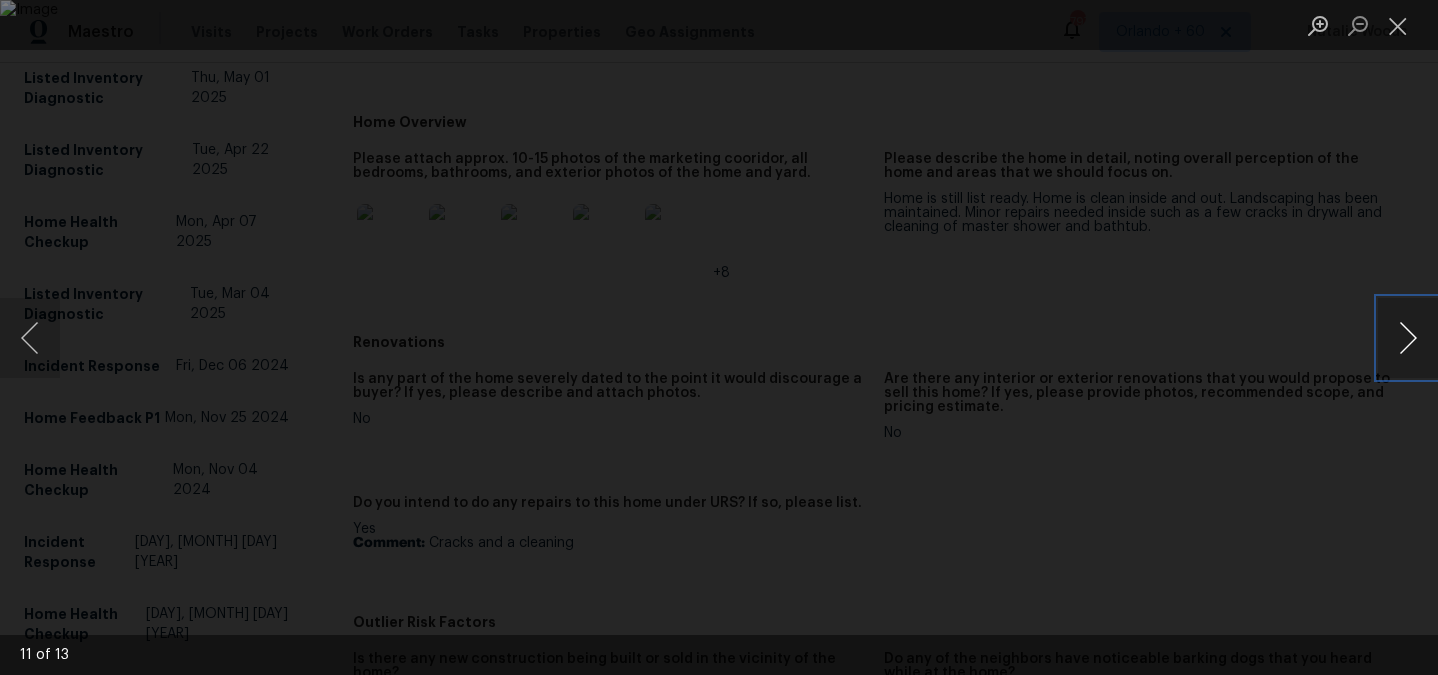 click at bounding box center (1408, 338) 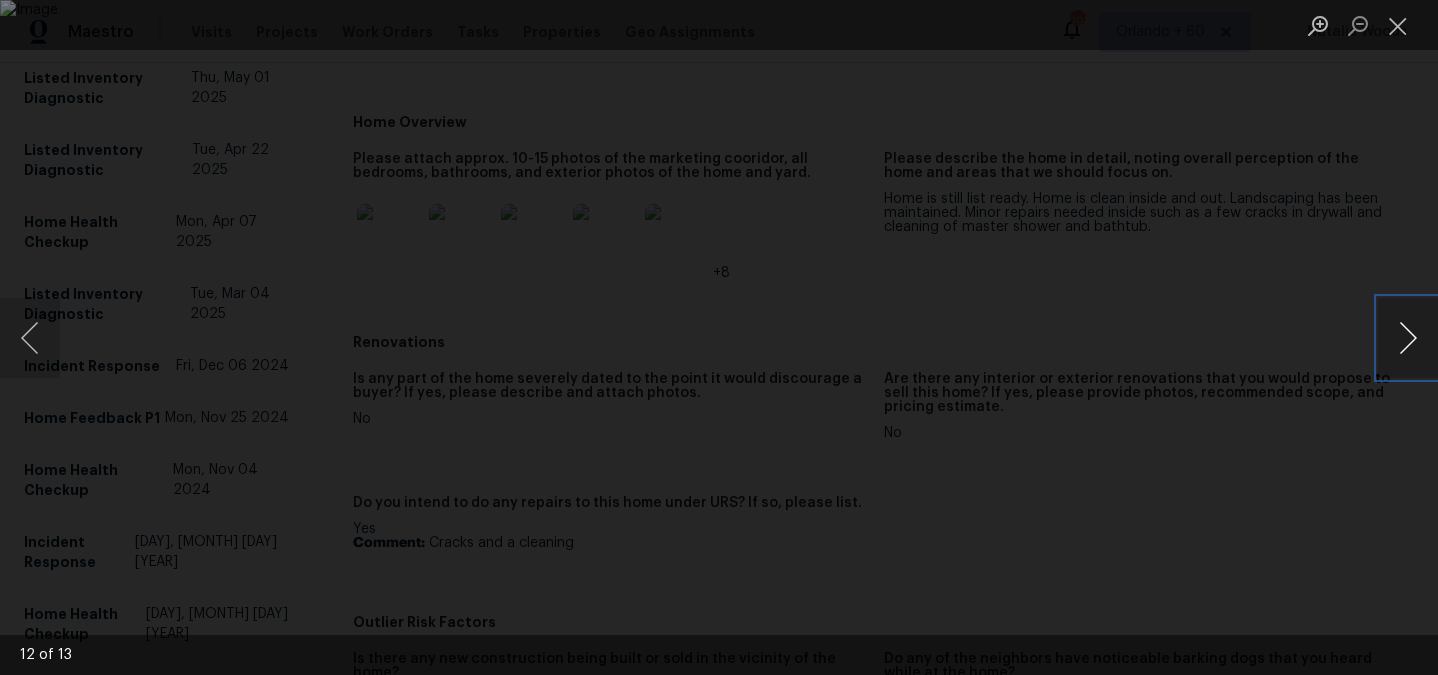 click at bounding box center [1408, 338] 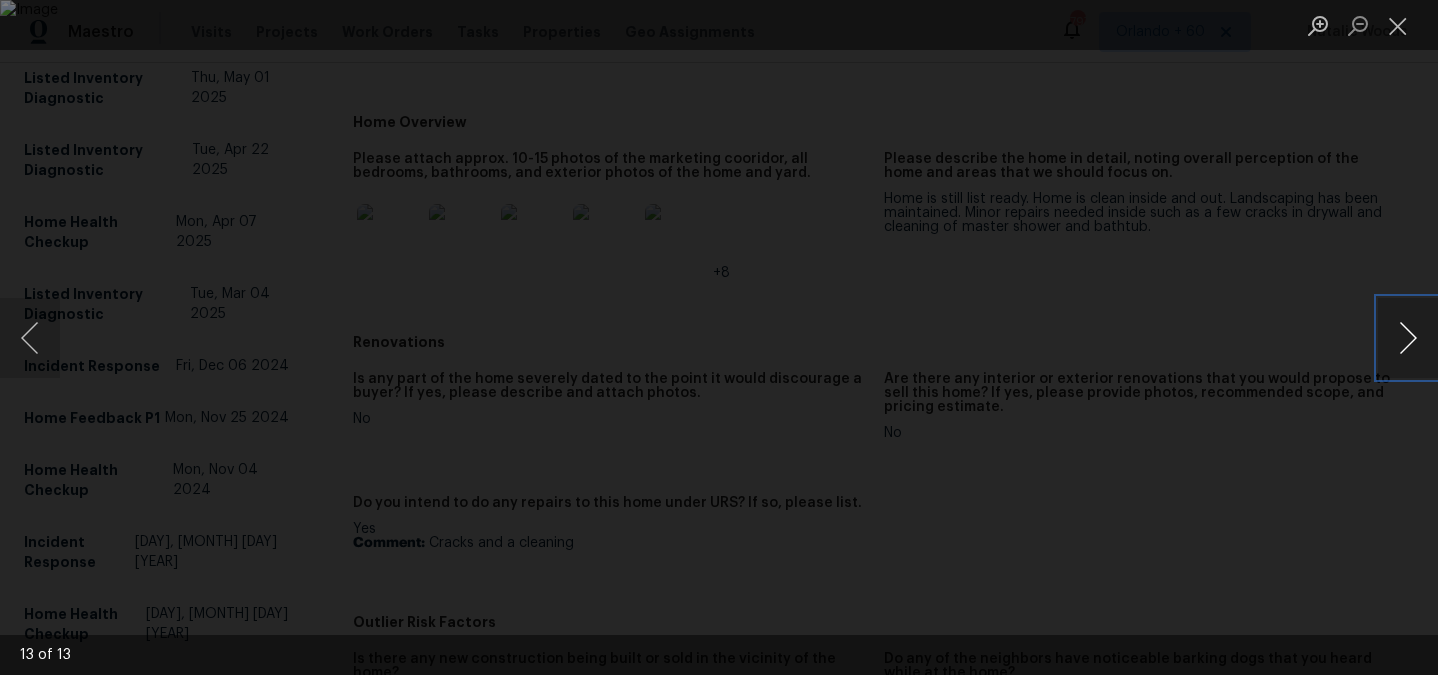 click at bounding box center (1408, 338) 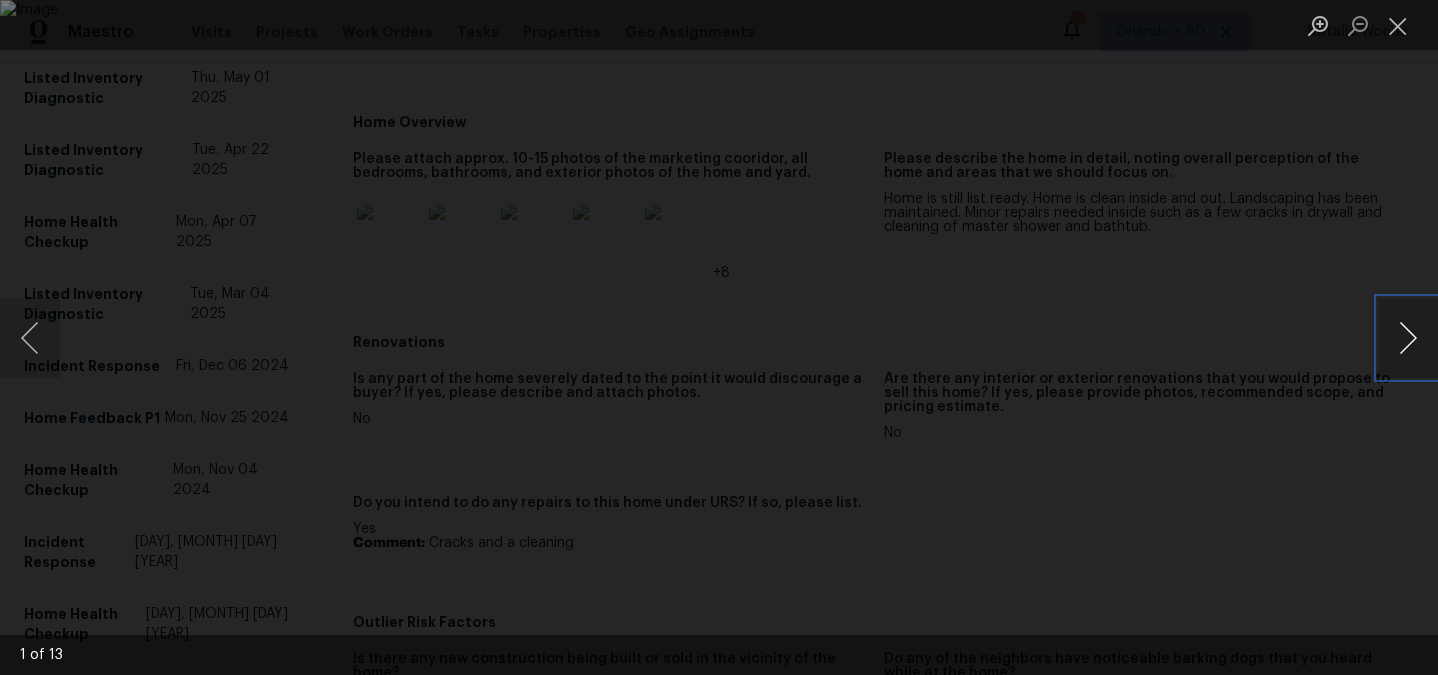 click at bounding box center (1408, 338) 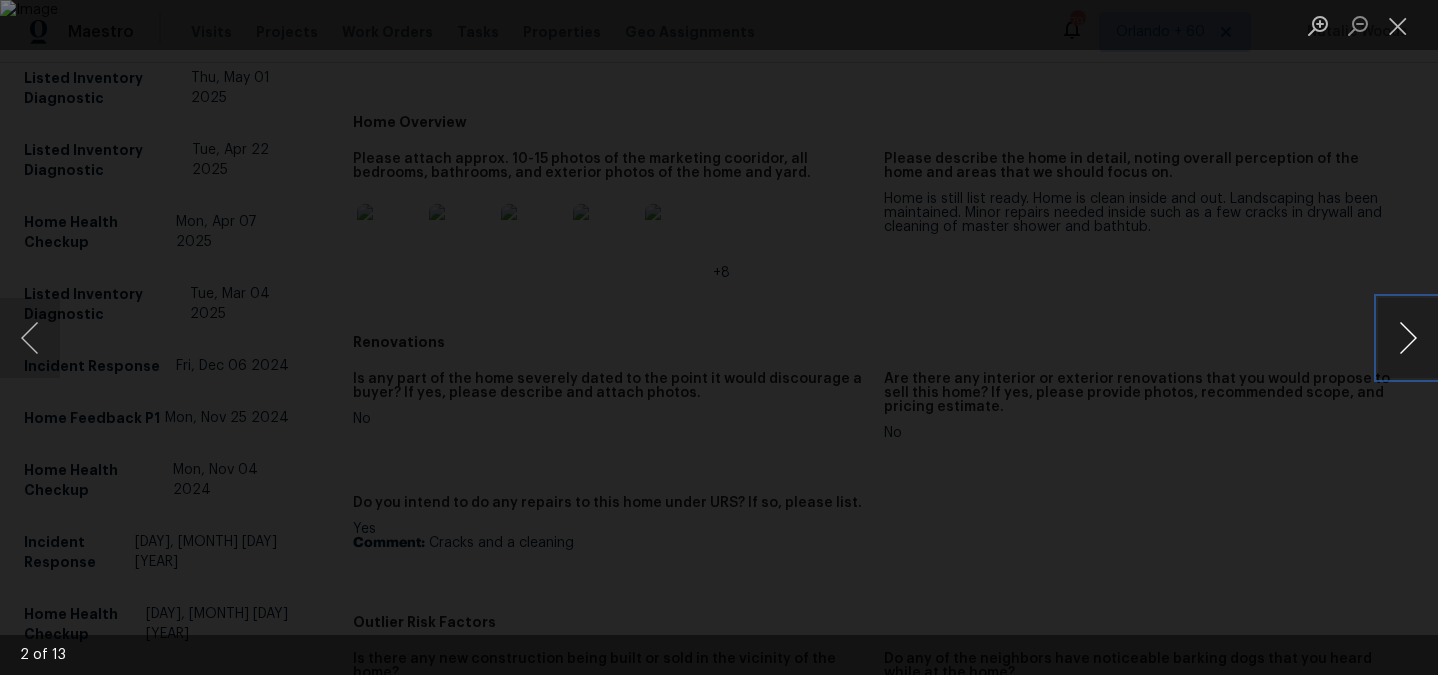click at bounding box center [1408, 338] 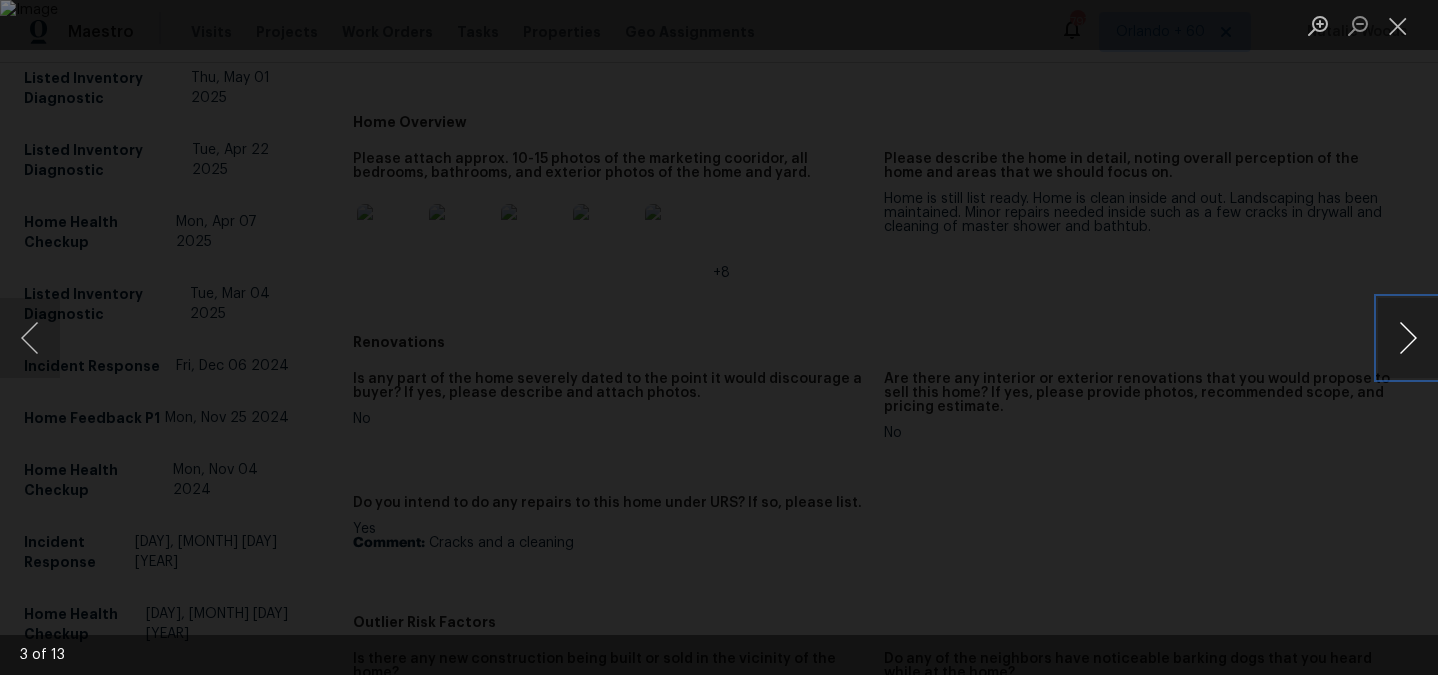 click at bounding box center [1408, 338] 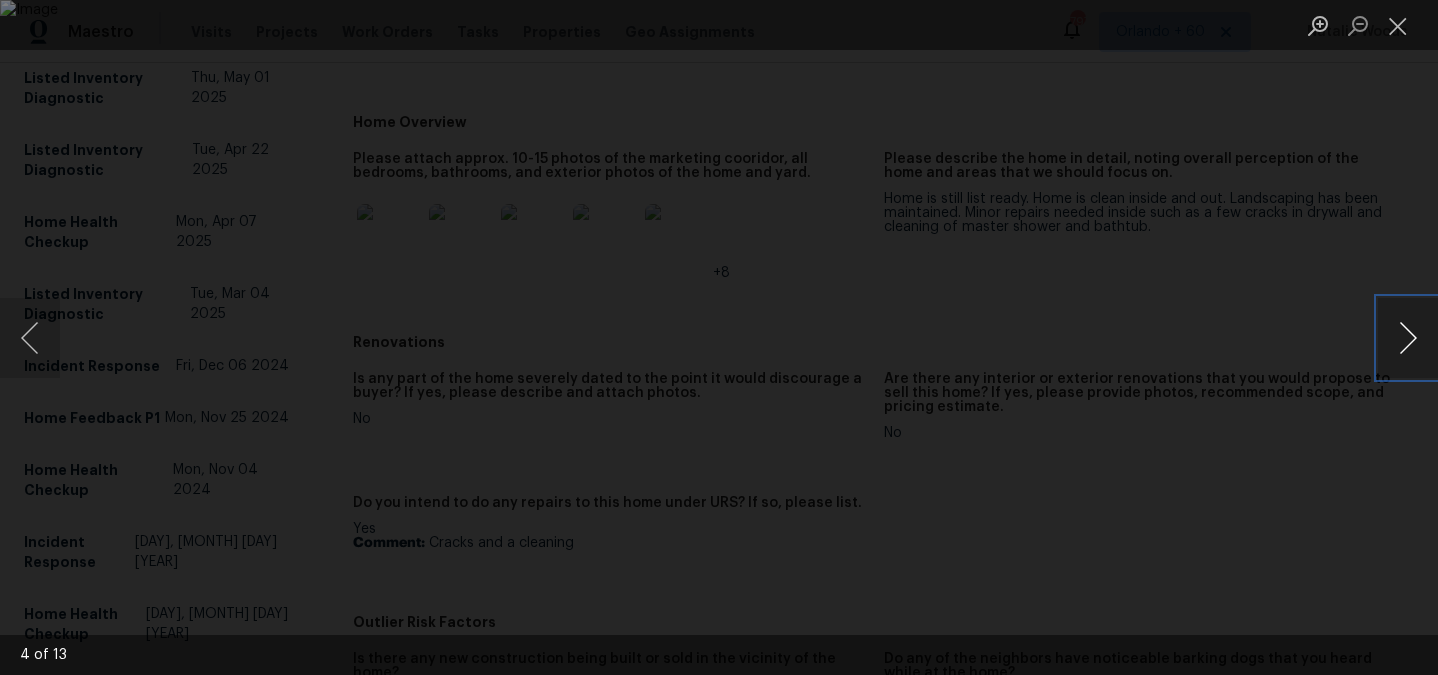click at bounding box center (1408, 338) 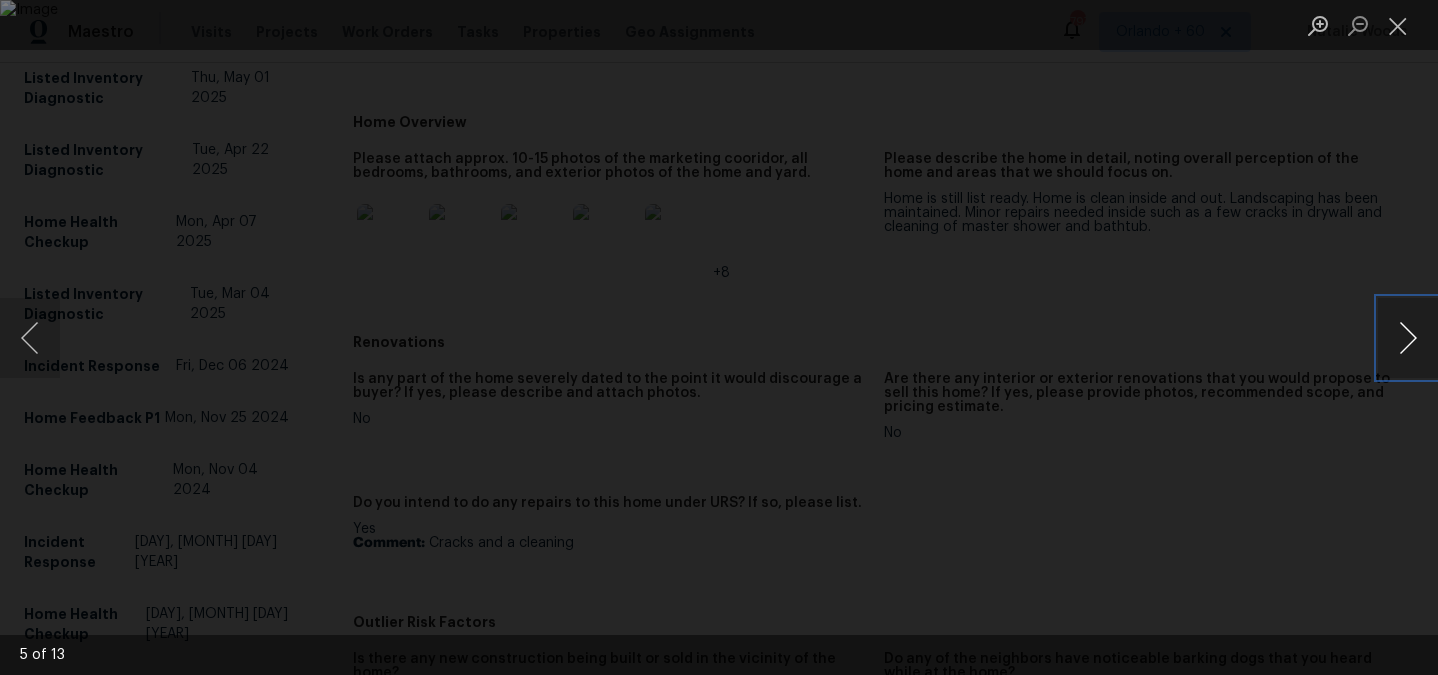 click at bounding box center [1408, 338] 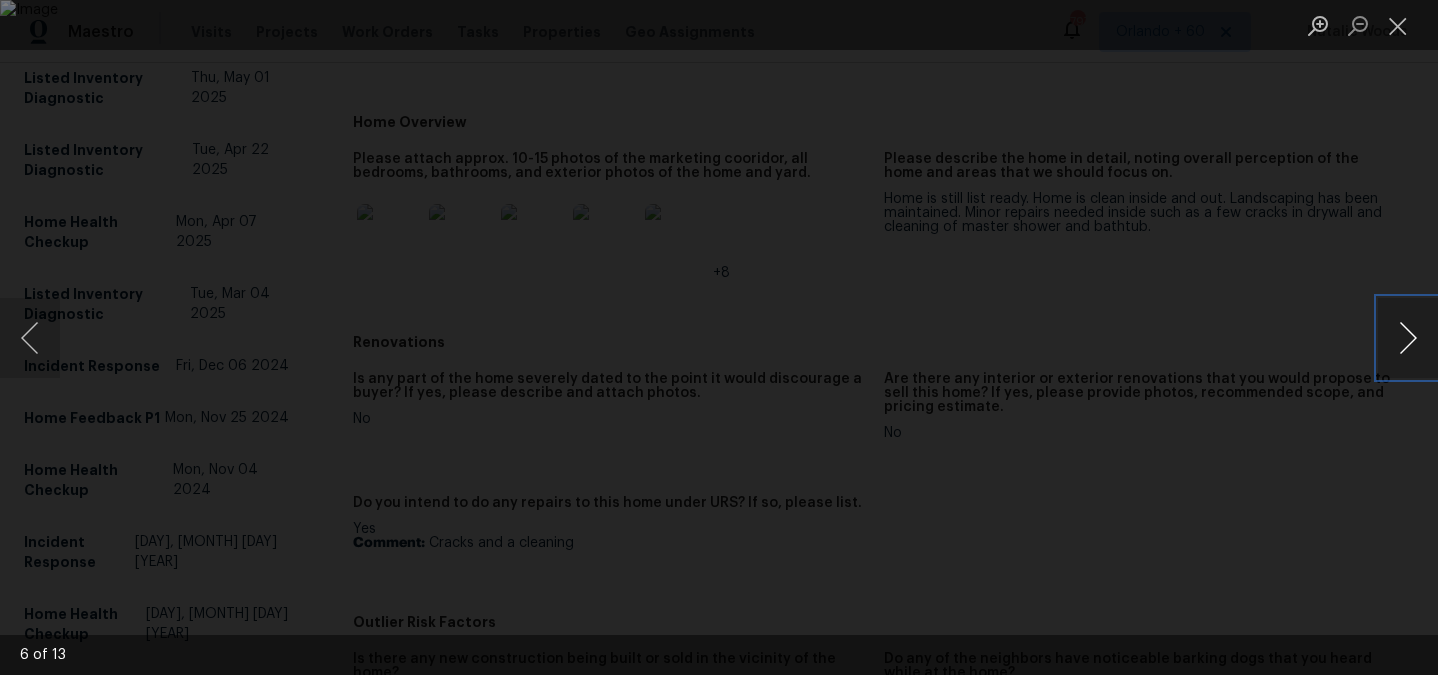 click at bounding box center (1408, 338) 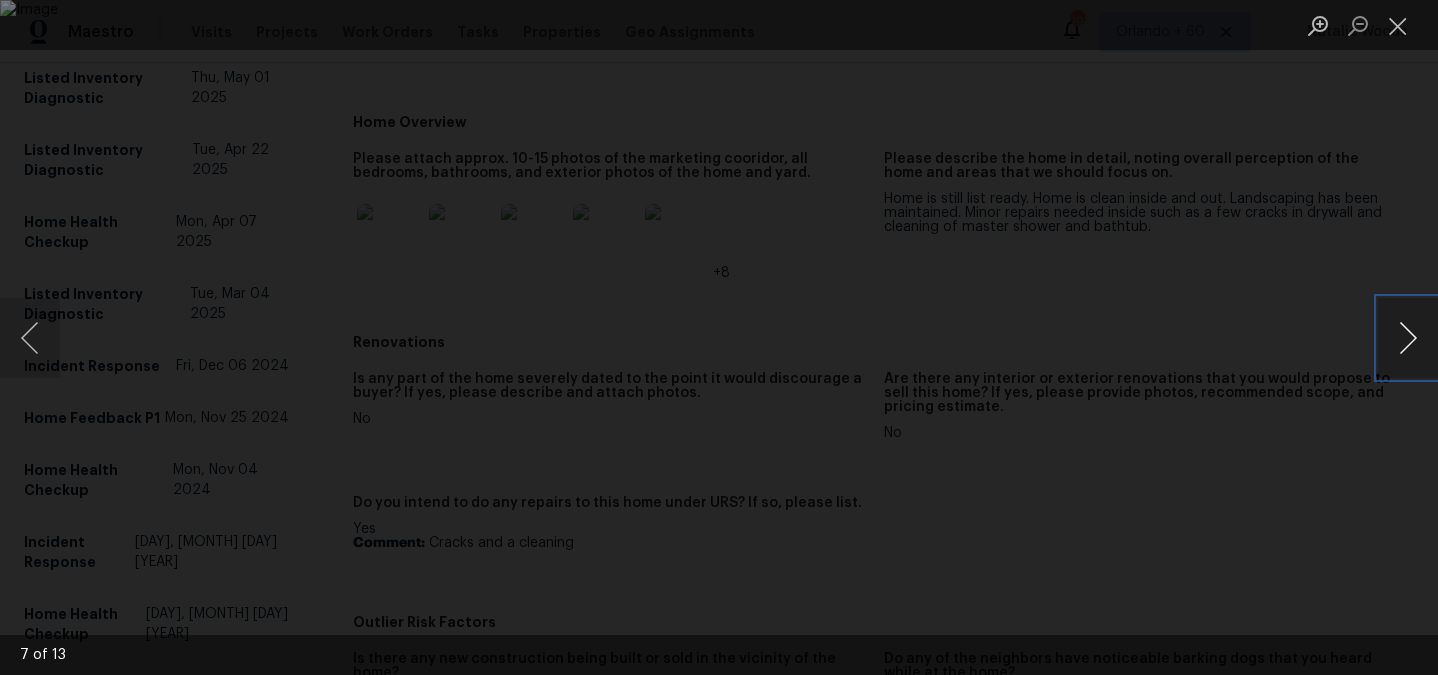 click at bounding box center [1408, 338] 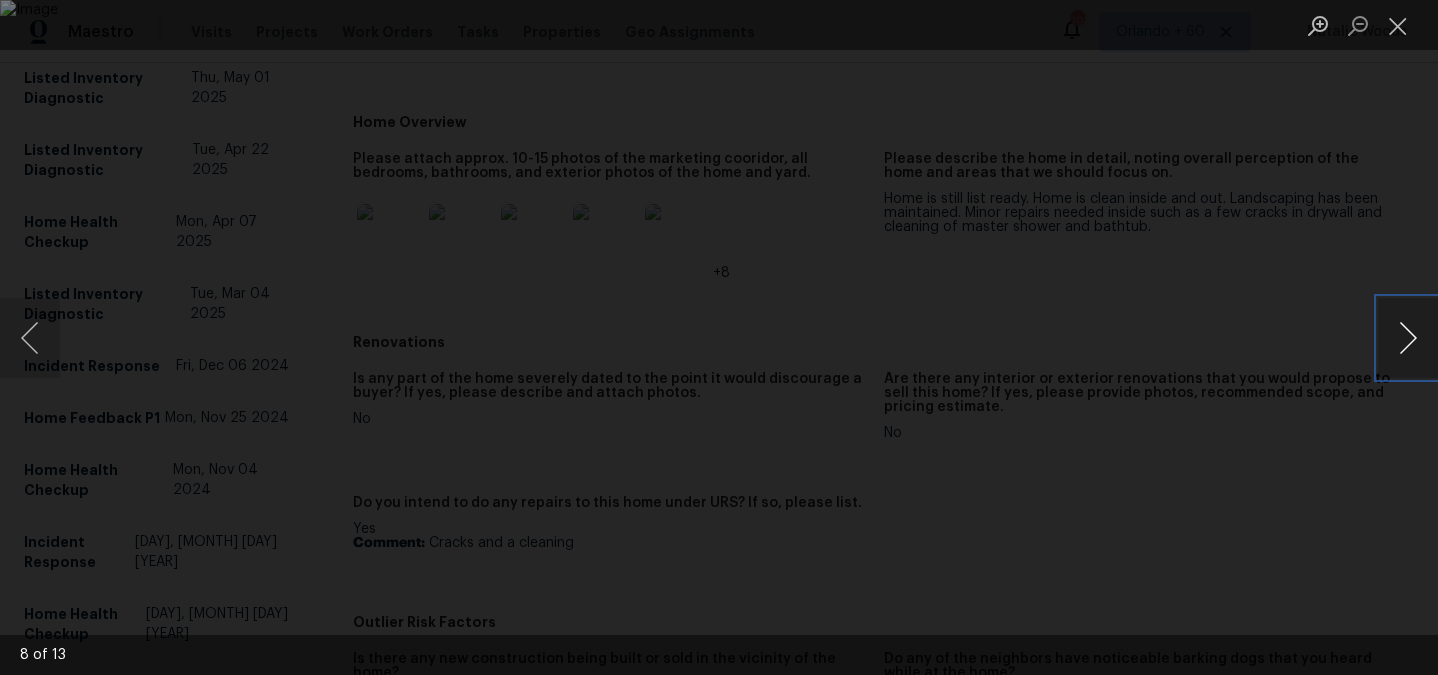 click at bounding box center [1408, 338] 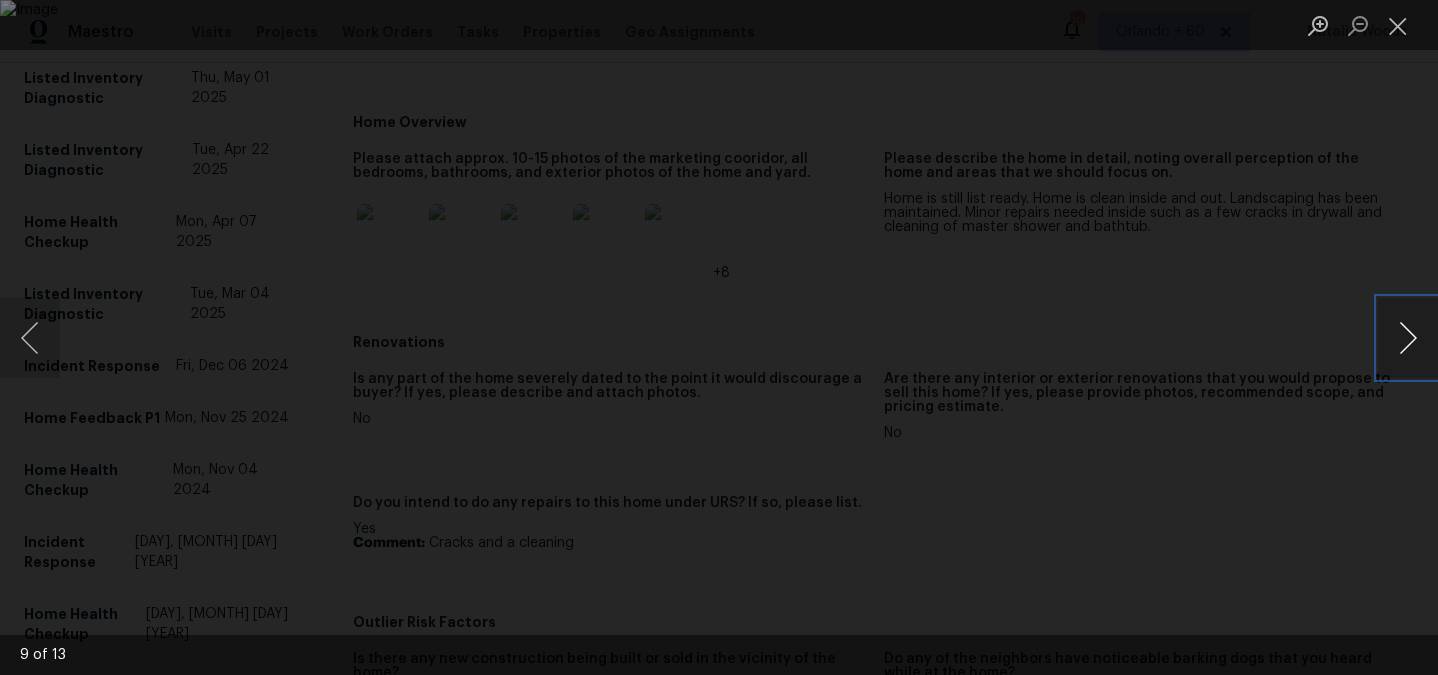 click at bounding box center [1408, 338] 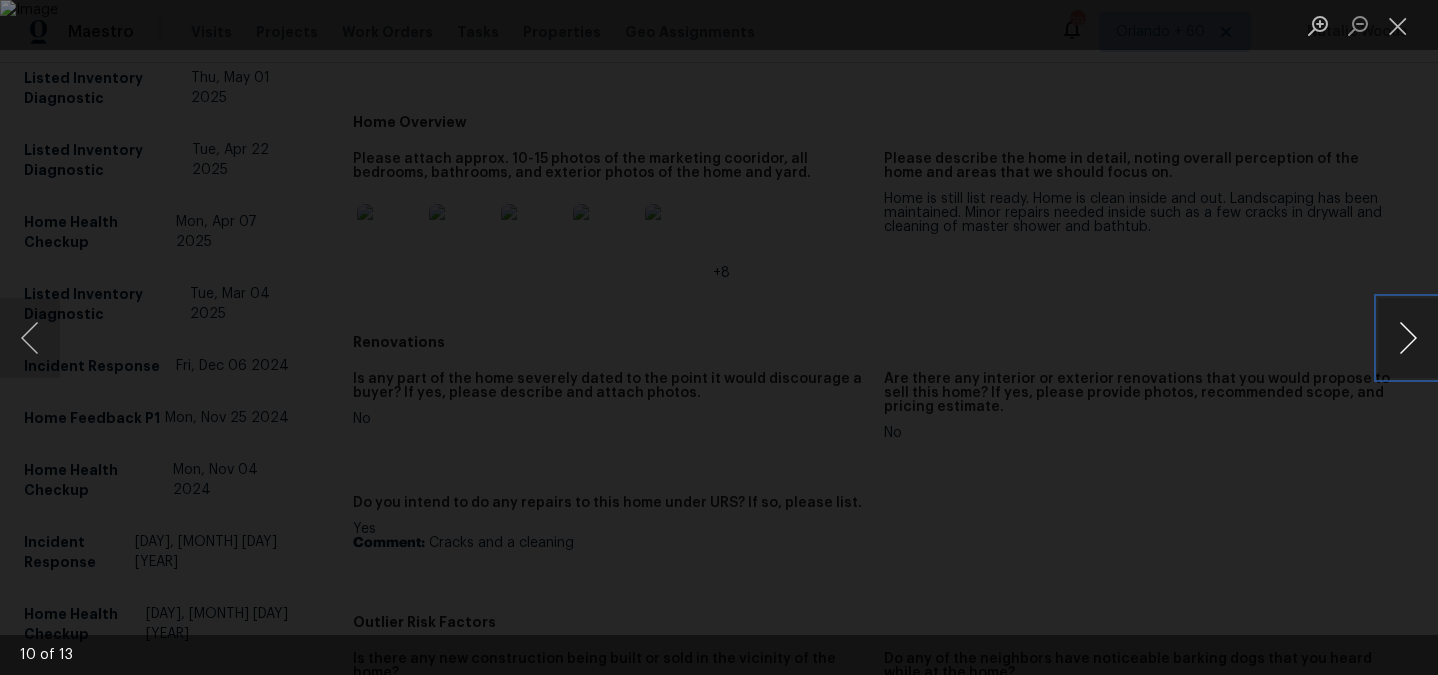 click at bounding box center (1408, 338) 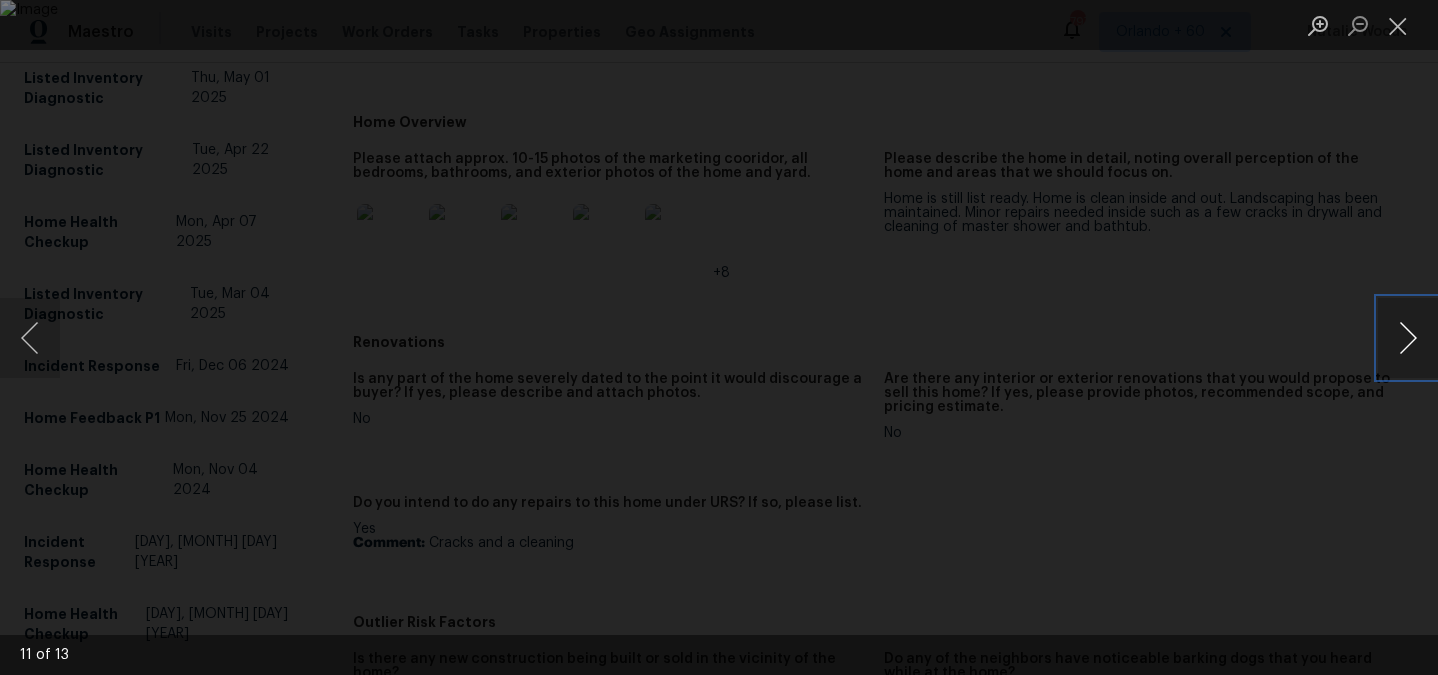 click at bounding box center [1408, 338] 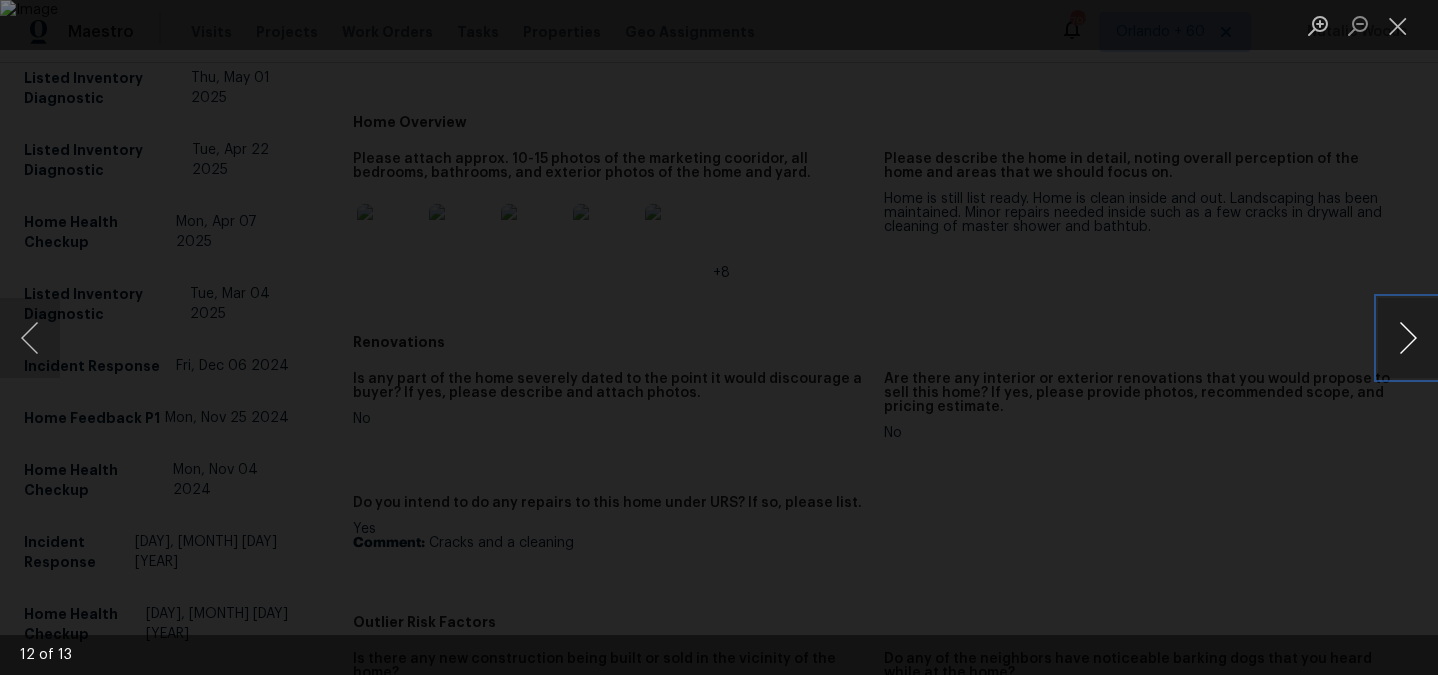 click at bounding box center (1408, 338) 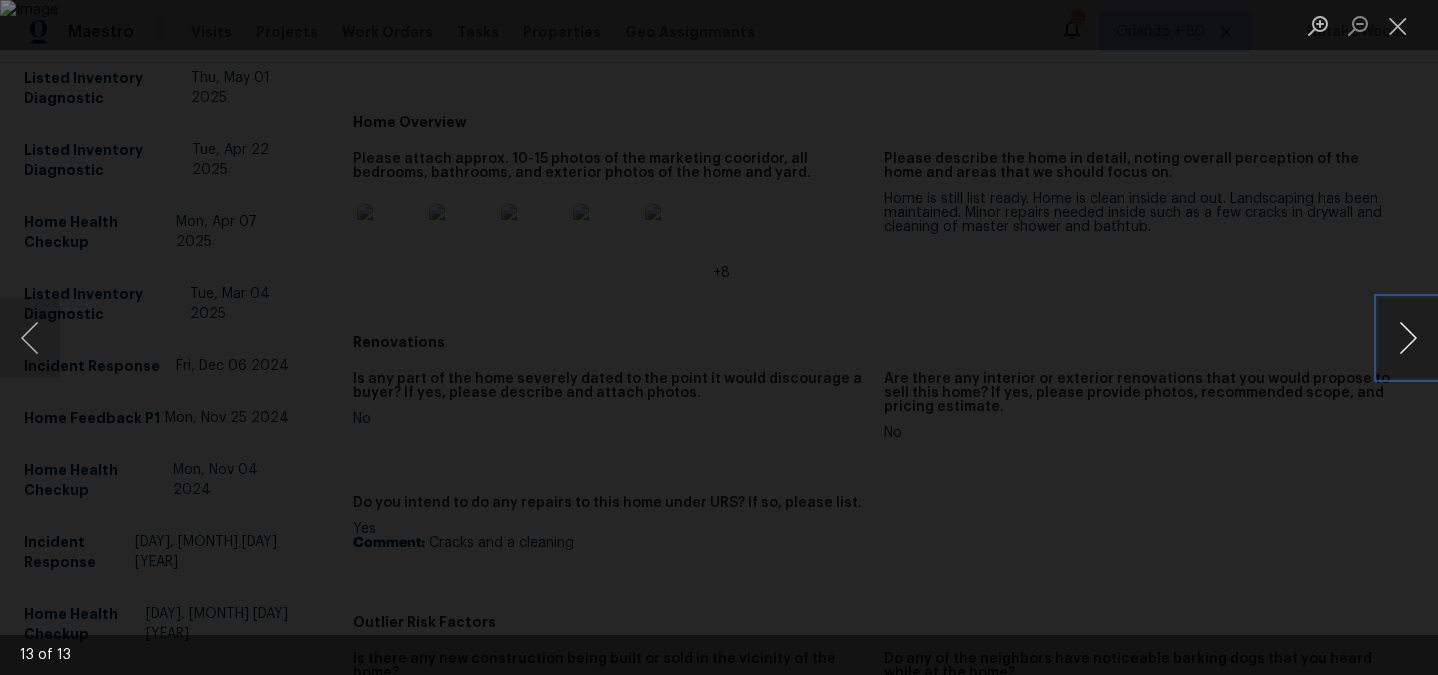 click at bounding box center (1408, 338) 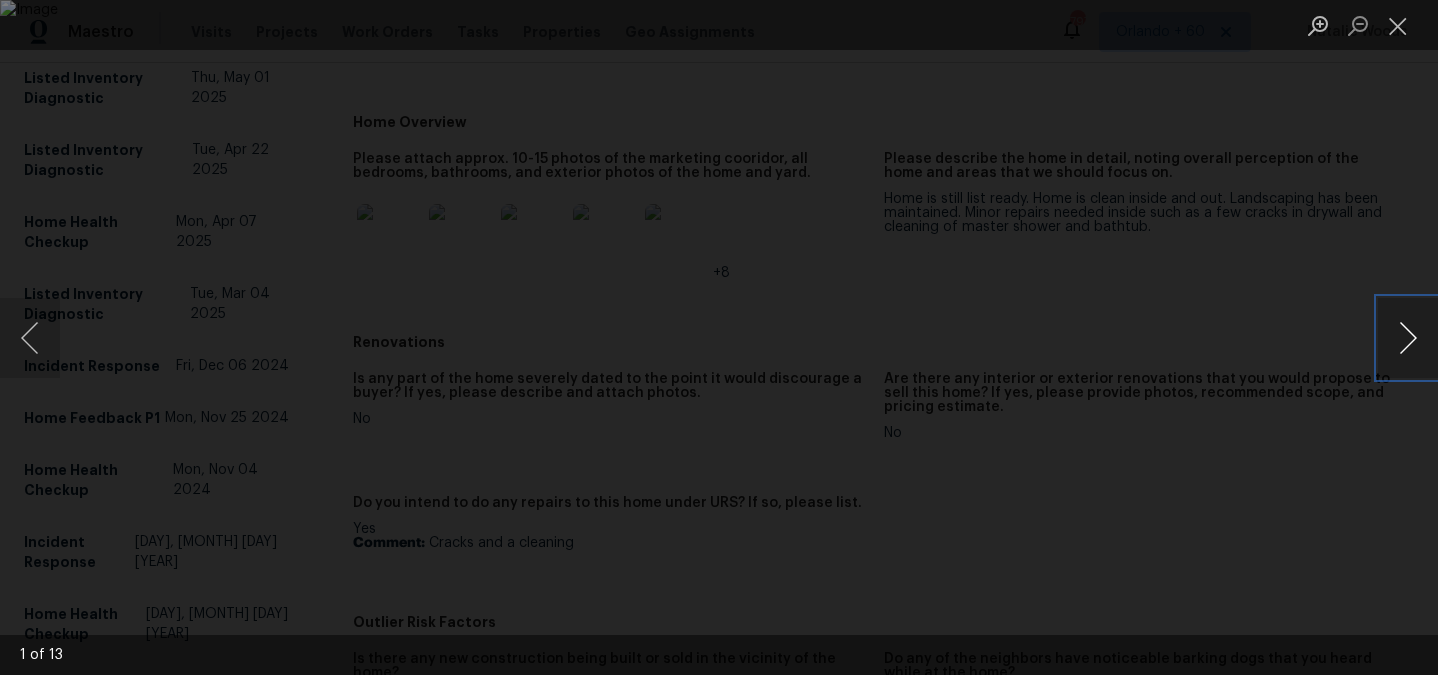 click at bounding box center (1408, 338) 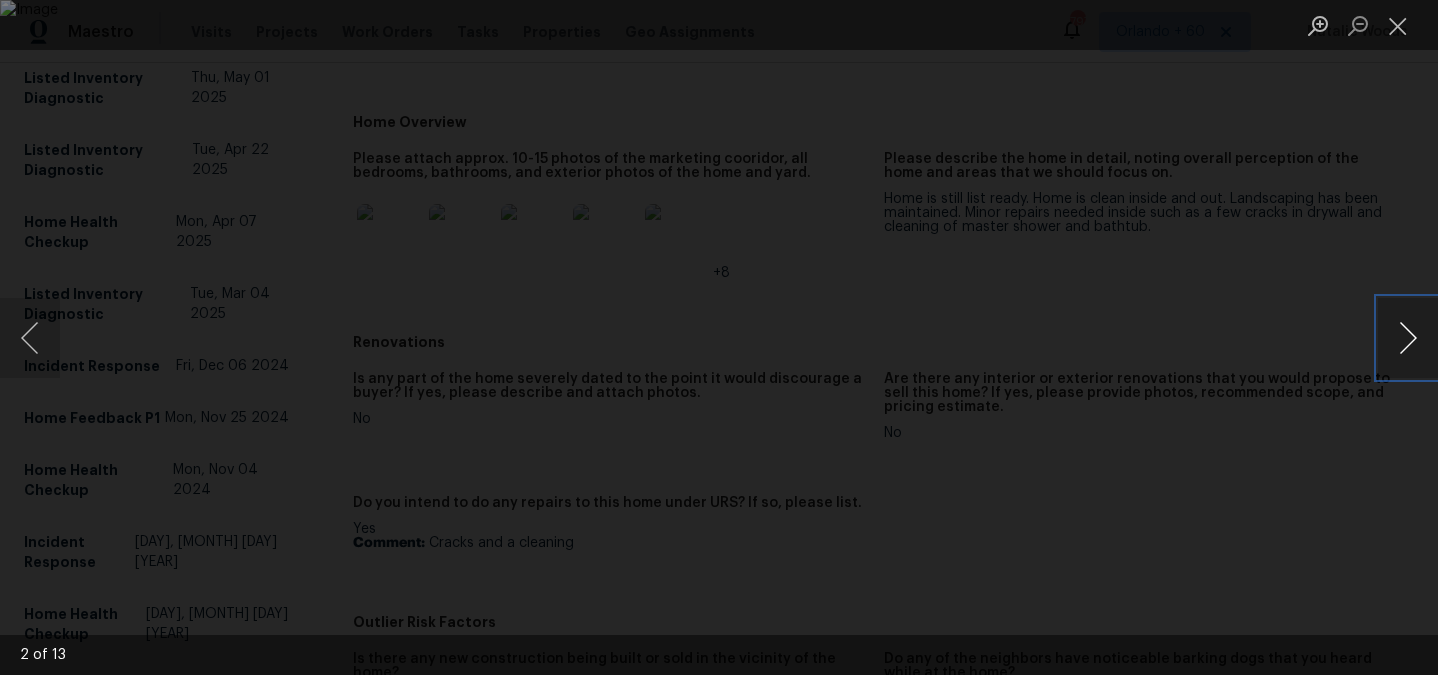 click at bounding box center [1408, 338] 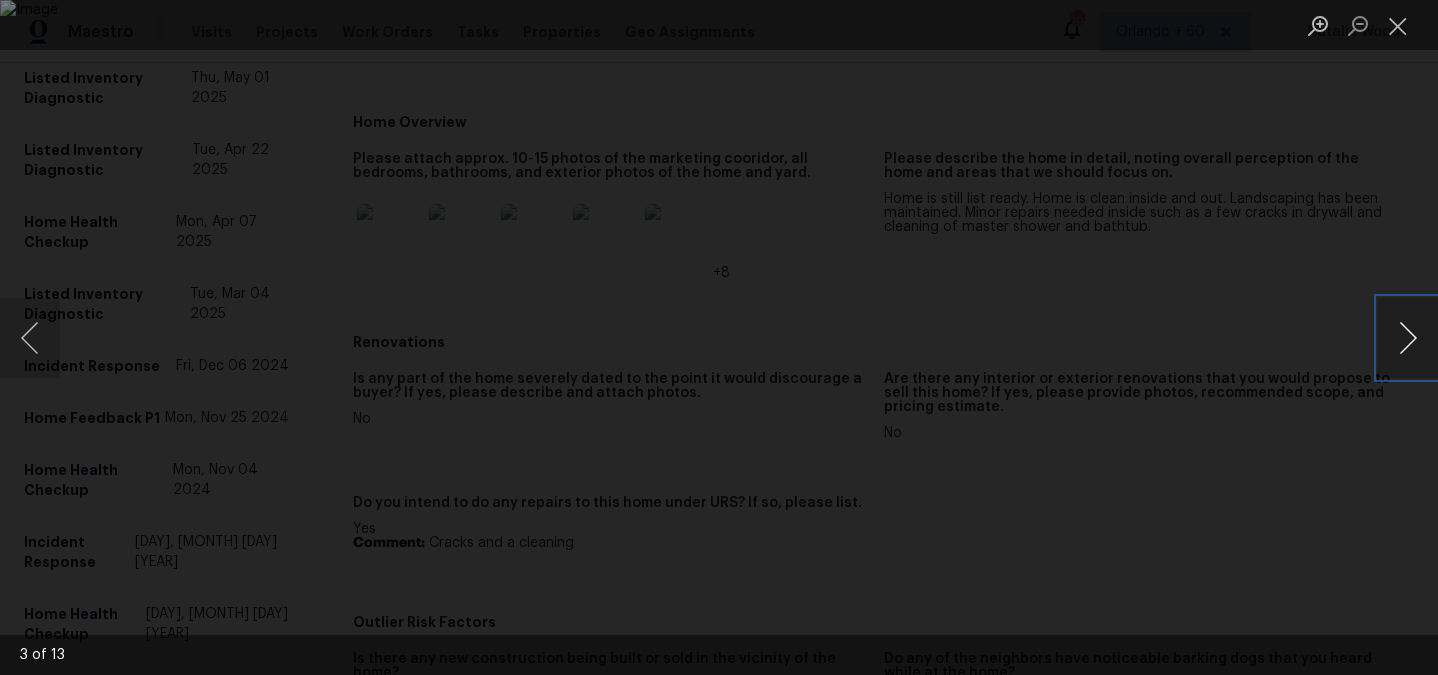 click at bounding box center (1408, 338) 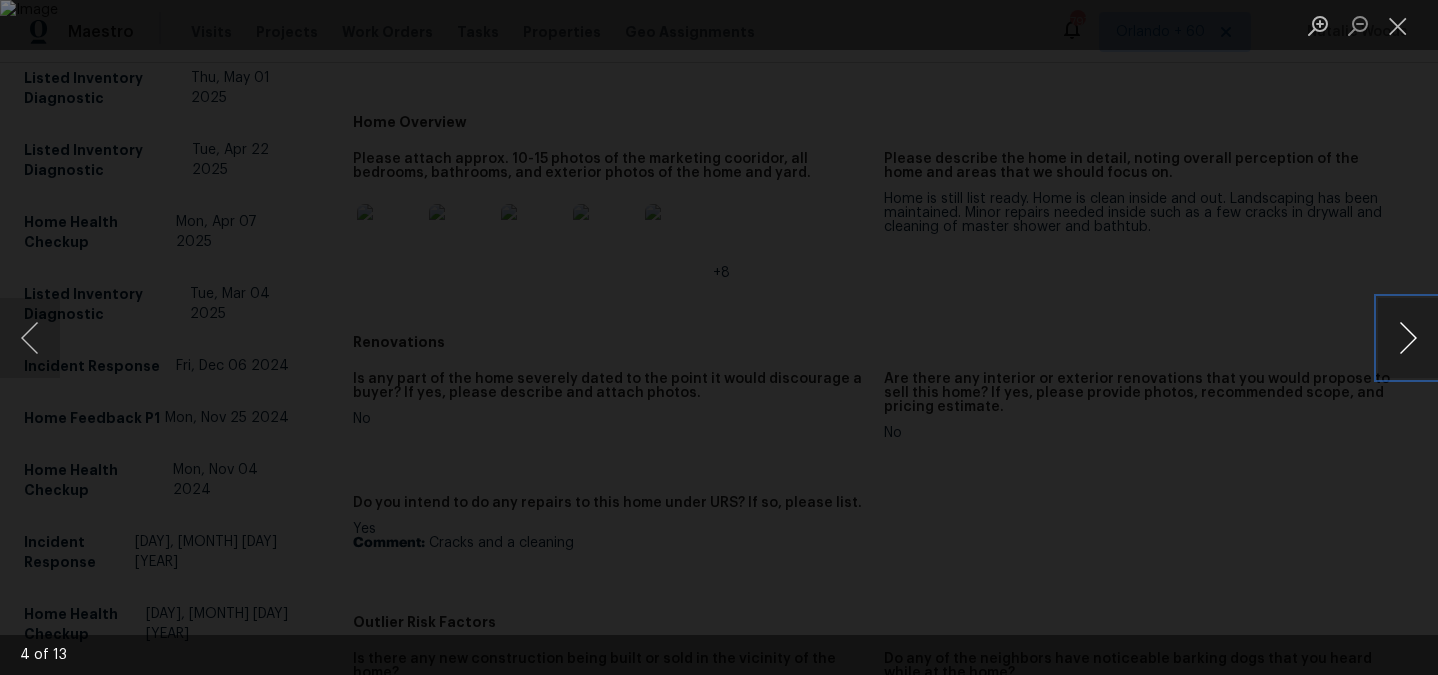 click at bounding box center (1408, 338) 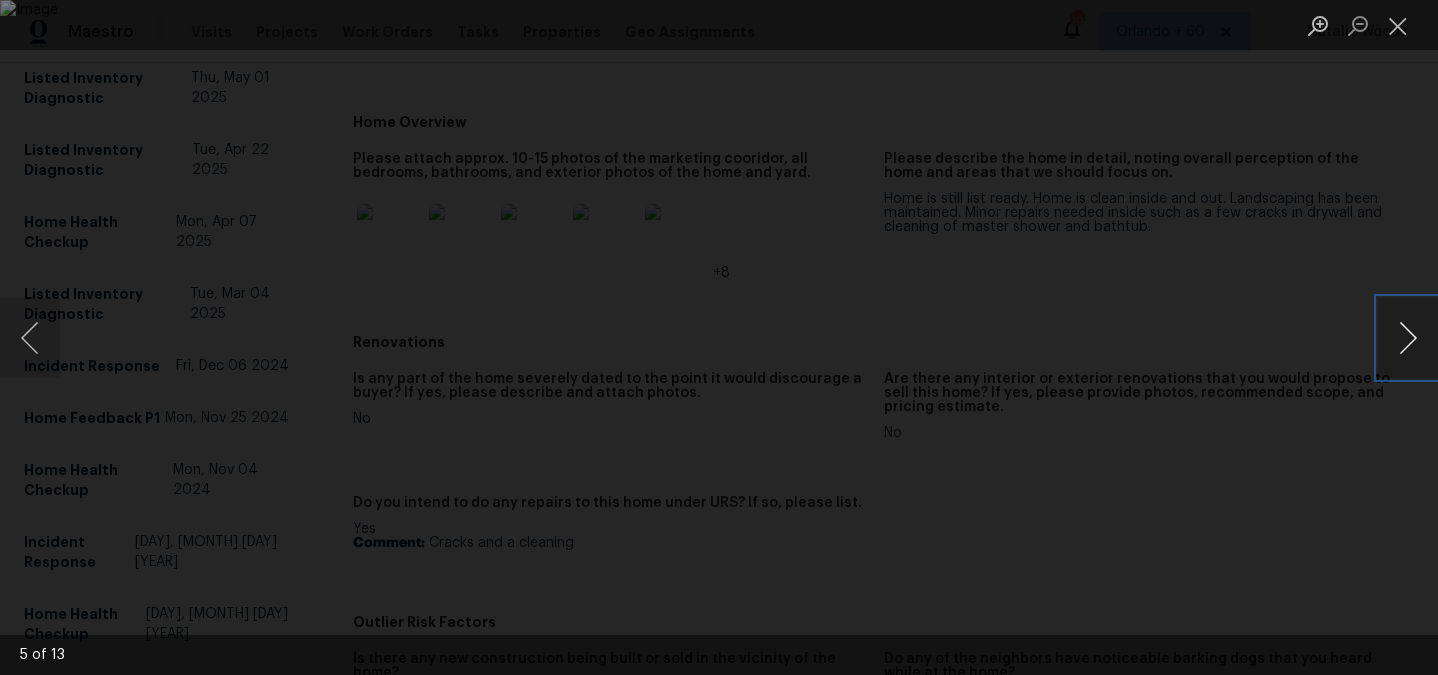 click at bounding box center (1408, 338) 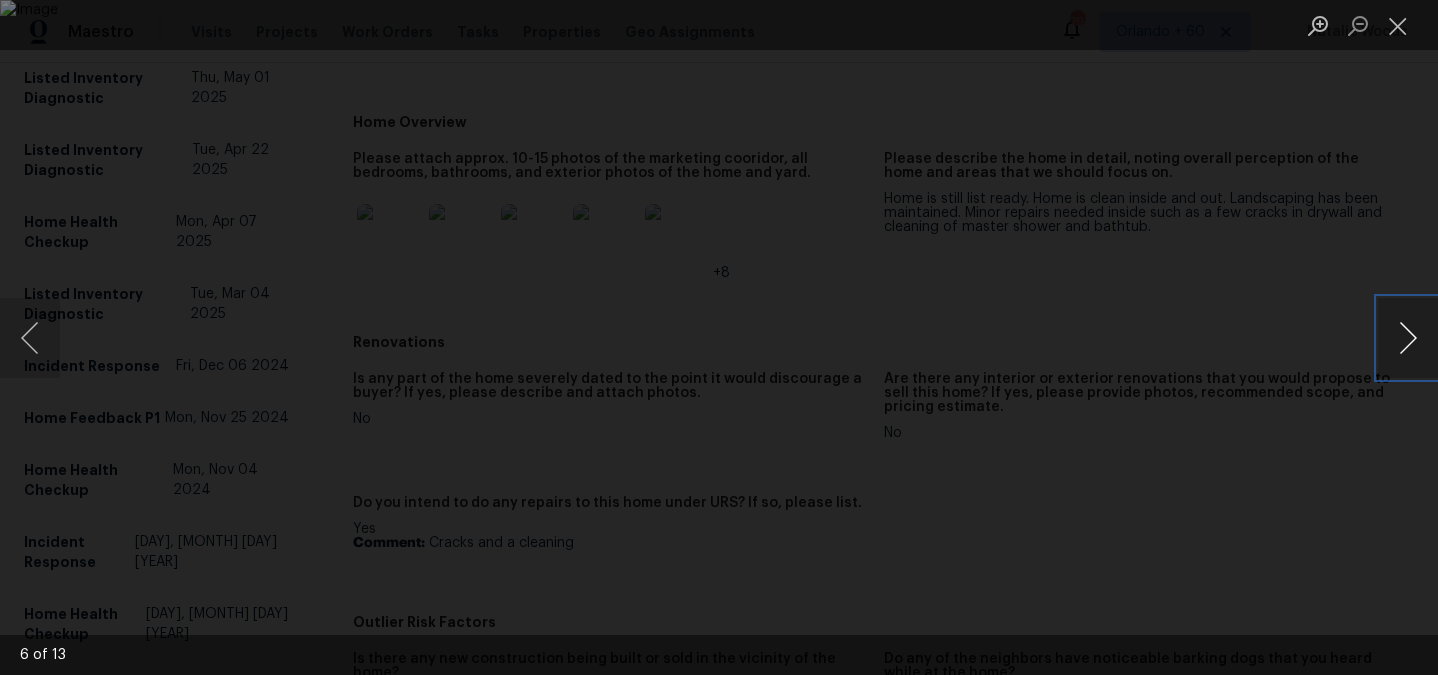 click at bounding box center [1408, 338] 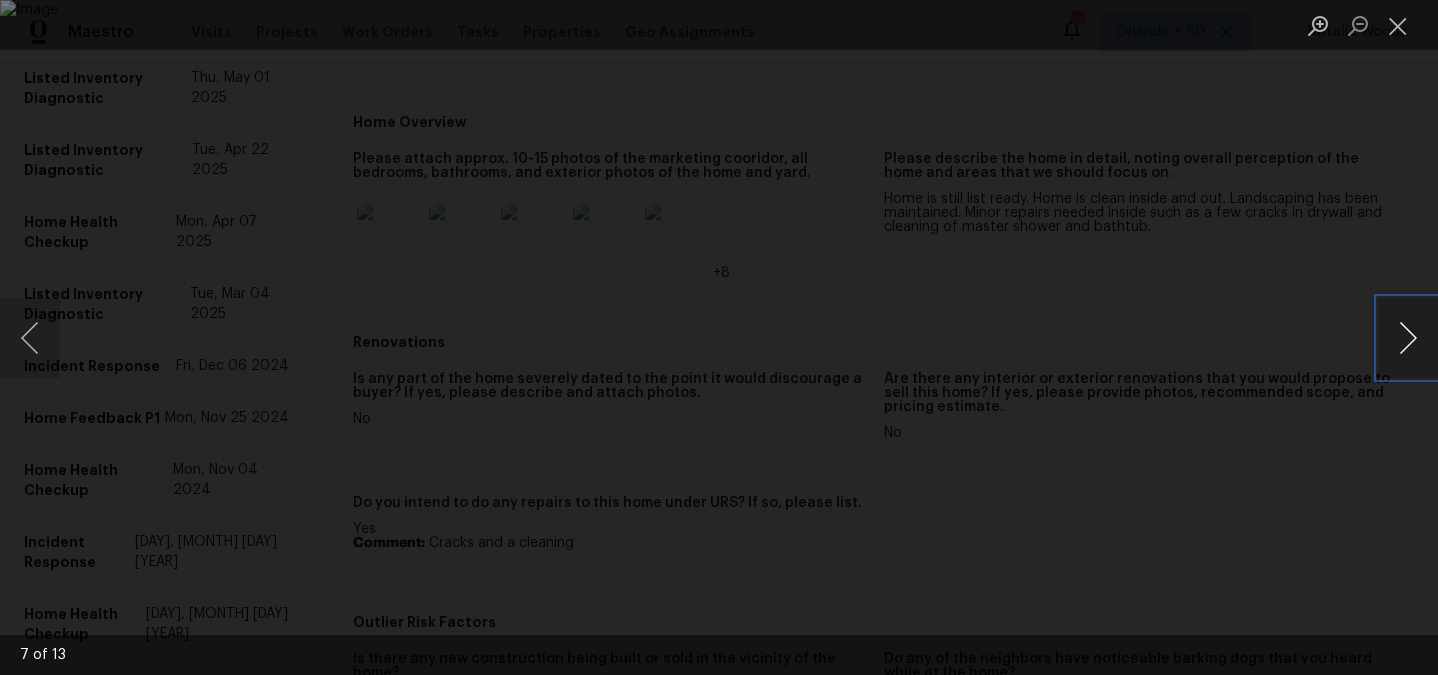 click at bounding box center [1408, 338] 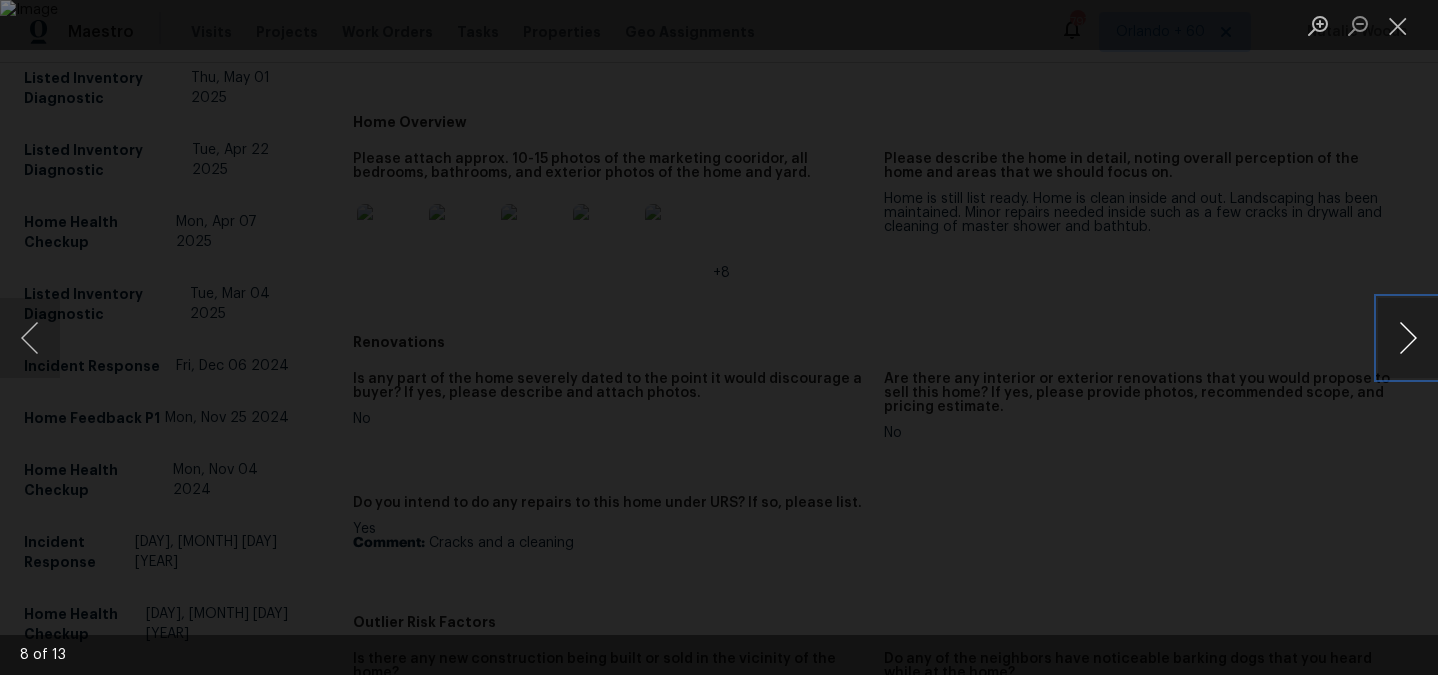 click at bounding box center [1408, 338] 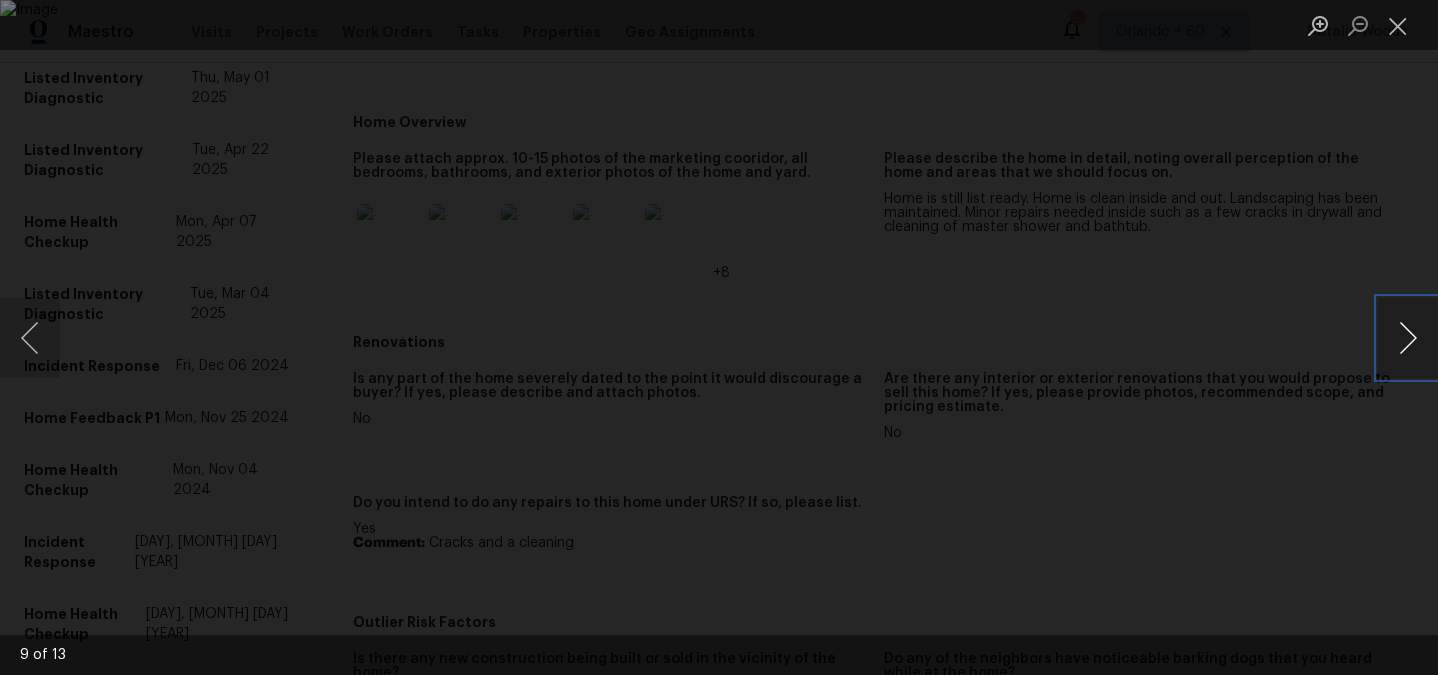 click at bounding box center (1408, 338) 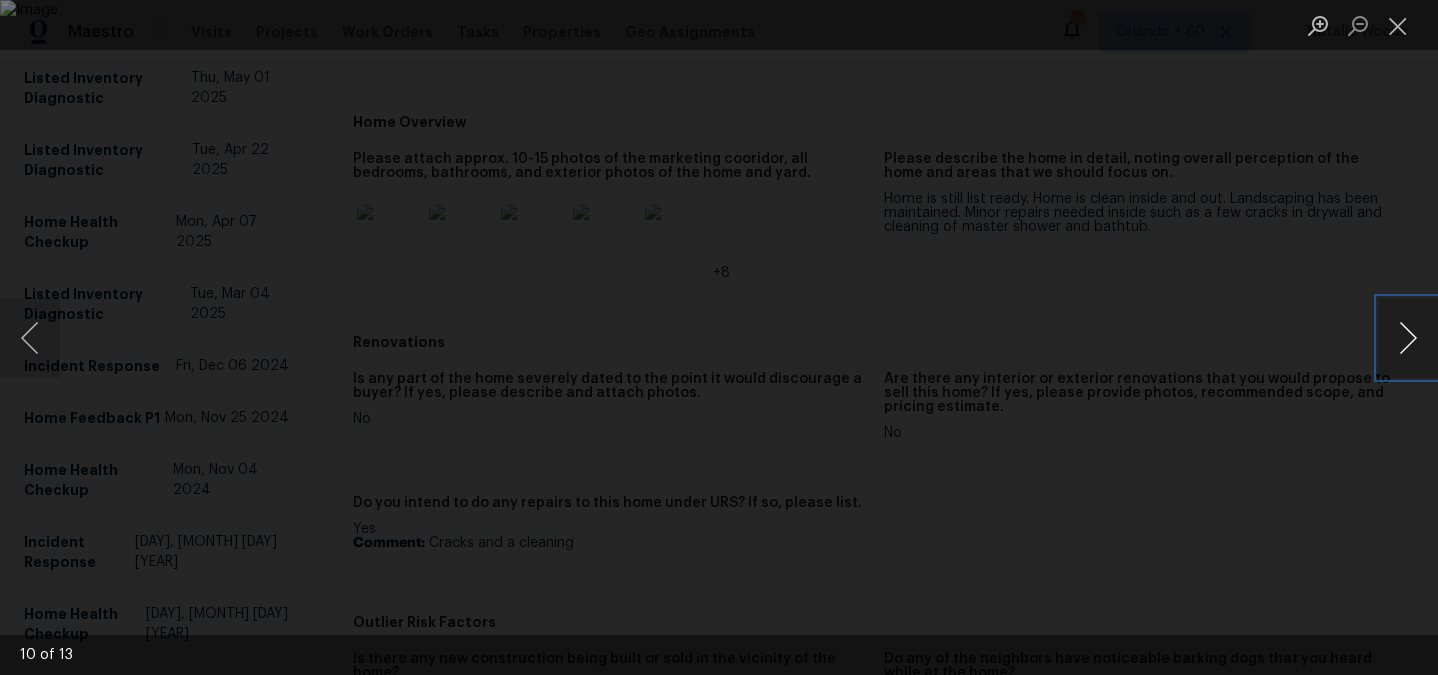 click at bounding box center (1408, 338) 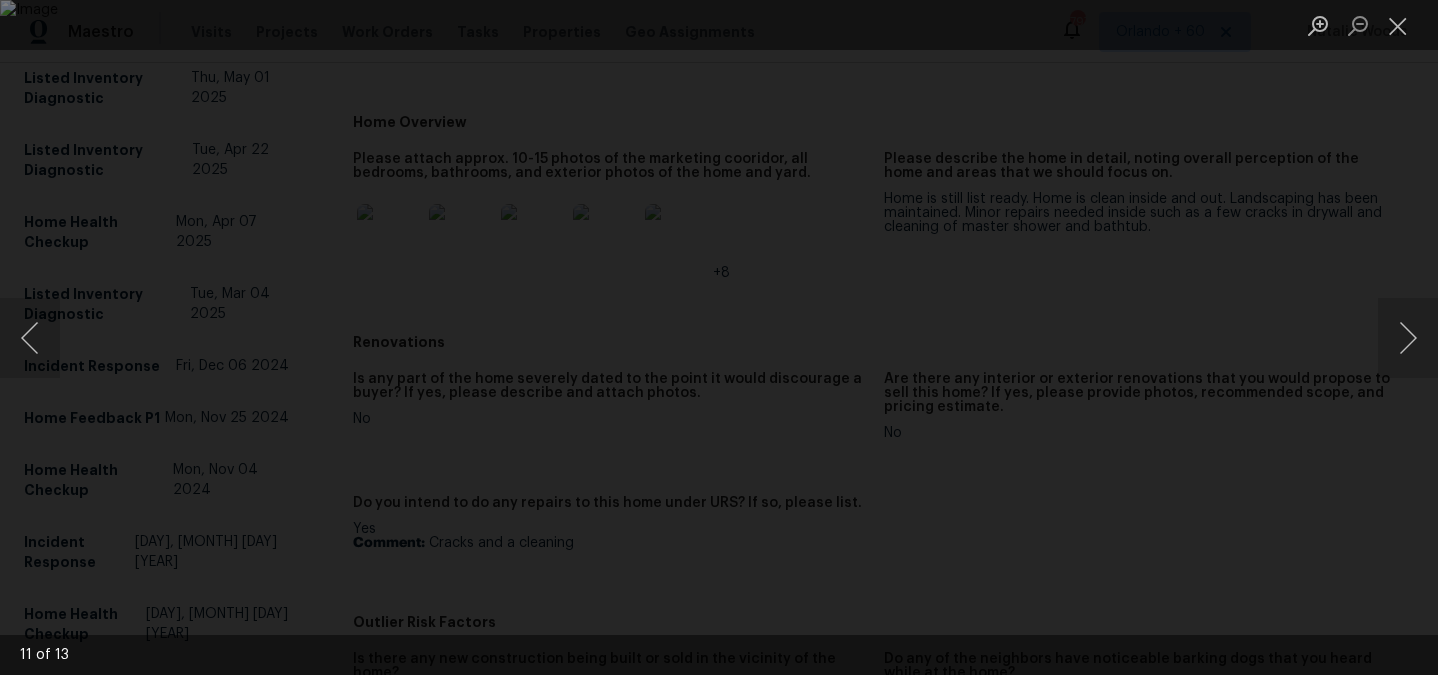 click at bounding box center [719, 337] 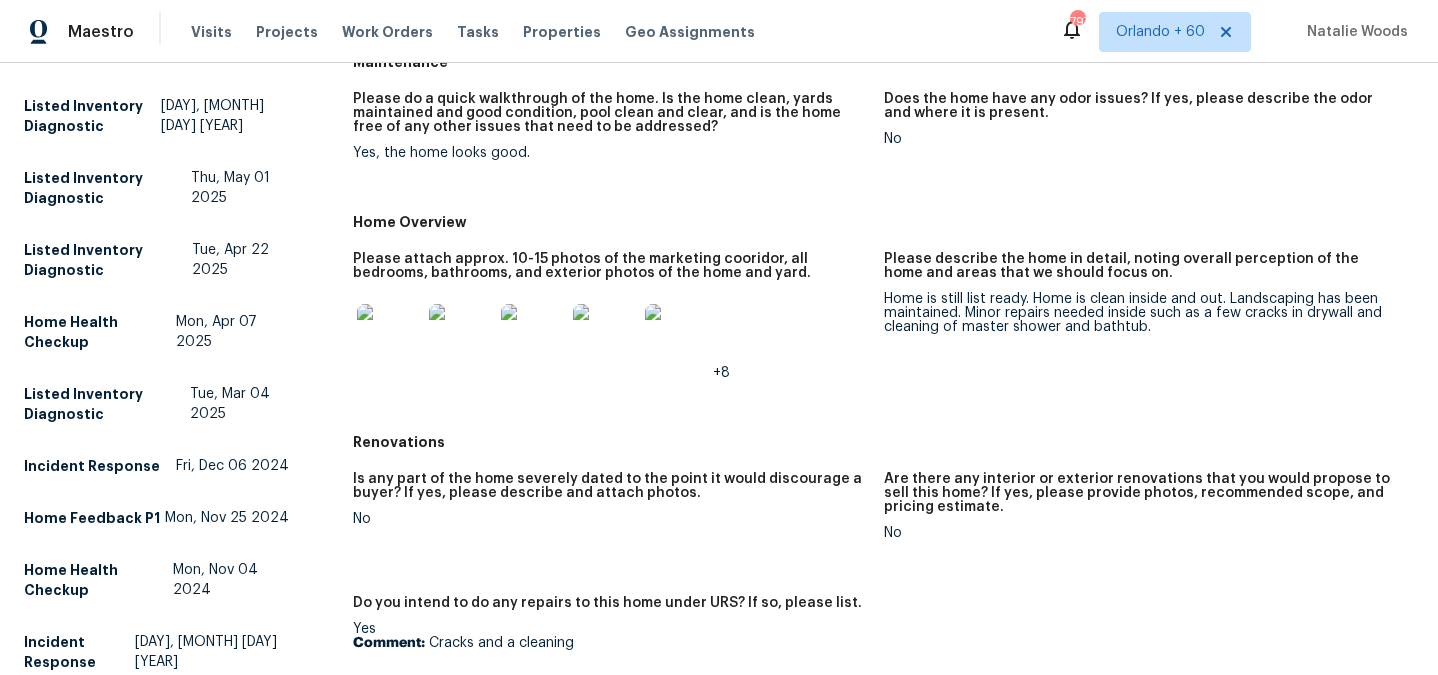 scroll, scrollTop: 0, scrollLeft: 0, axis: both 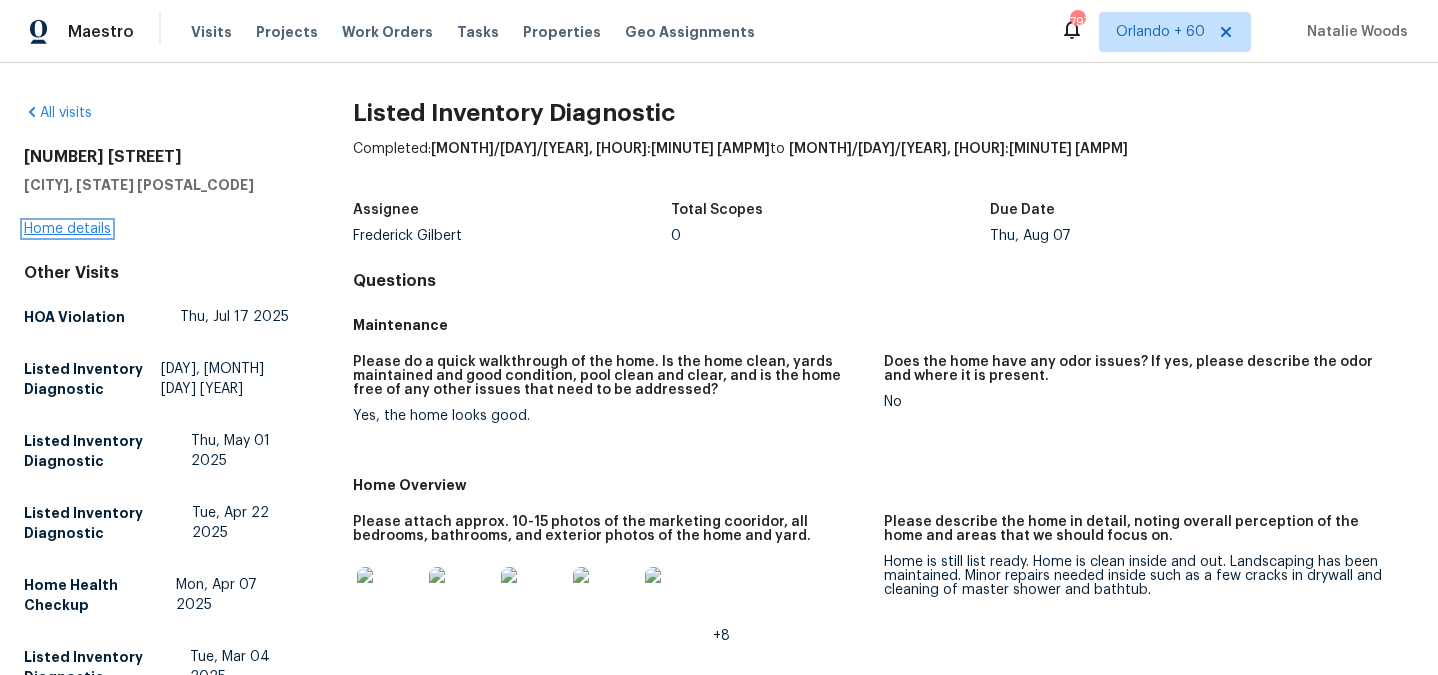 click on "Home details" at bounding box center (67, 229) 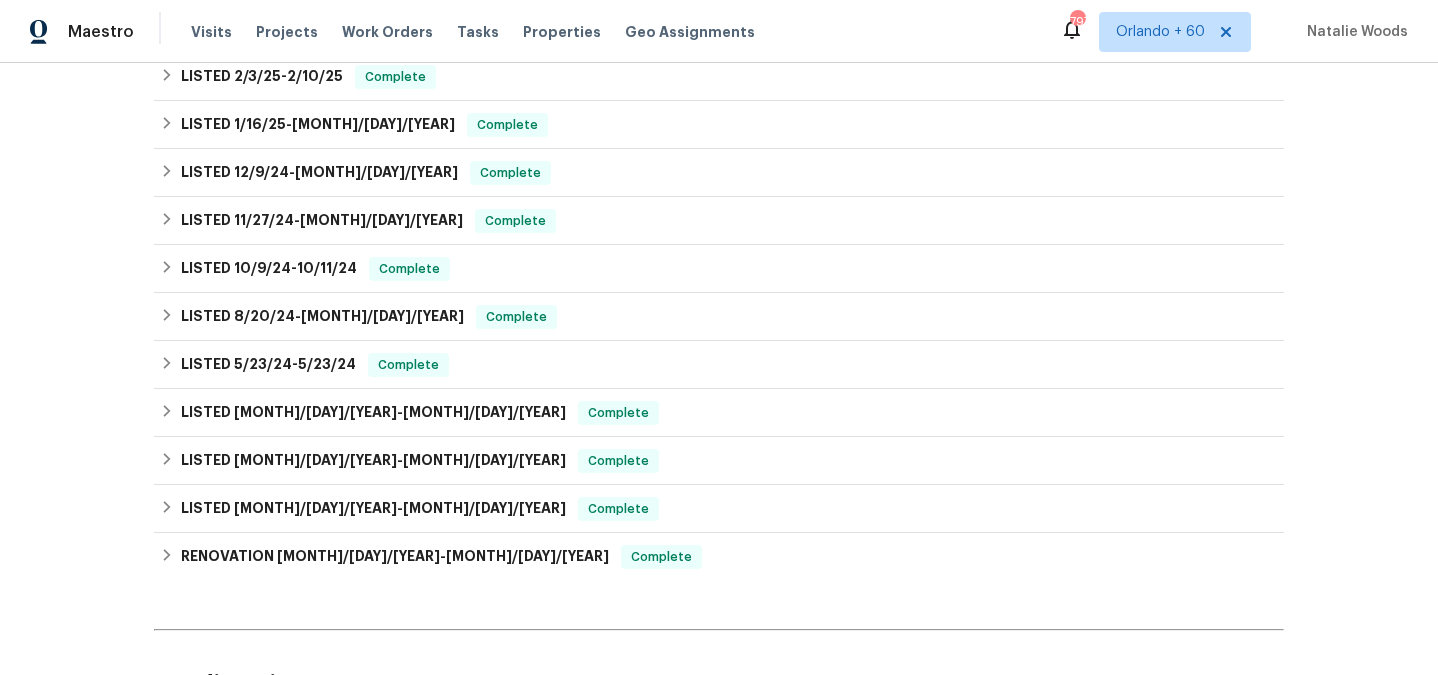 scroll, scrollTop: 828, scrollLeft: 0, axis: vertical 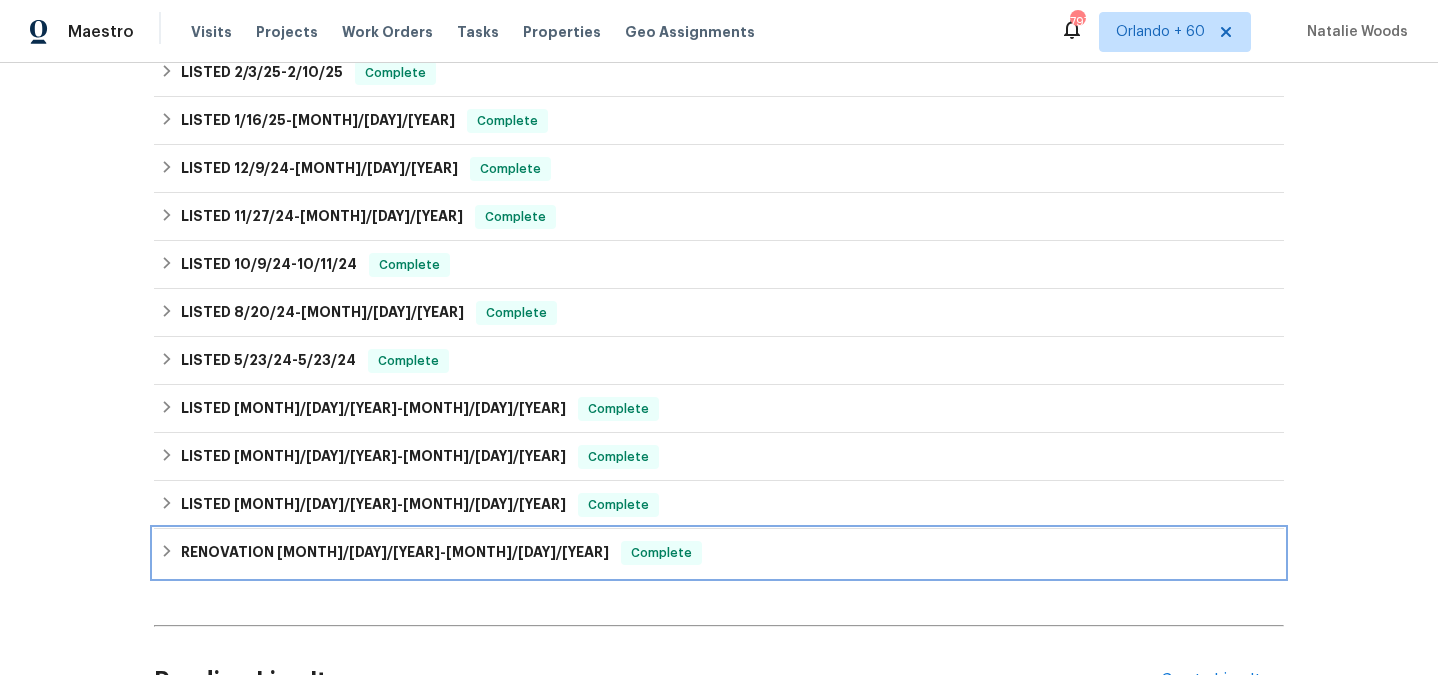 click on "[MONTH]/[DAY]/[YEAR]" at bounding box center [358, 552] 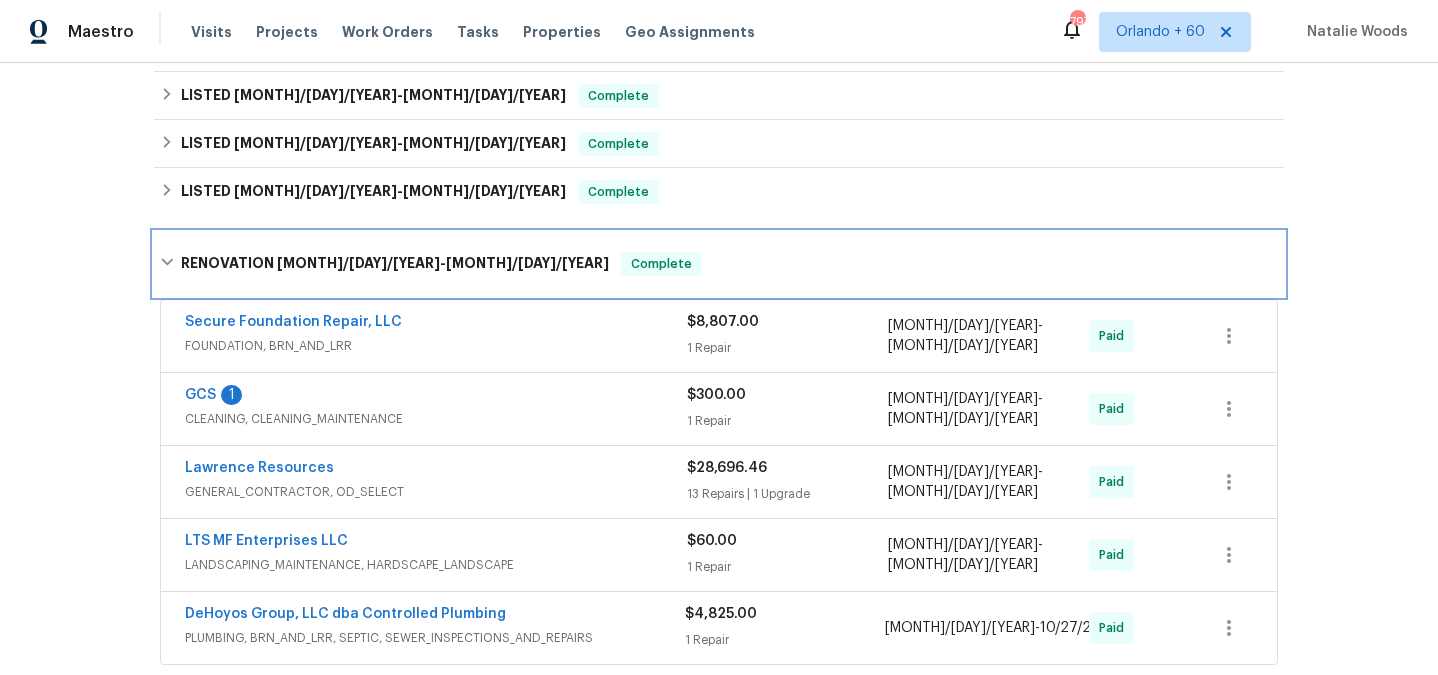 scroll, scrollTop: 1324, scrollLeft: 0, axis: vertical 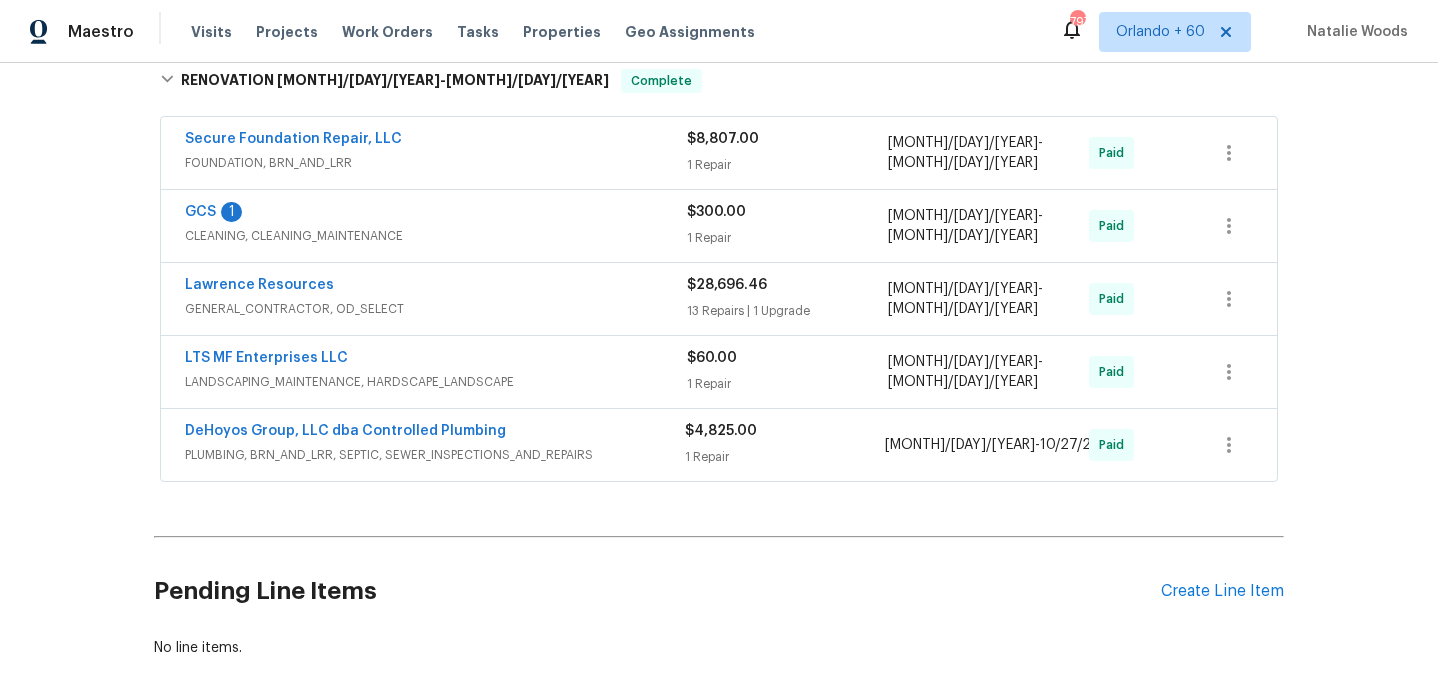click on "GCS 1" at bounding box center (436, 214) 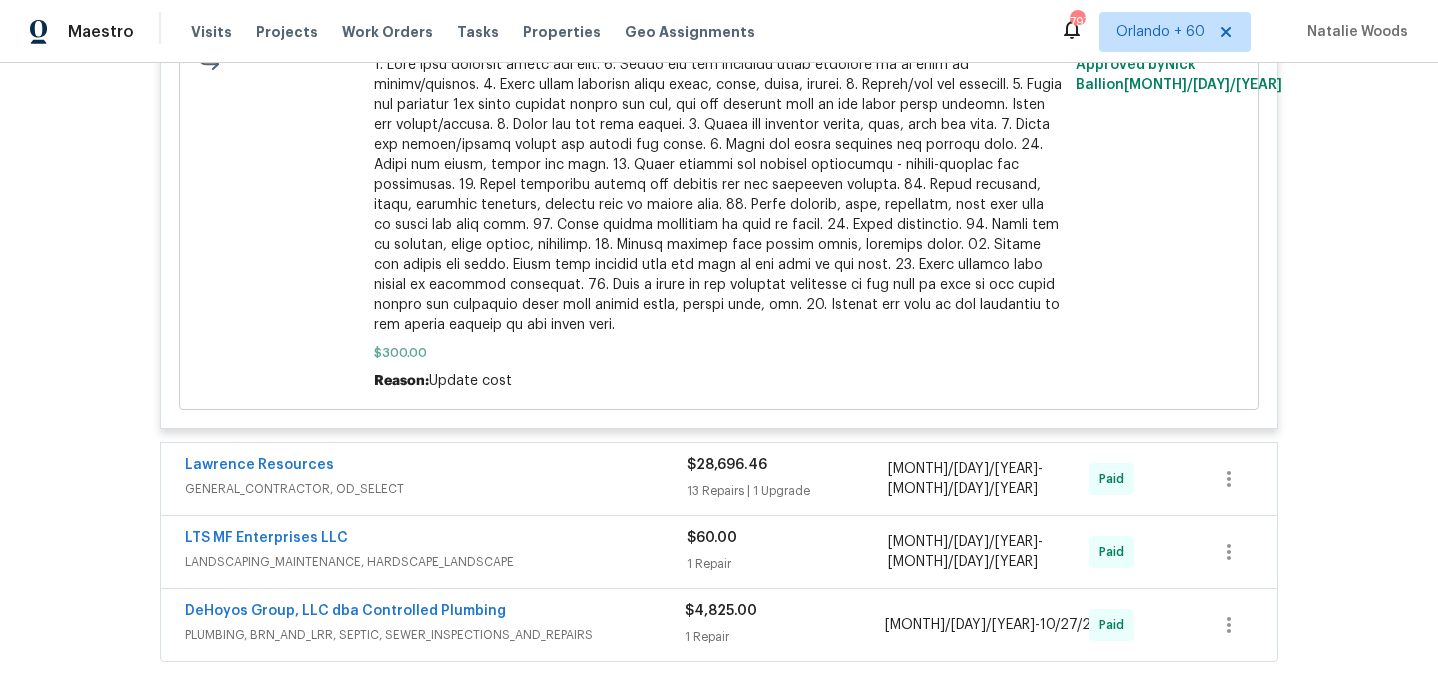 scroll, scrollTop: 2135, scrollLeft: 0, axis: vertical 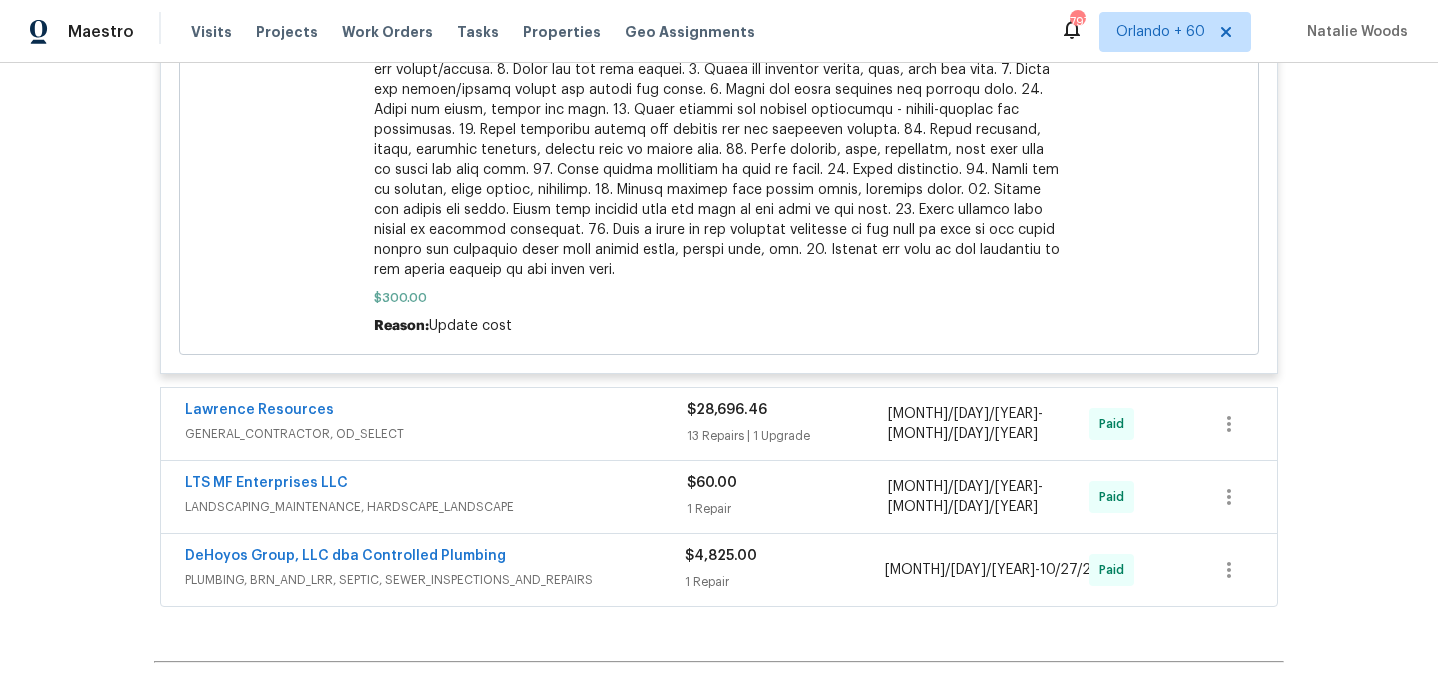 click on "Lawrence Resources GENERAL_CONTRACTOR, OD_SELECT $28,696.46 13 Repairs | 1 Upgrade [MONTH]/[DAY]/[YEAR]  -  [MONTH]/[DAY]/[YEAR] Paid" at bounding box center [719, 424] 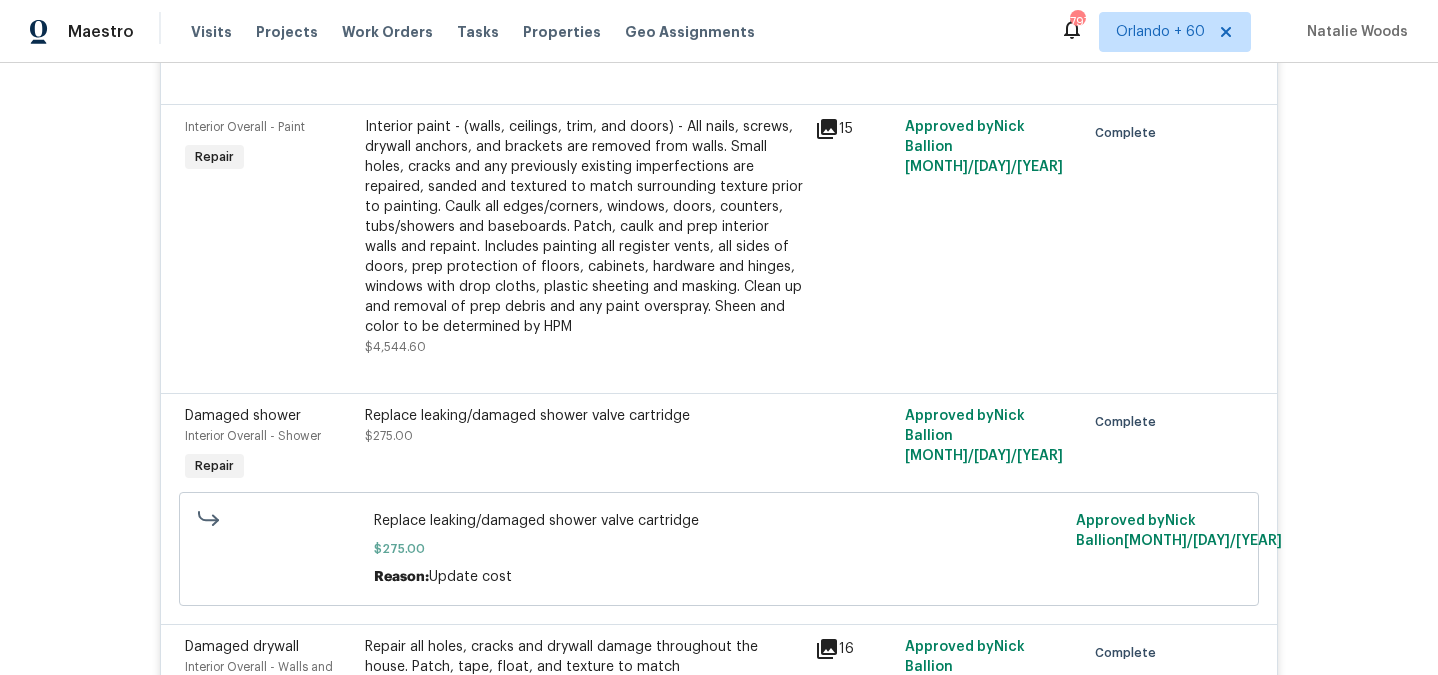 scroll, scrollTop: 4894, scrollLeft: 0, axis: vertical 